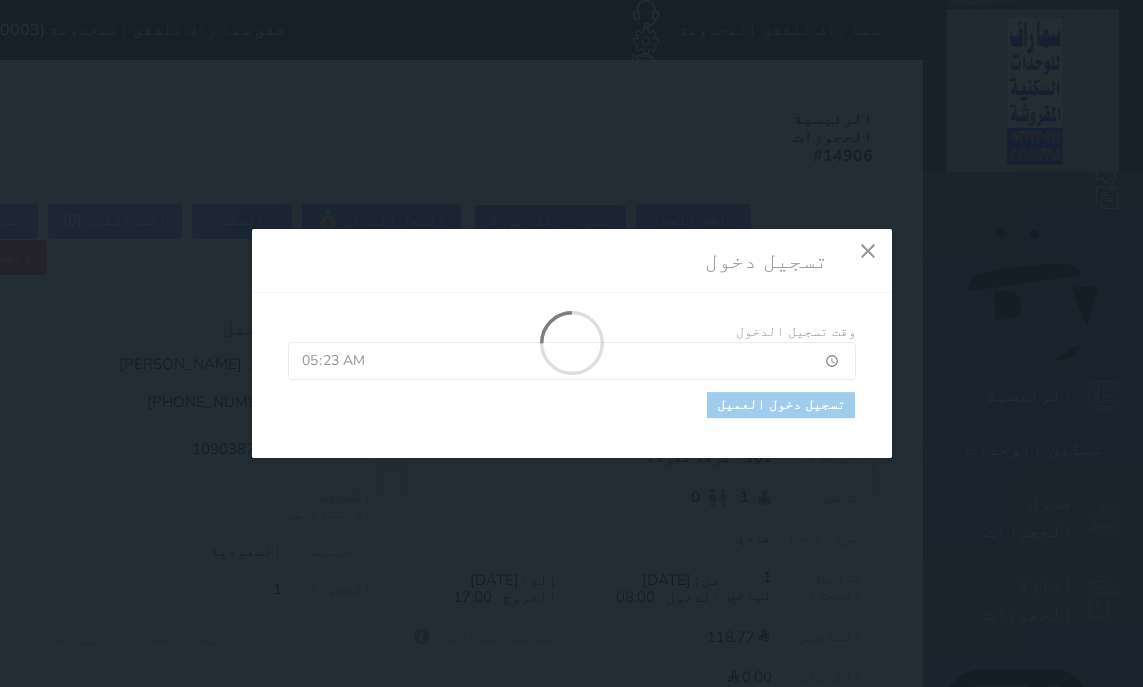 scroll, scrollTop: 0, scrollLeft: 0, axis: both 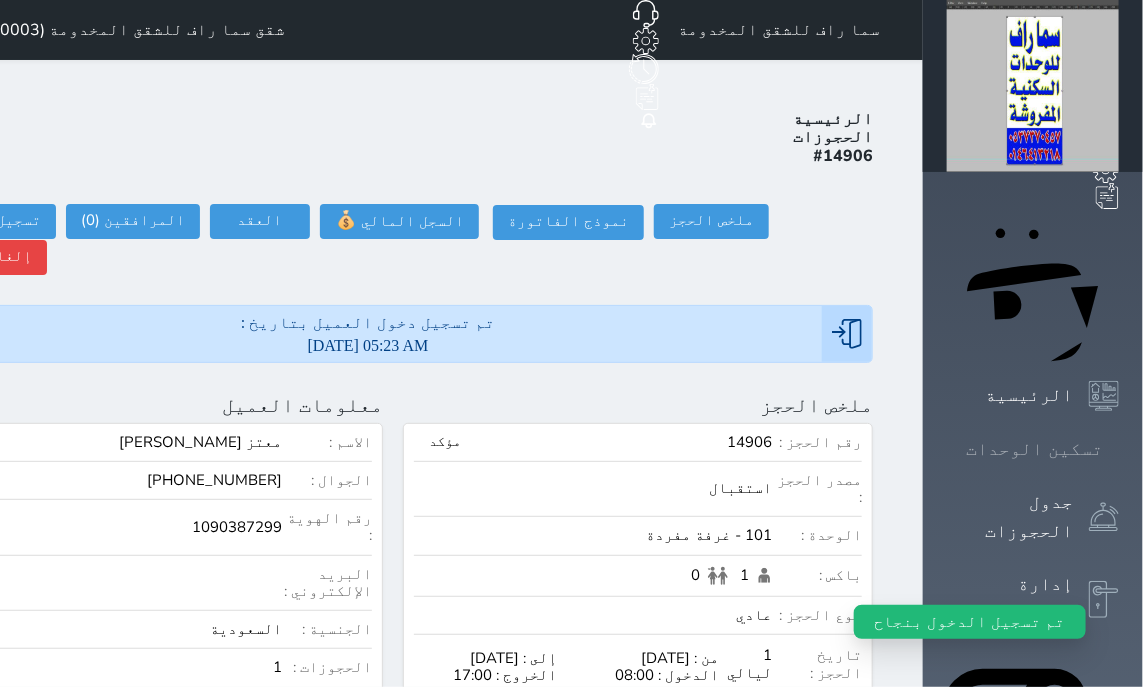 click on "تسكين الوحدات" at bounding box center (1034, 449) 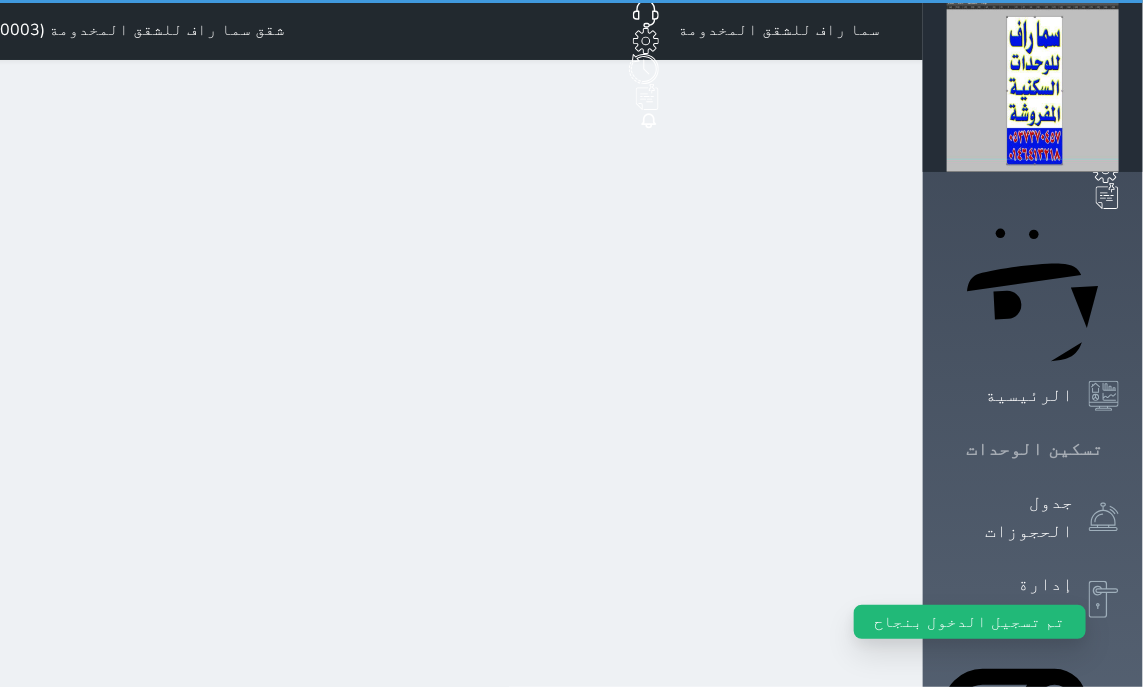 click on "تسكين الوحدات" at bounding box center [1034, 449] 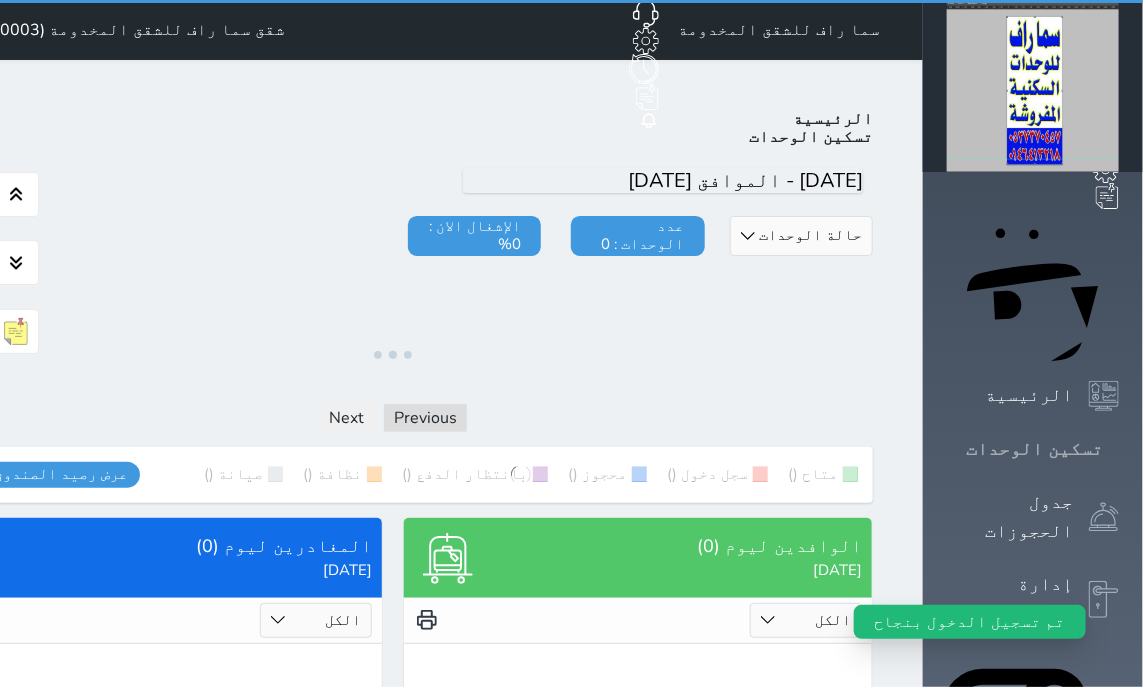 click on "تسكين الوحدات" at bounding box center (1034, 449) 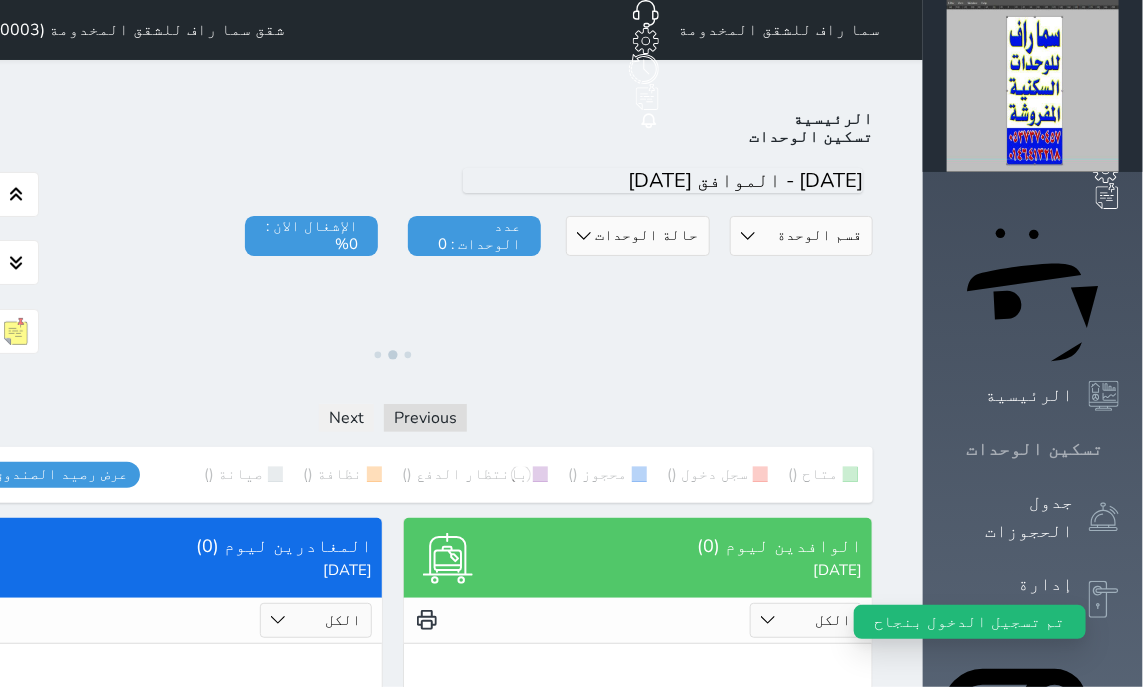 click on "تسكين الوحدات" at bounding box center [1034, 449] 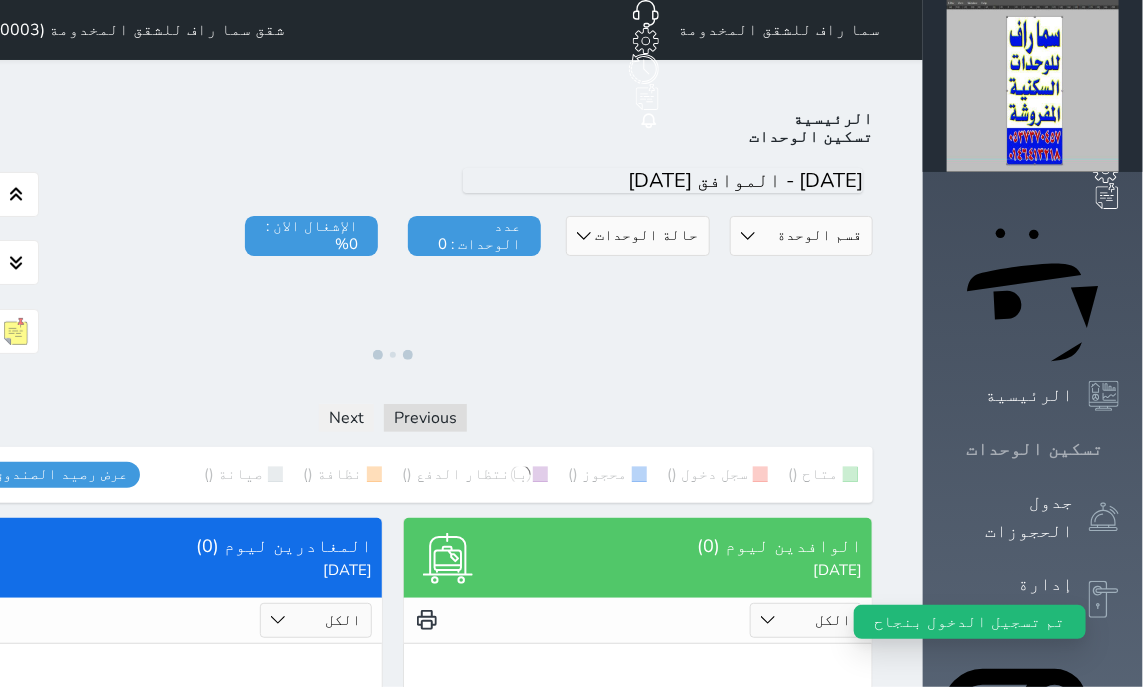 click on "تسكين الوحدات" at bounding box center (1034, 449) 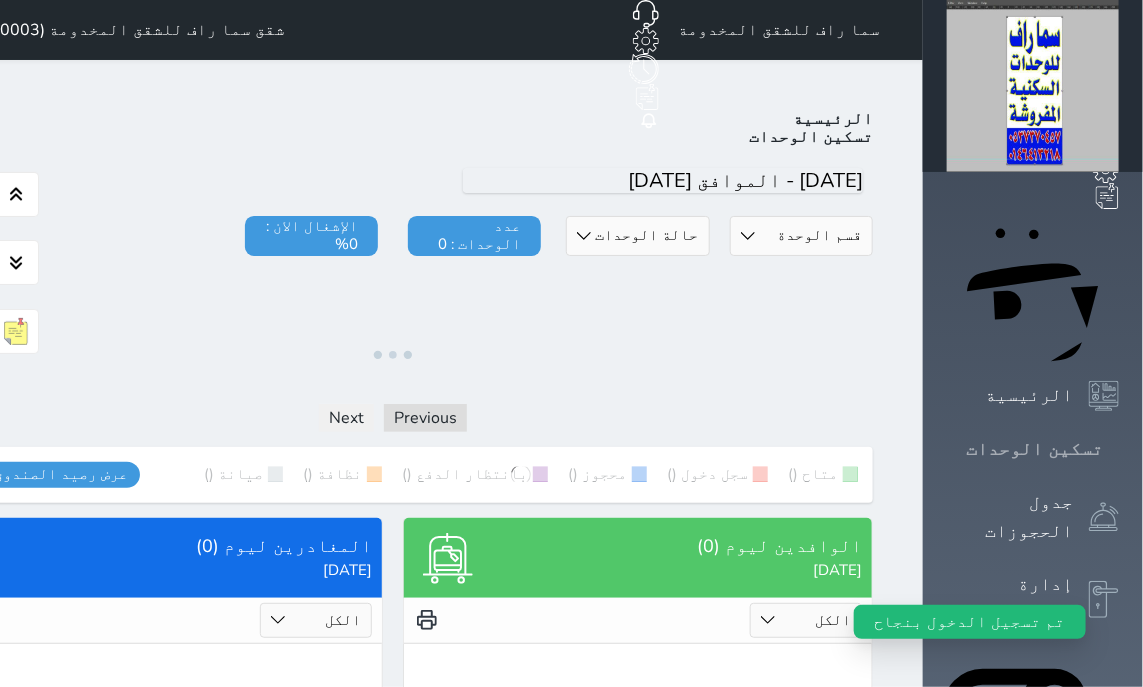 click on "تسكين الوحدات" at bounding box center [1034, 449] 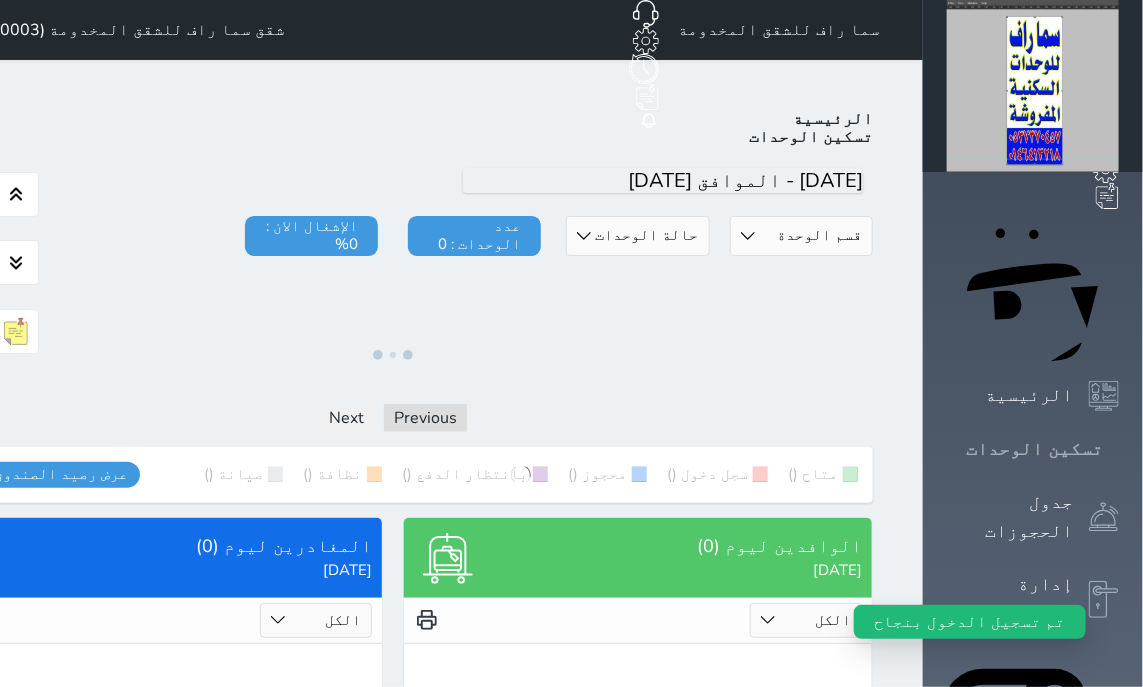 click on "تسكين الوحدات" at bounding box center (1034, 449) 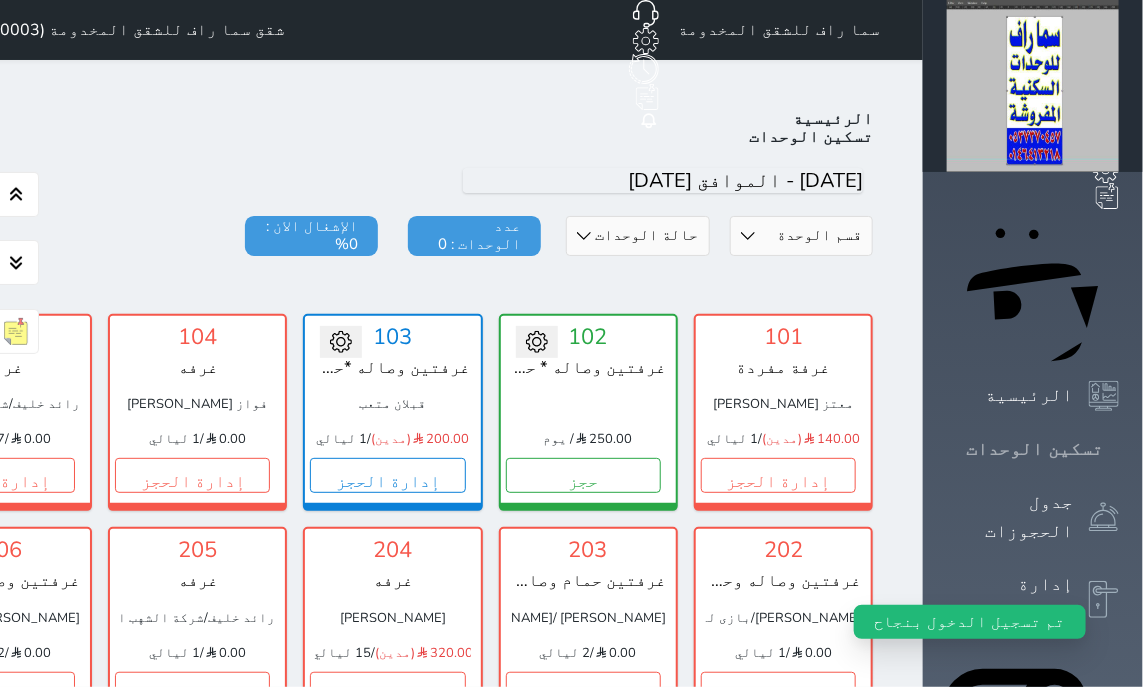 scroll, scrollTop: 78, scrollLeft: 0, axis: vertical 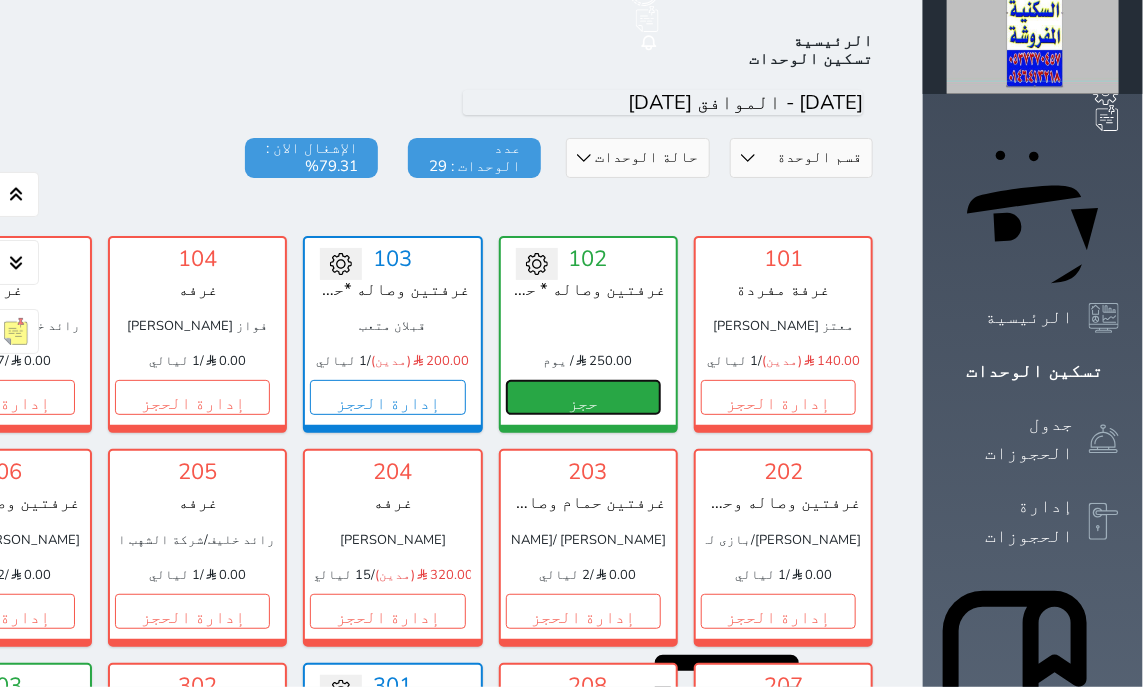 click on "حجز" at bounding box center (583, 397) 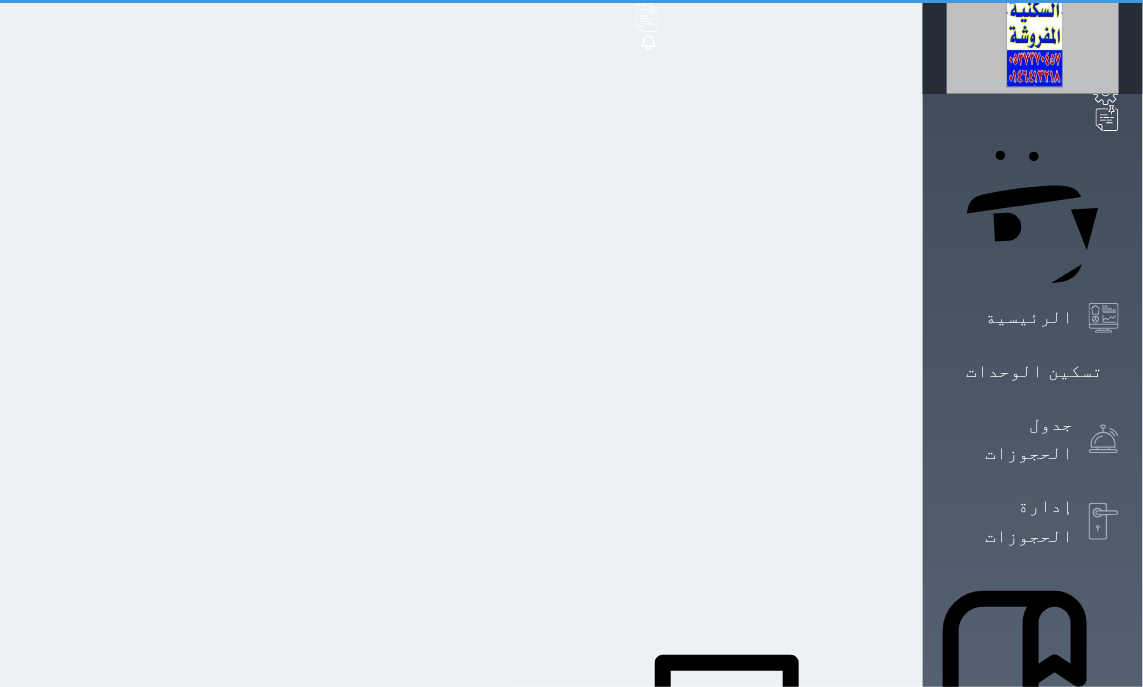 select on "1" 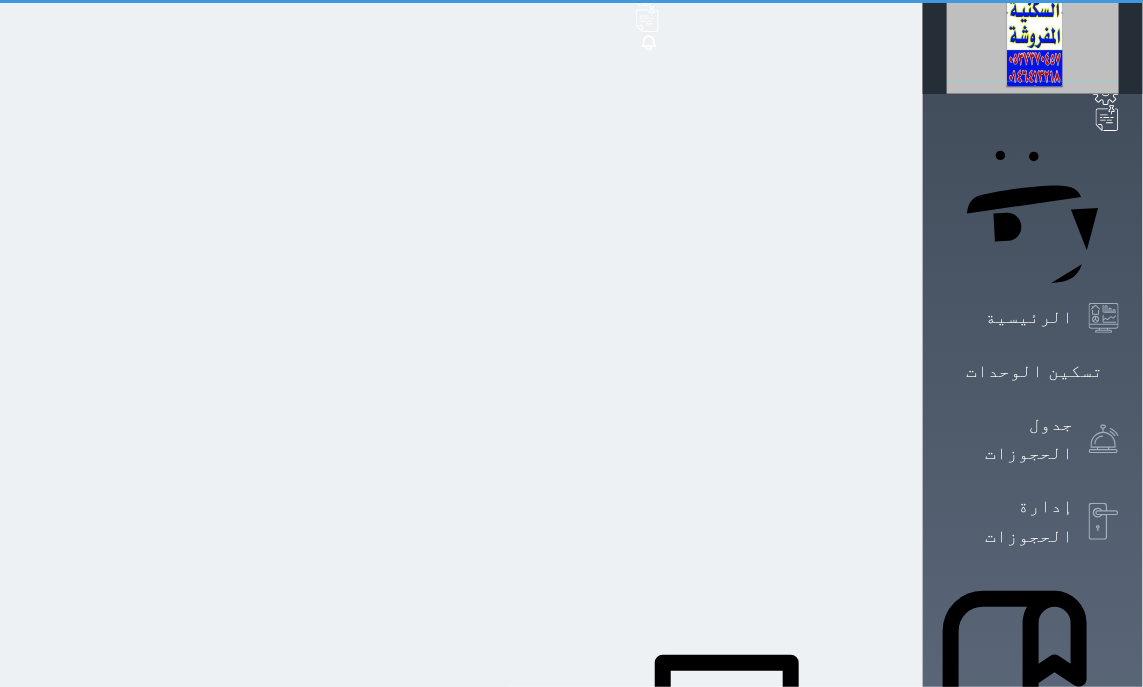scroll, scrollTop: 0, scrollLeft: 0, axis: both 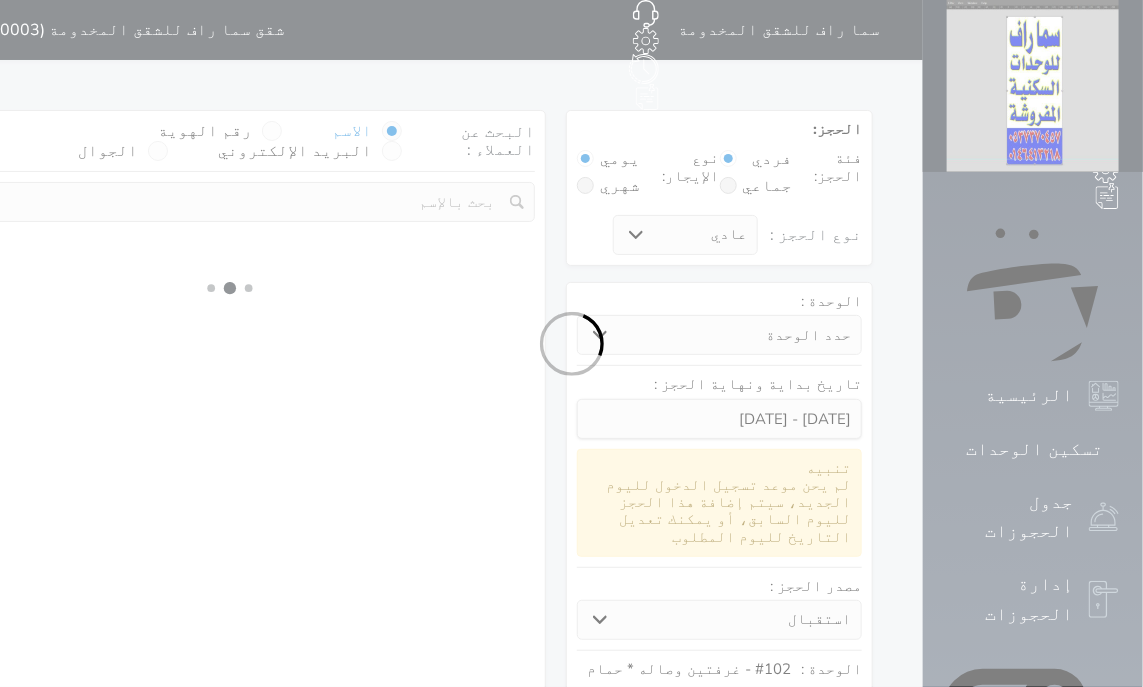 select 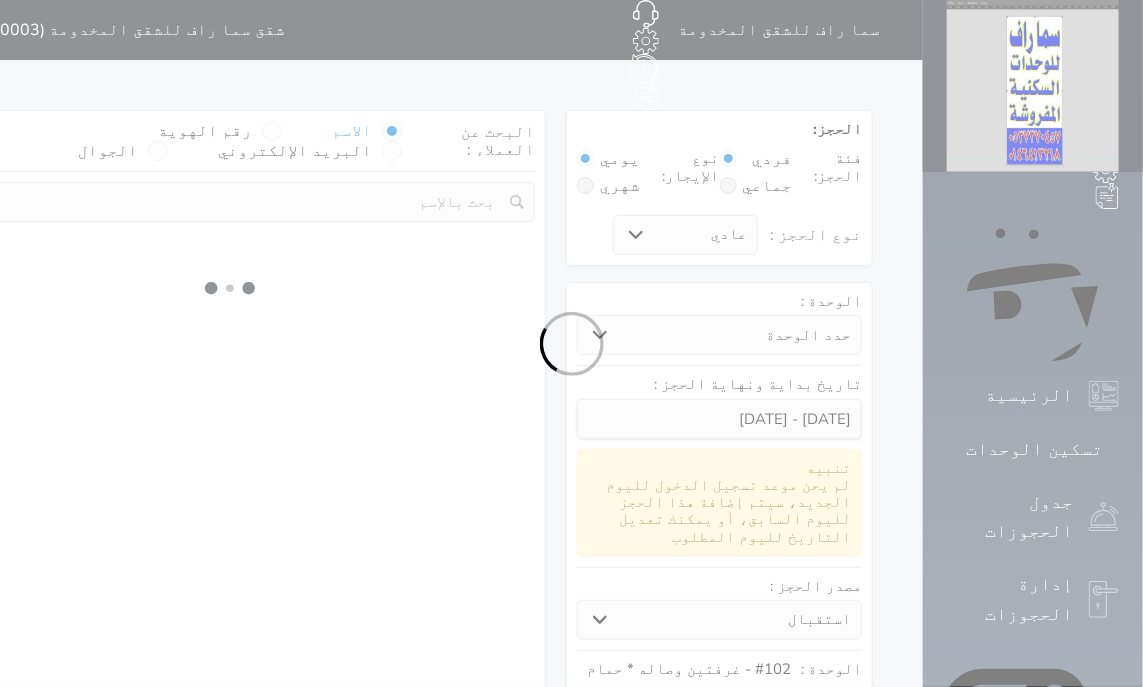 select on "1" 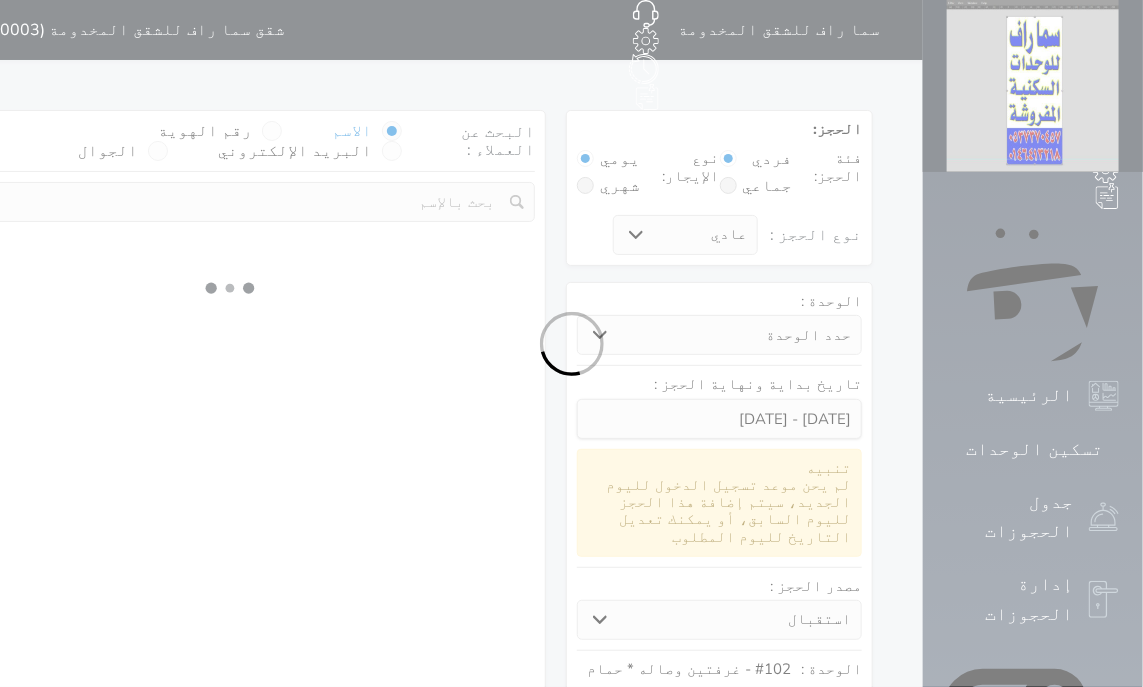 select on "113" 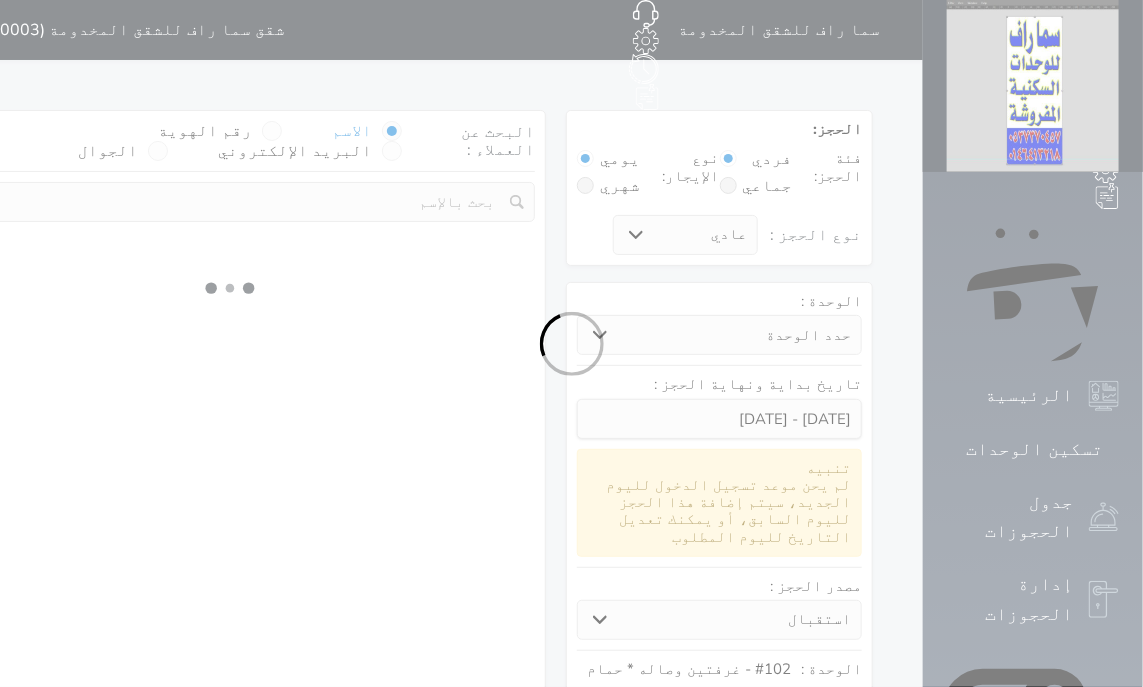 select on "1" 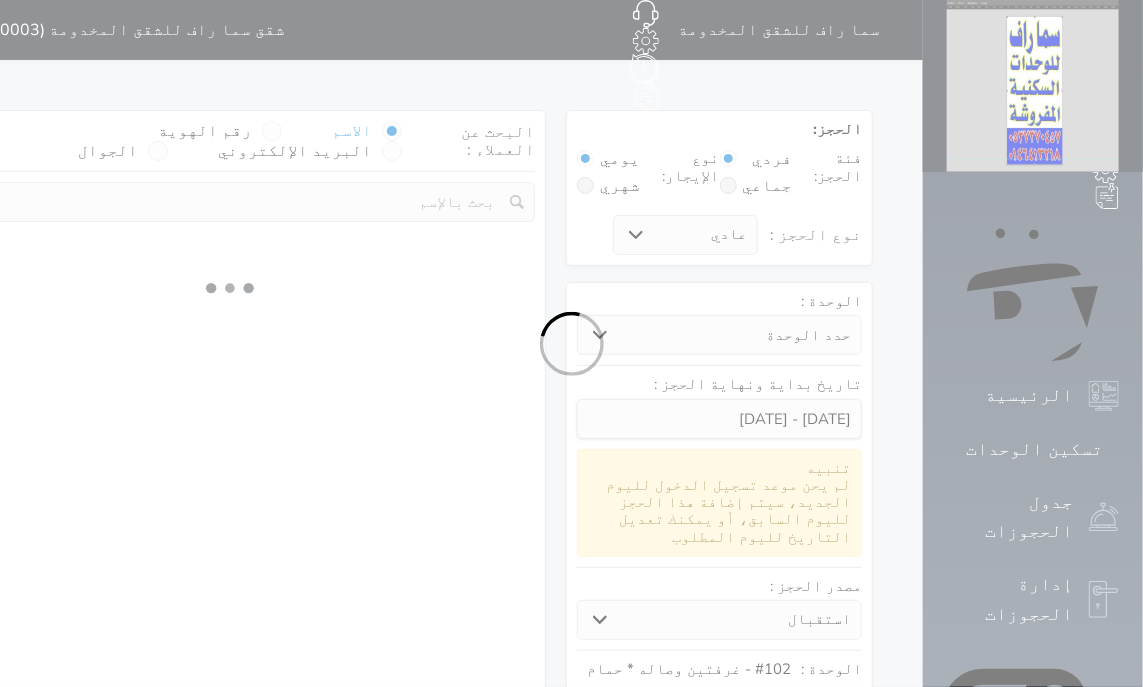 select 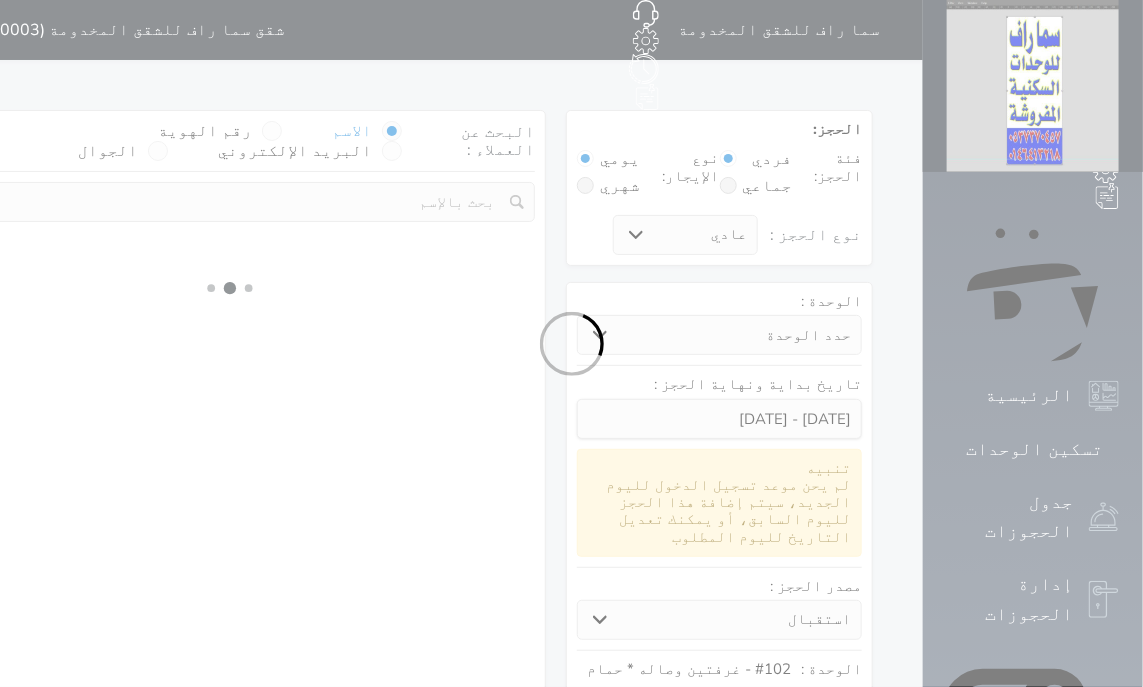 select on "7" 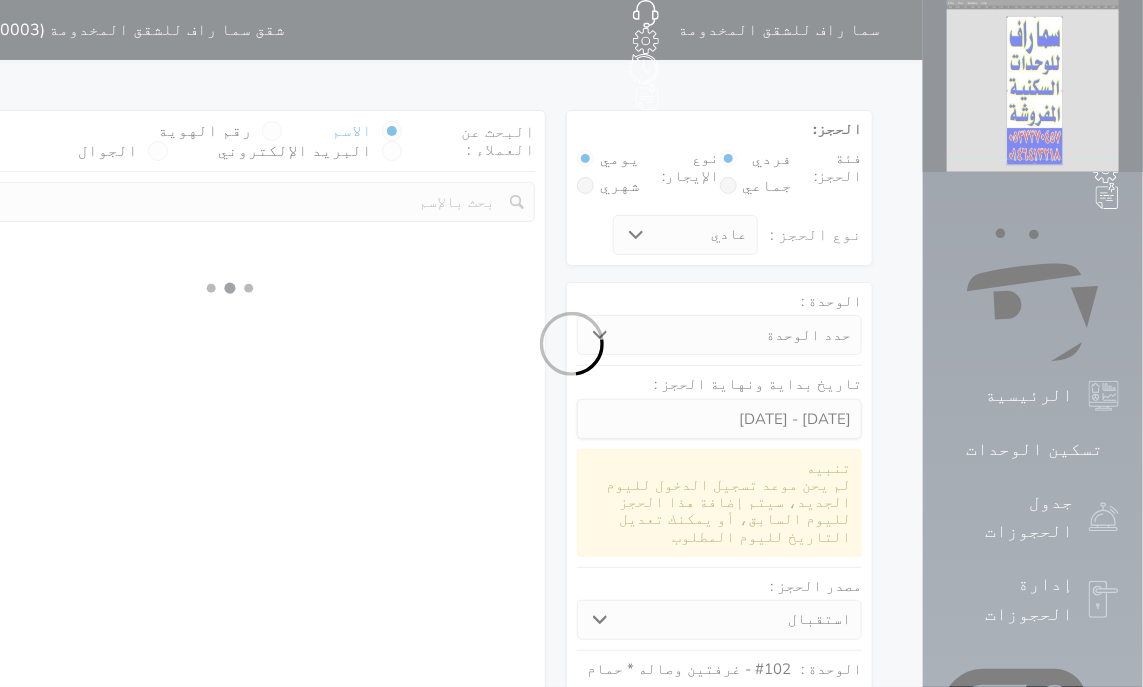 select 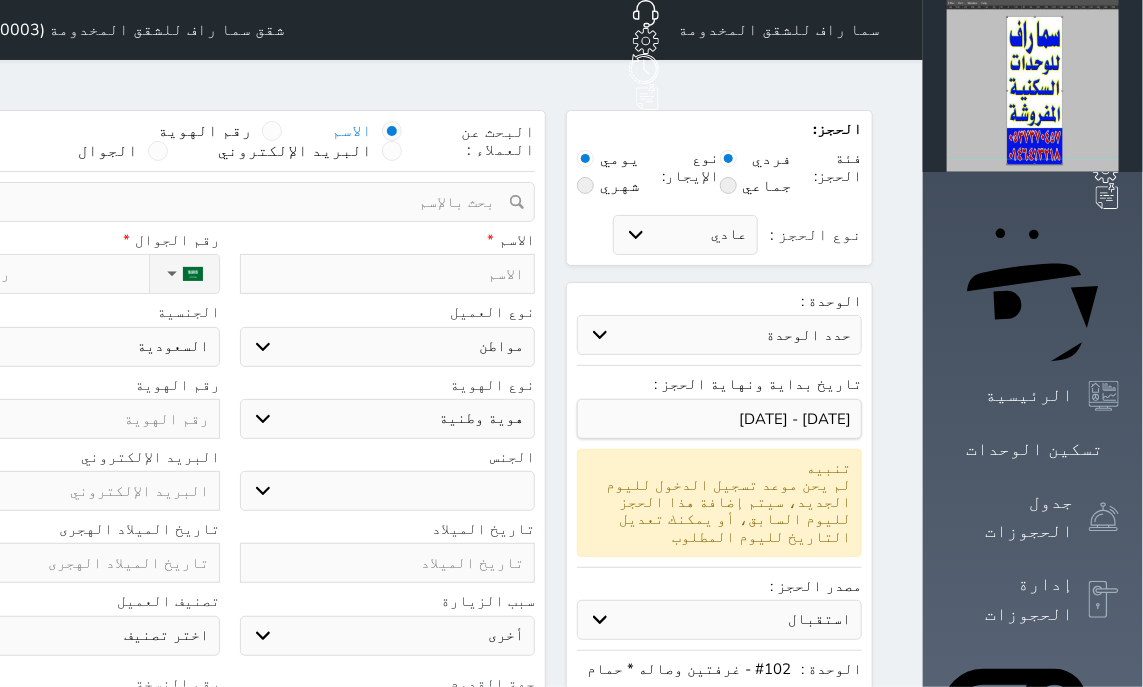 select 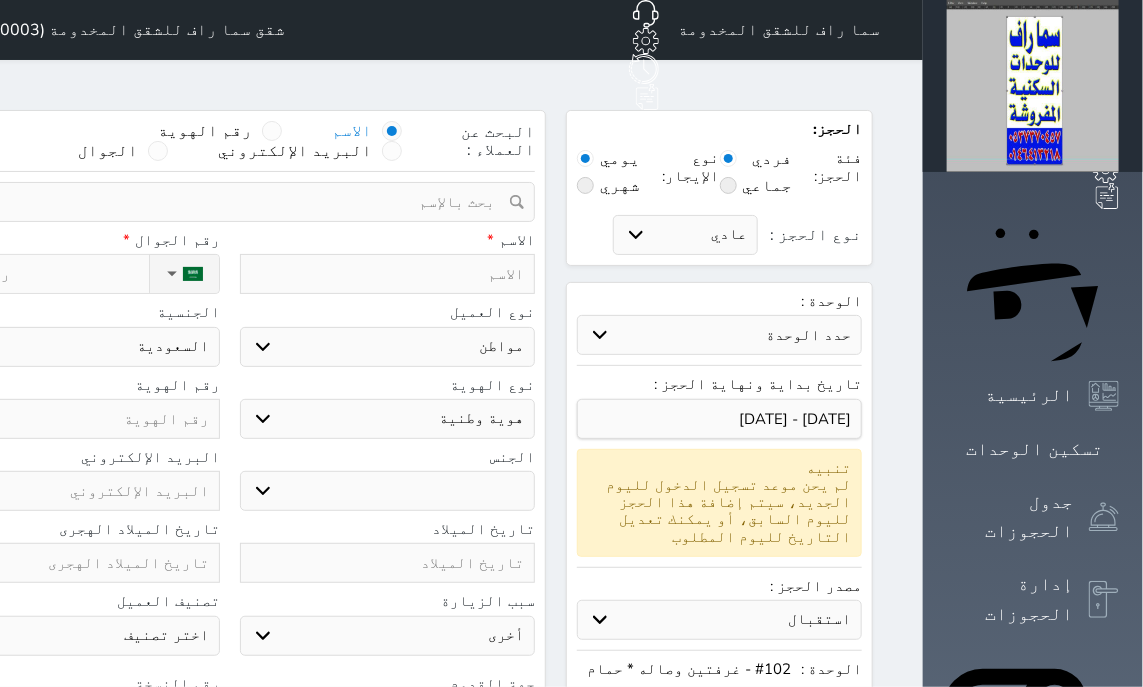select 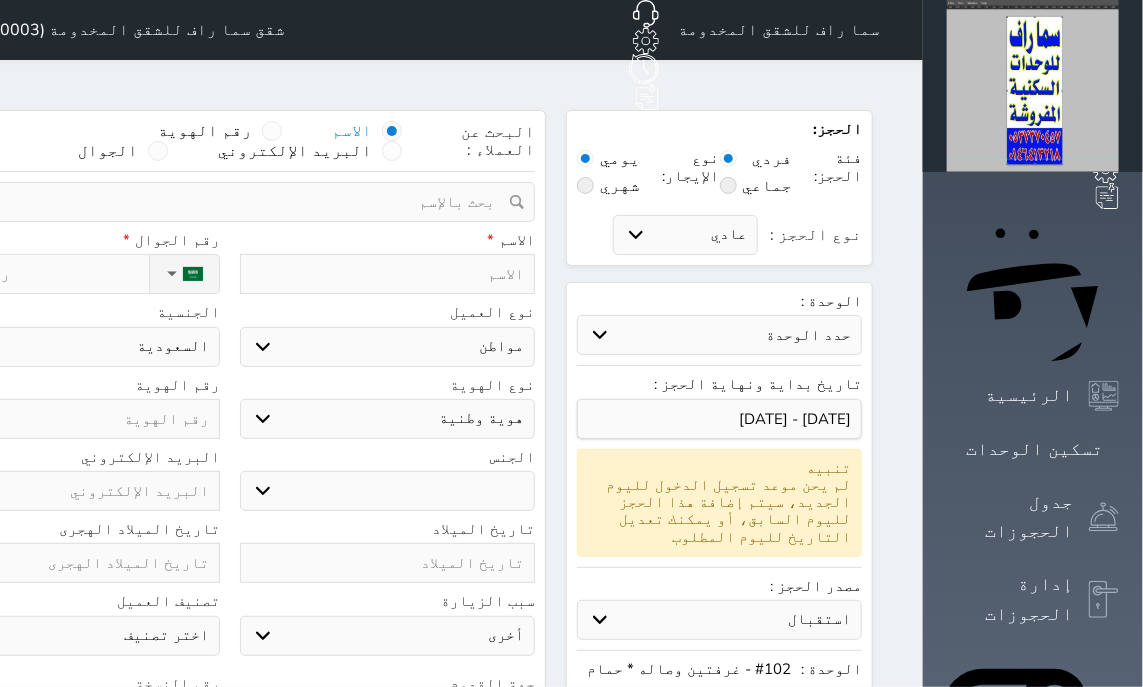 select 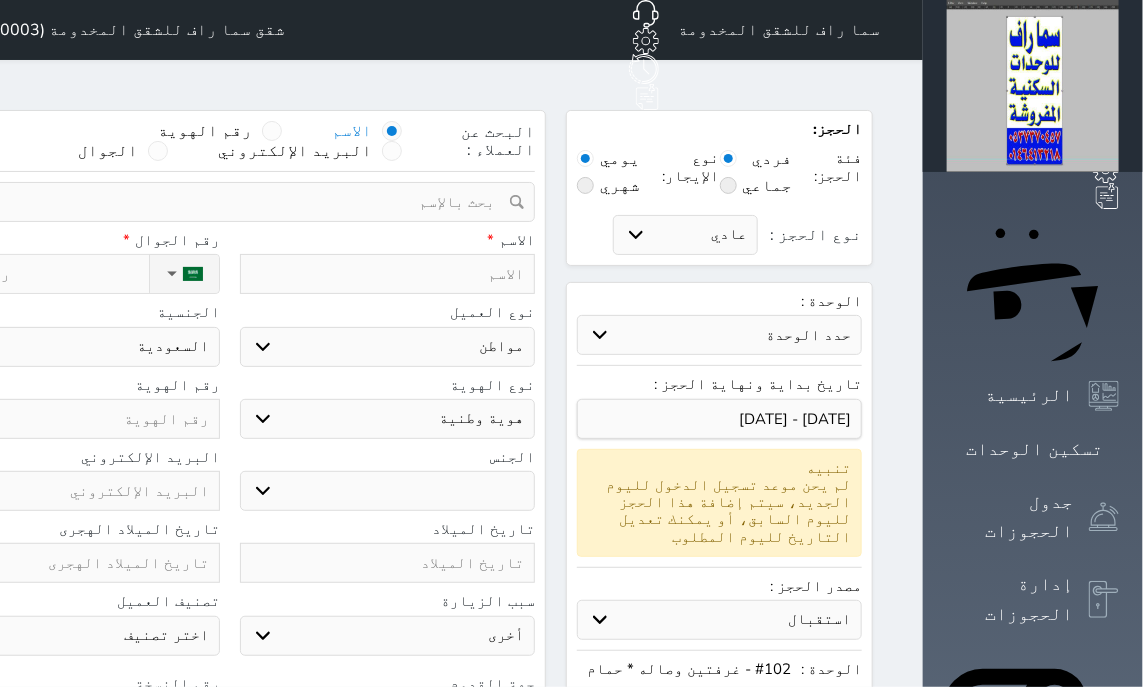 select 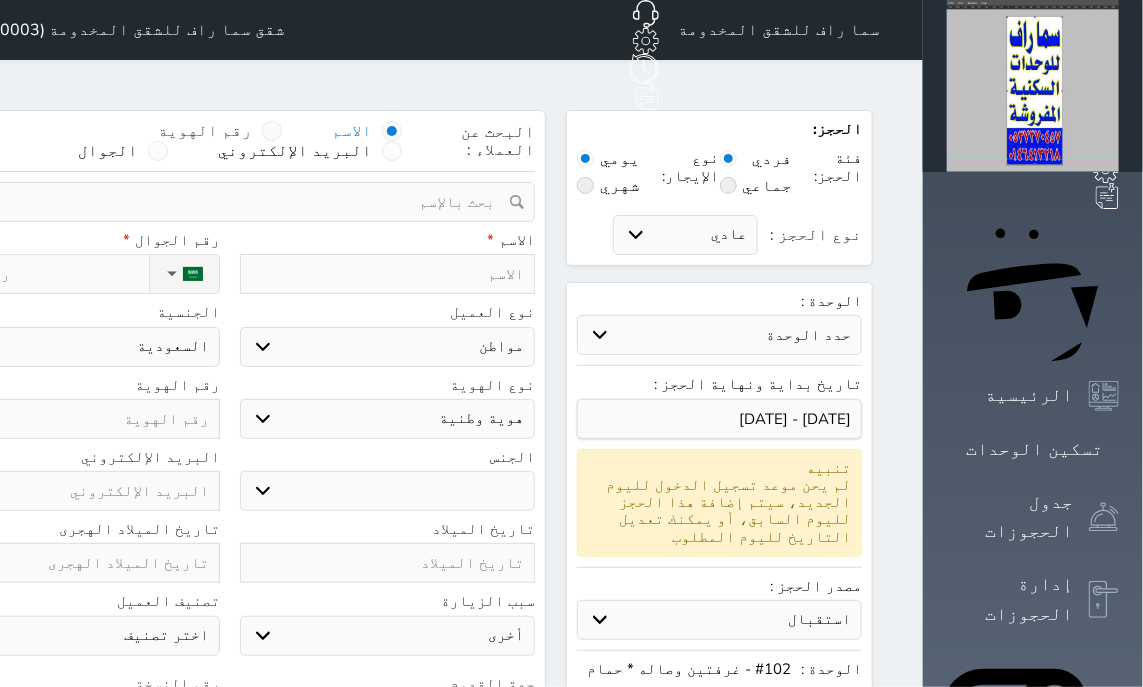 click at bounding box center [272, 131] 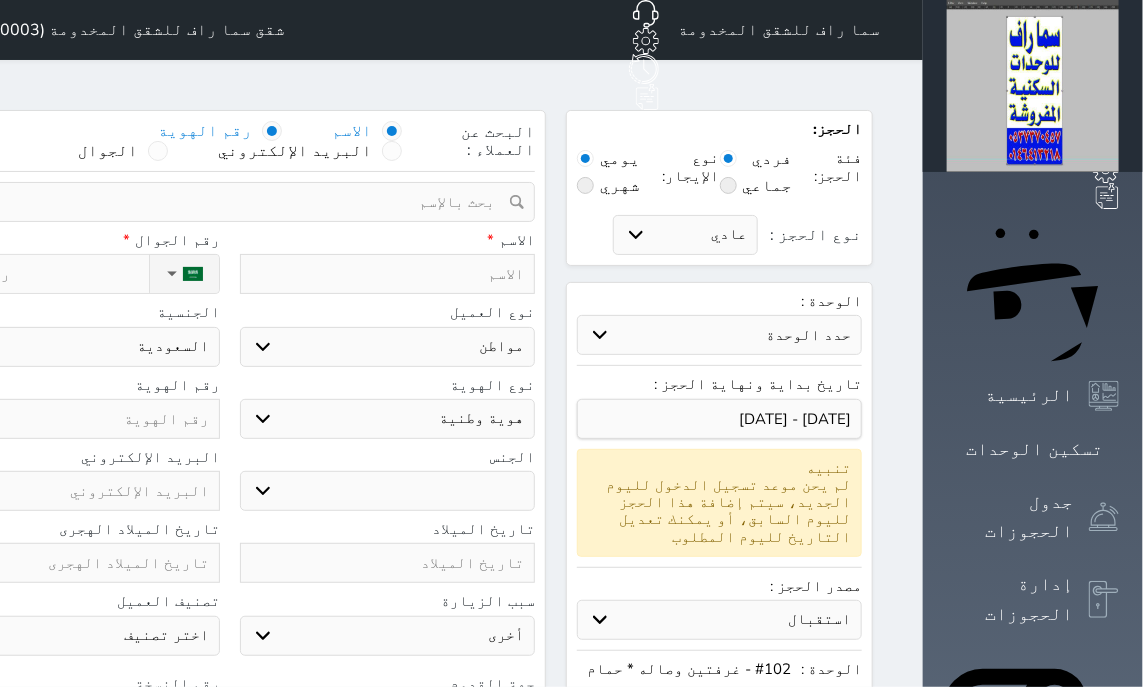 select 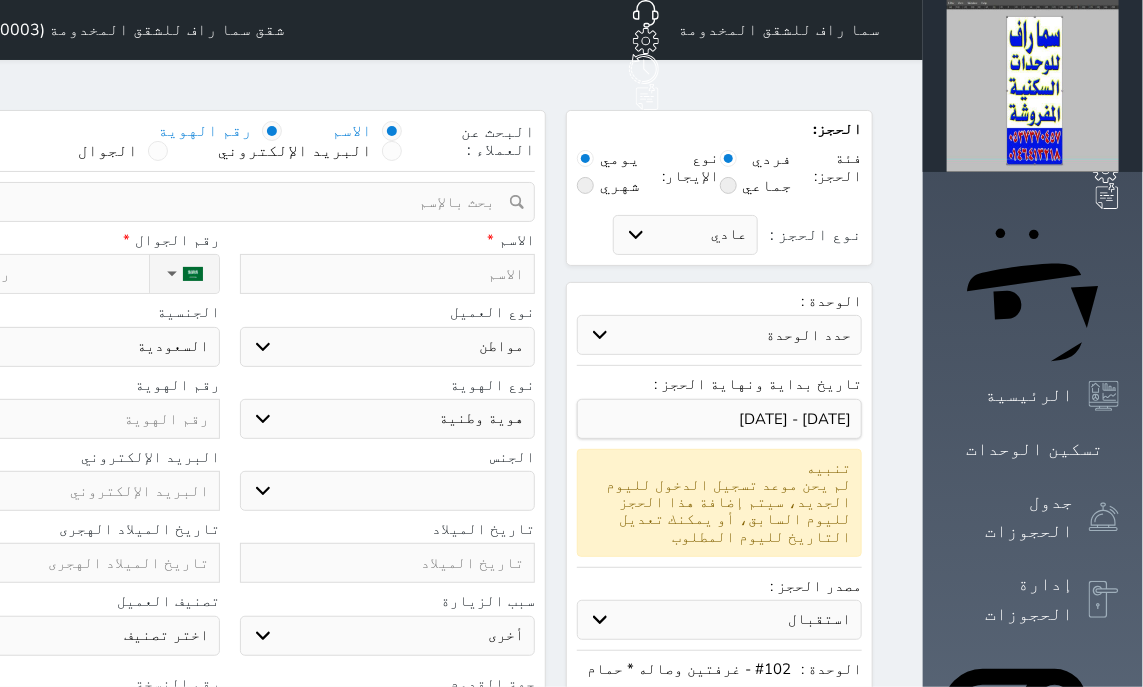 select 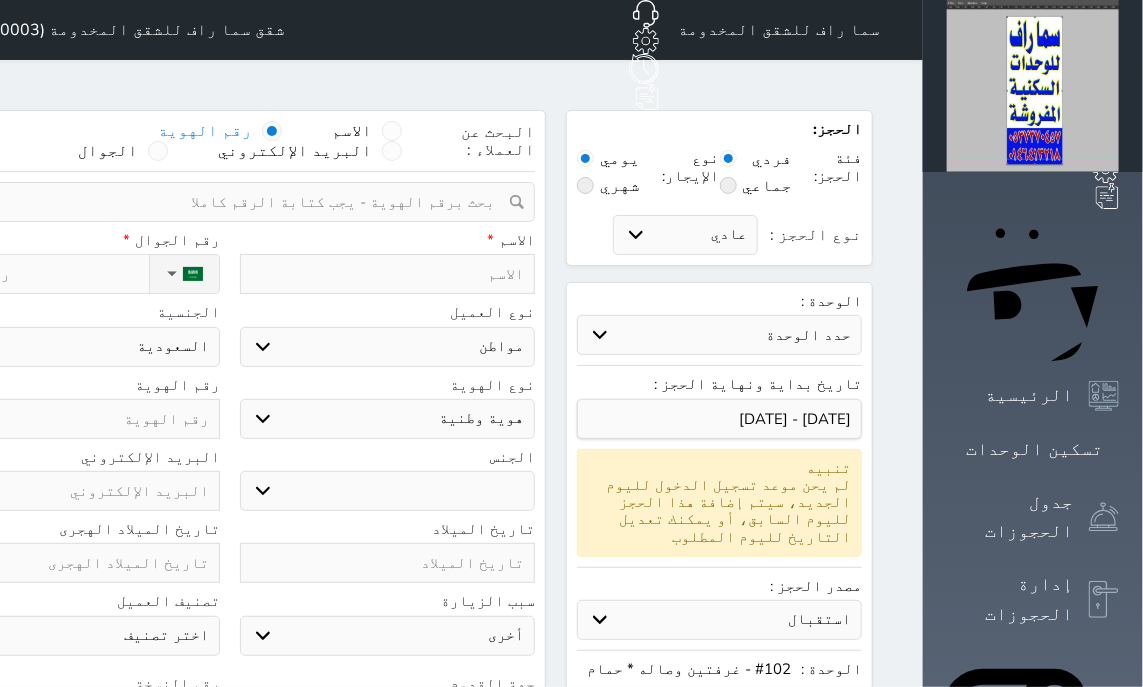 click at bounding box center (222, 202) 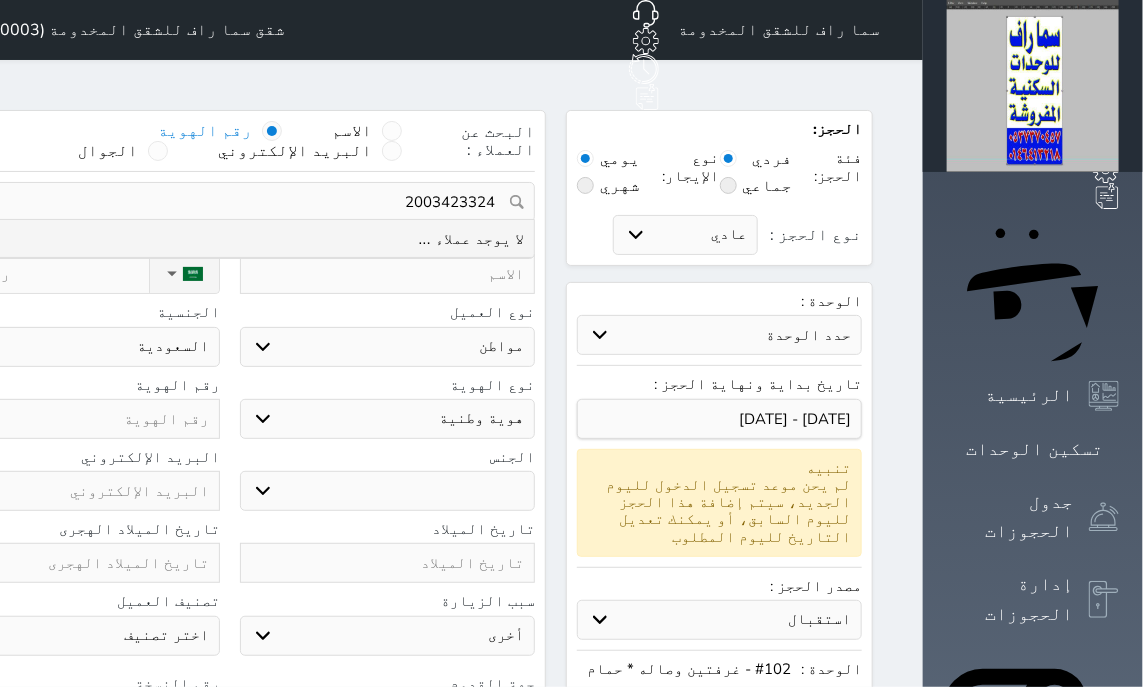 click on "2003423324" at bounding box center (229, 202) 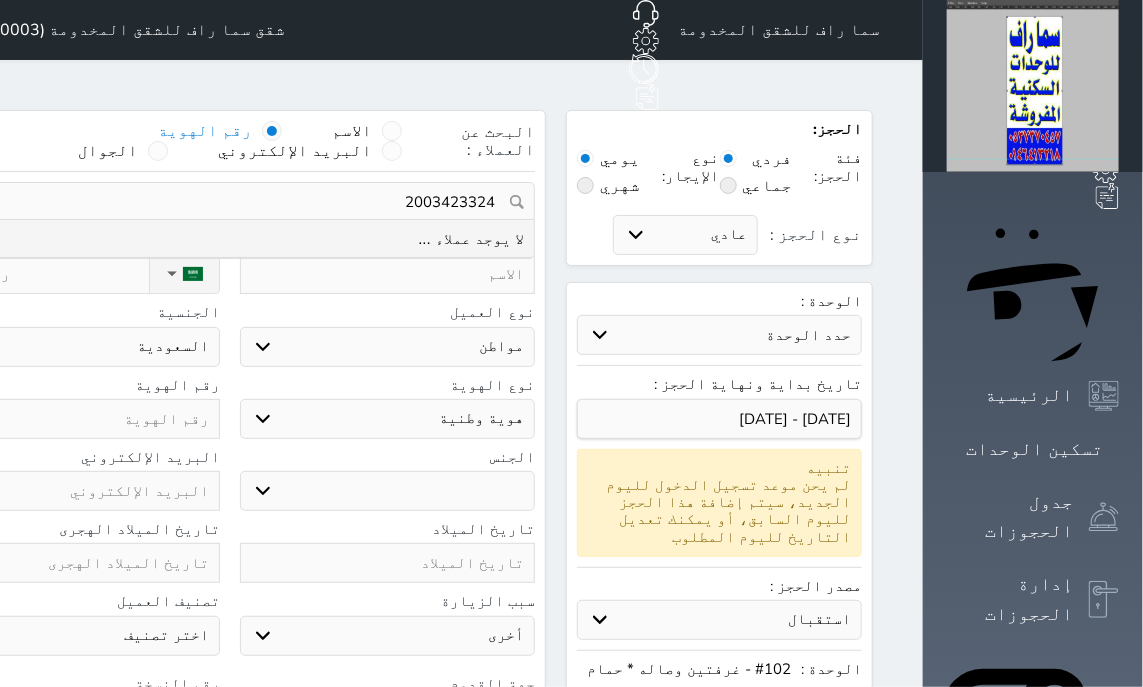 type on "2003423324" 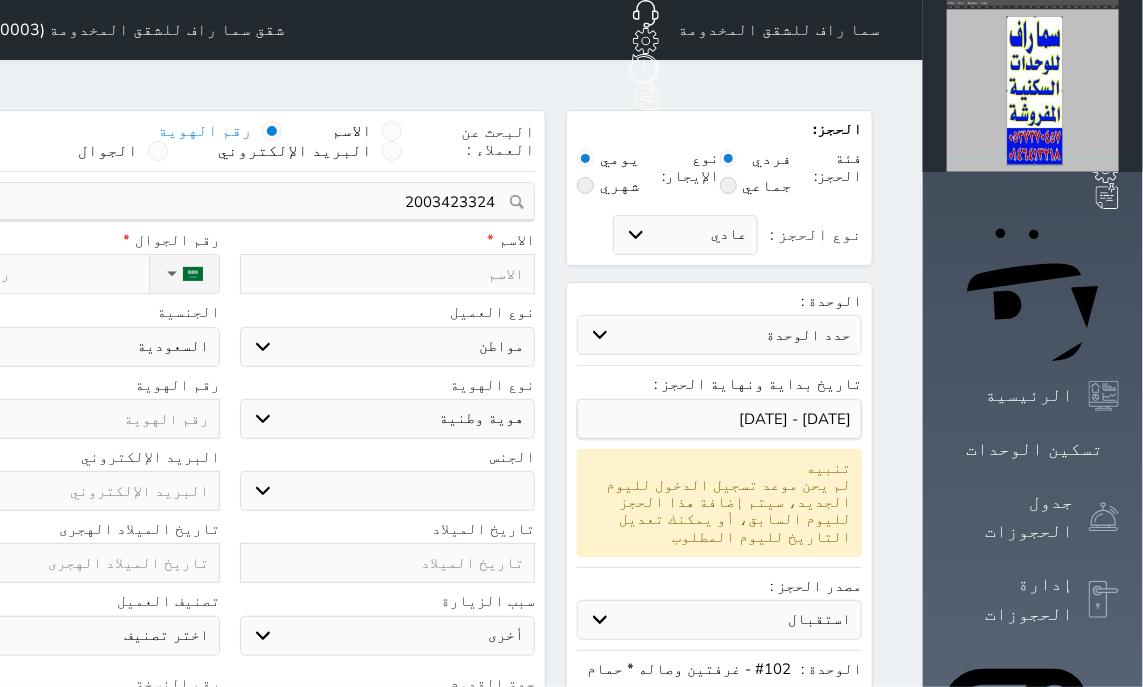 click at bounding box center [388, 274] 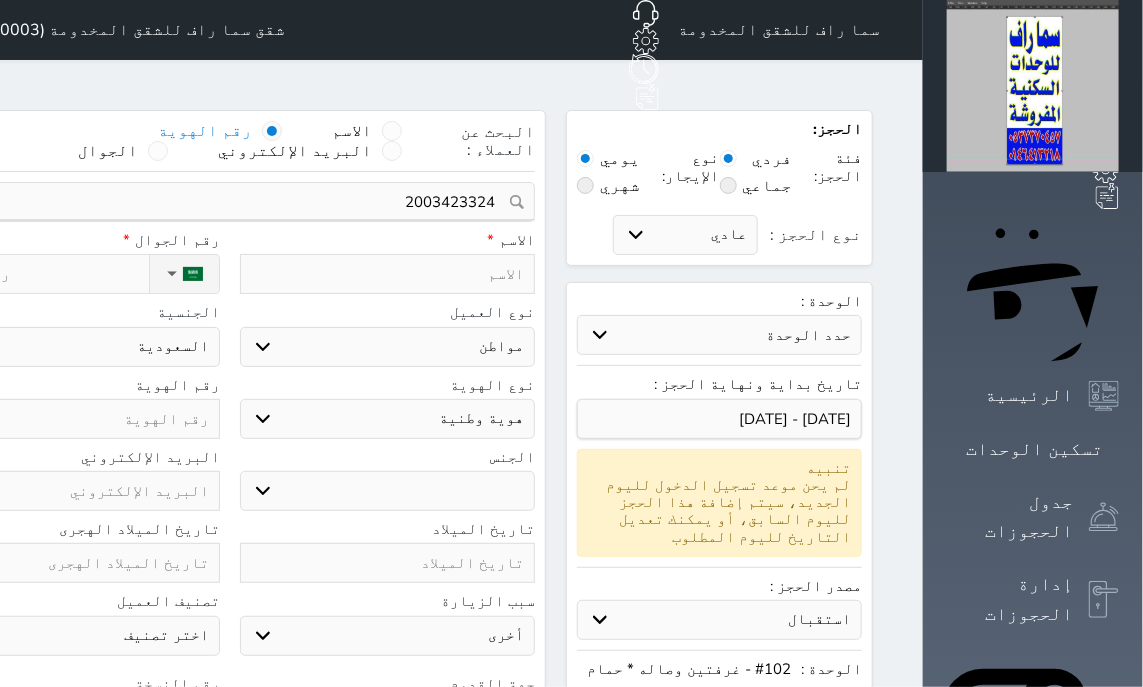 type 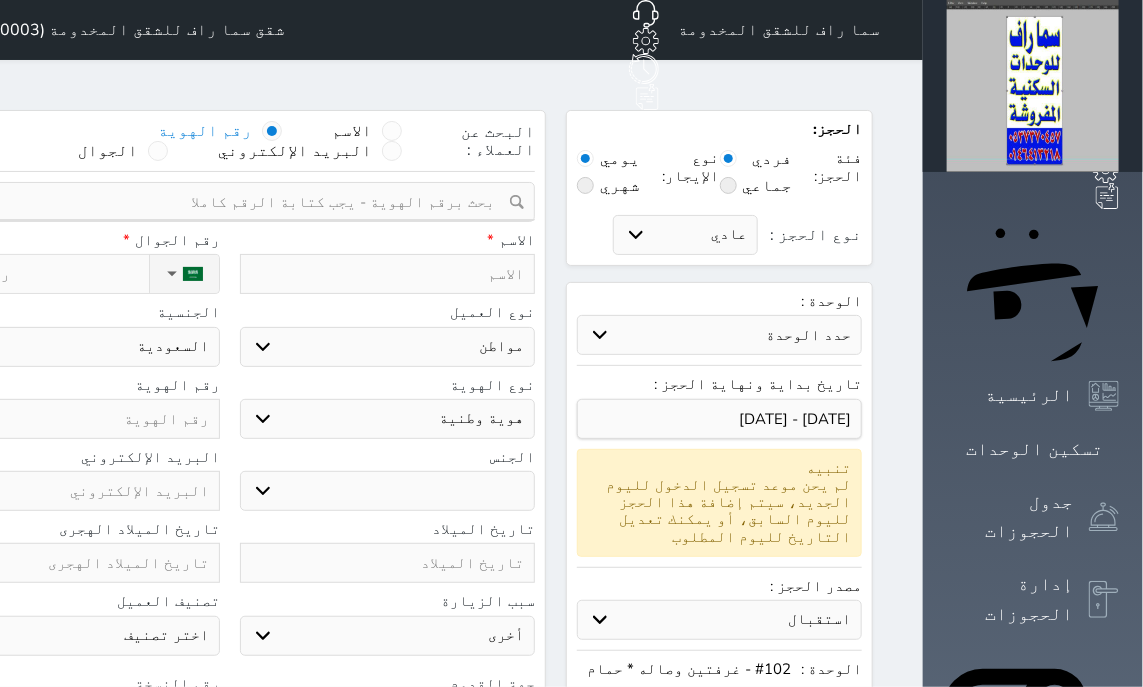 select 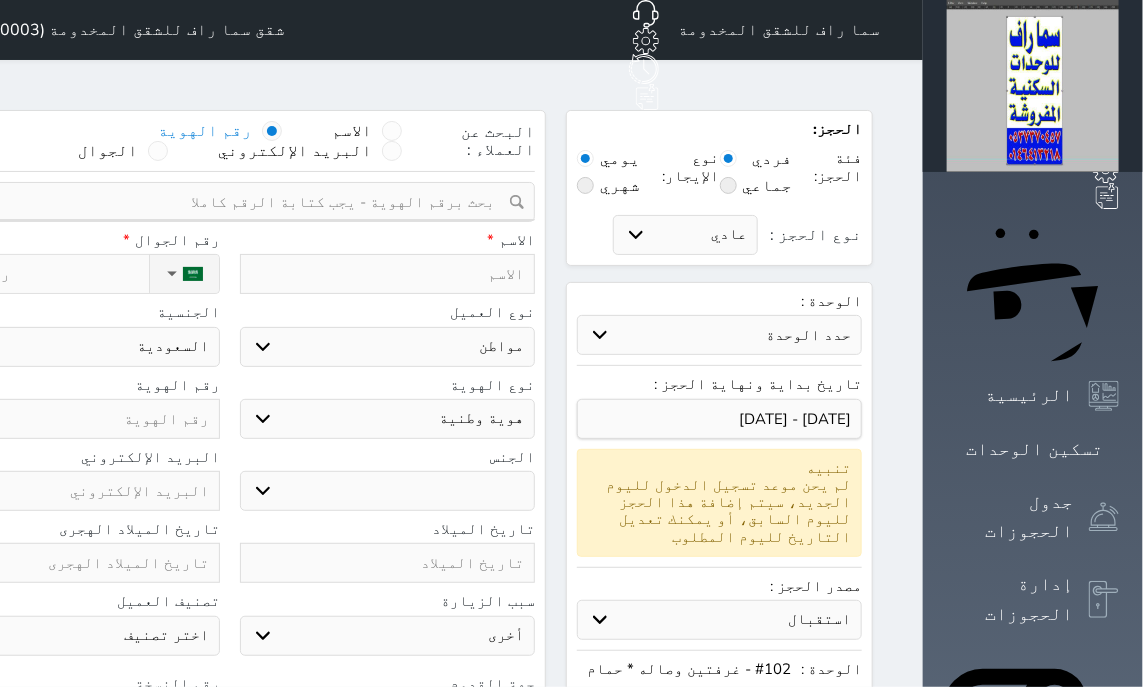 select 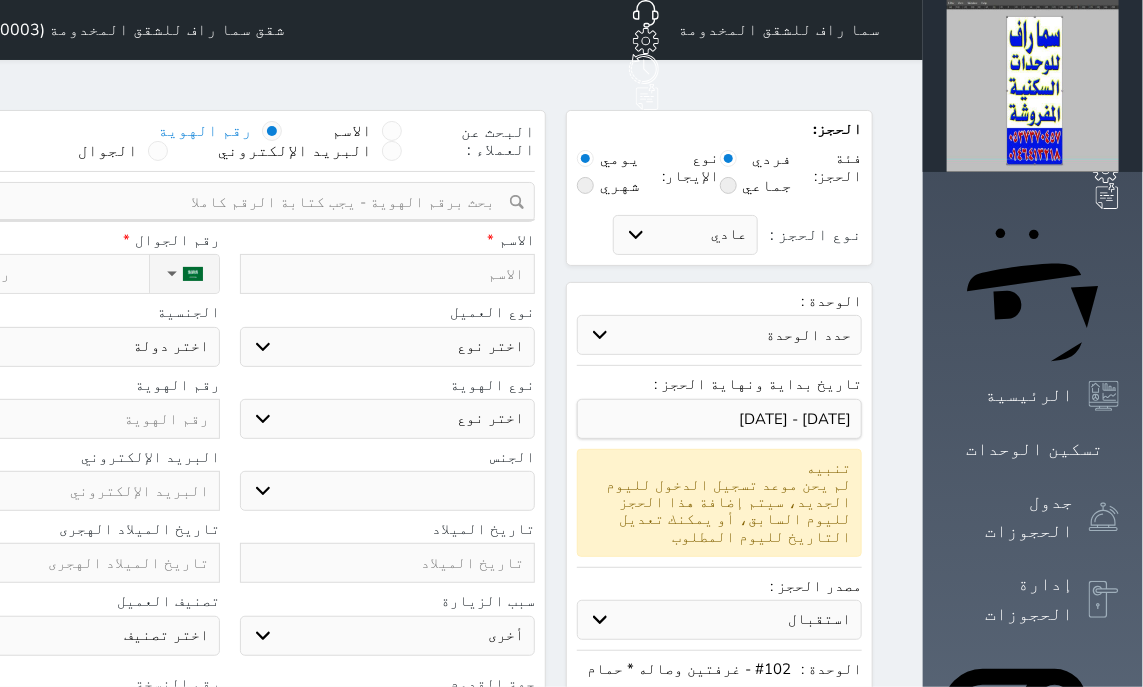 click at bounding box center (388, 274) 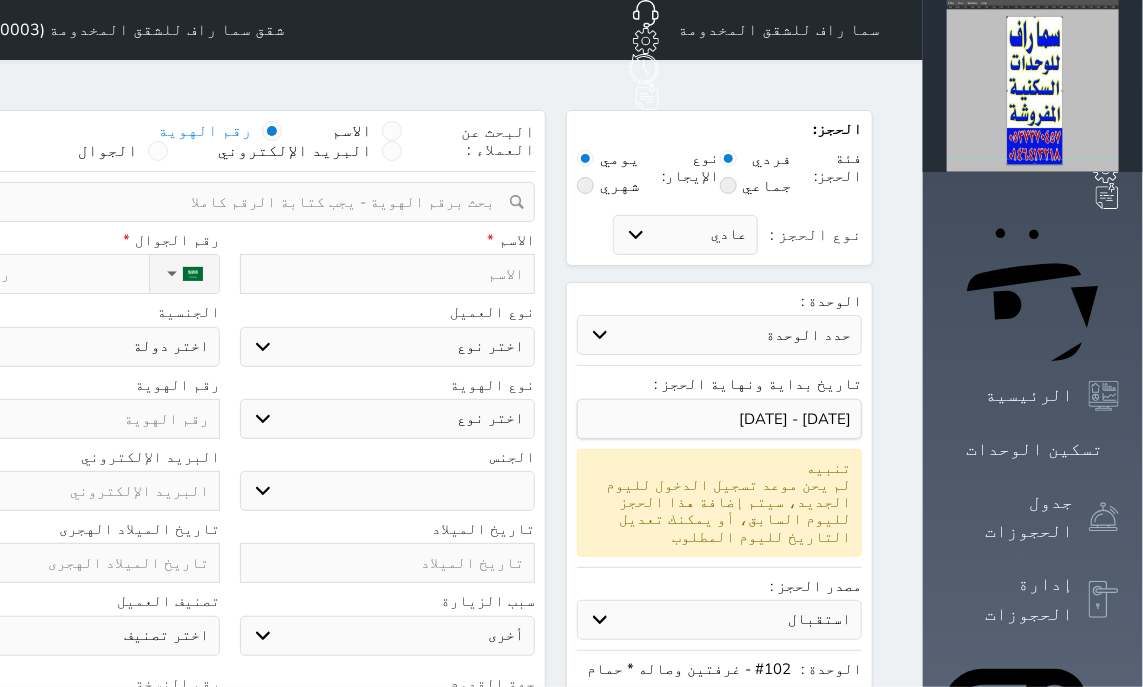 click at bounding box center (388, 274) 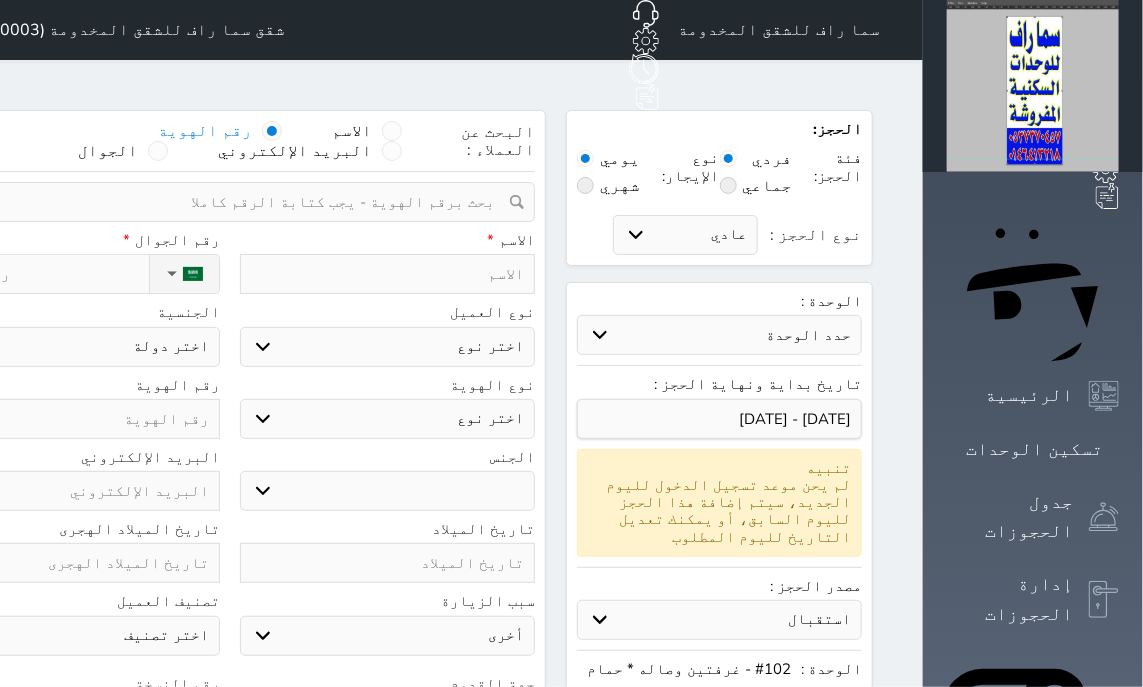 type on "ع" 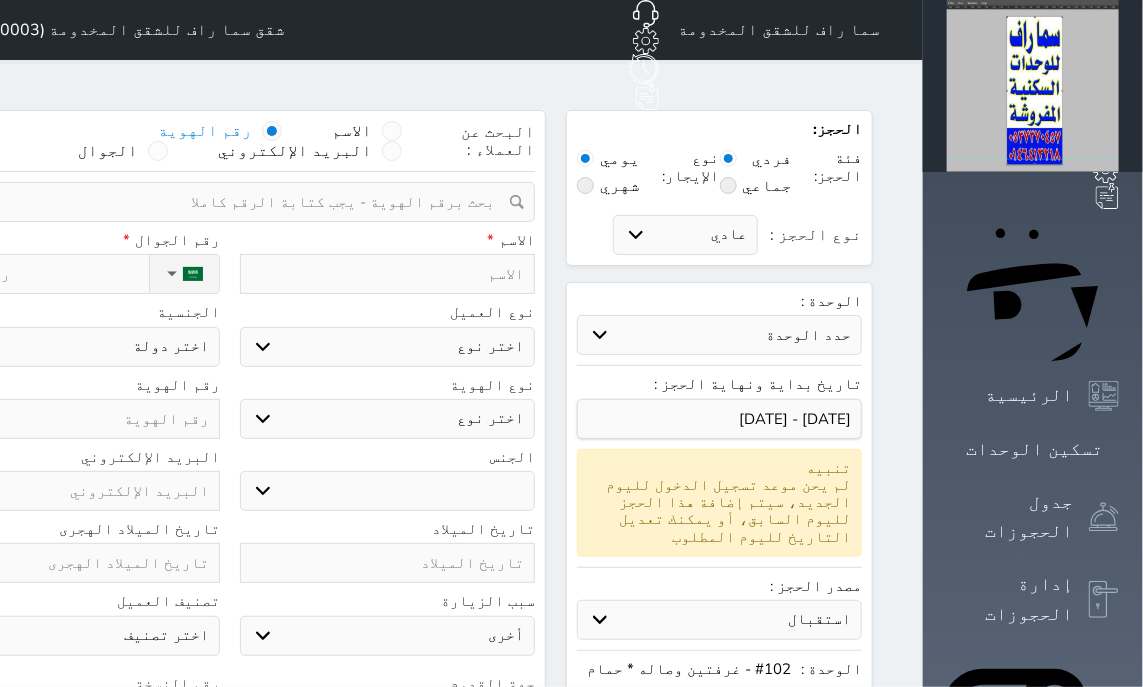 select 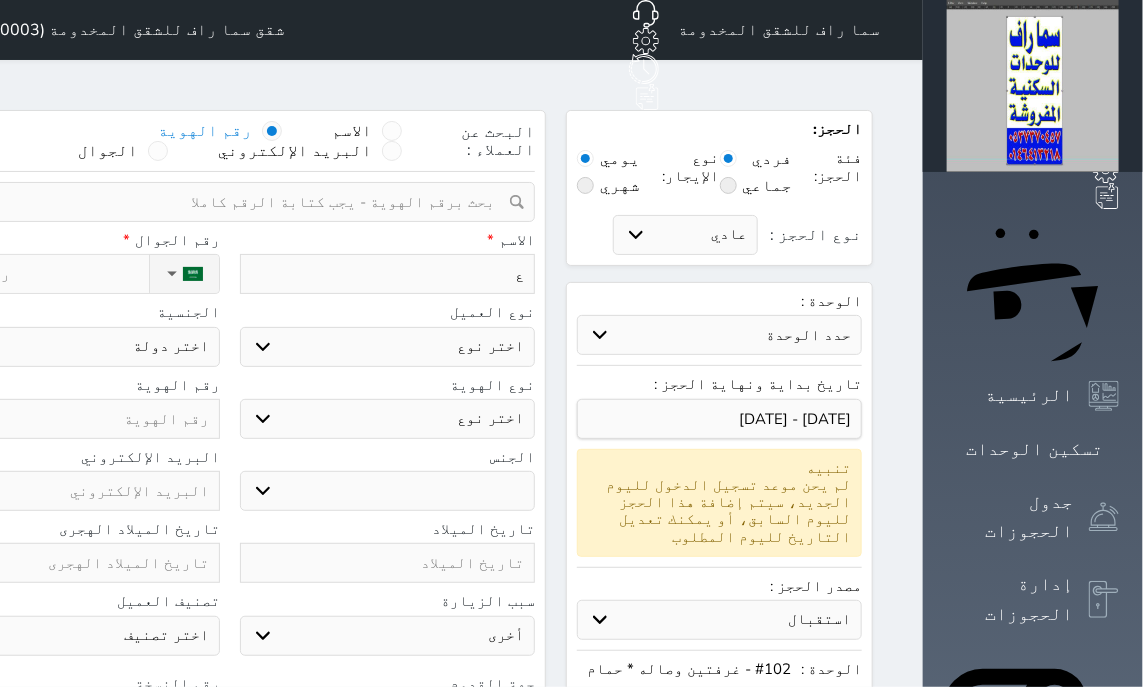 type on "عب" 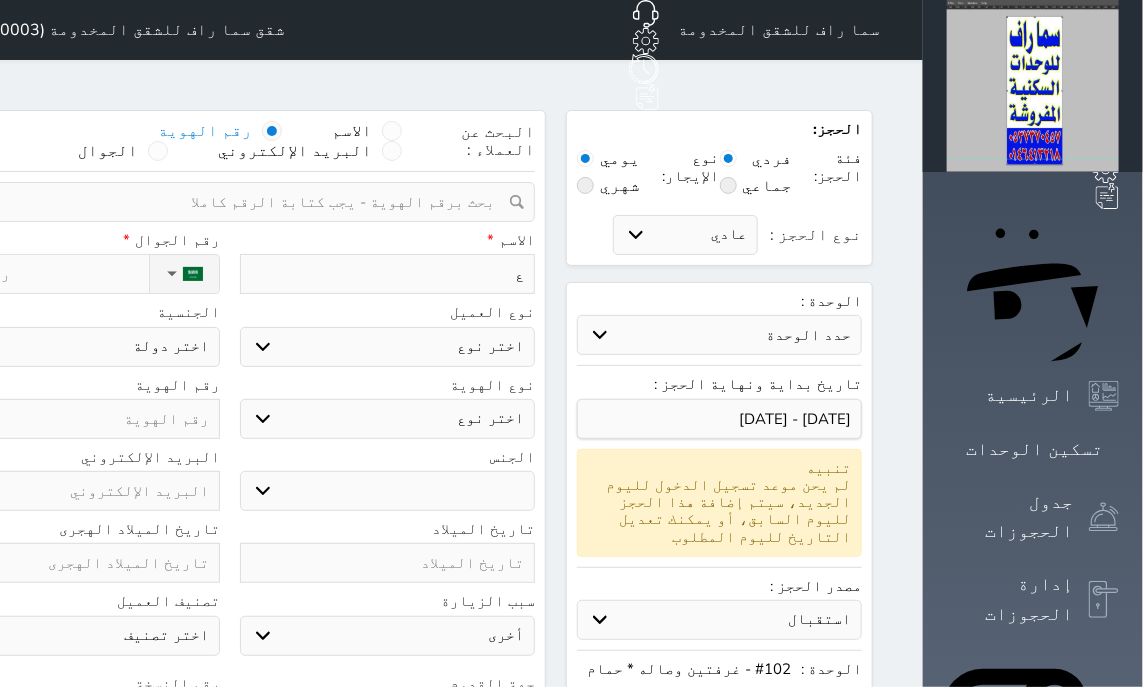 select 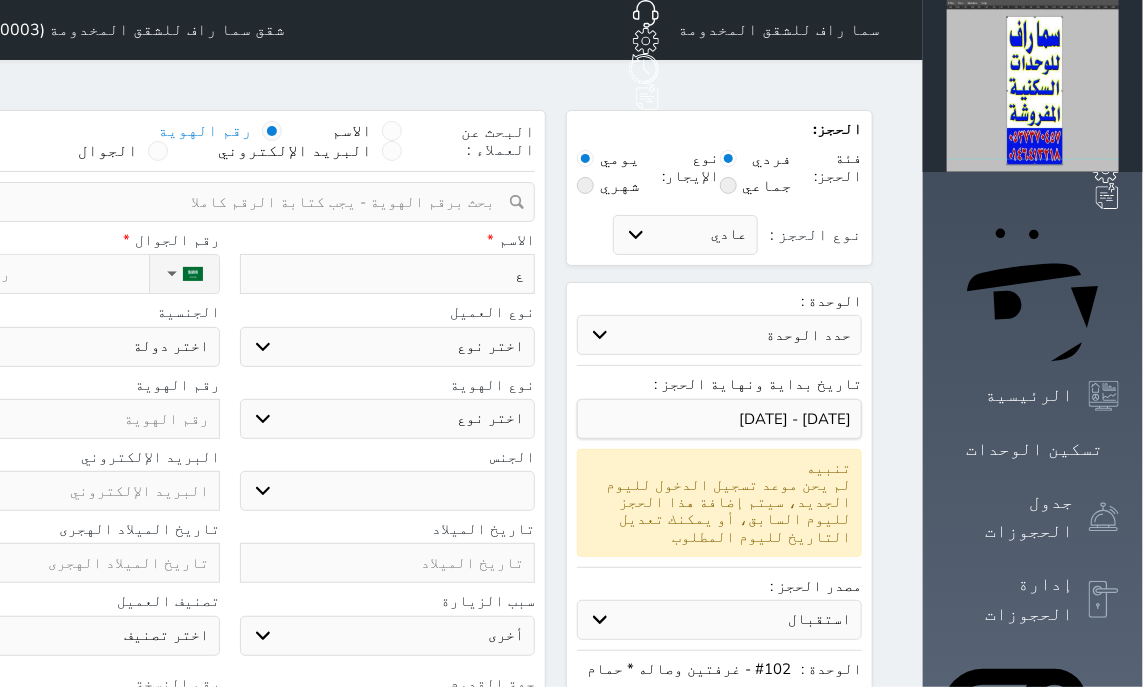 select 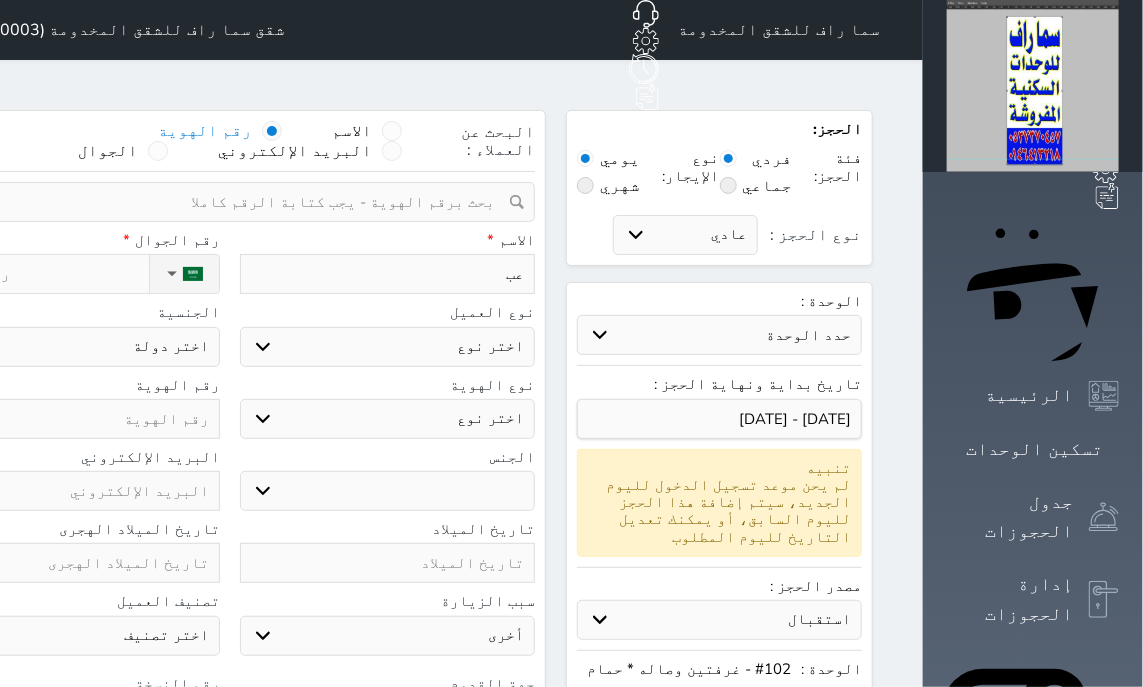 type on "عبد" 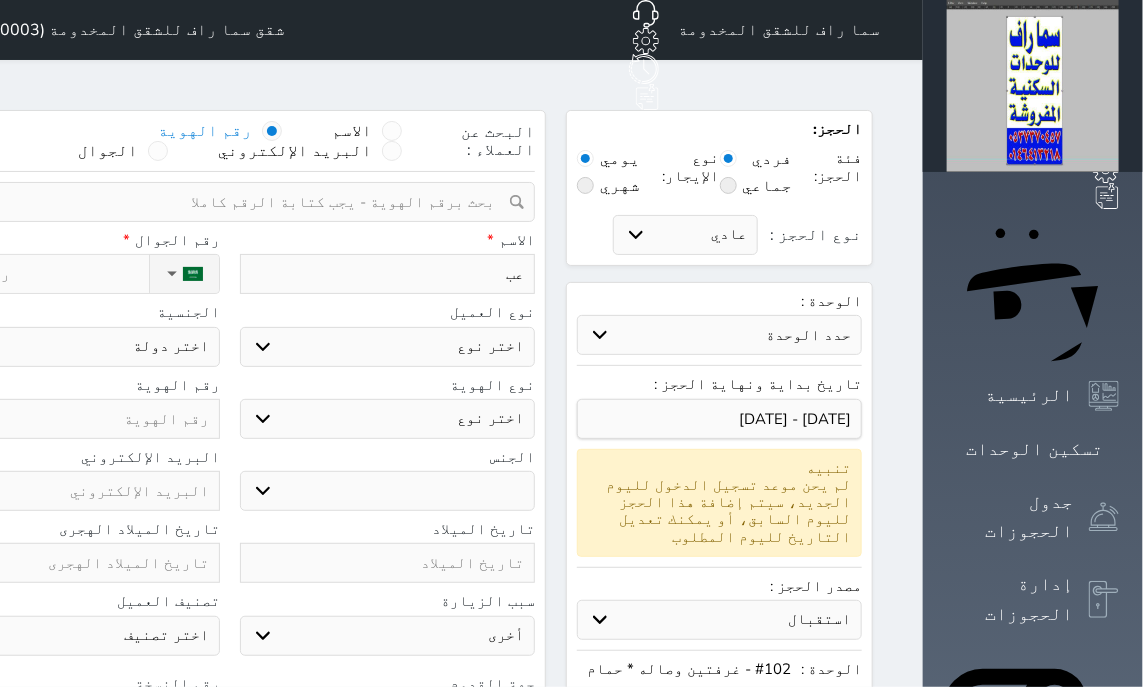 select 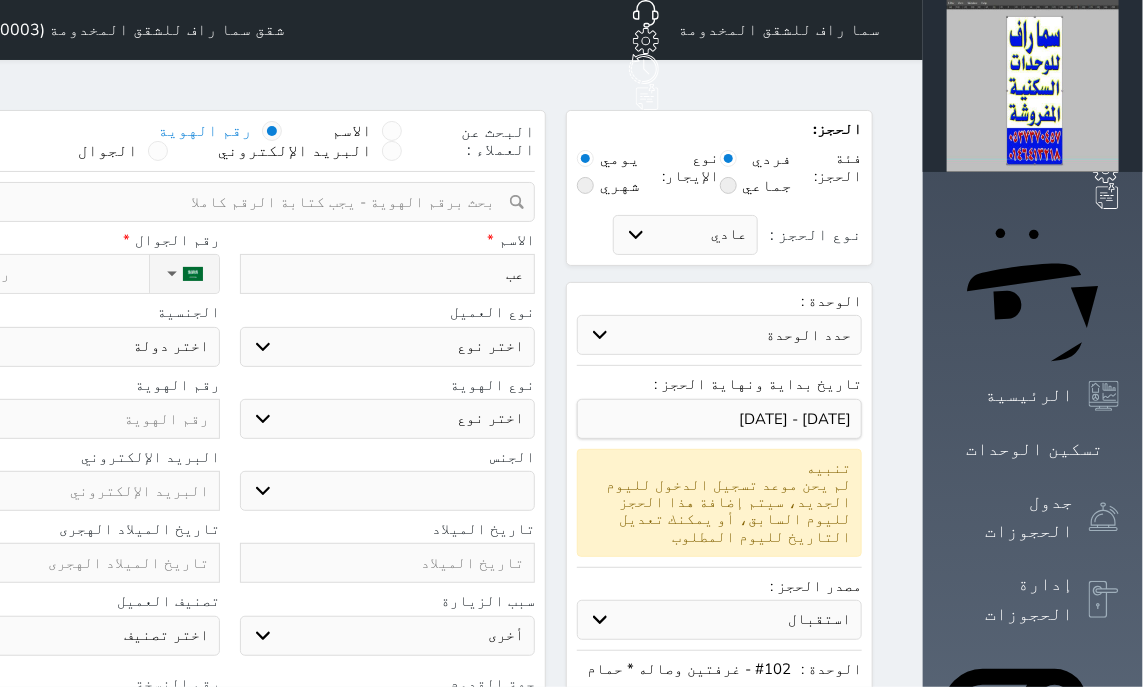 select 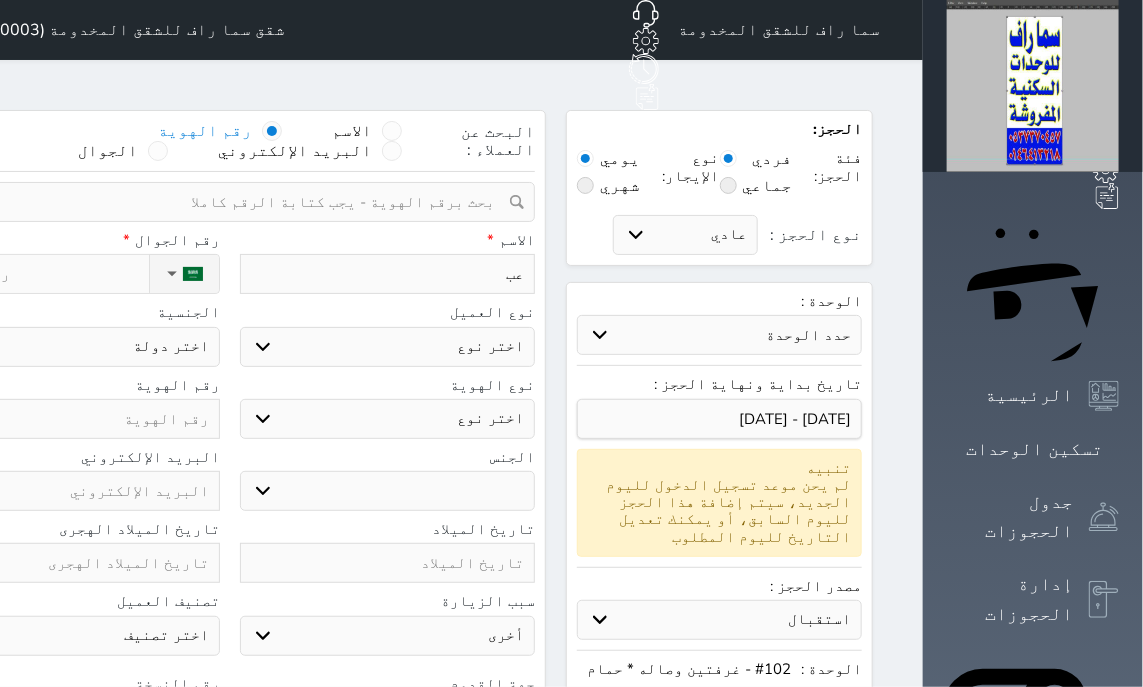 select 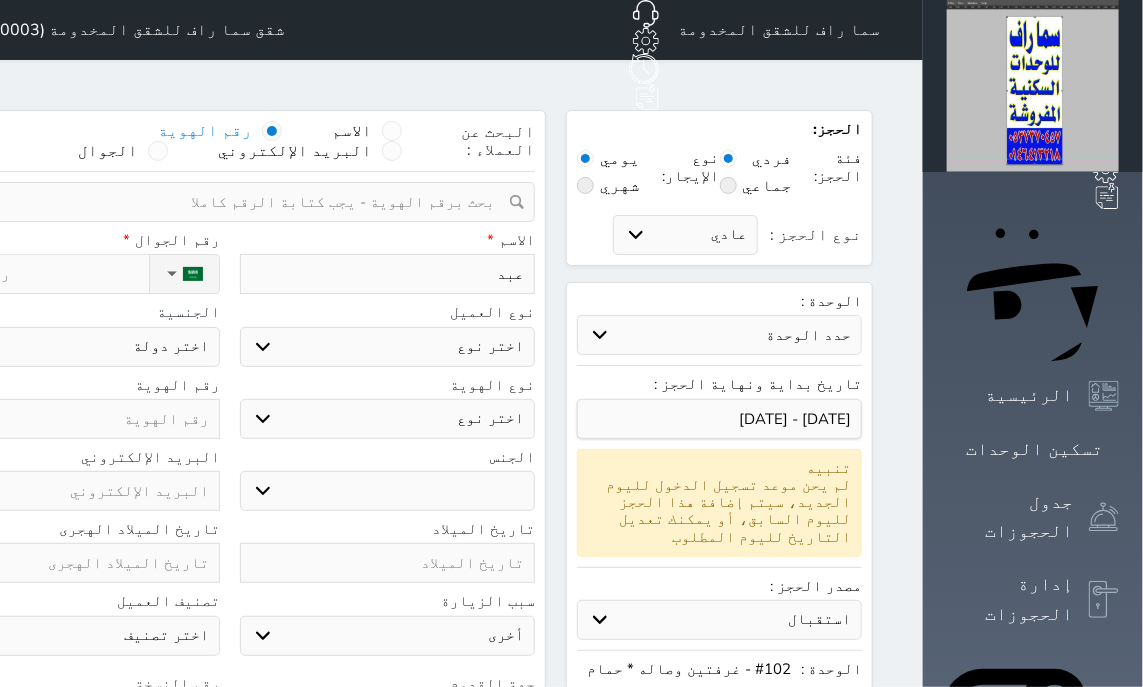 type on "عبد" 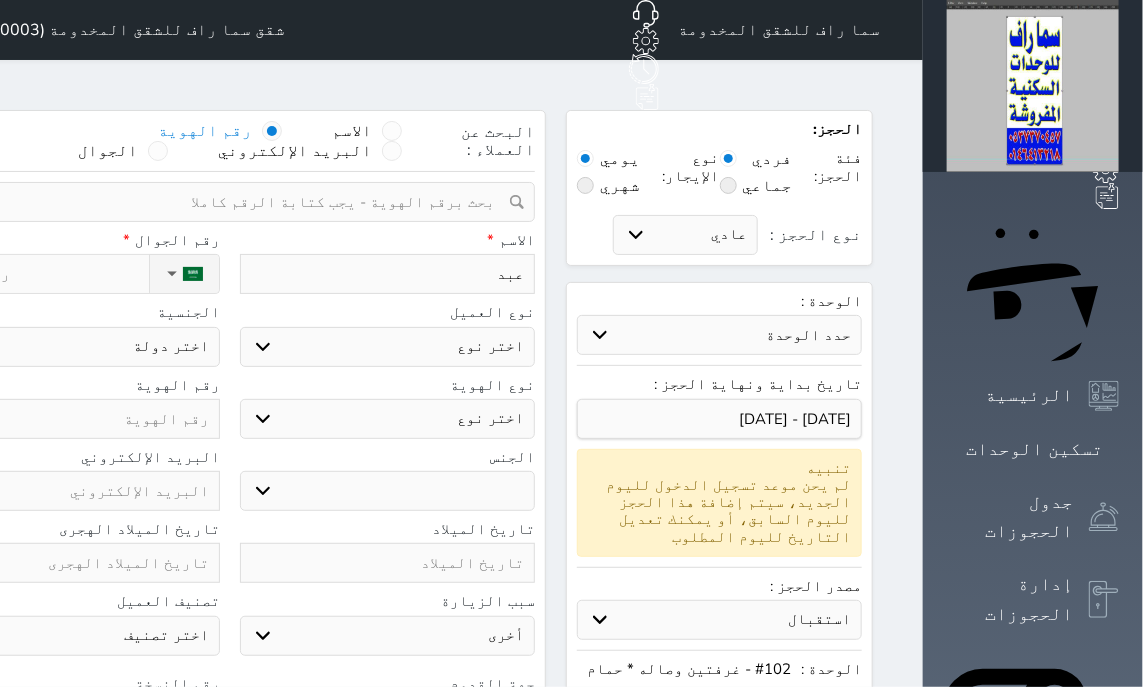 select 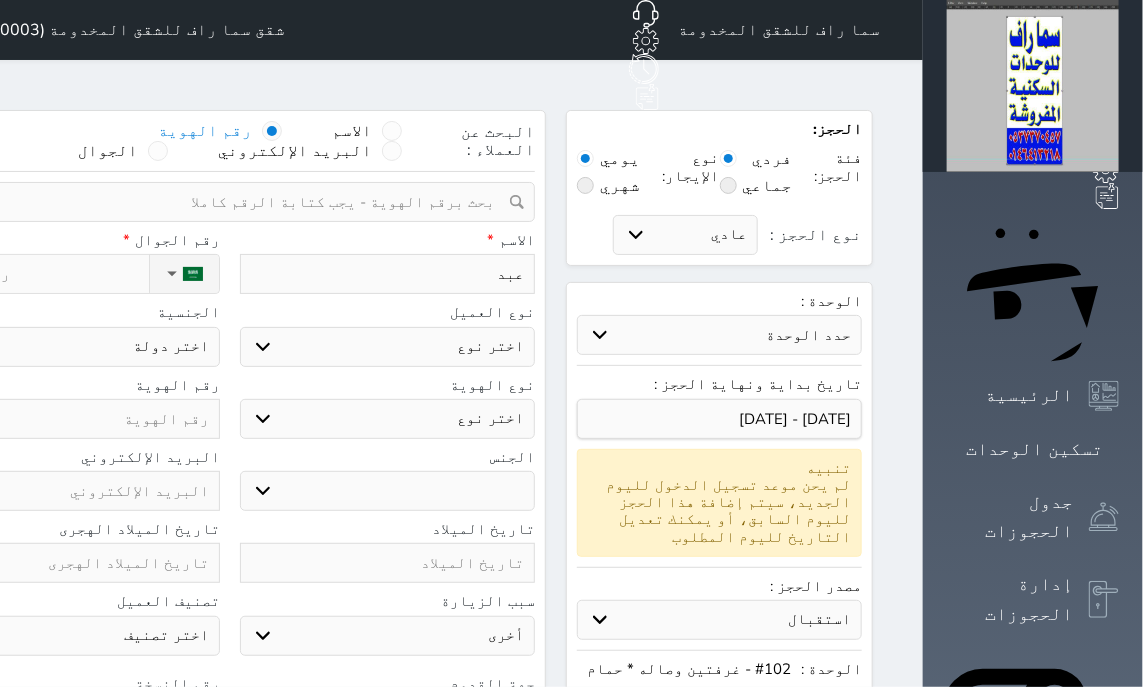 select 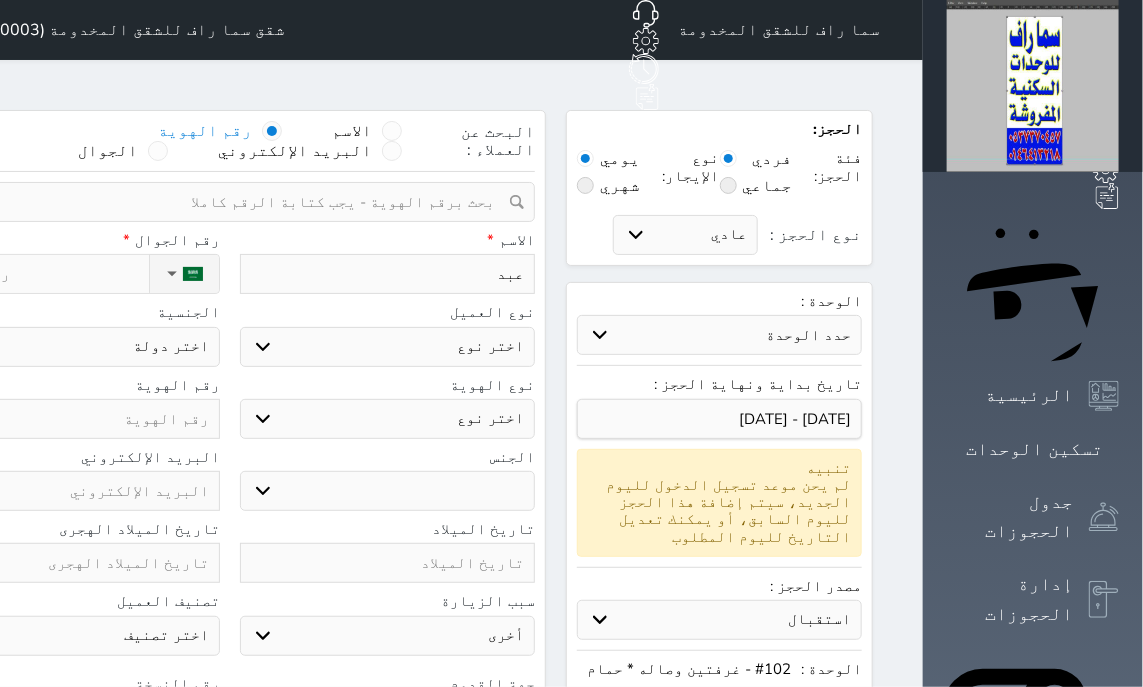 type on "[PERSON_NAME]" 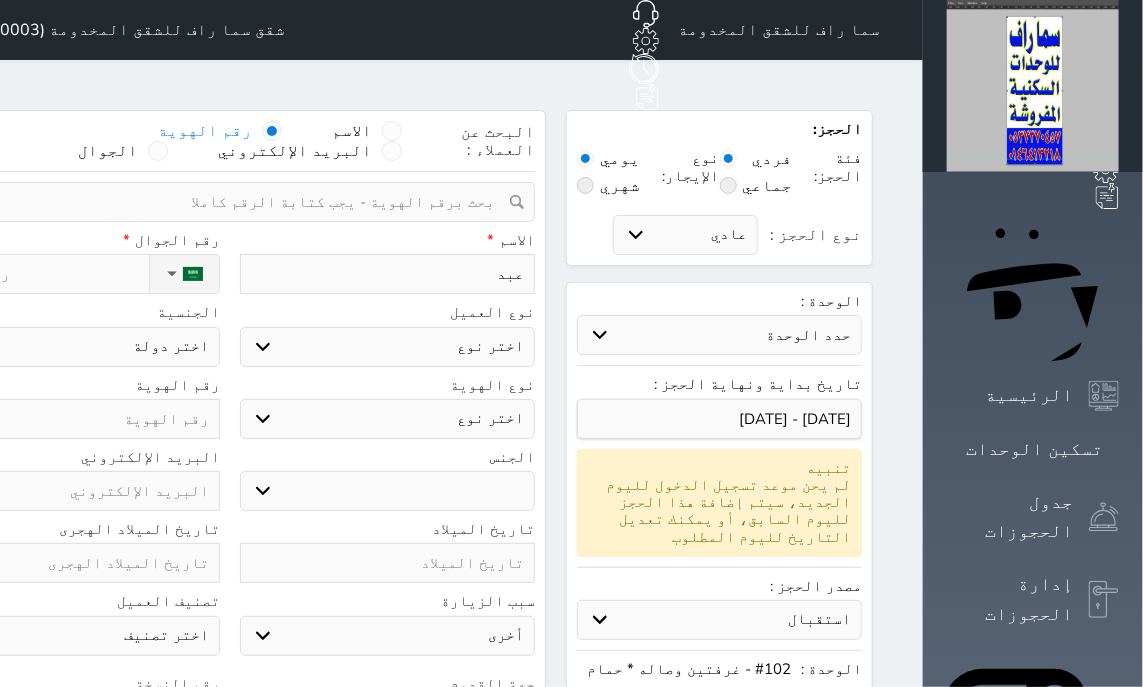 select 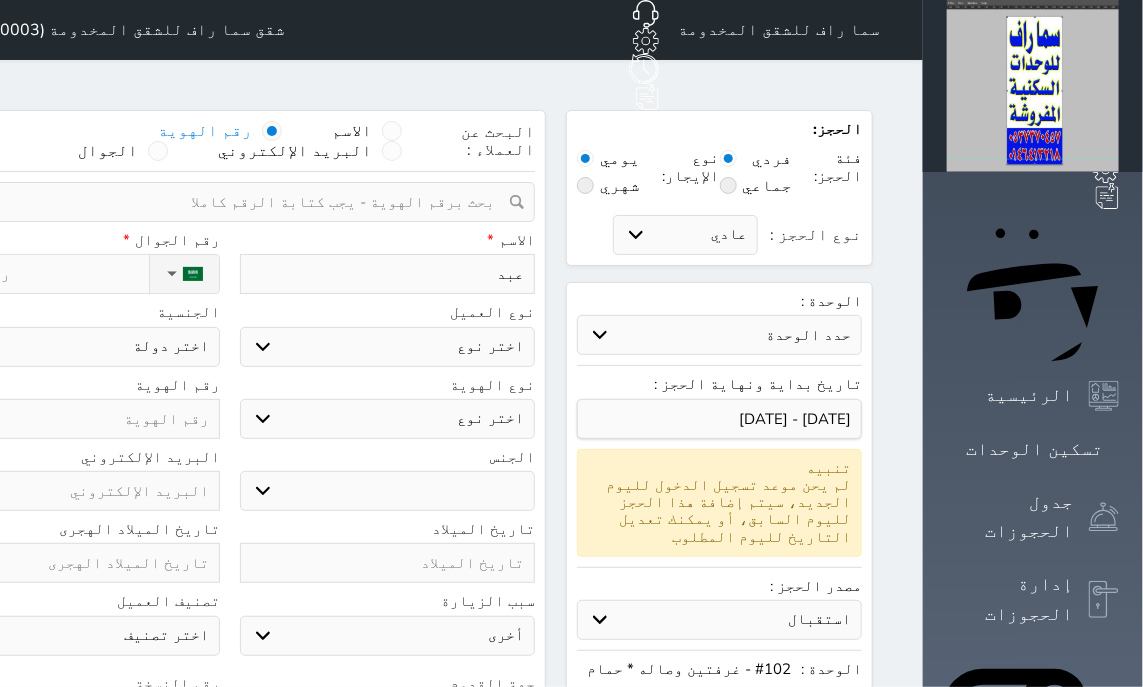 select 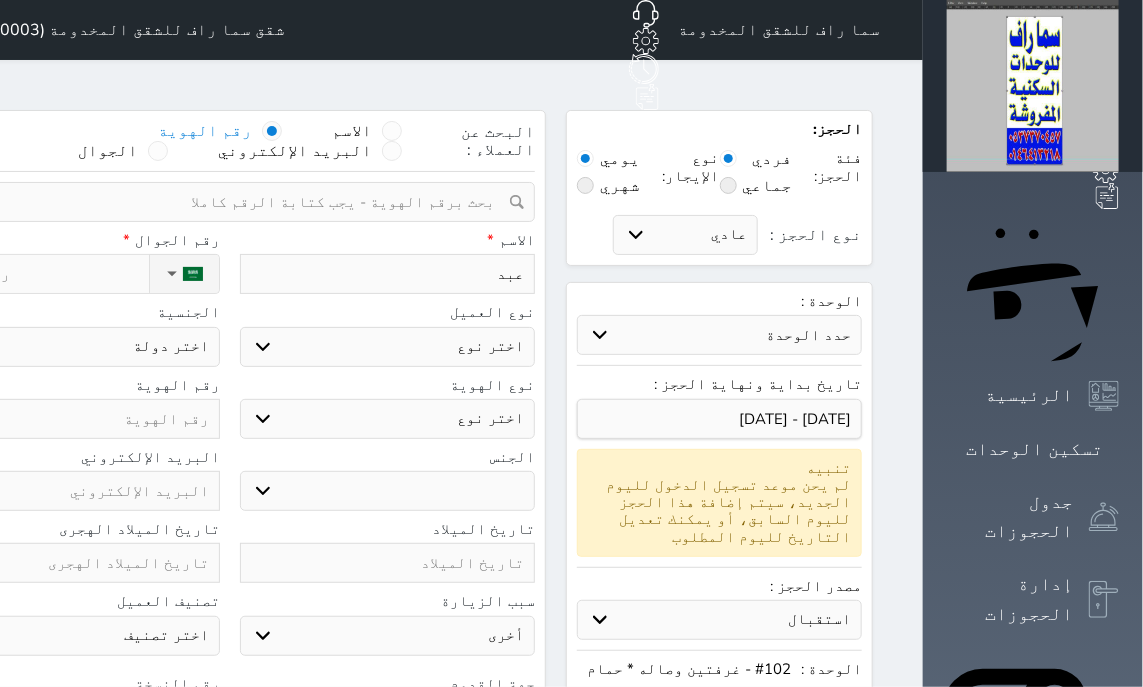 select 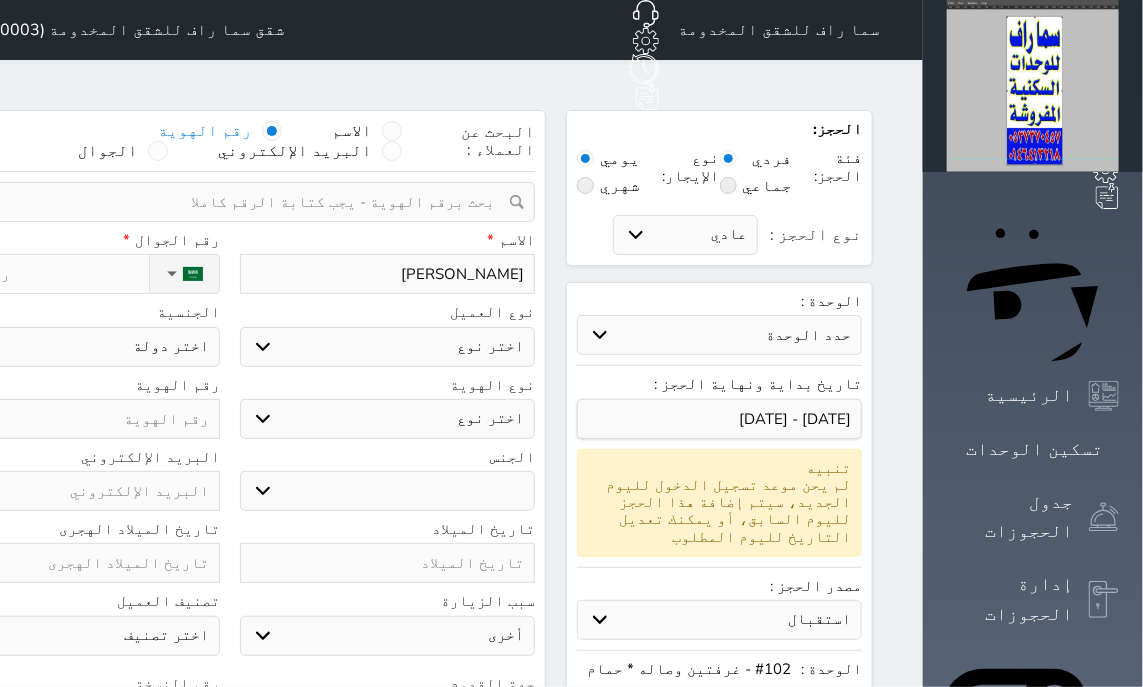 type on "[PERSON_NAME]" 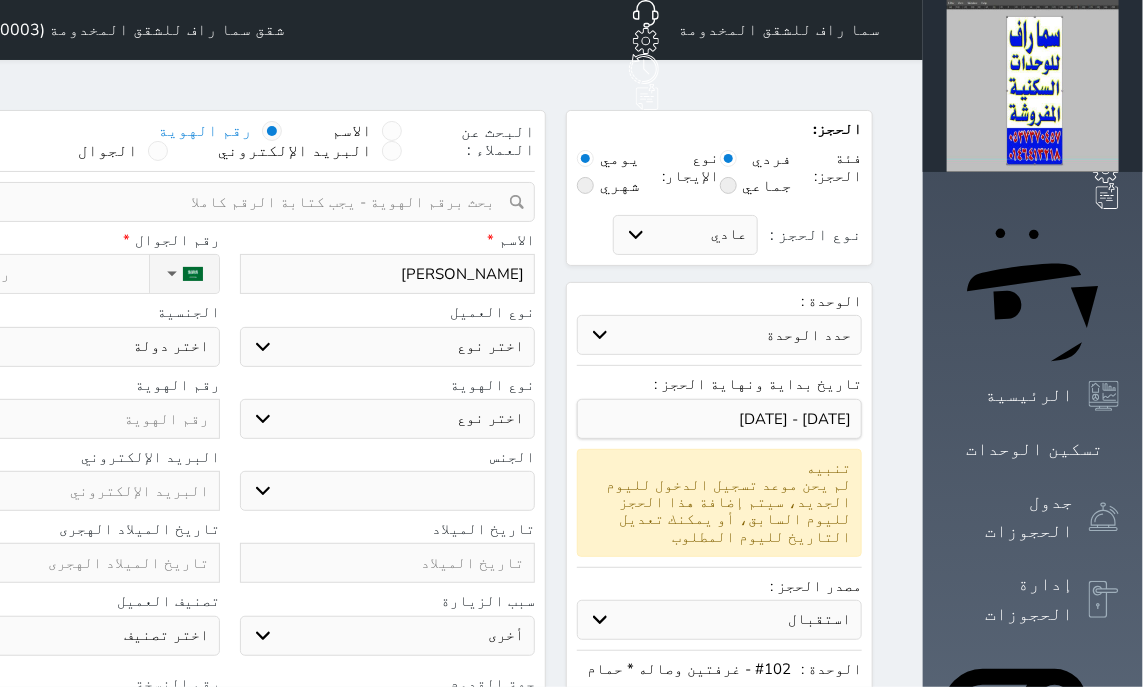 select 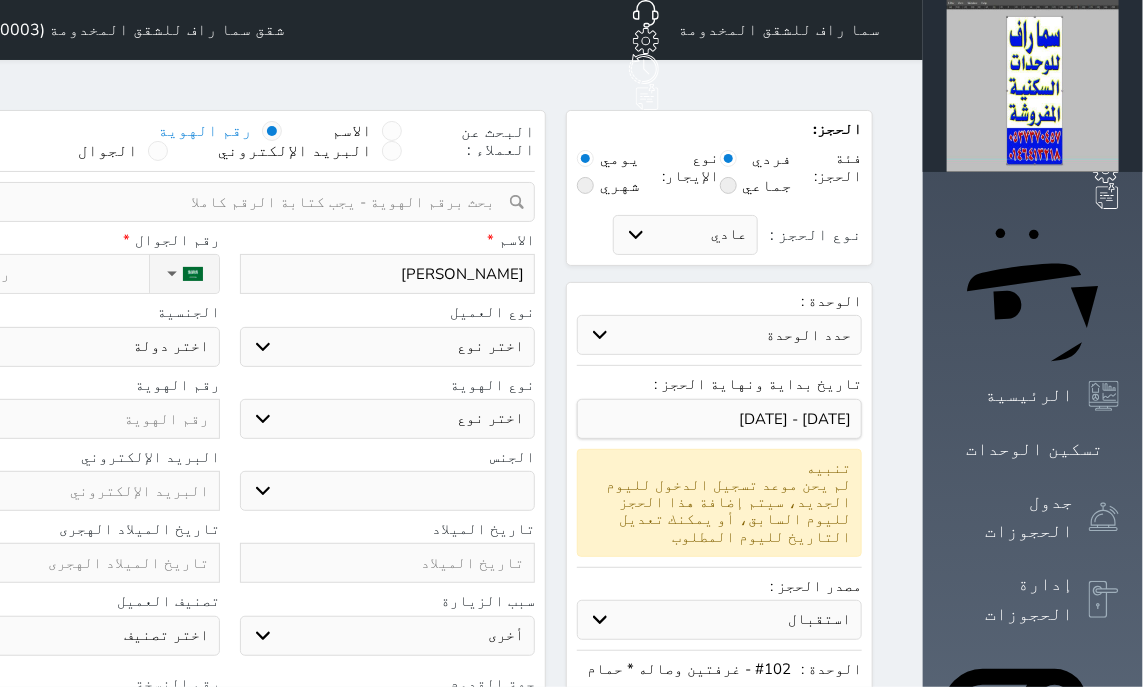 select 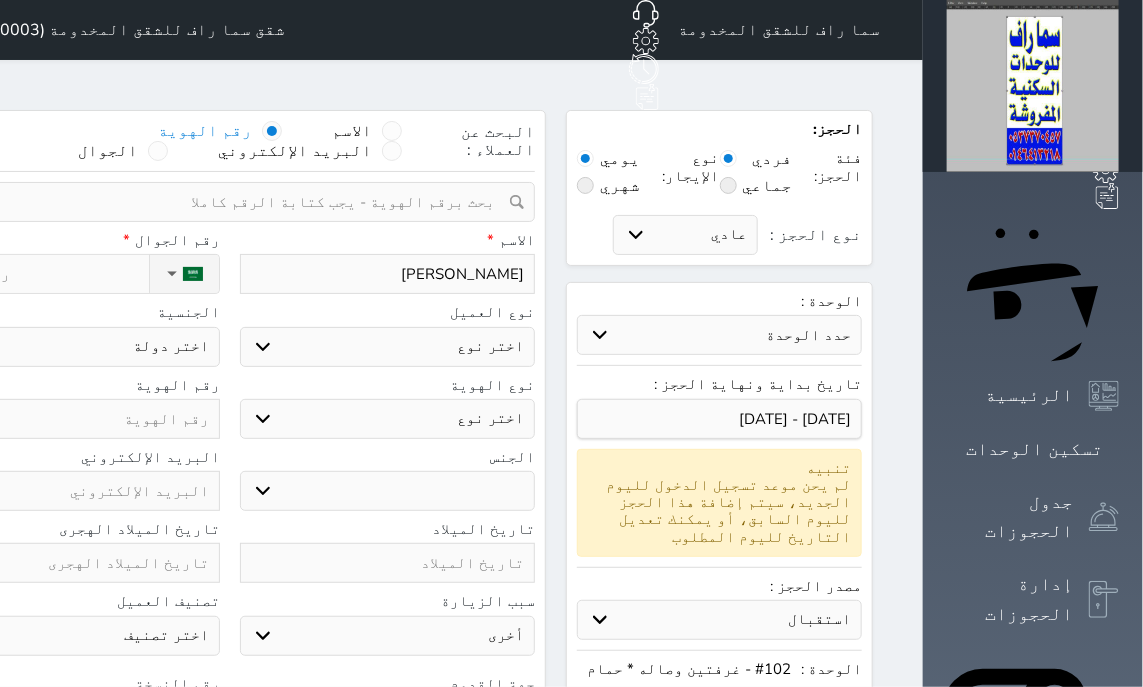 select 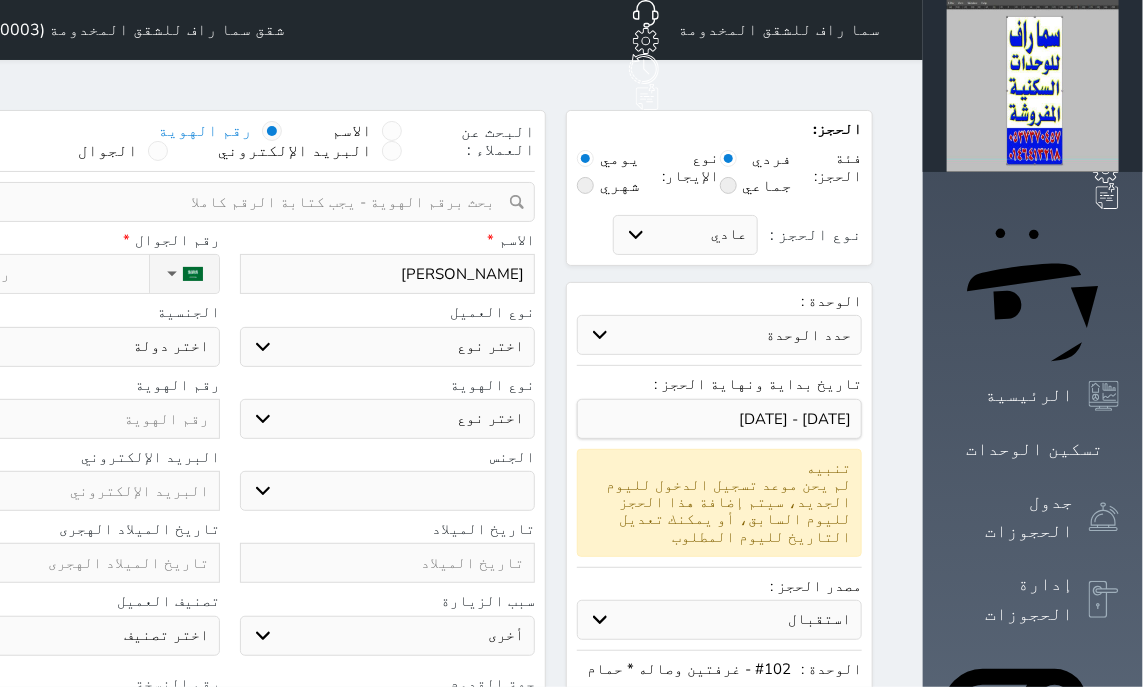 select 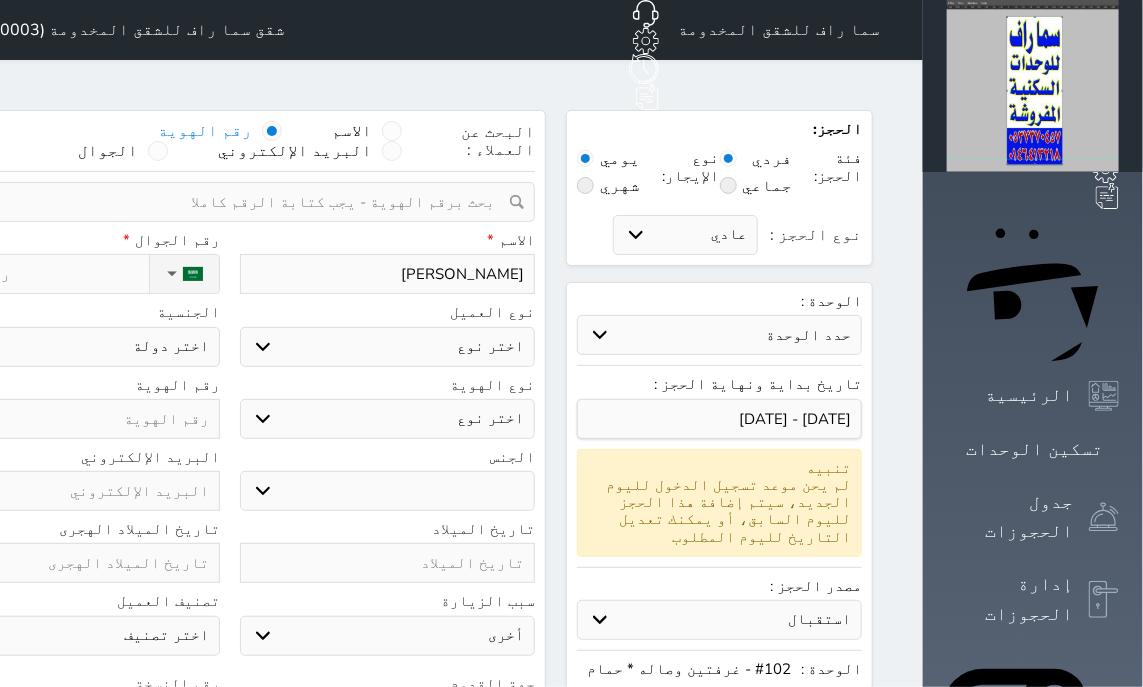 select 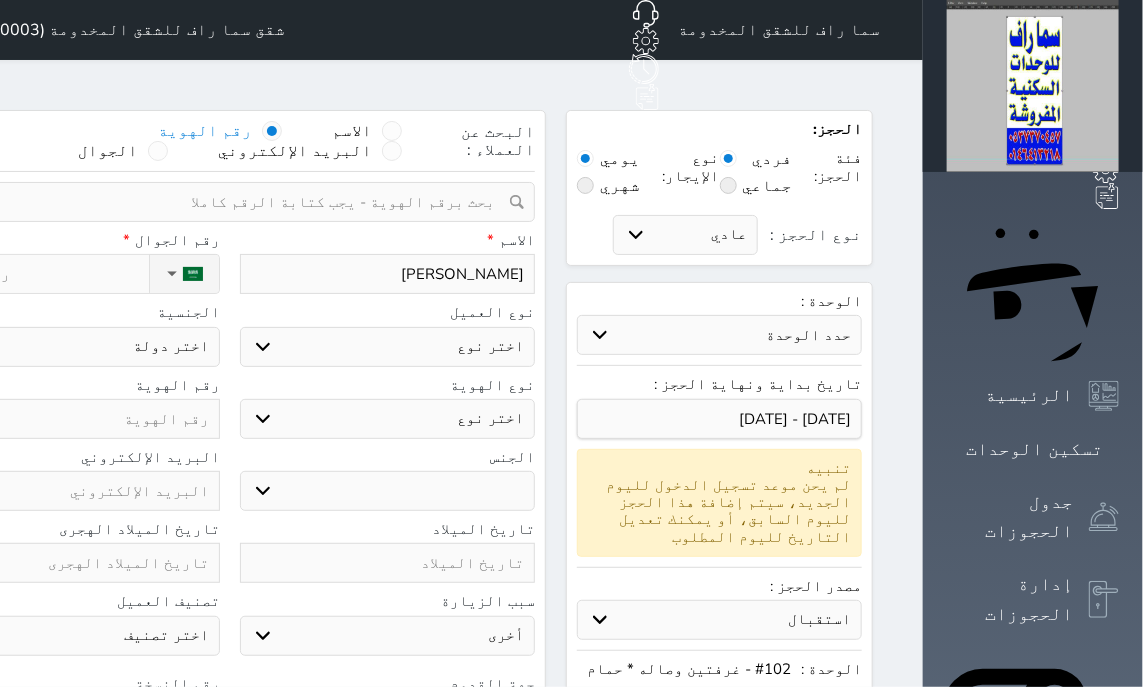 type on "[PERSON_NAME]" 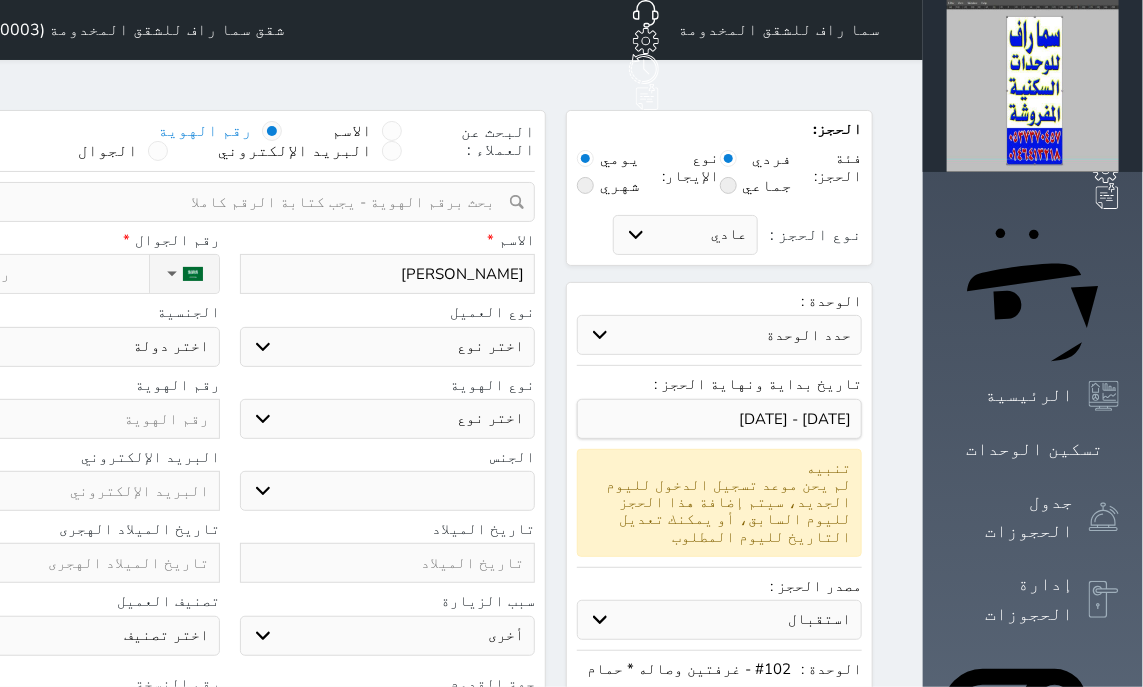 select 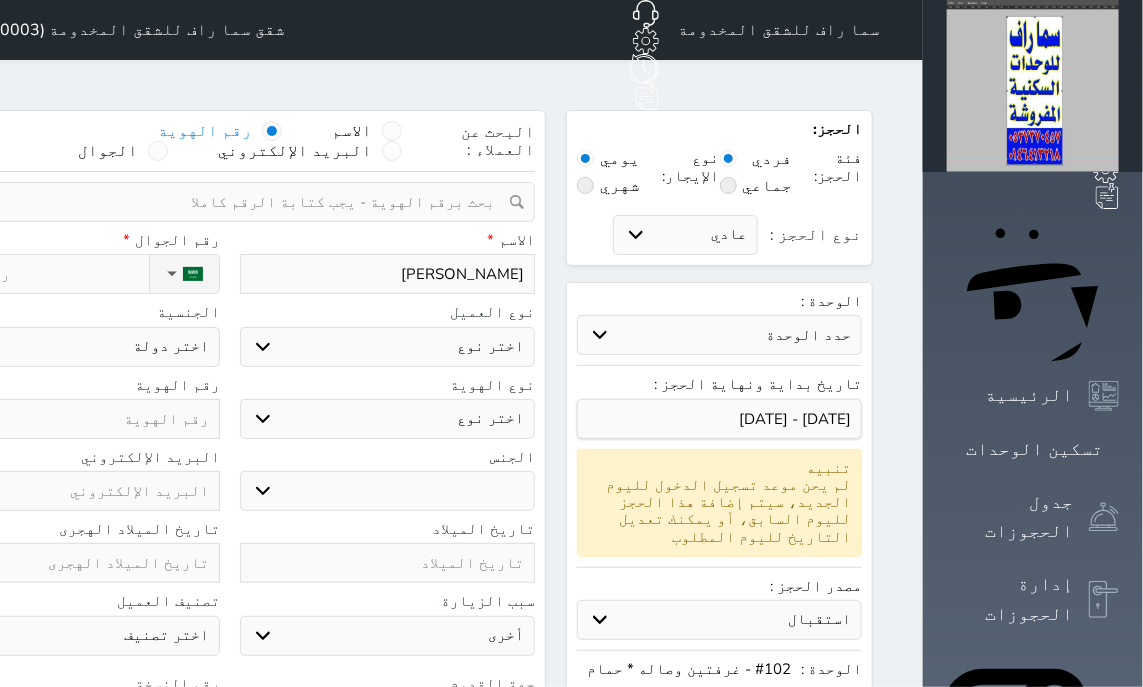 select 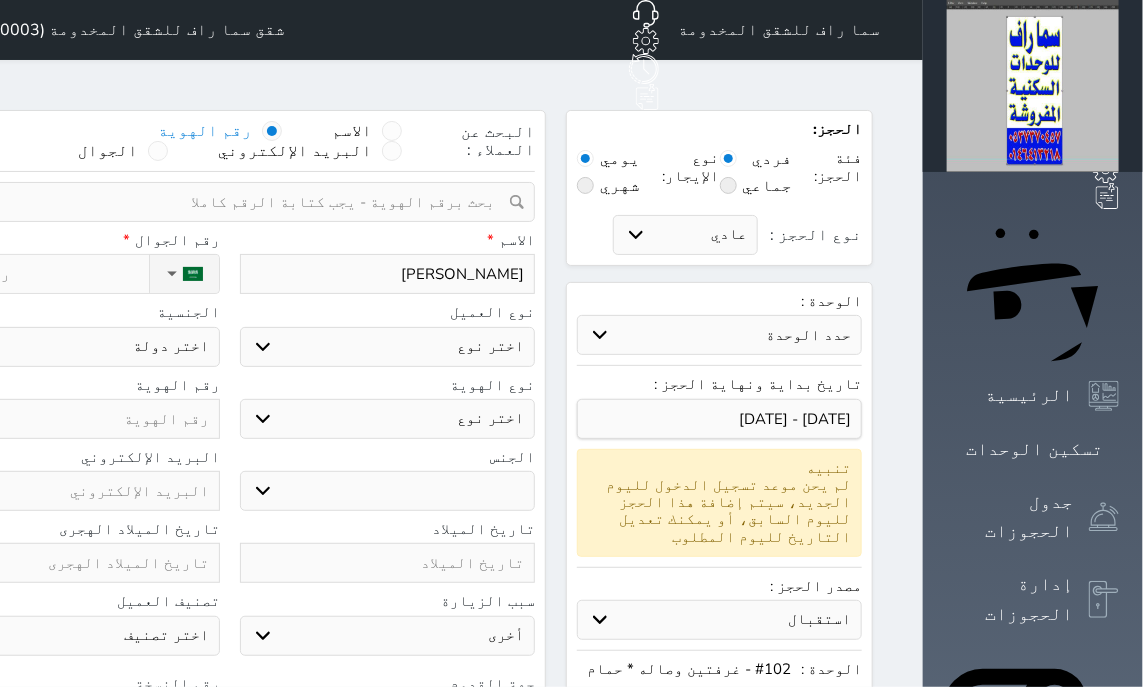 select 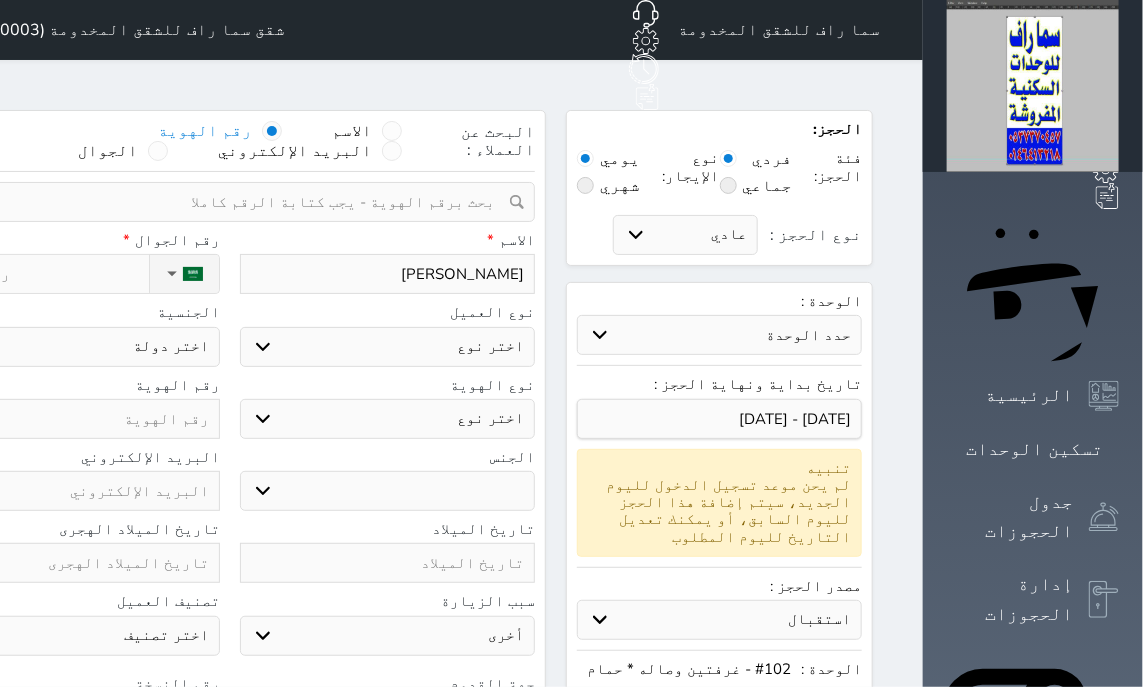 select 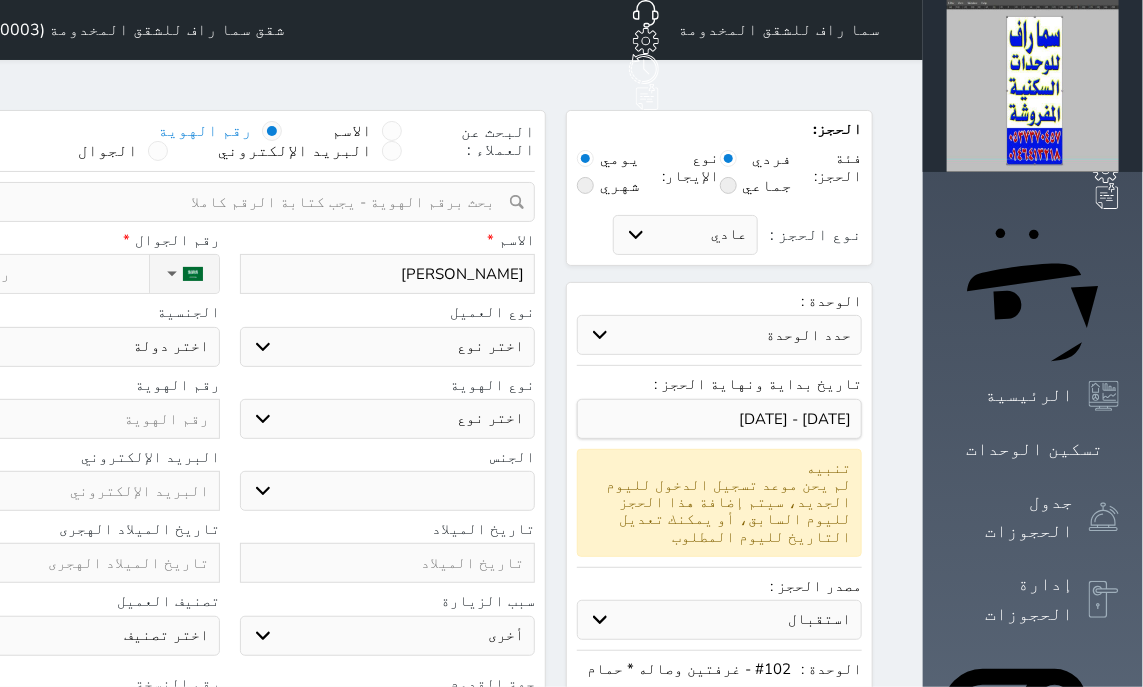 type on "[PERSON_NAME]" 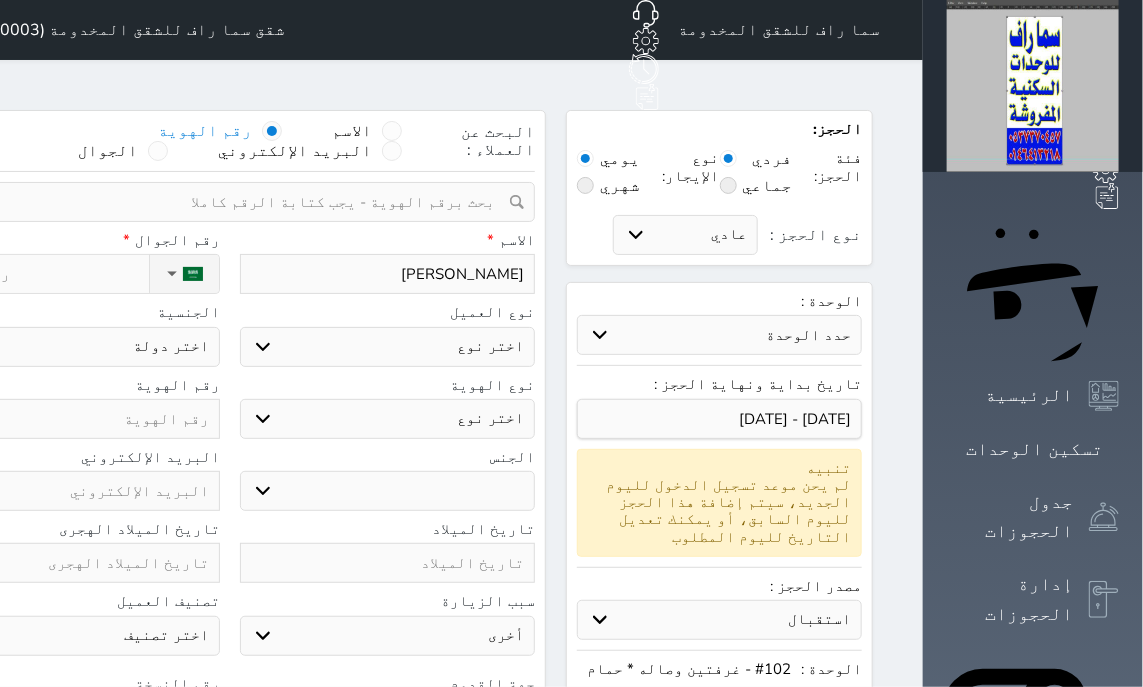 select 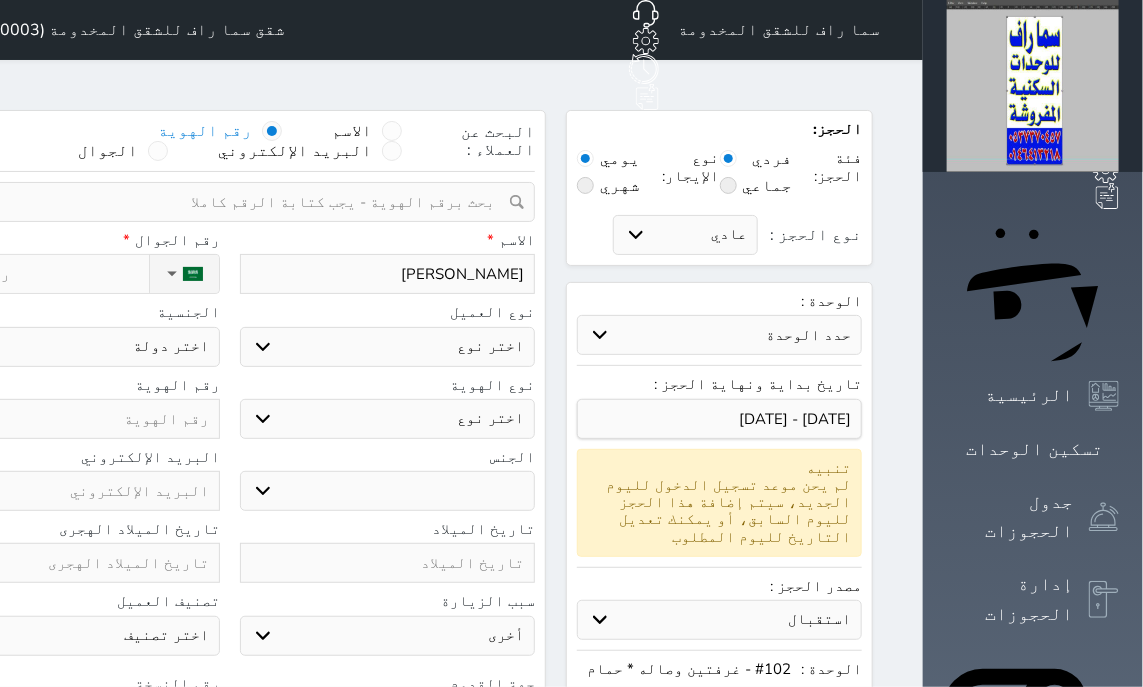 select 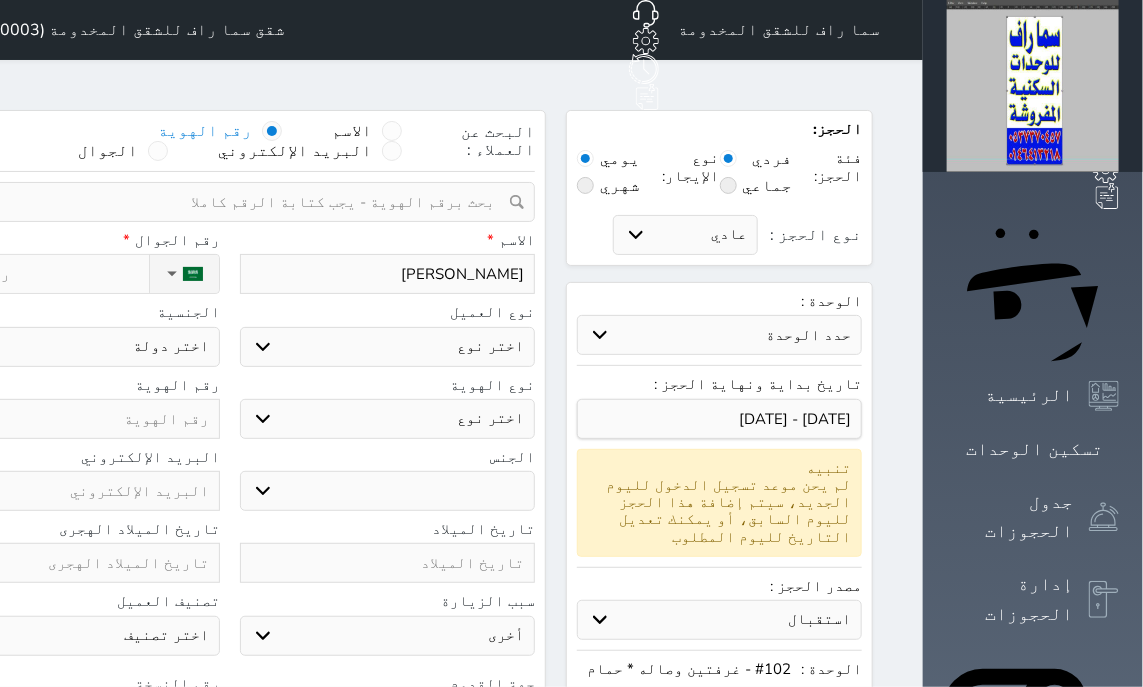 select 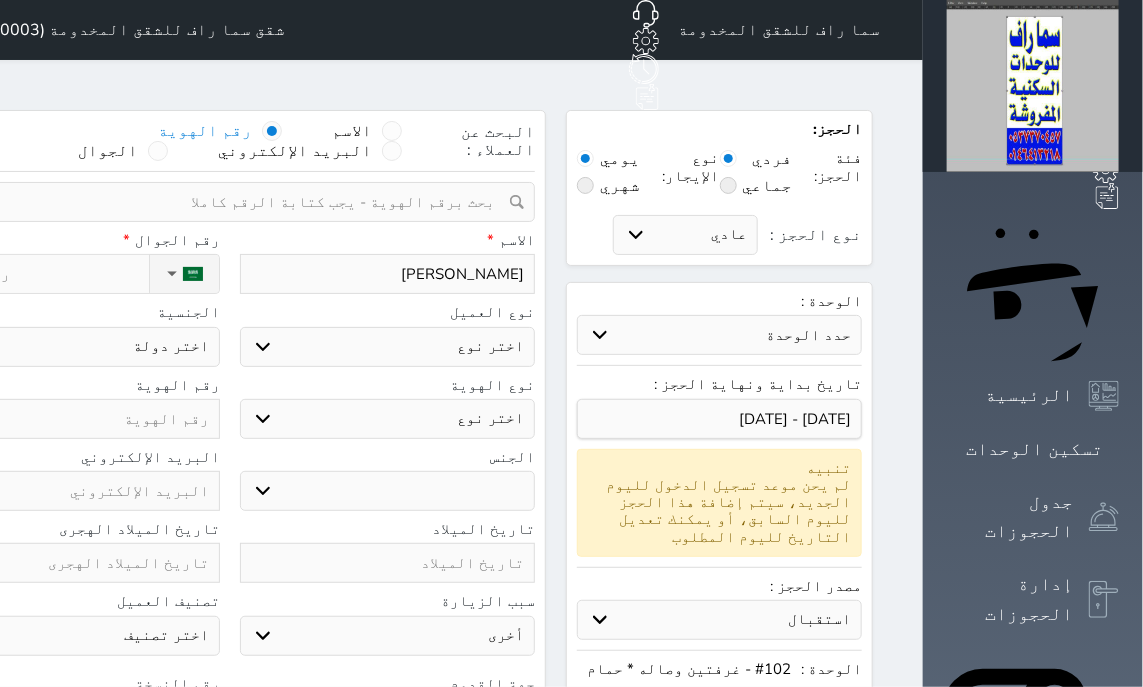 type on "[PERSON_NAME]" 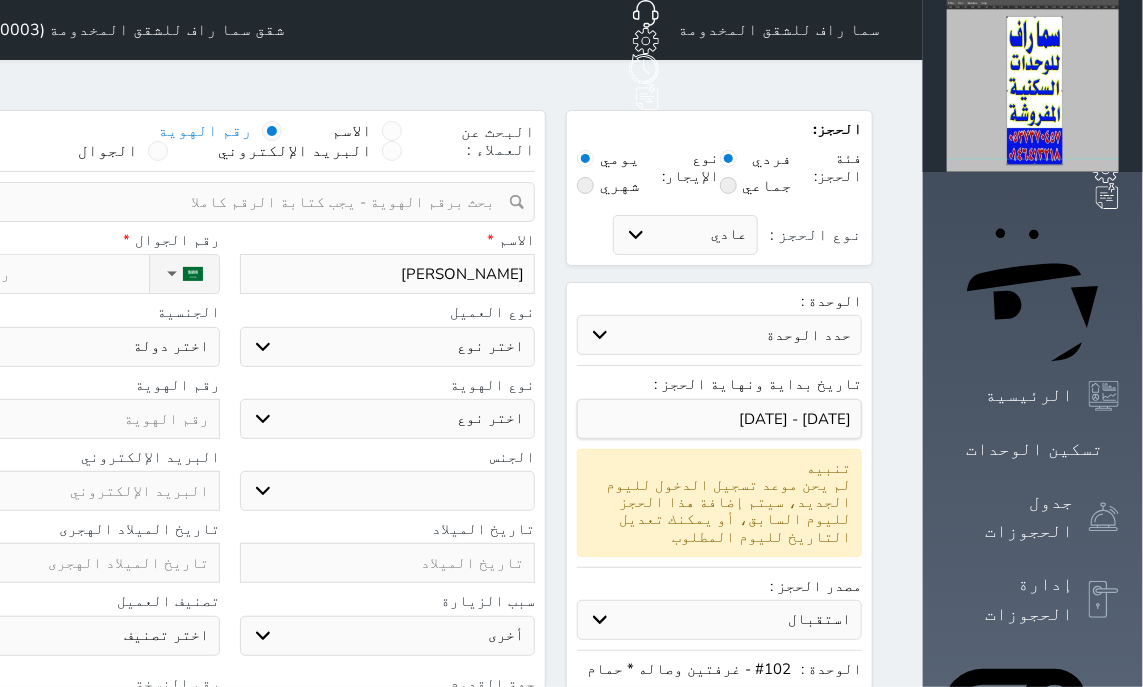 select 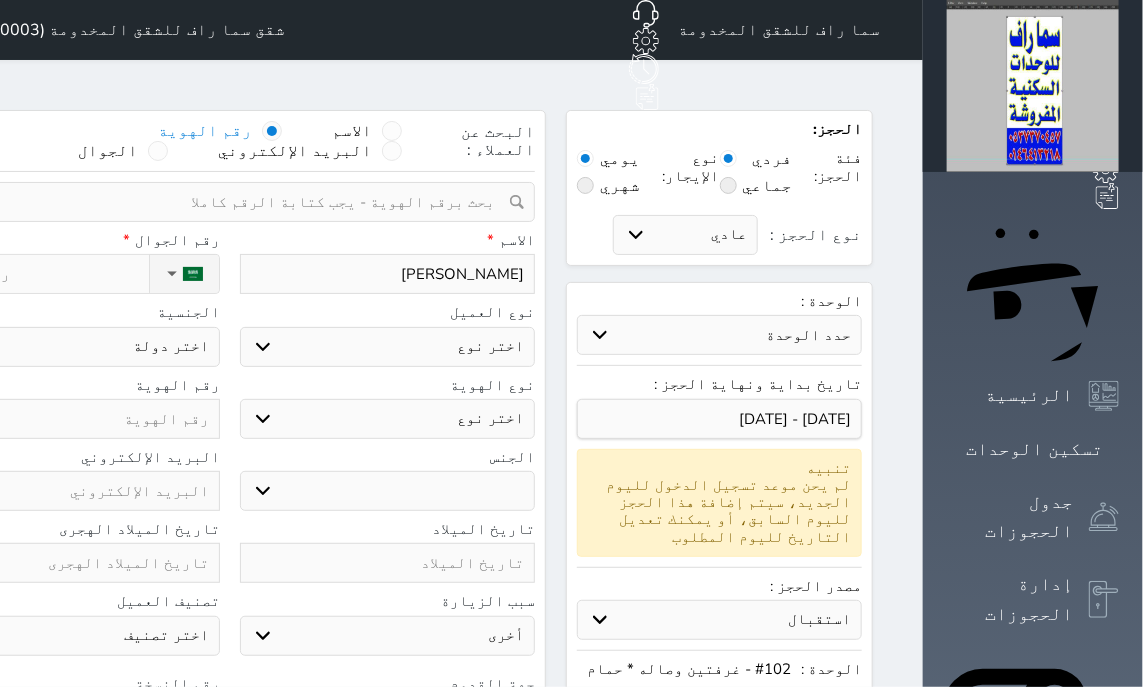 select 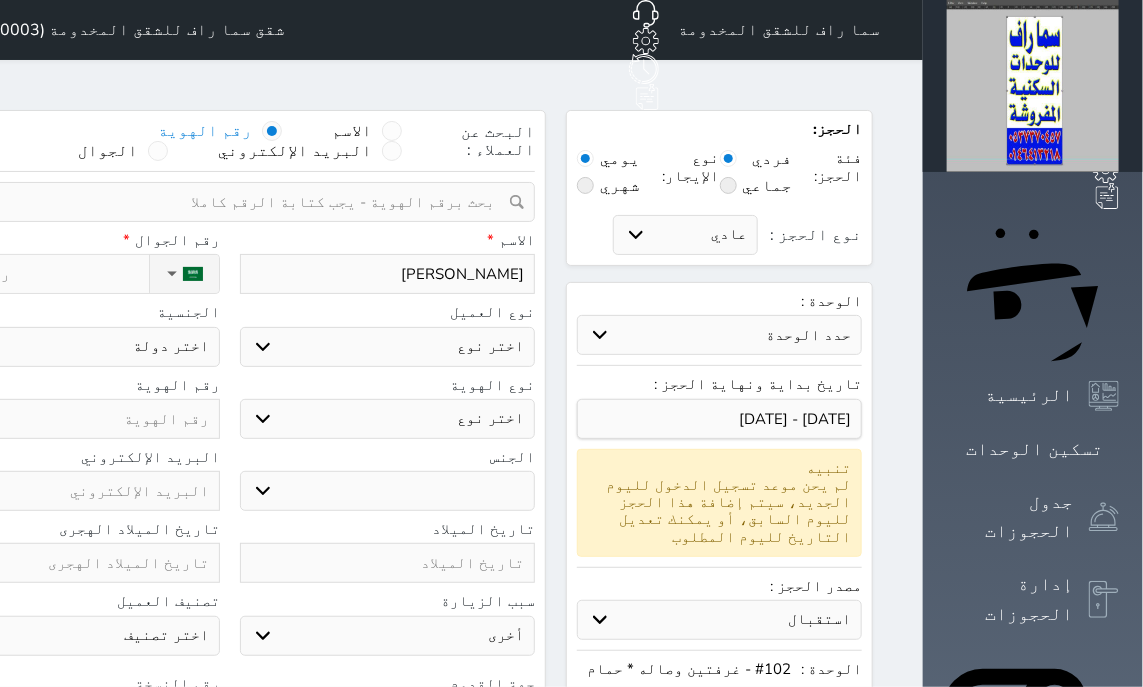 type on "[PERSON_NAME]" 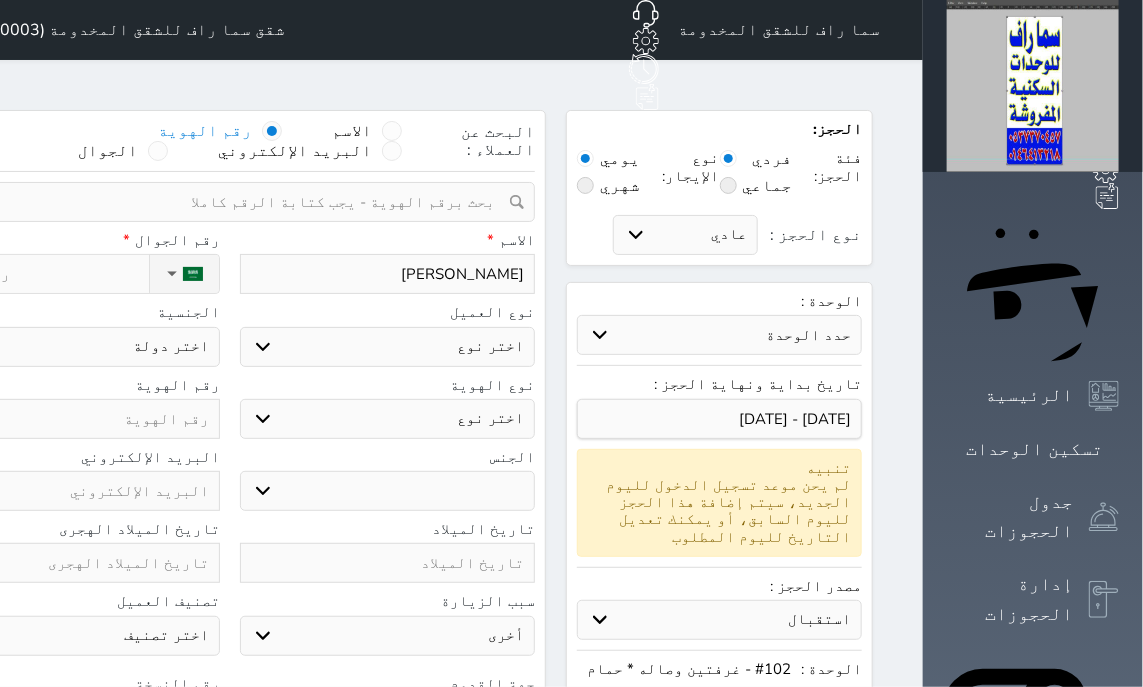 select 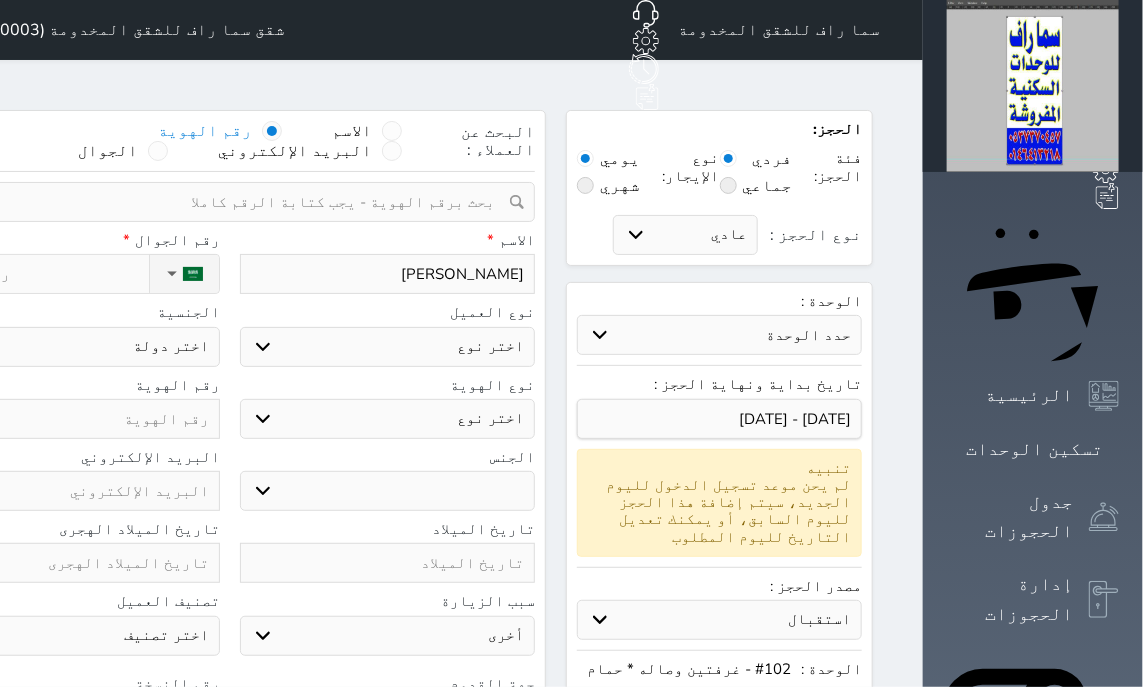 select 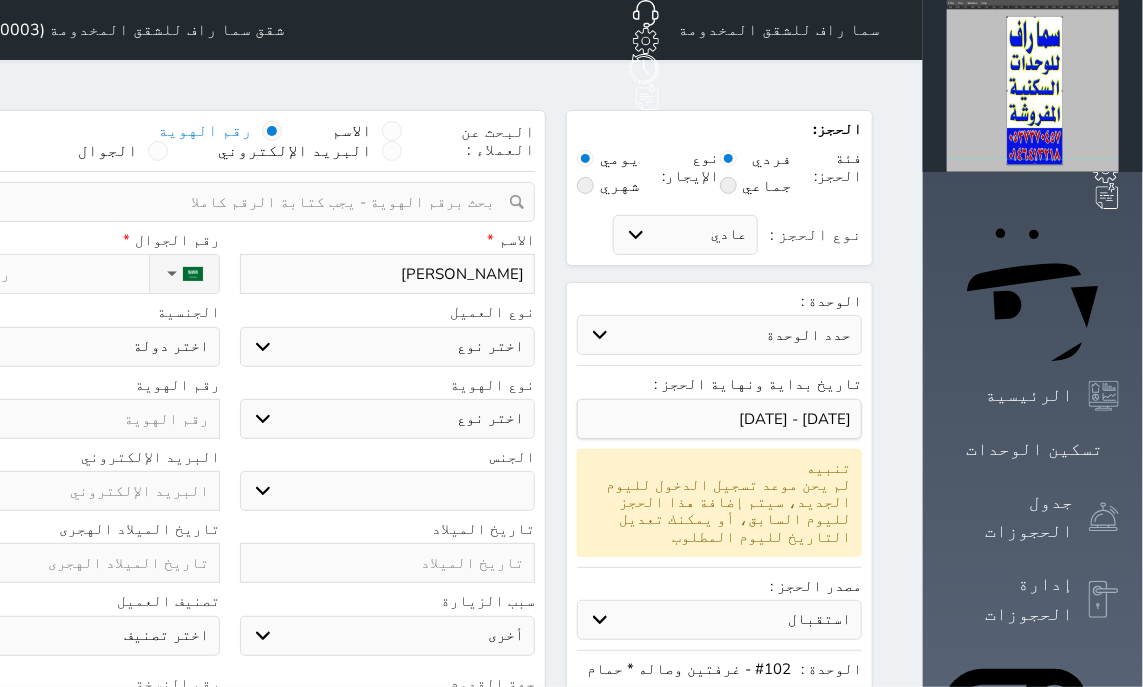 type on "[PERSON_NAME]" 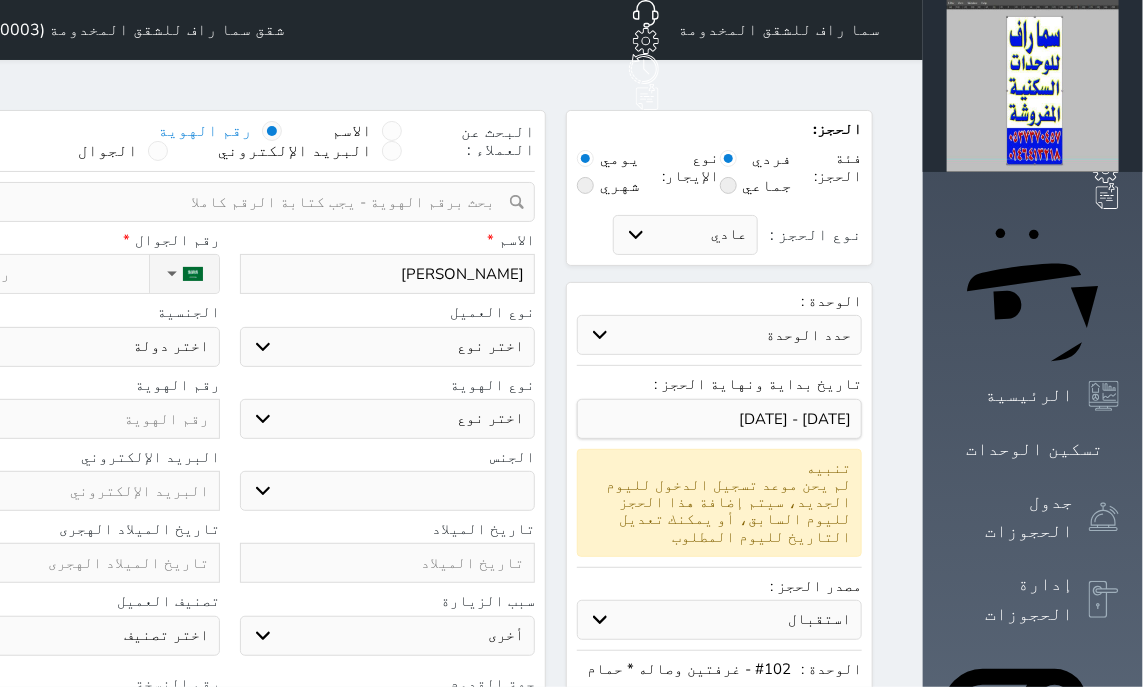 select 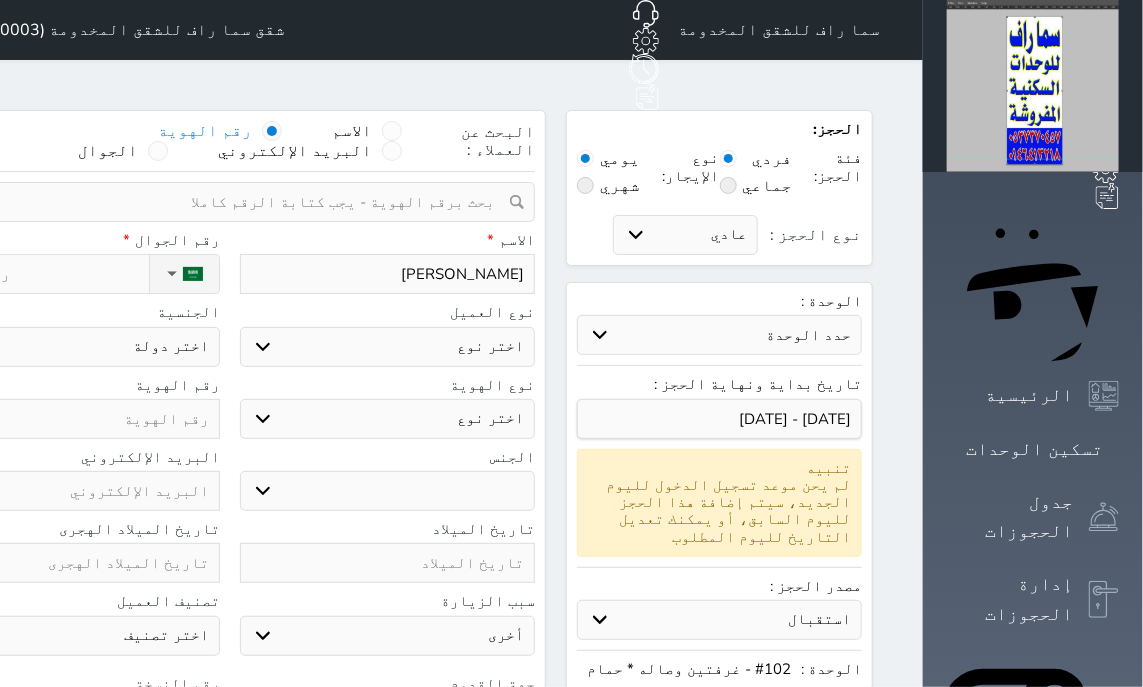 select 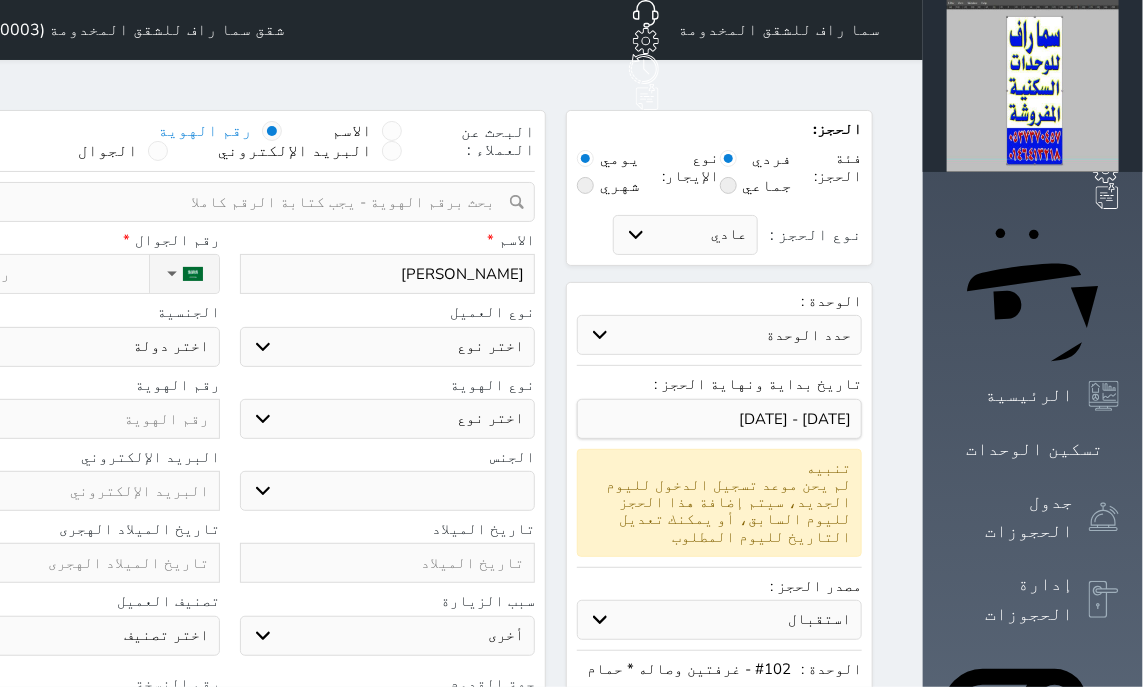 select 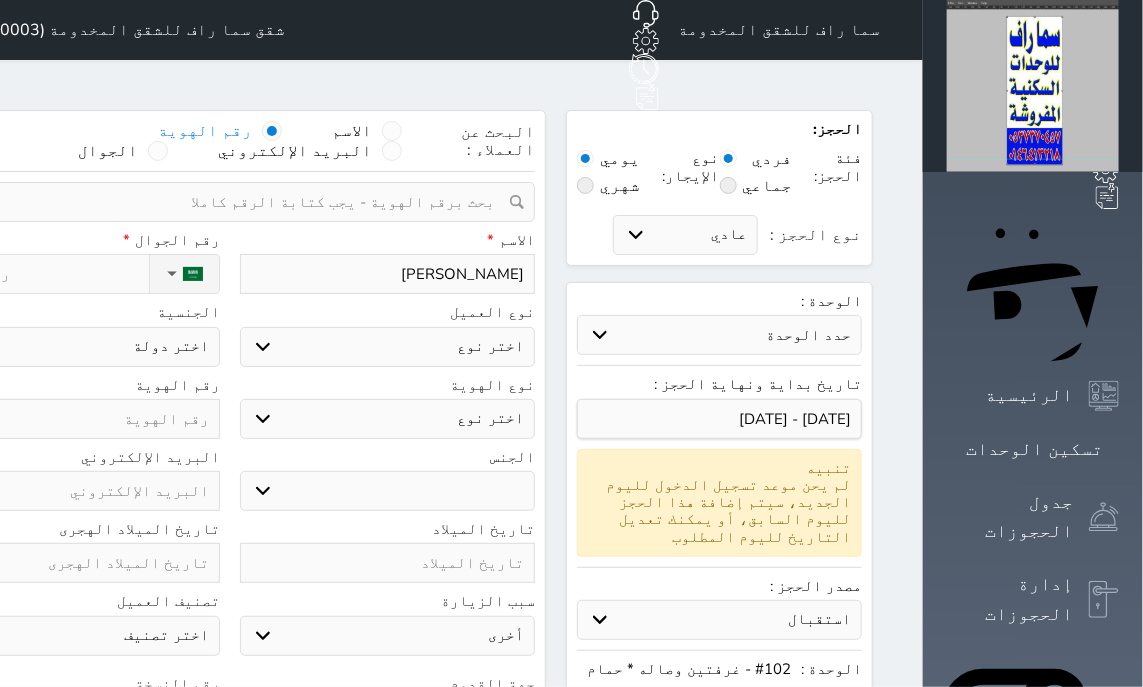 type on "[PERSON_NAME]" 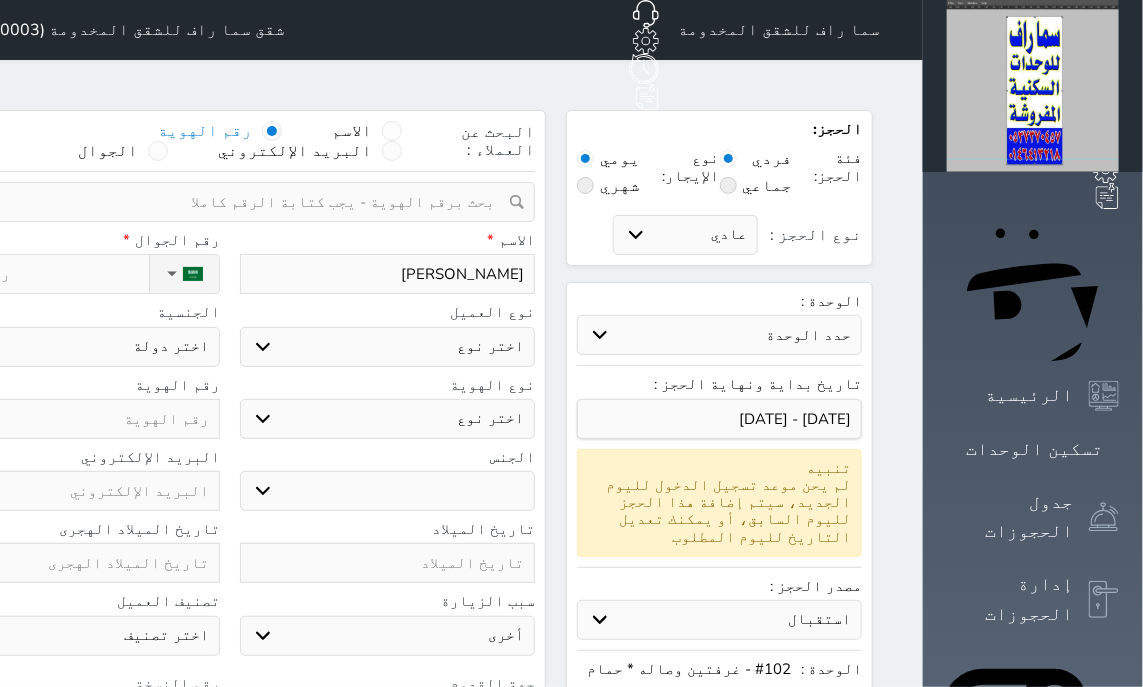 select 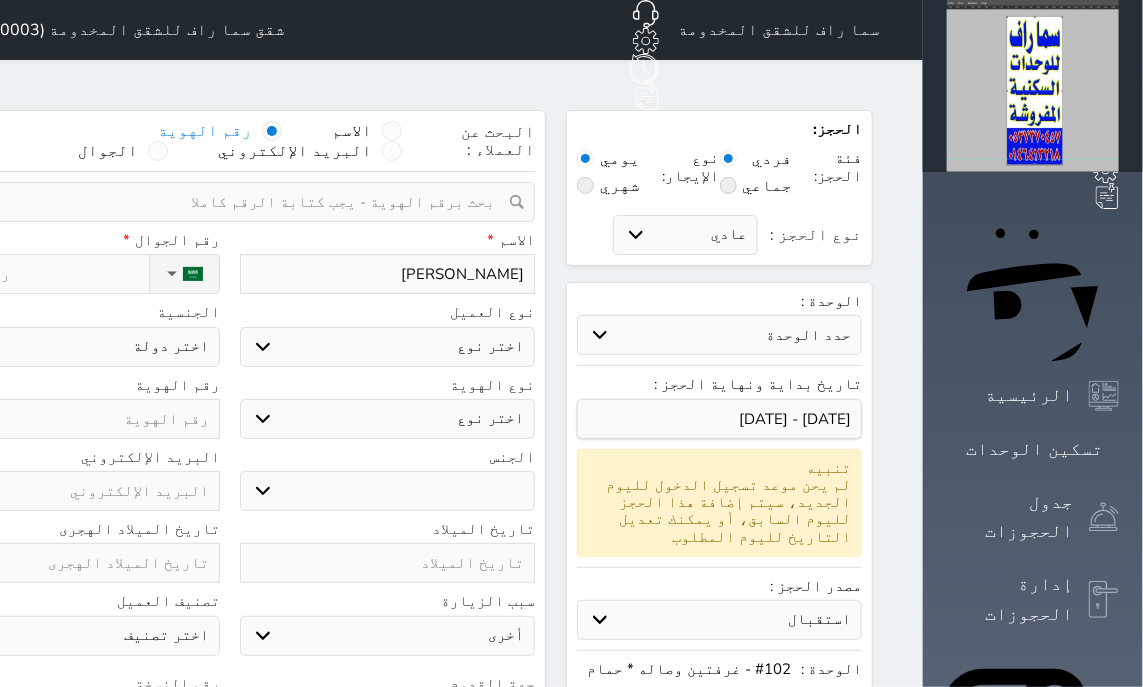 type on "[PERSON_NAME] يا" 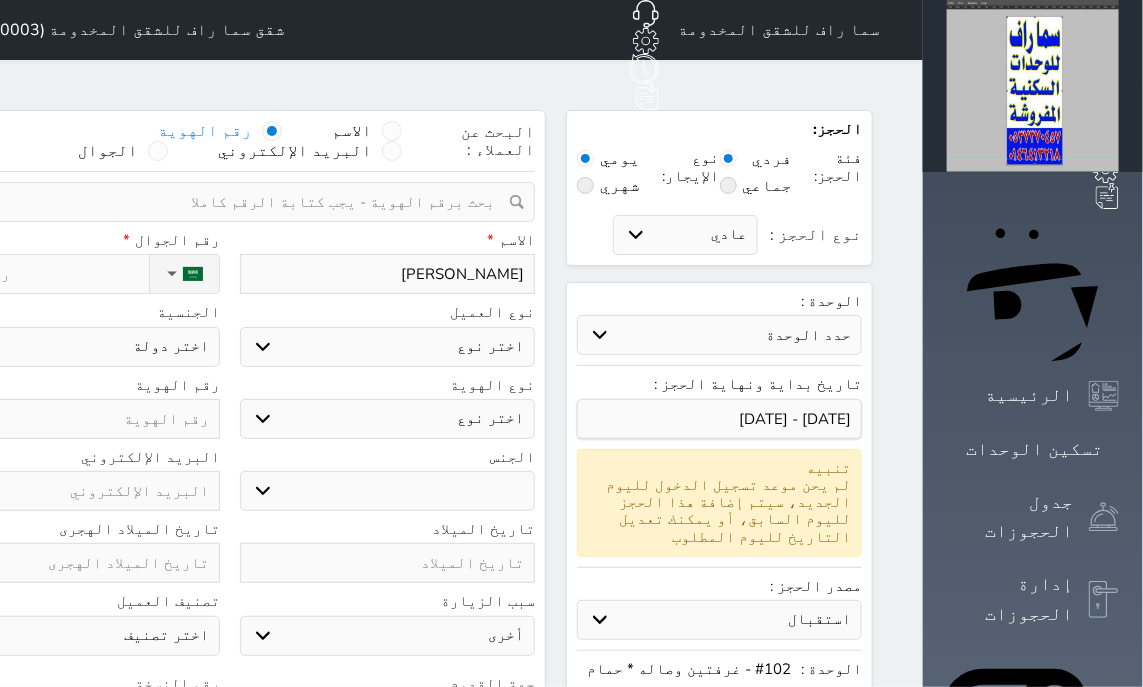 select 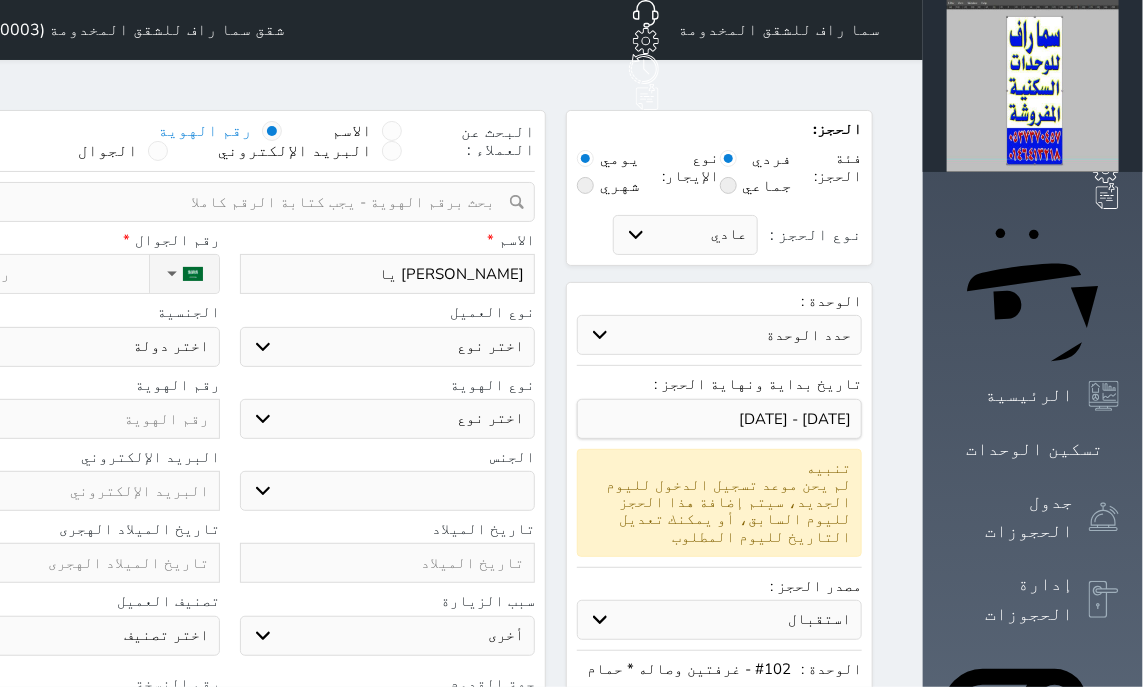 type on "[PERSON_NAME] يا" 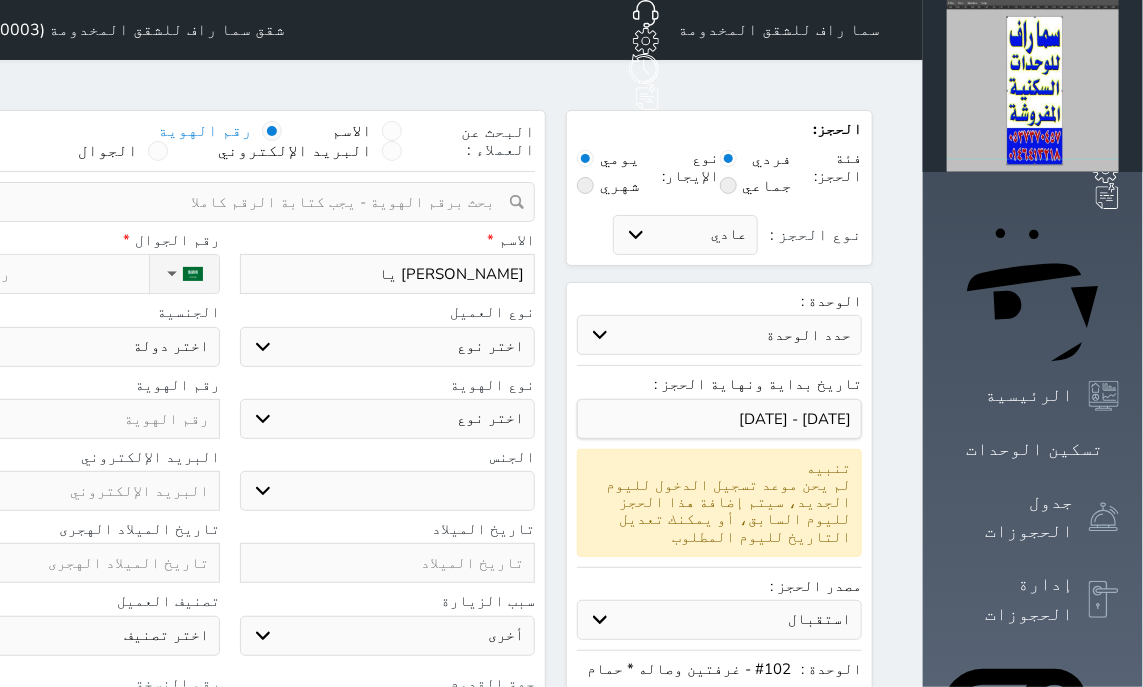 click on "نوع الحجز :" at bounding box center [36, 274] 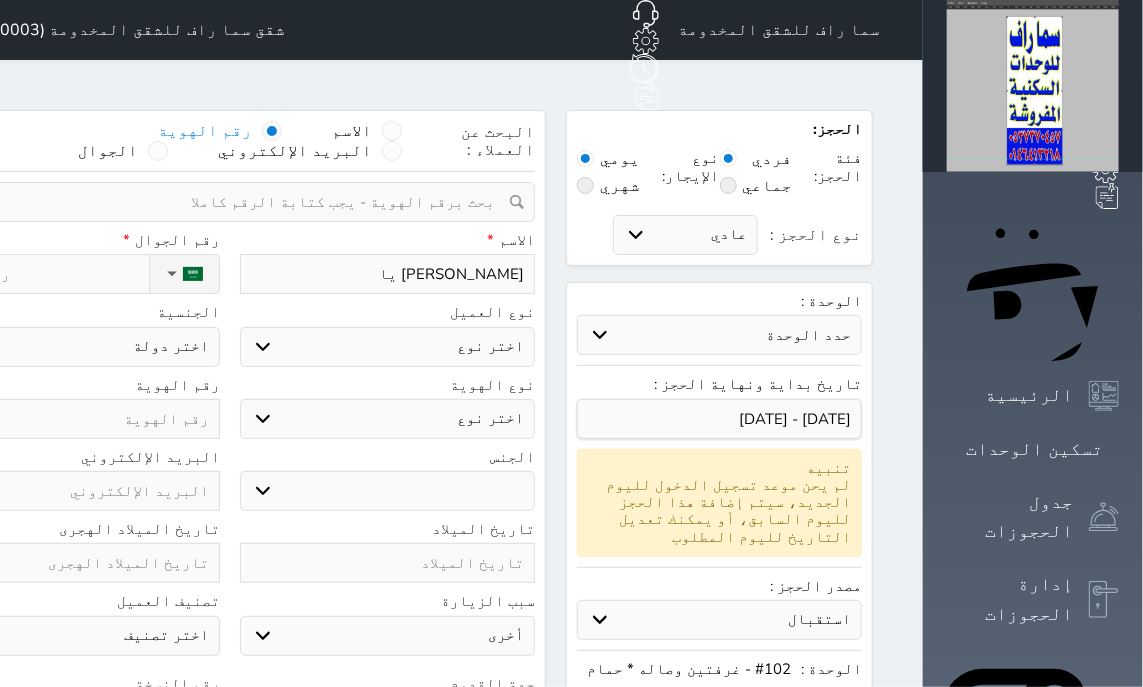 select 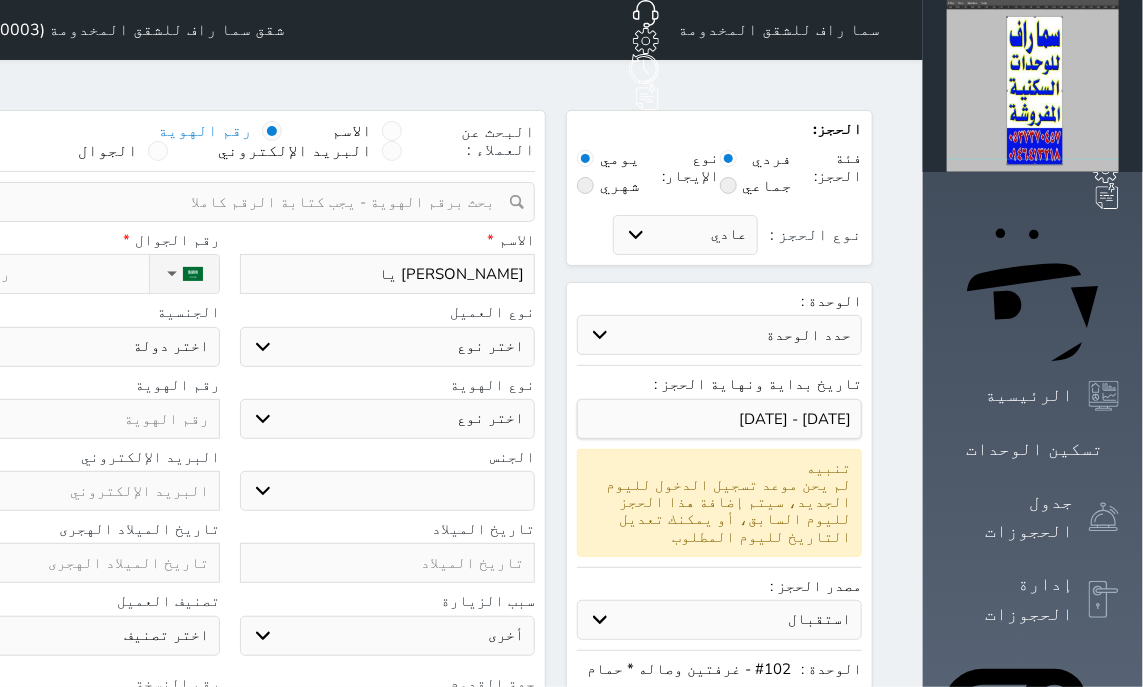 select 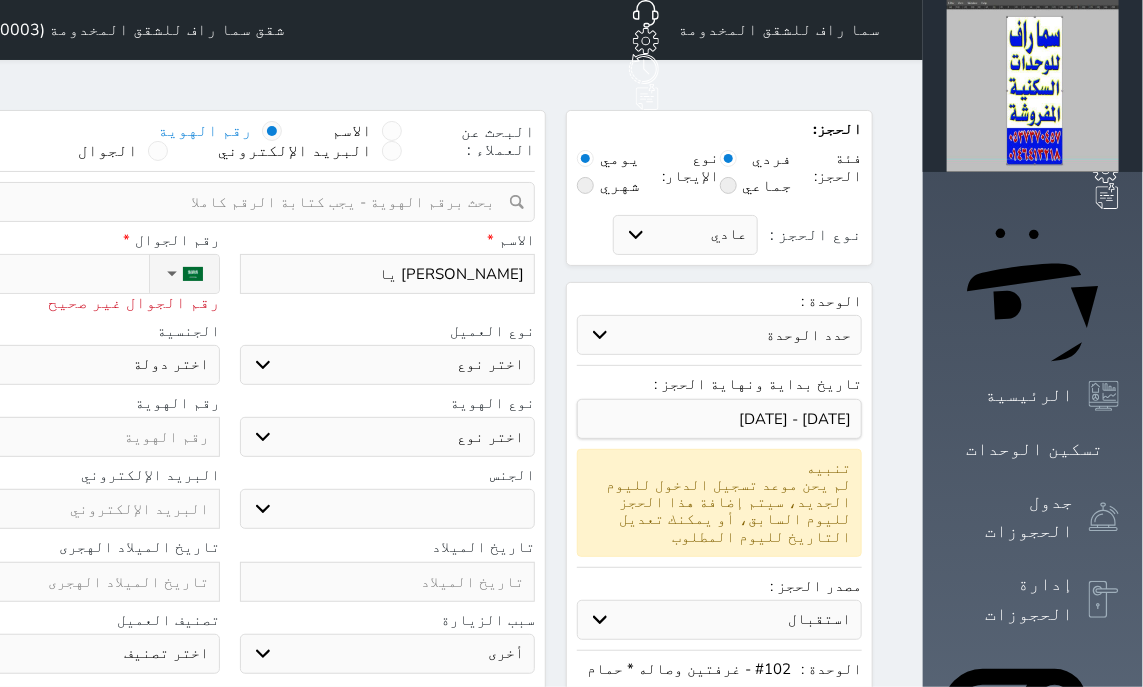 type on "+9" 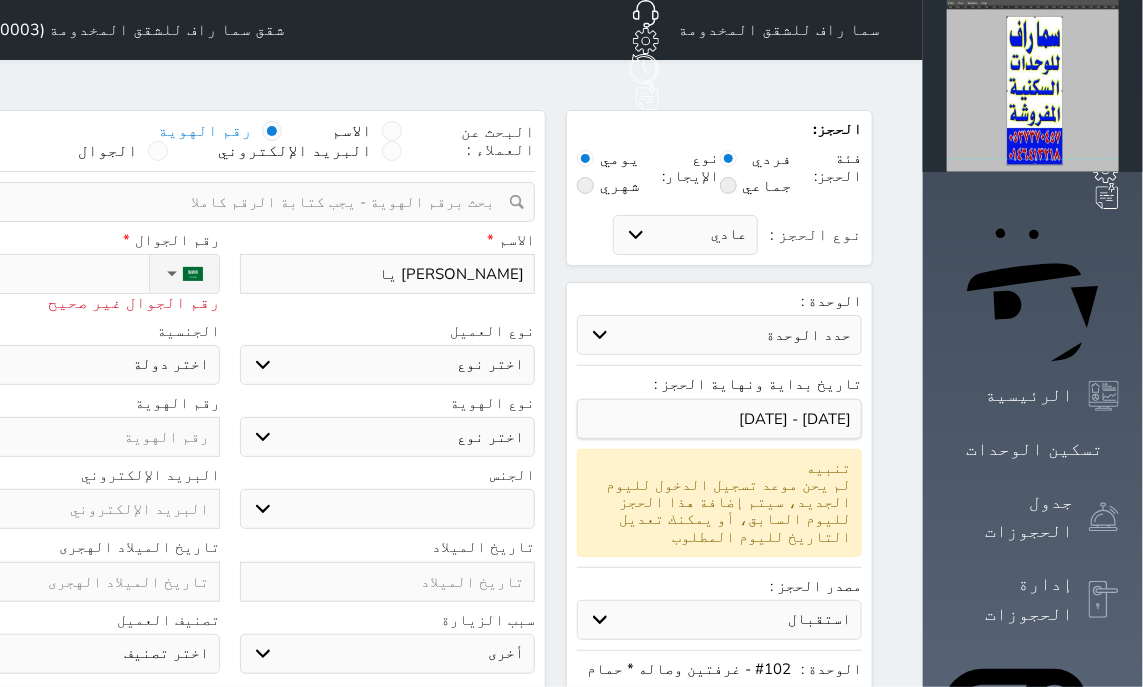 select 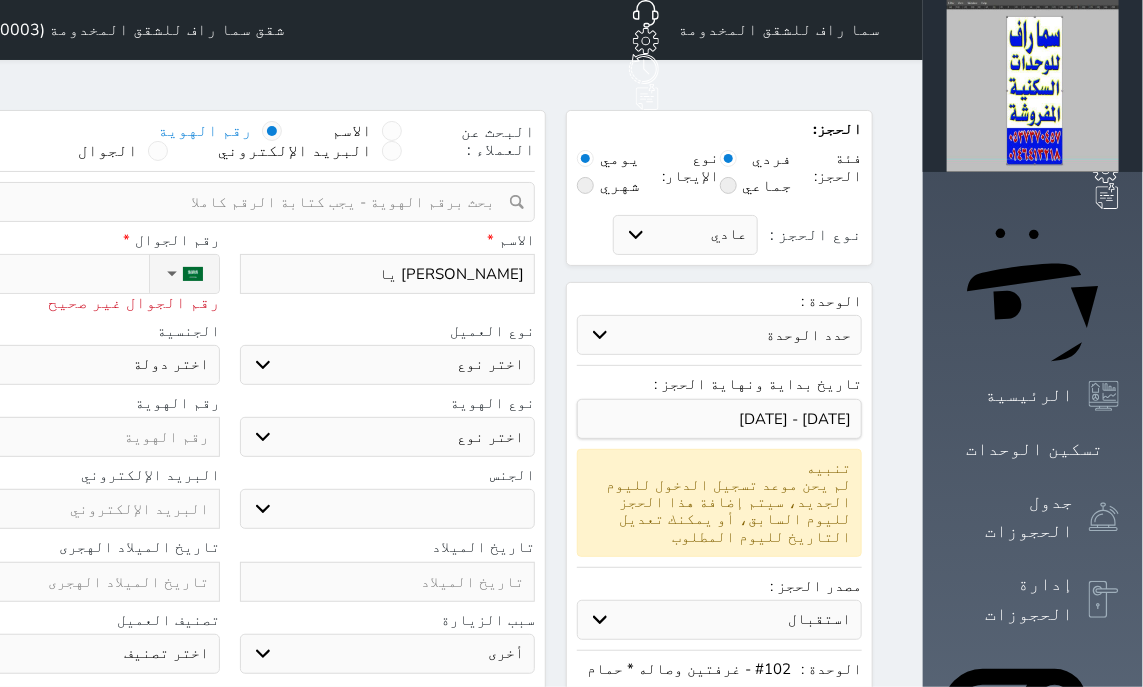 select 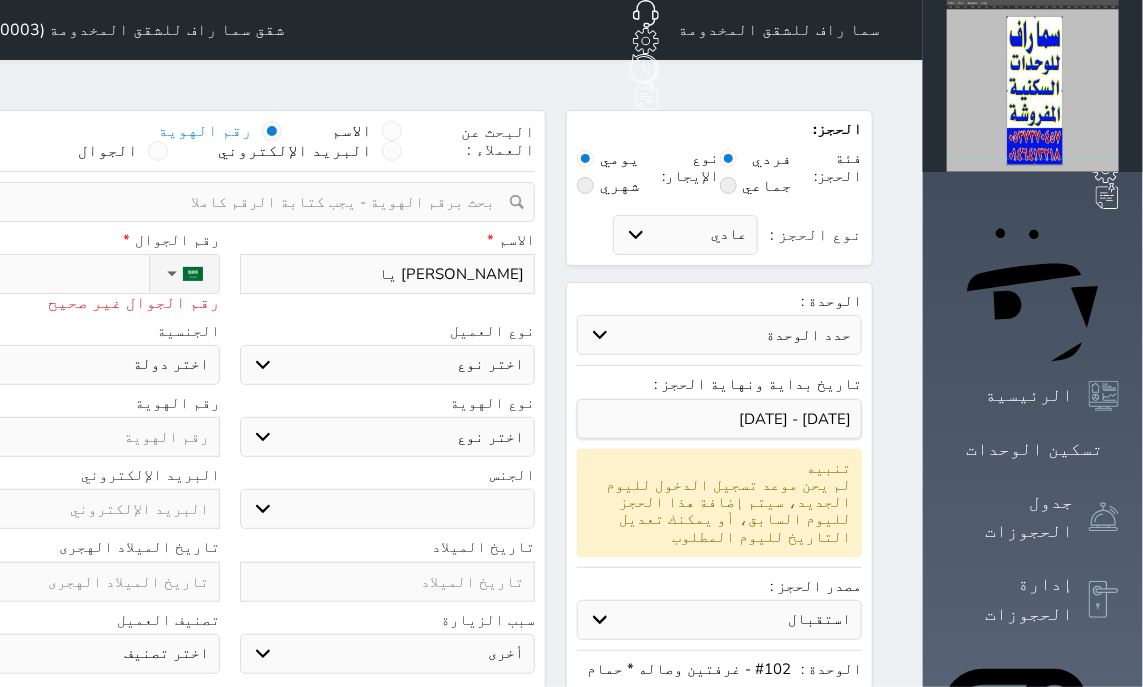 type on "+96" 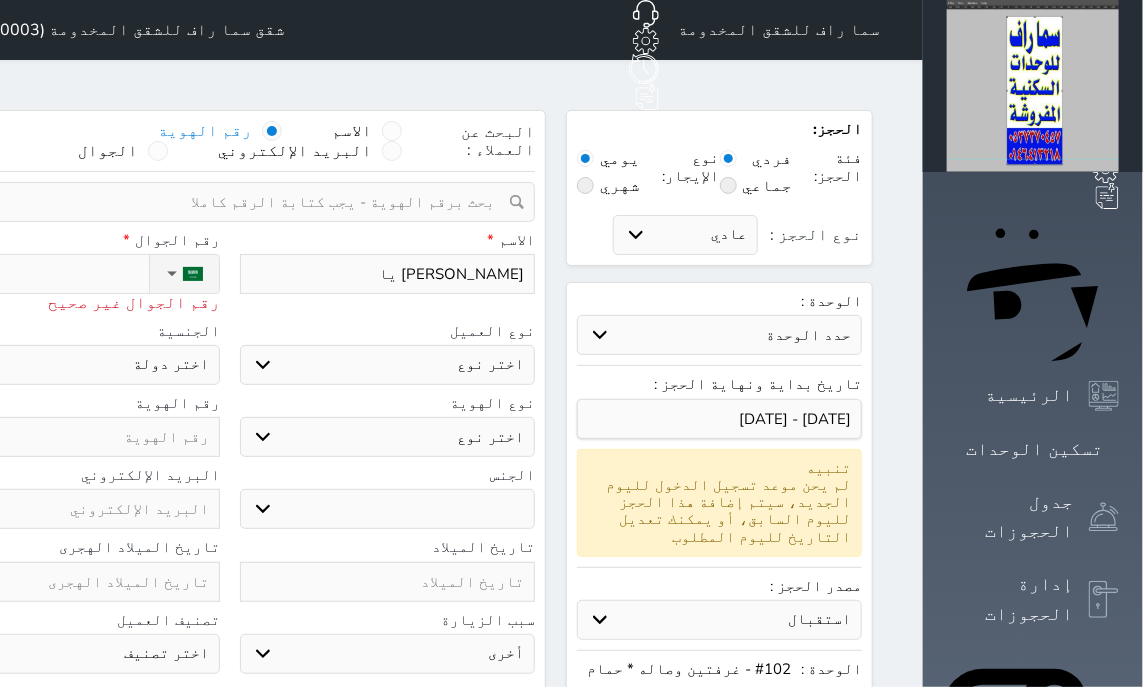 select 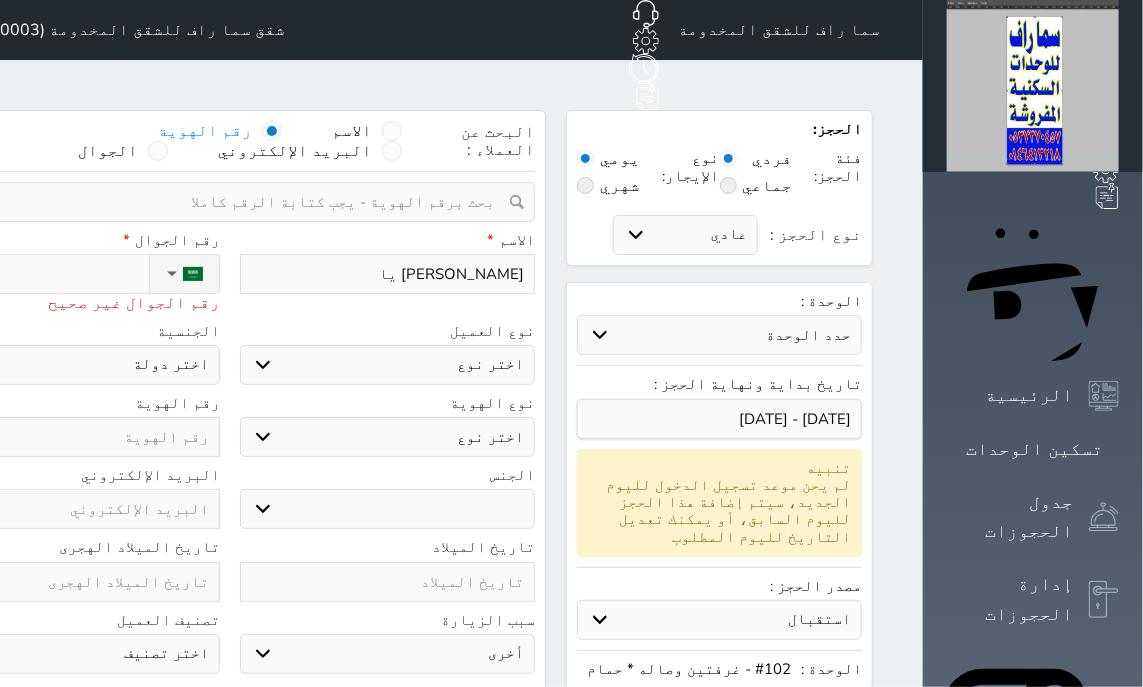 select 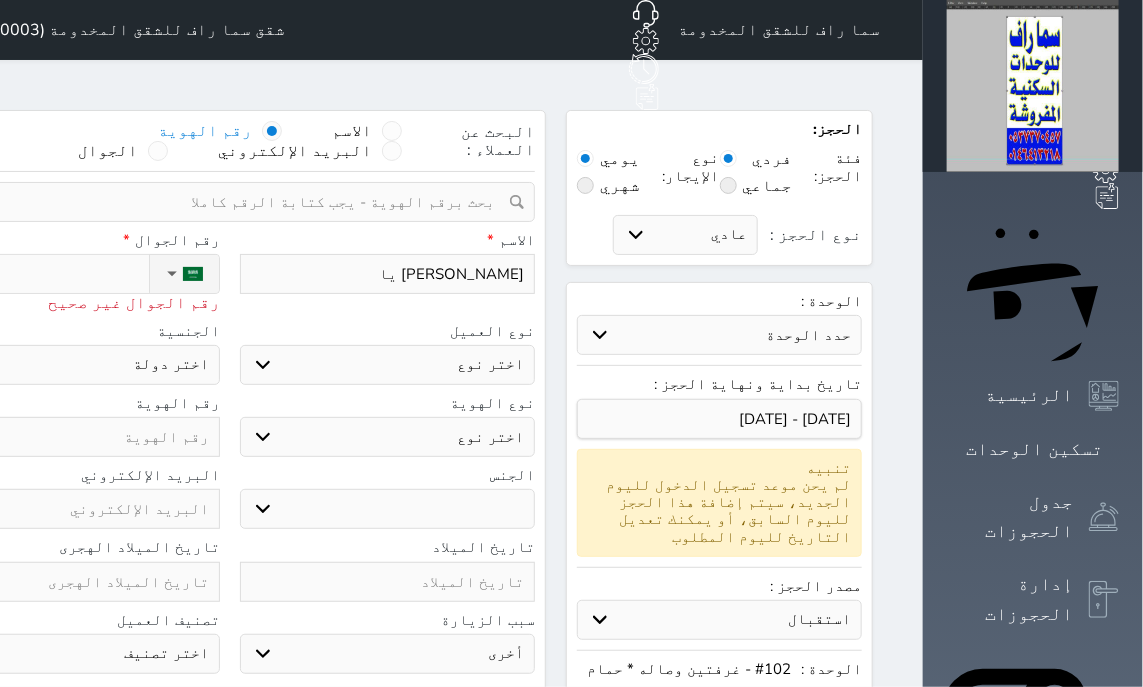 type on "+966" 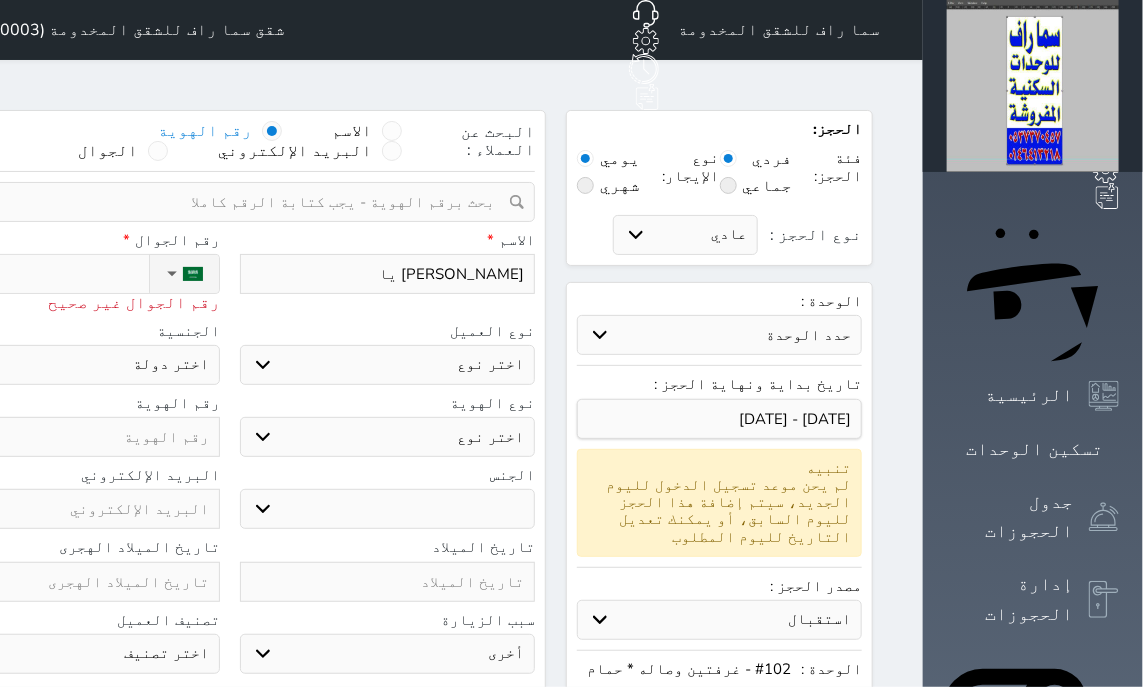 select 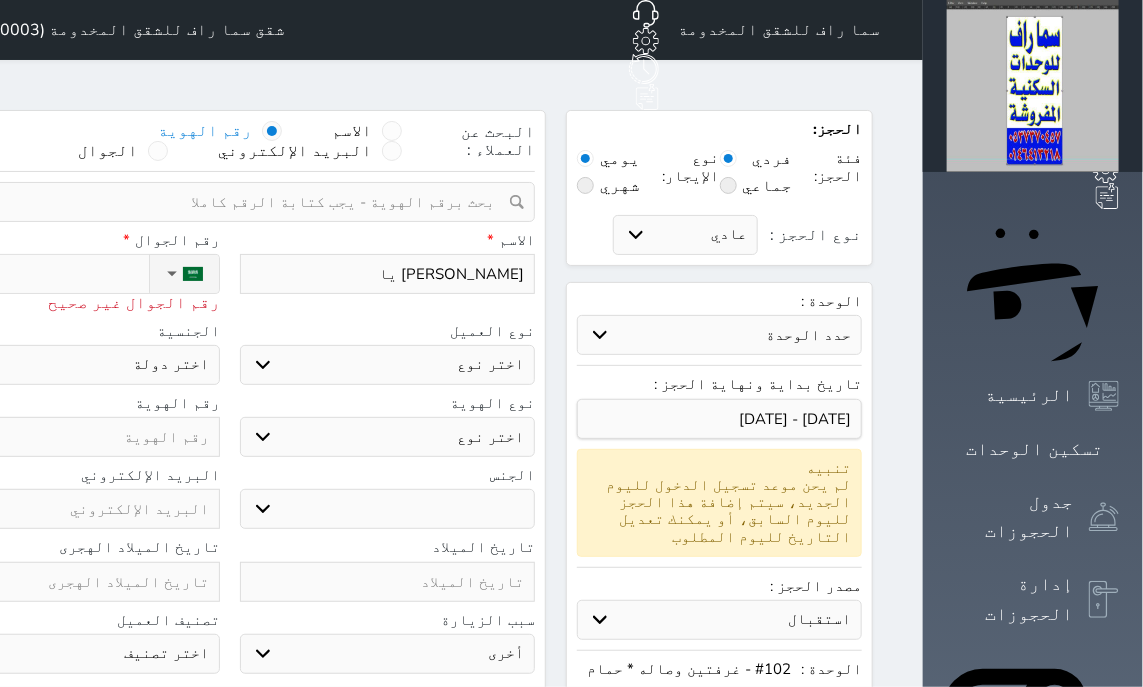 type on "+9665" 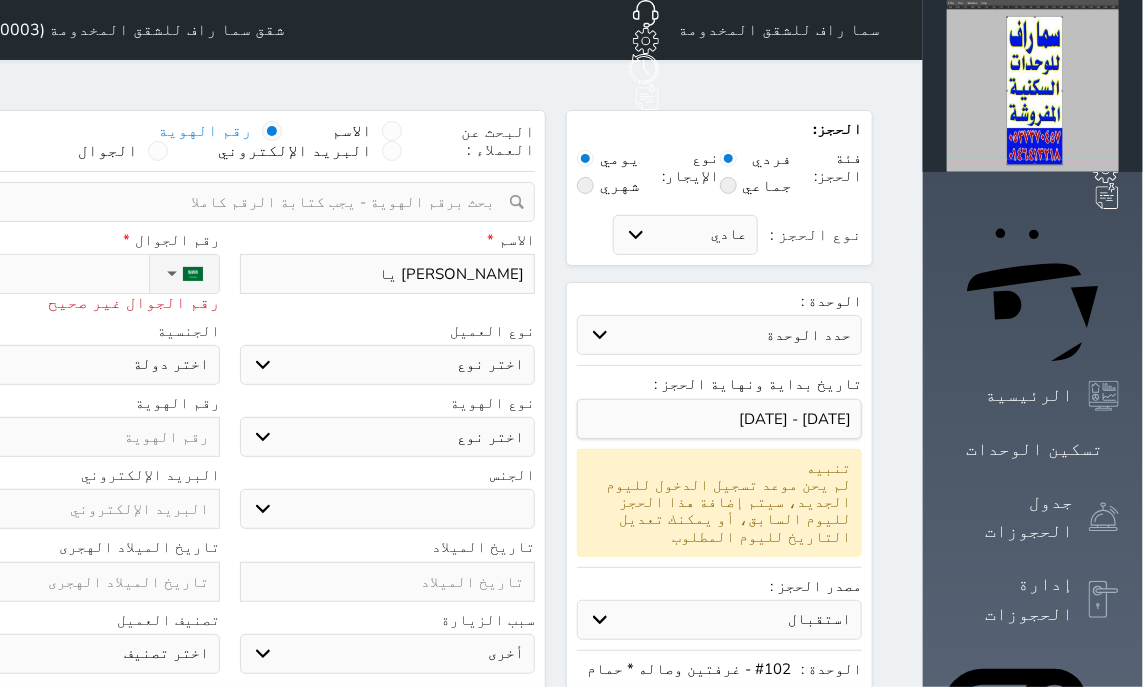 select 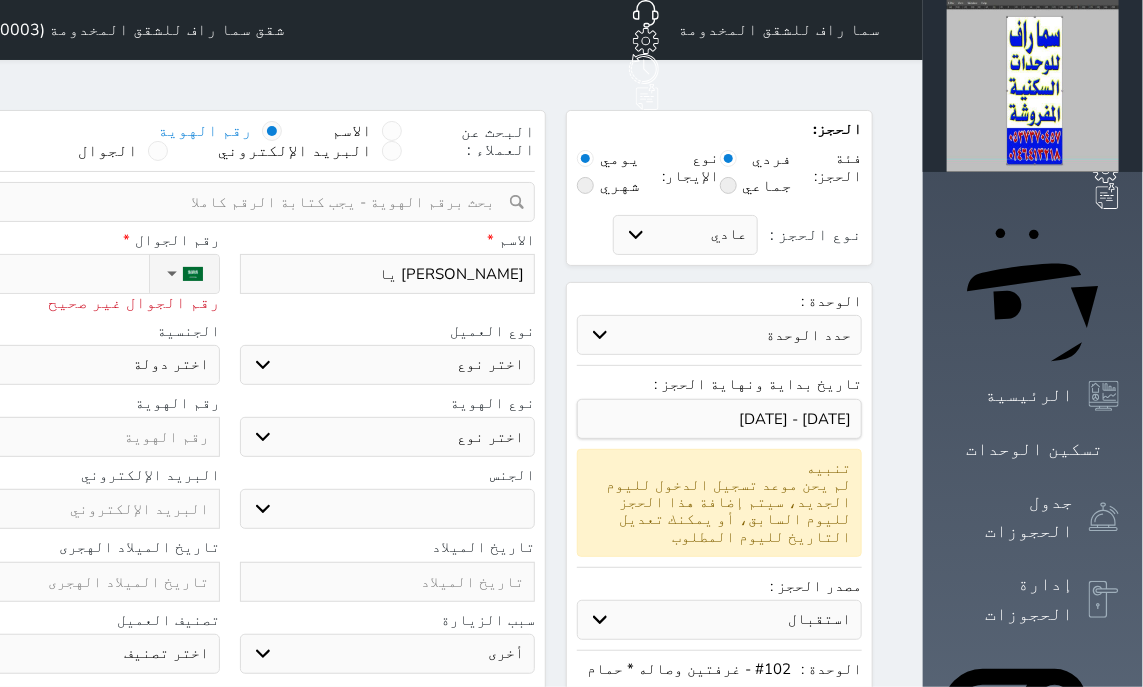 select 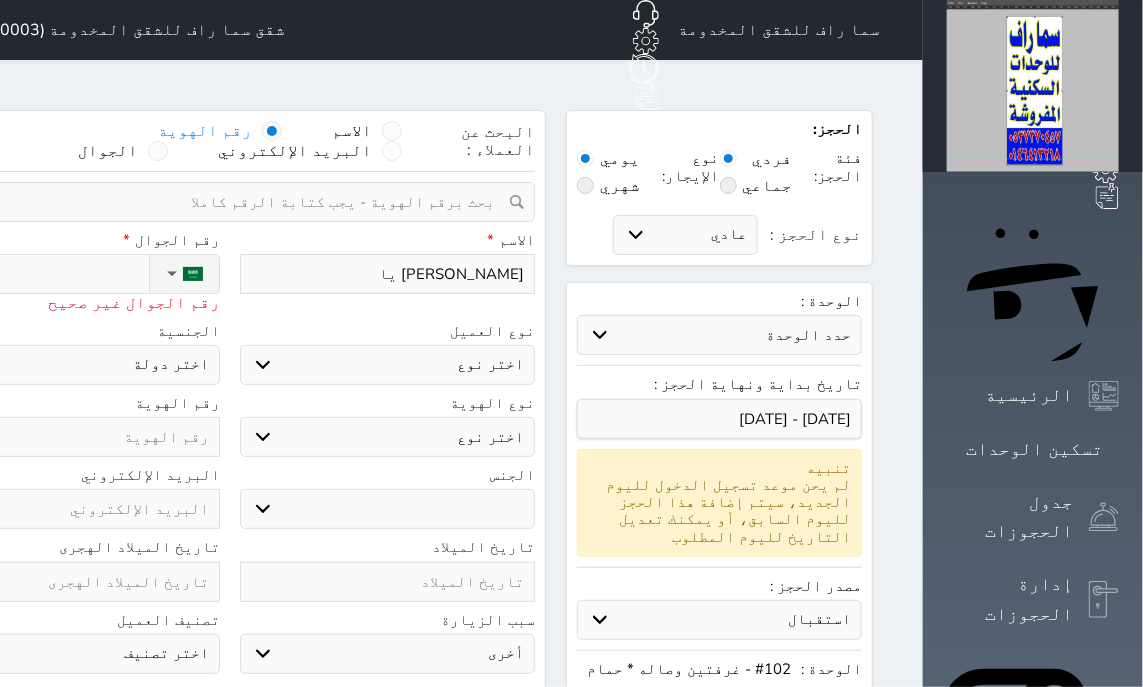 type on "+96656" 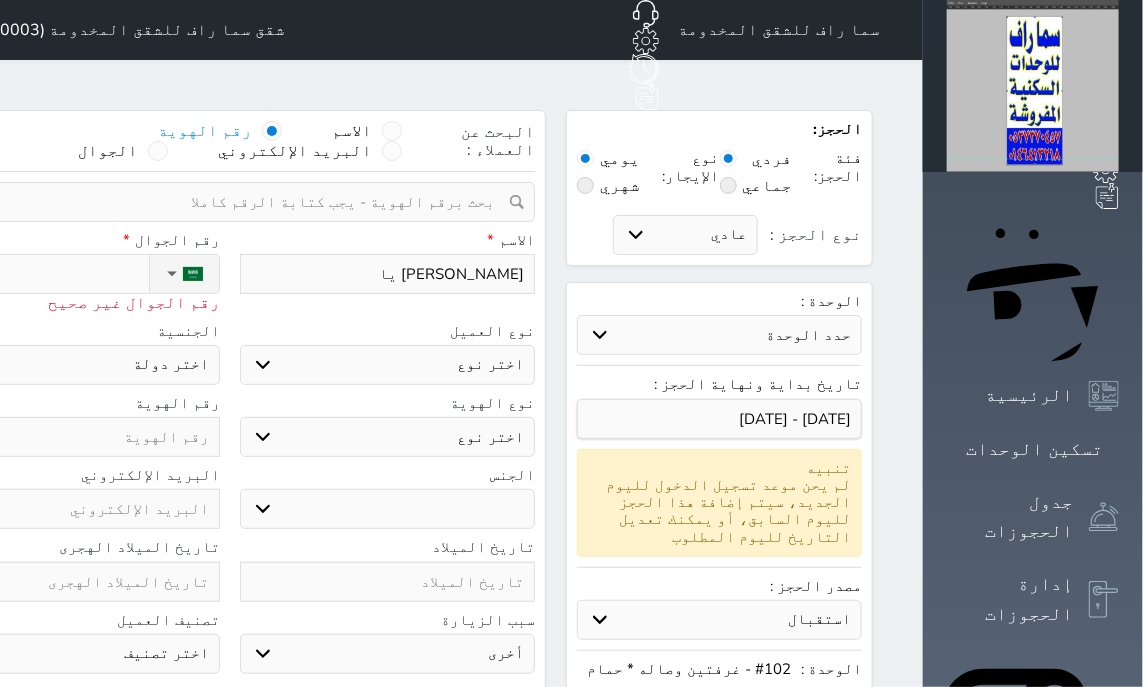select 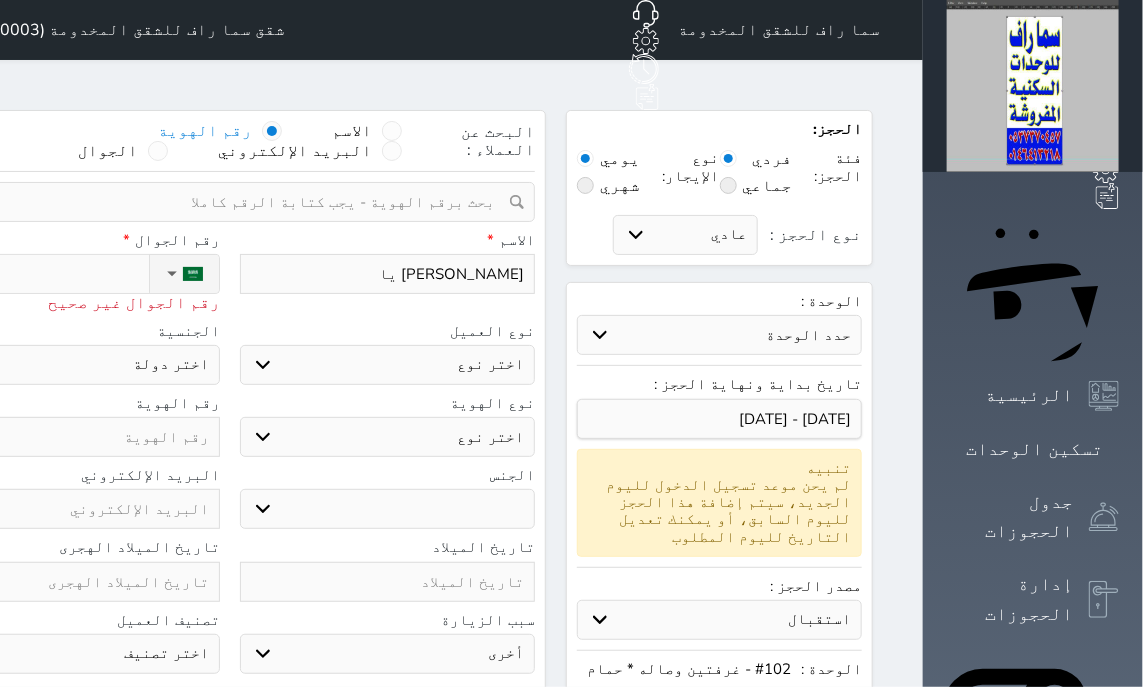 type on "+966563" 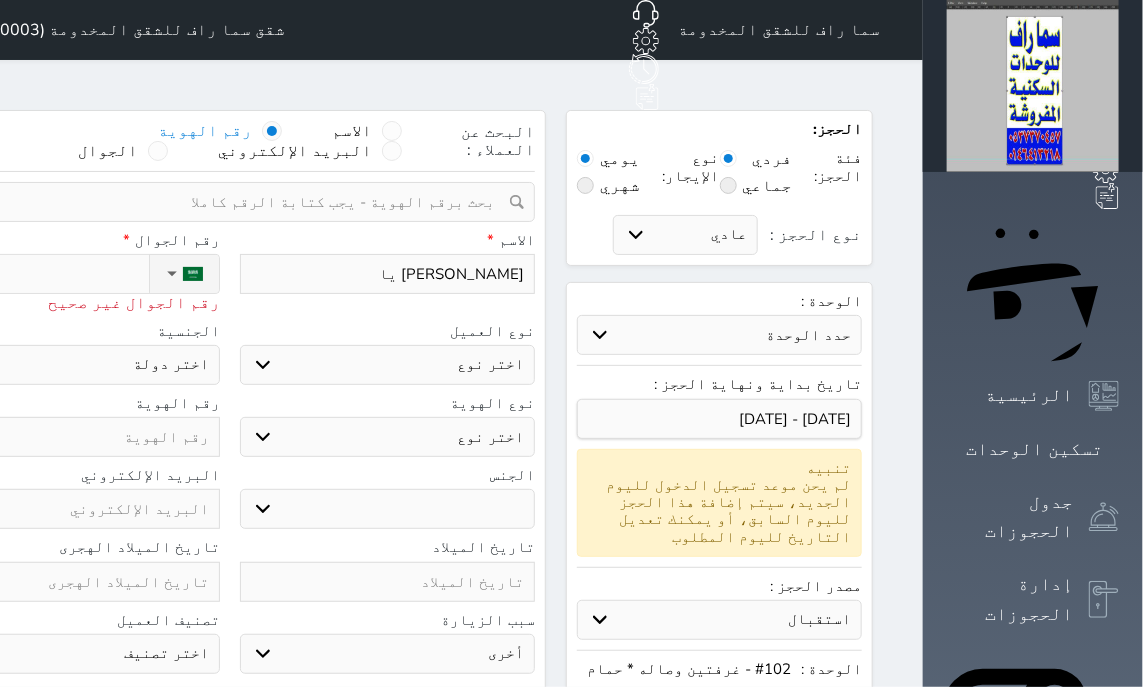 select 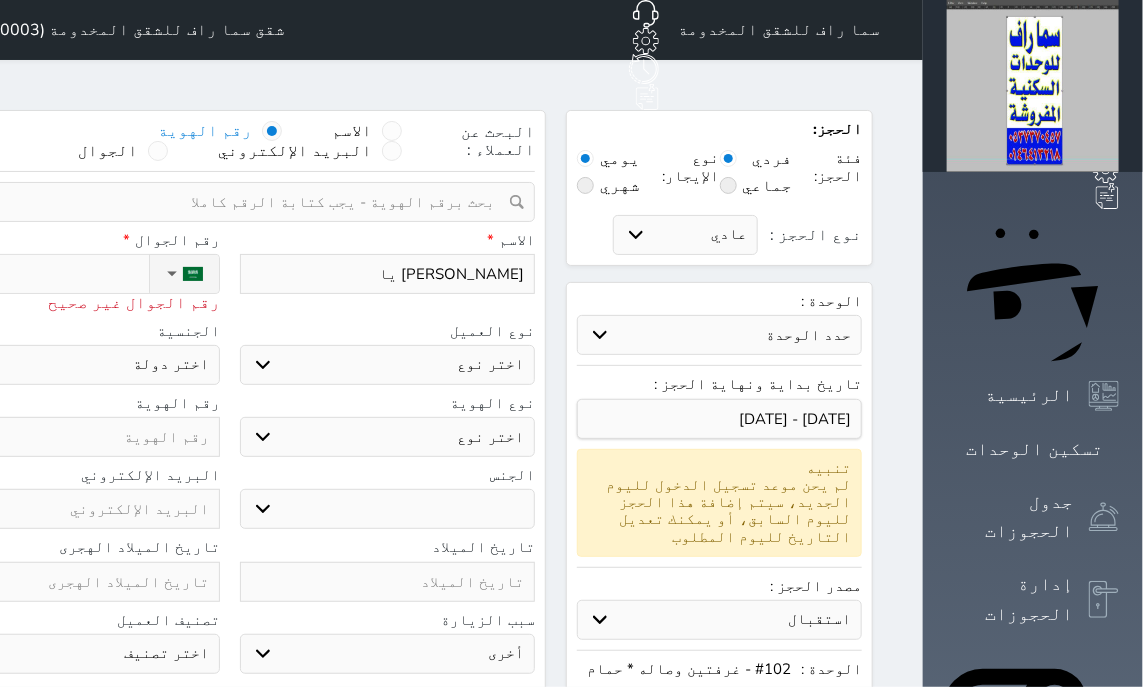 select 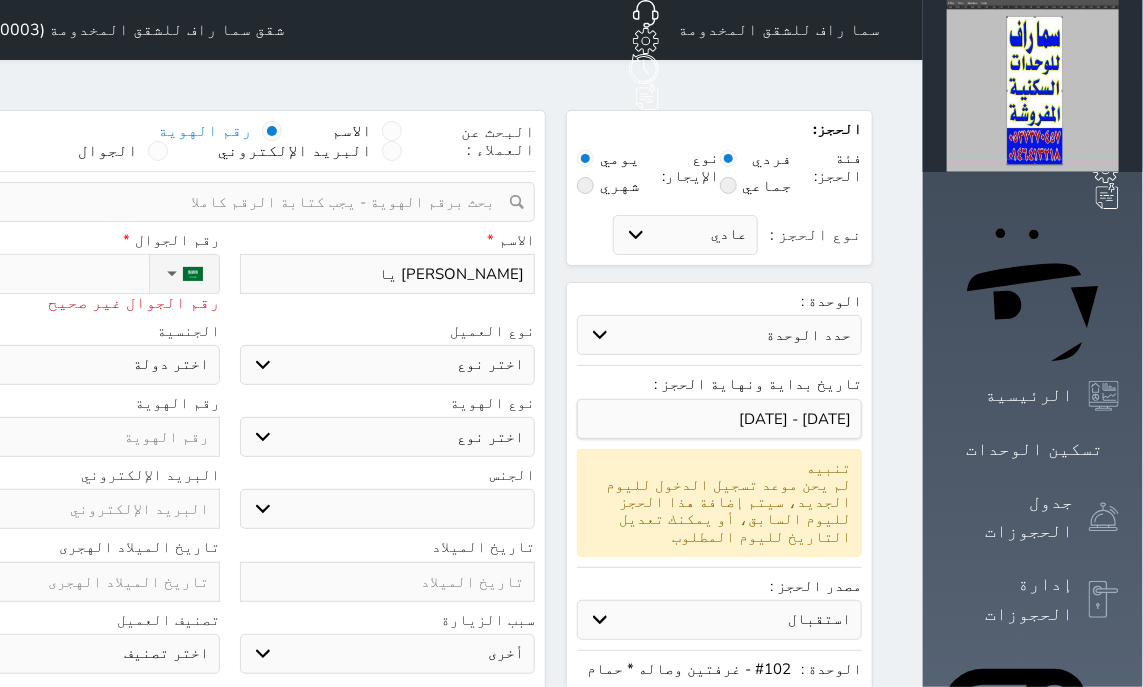 select 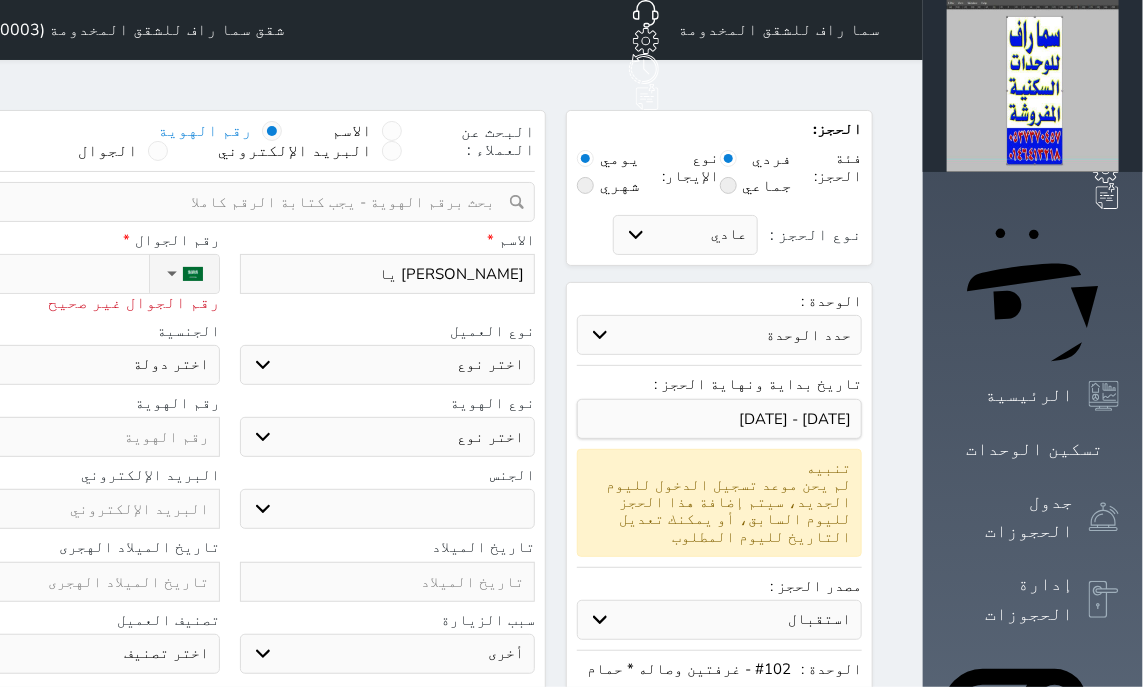 select 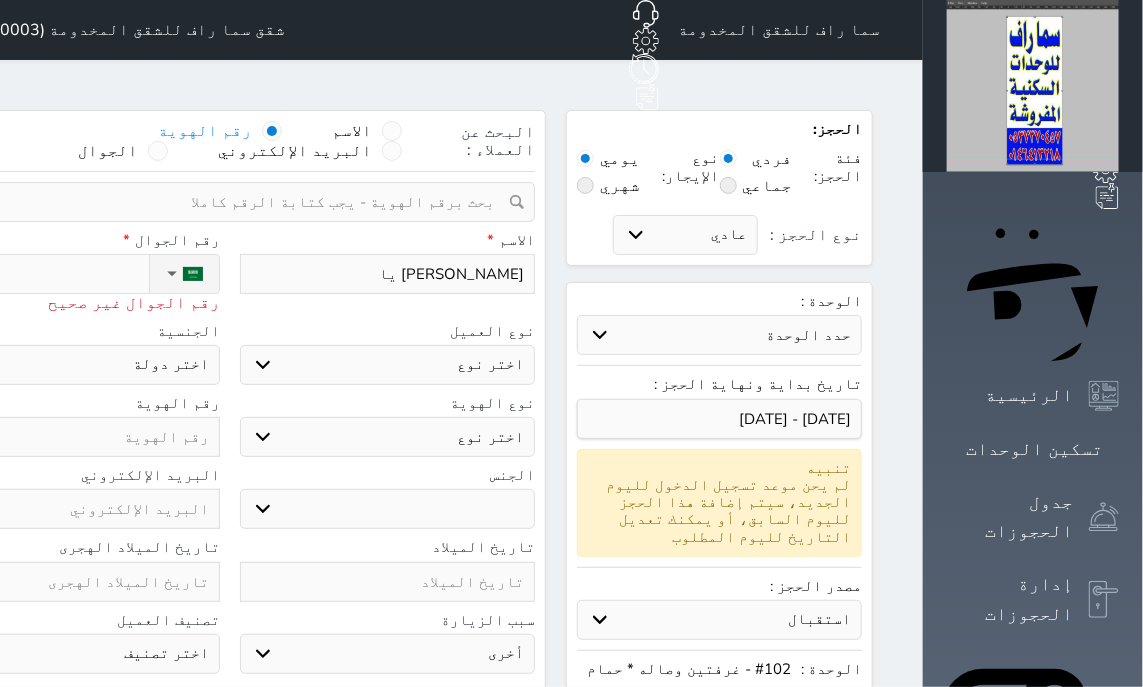 select 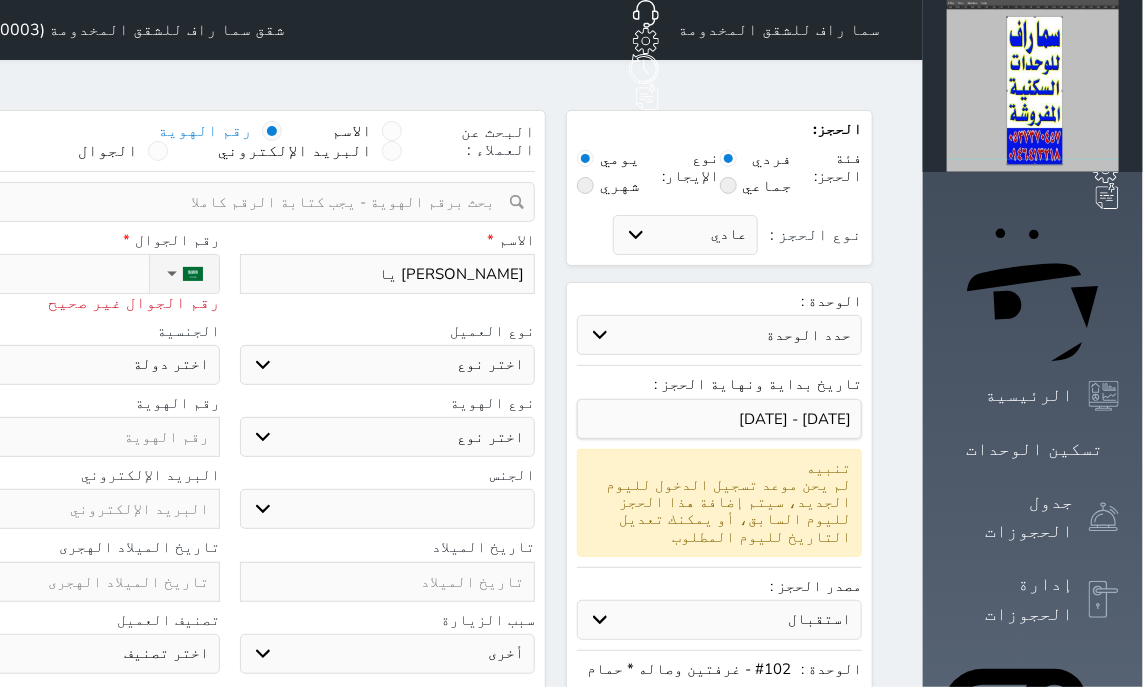 type on "+96656359" 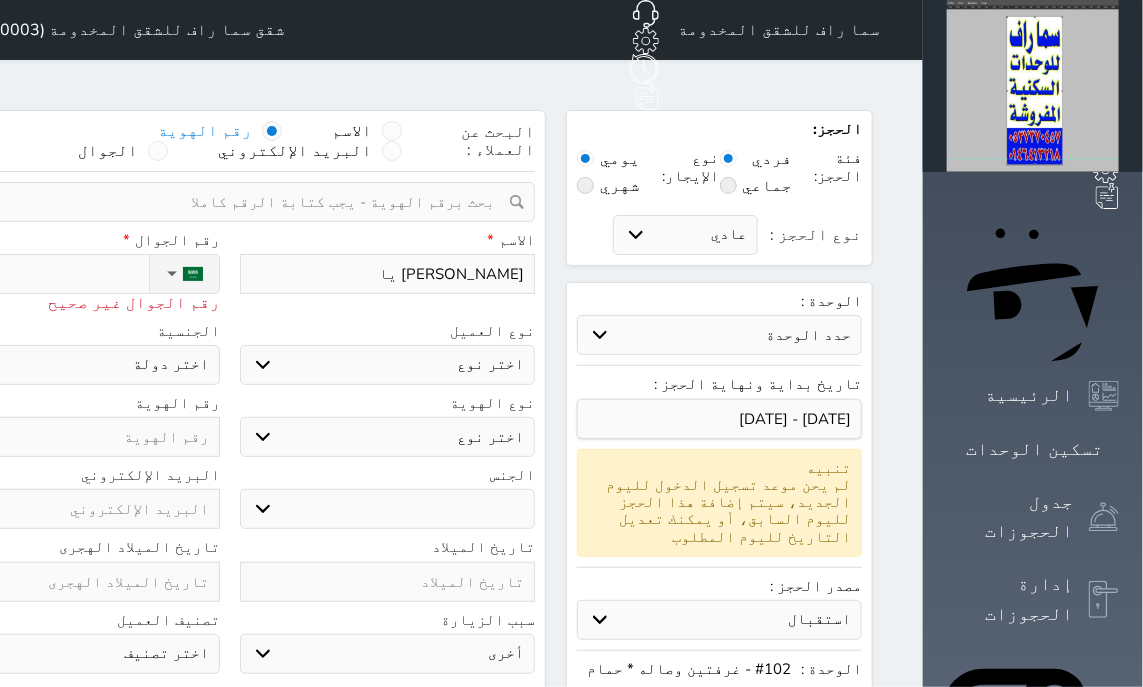 select 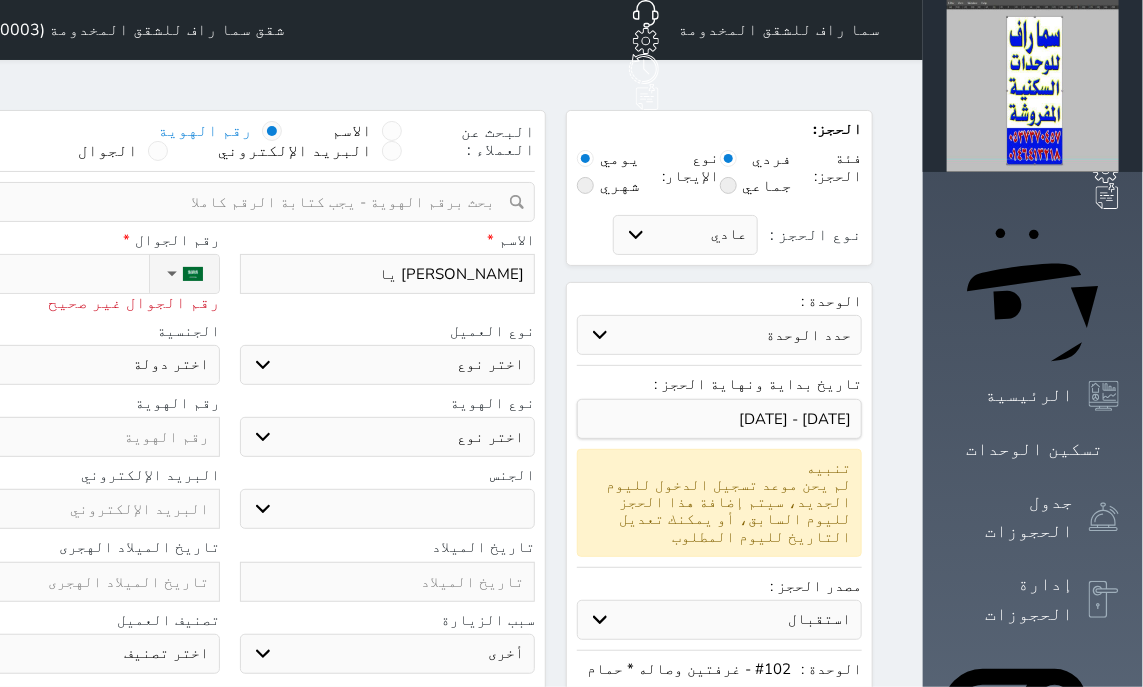 select 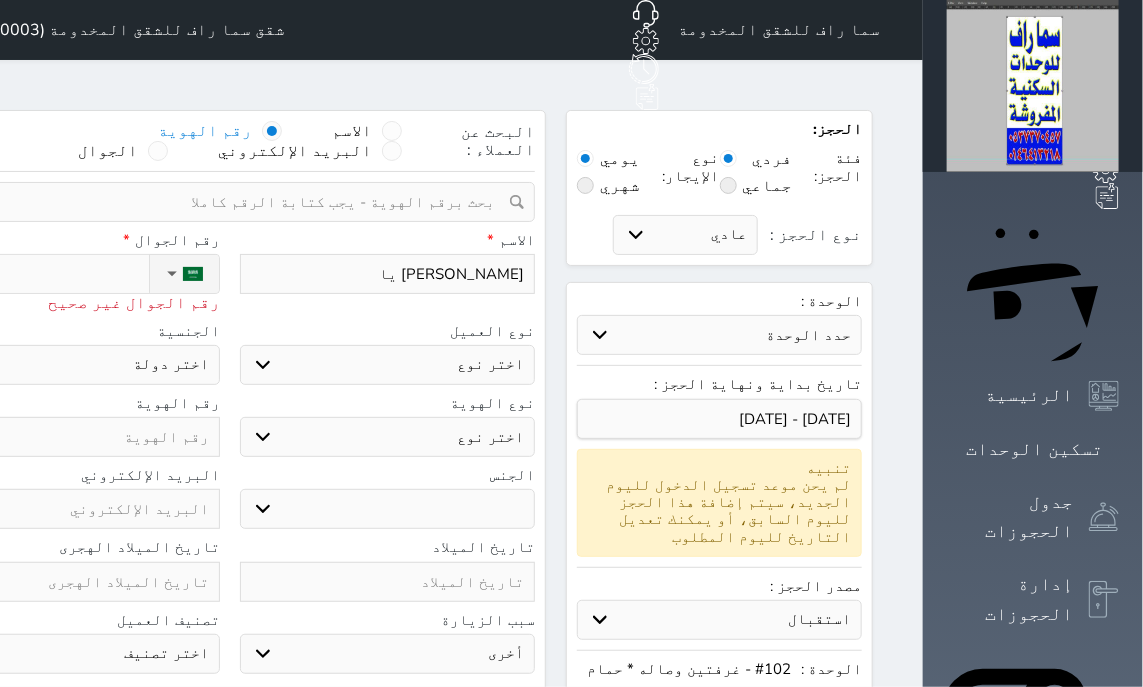 select 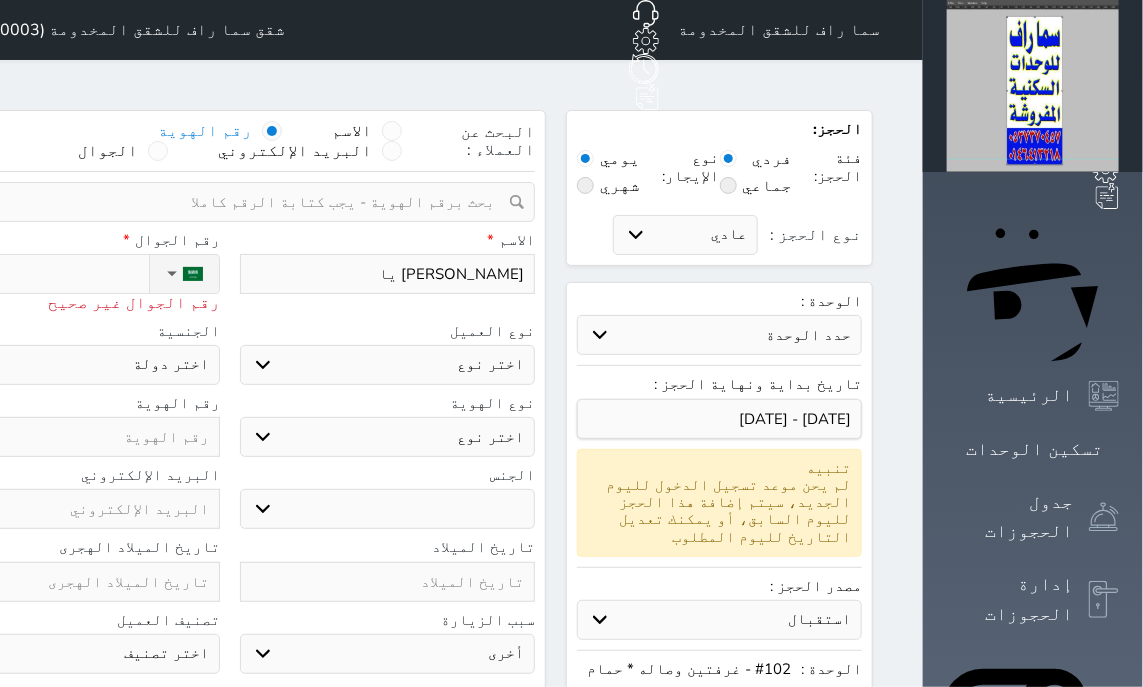 select 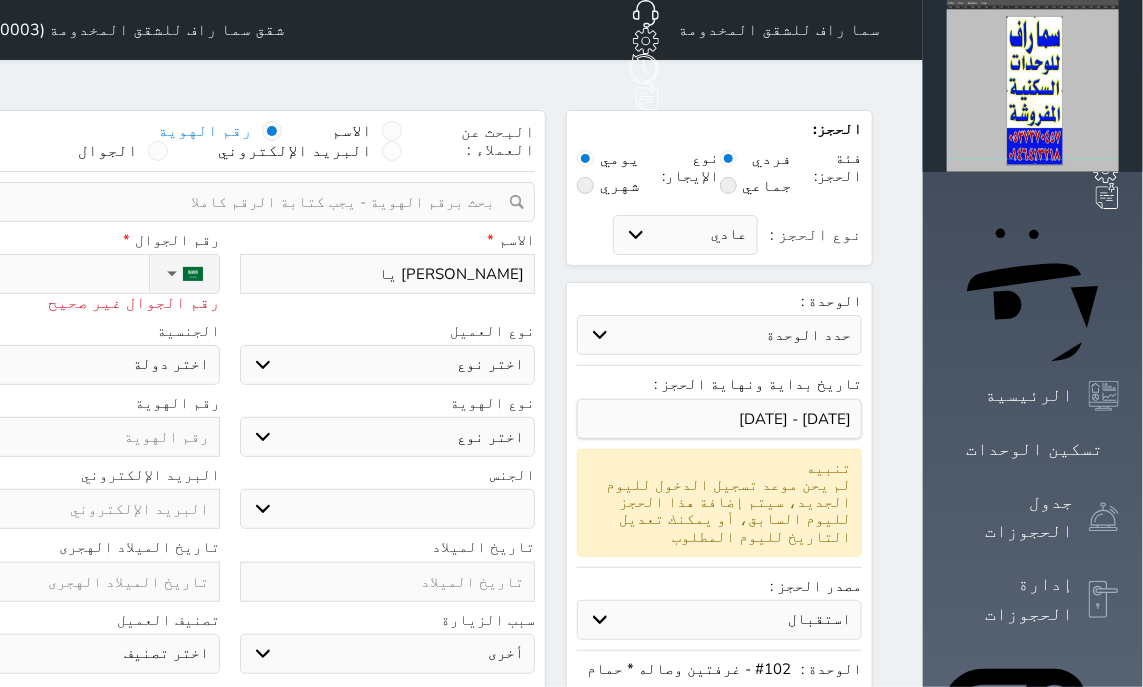 select 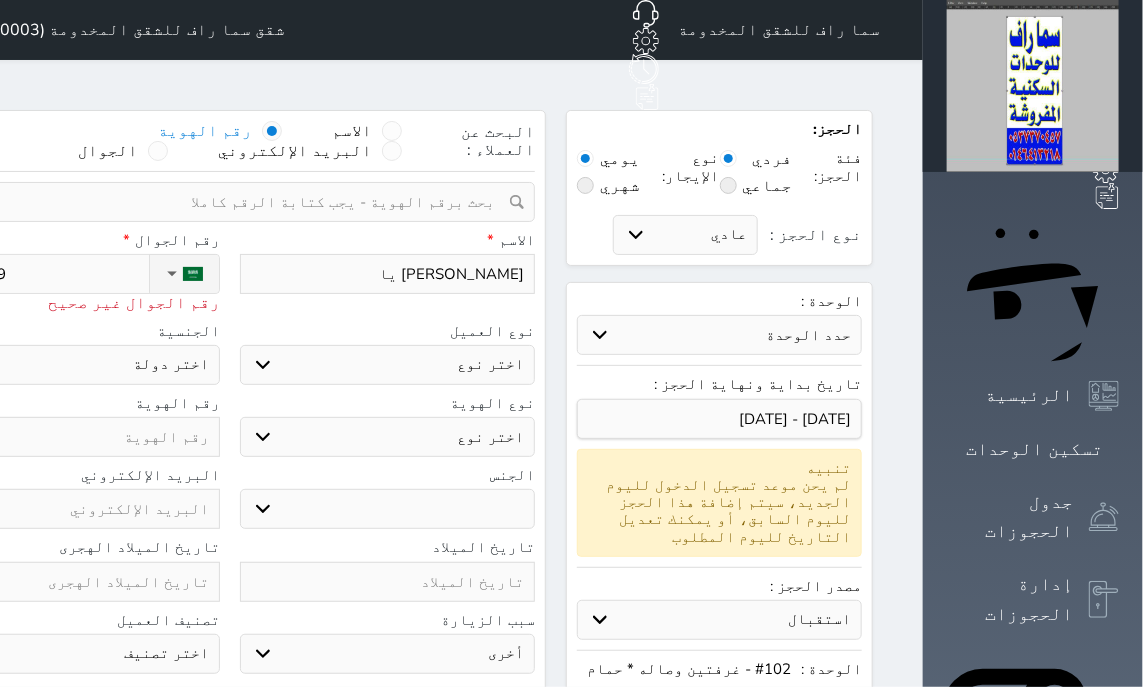 type on "[PHONE_NUMBER]" 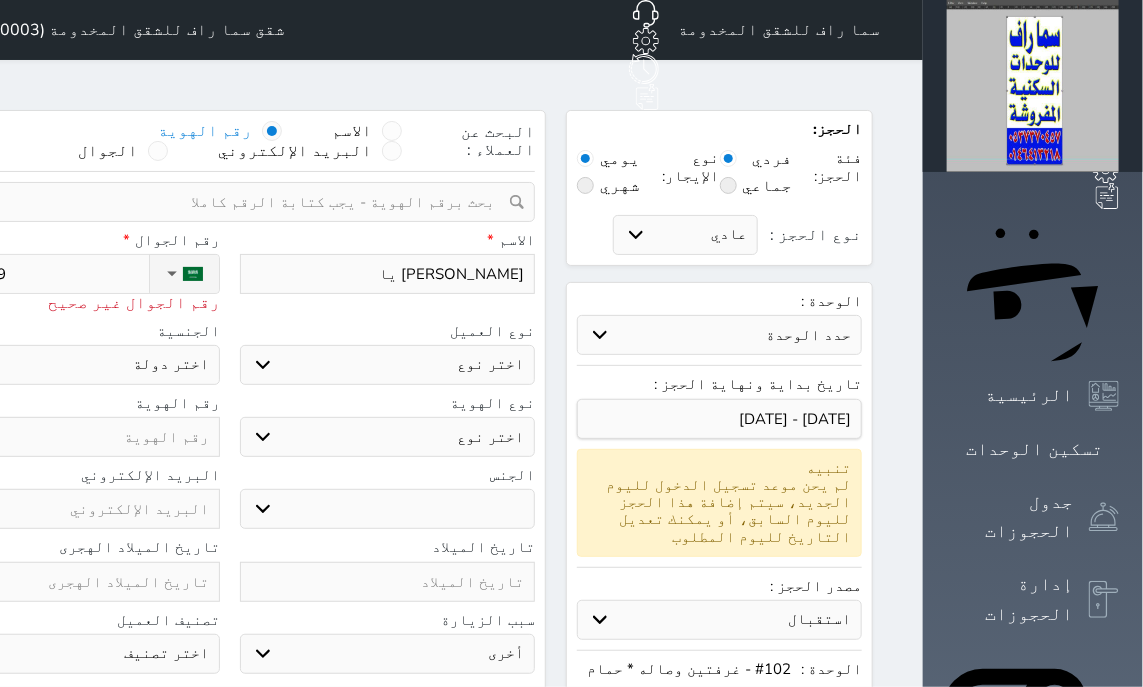 select 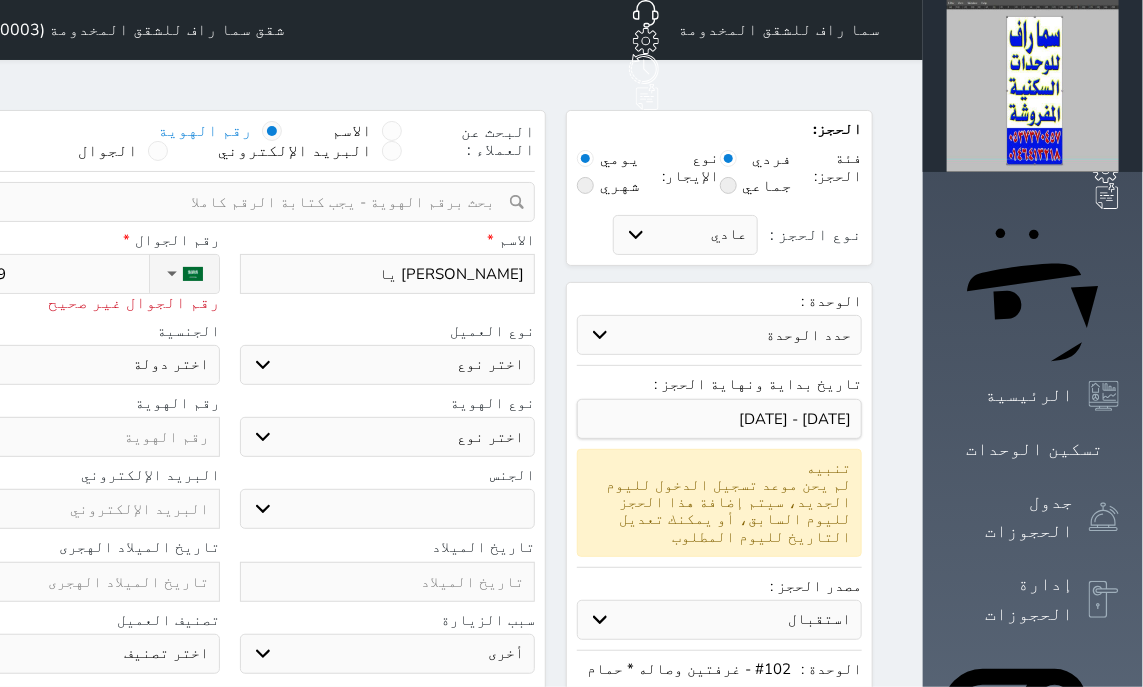 select 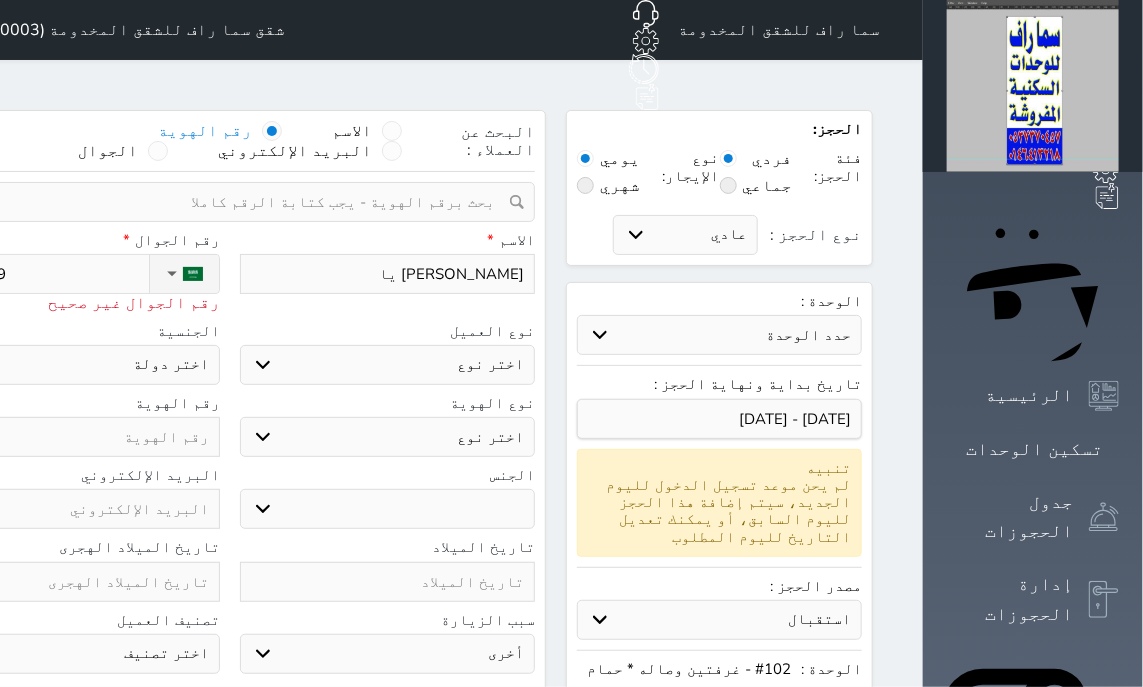 select 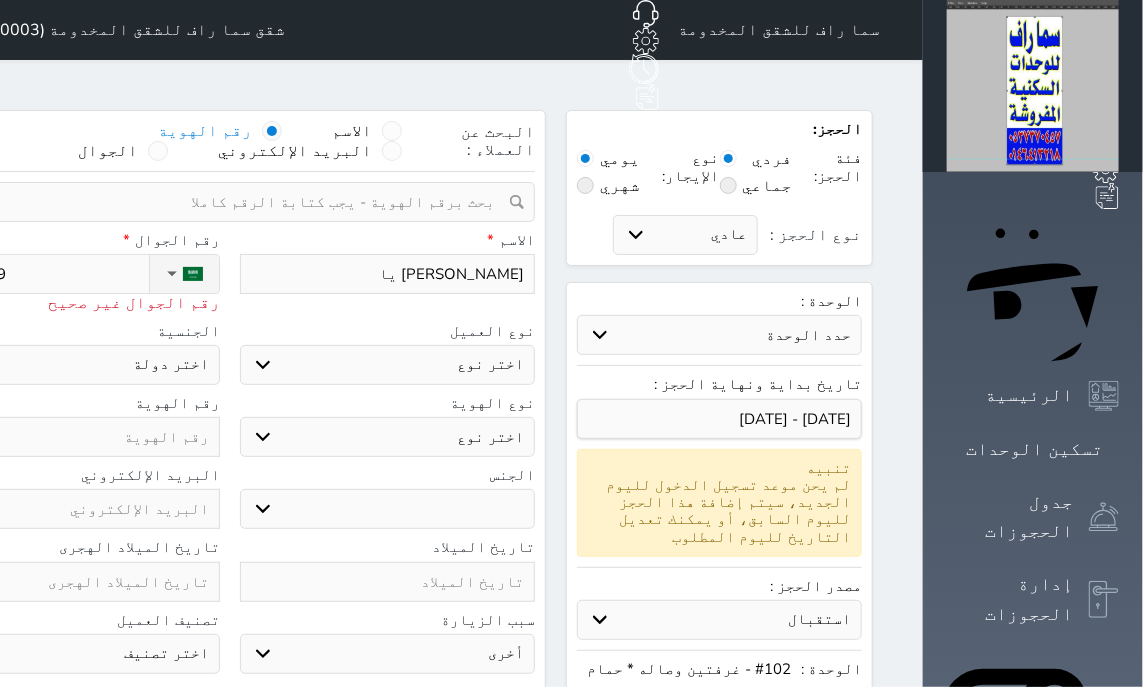 select 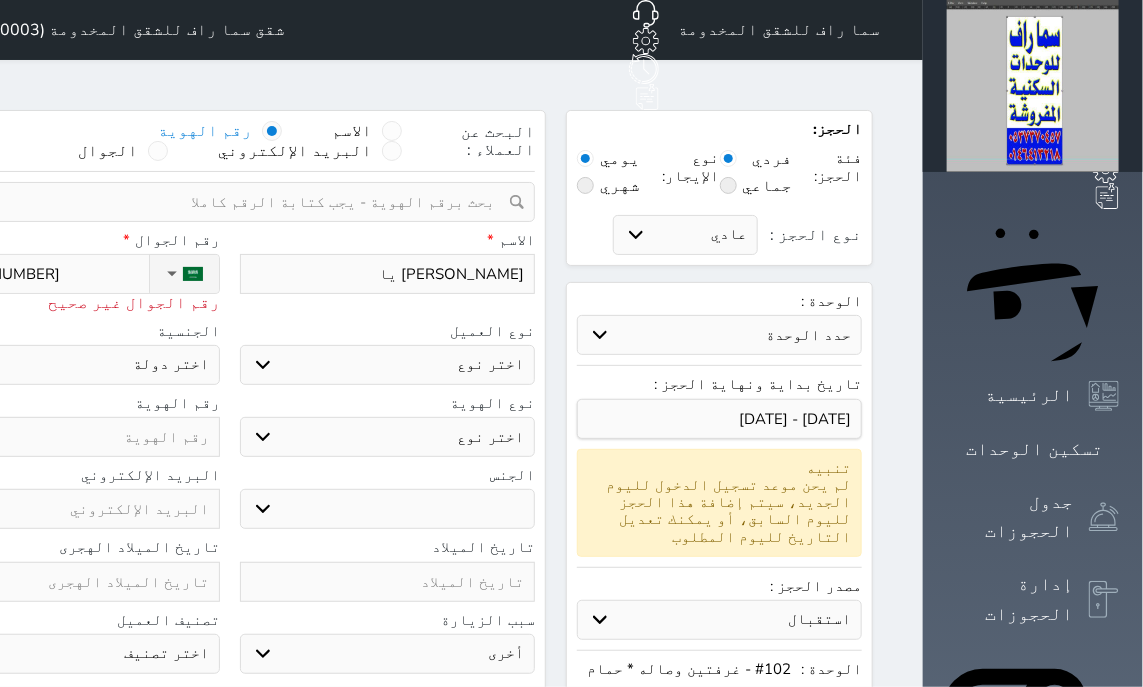 type on "[PHONE_NUMBER]" 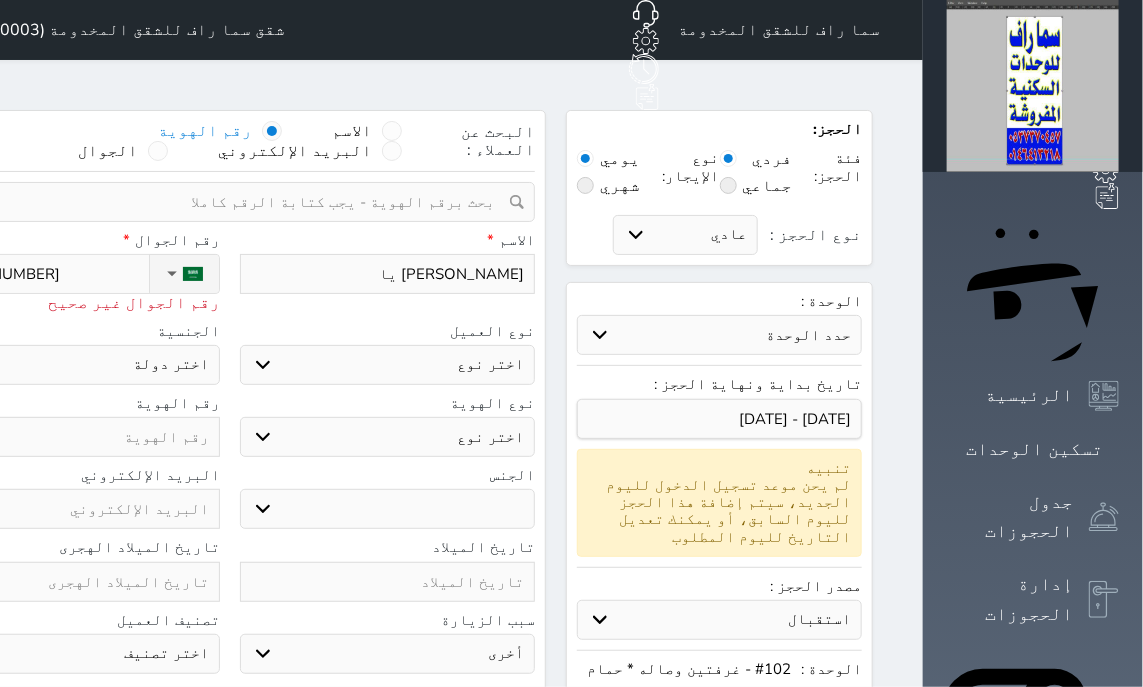 select 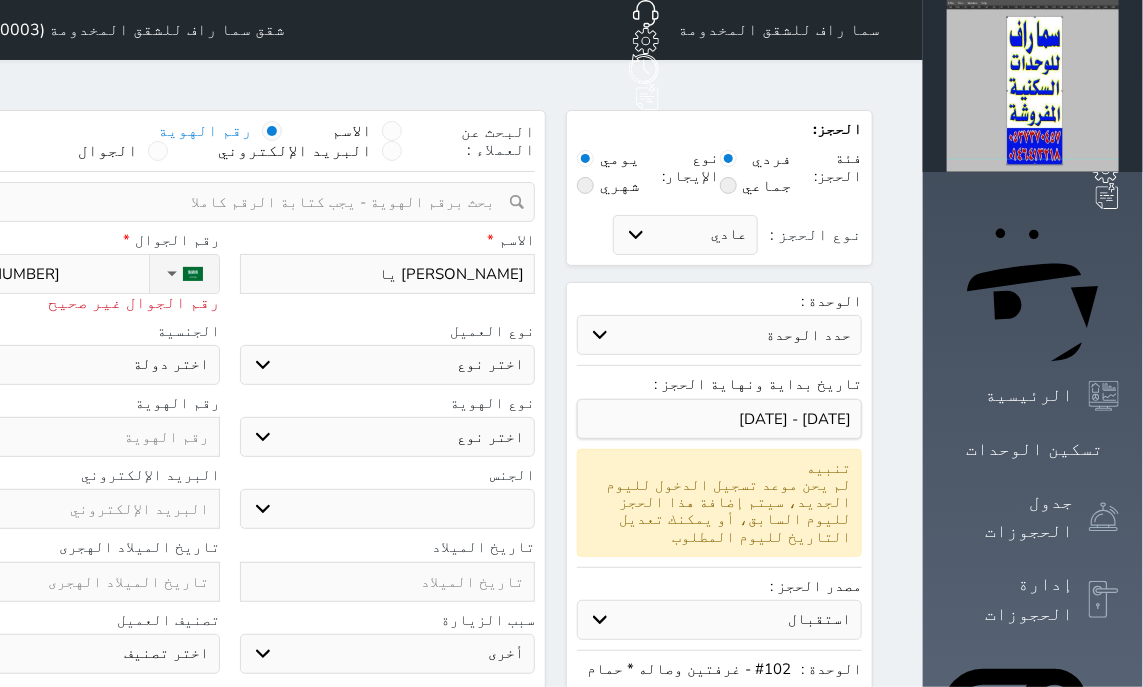 type on "[PHONE_NUMBER]" 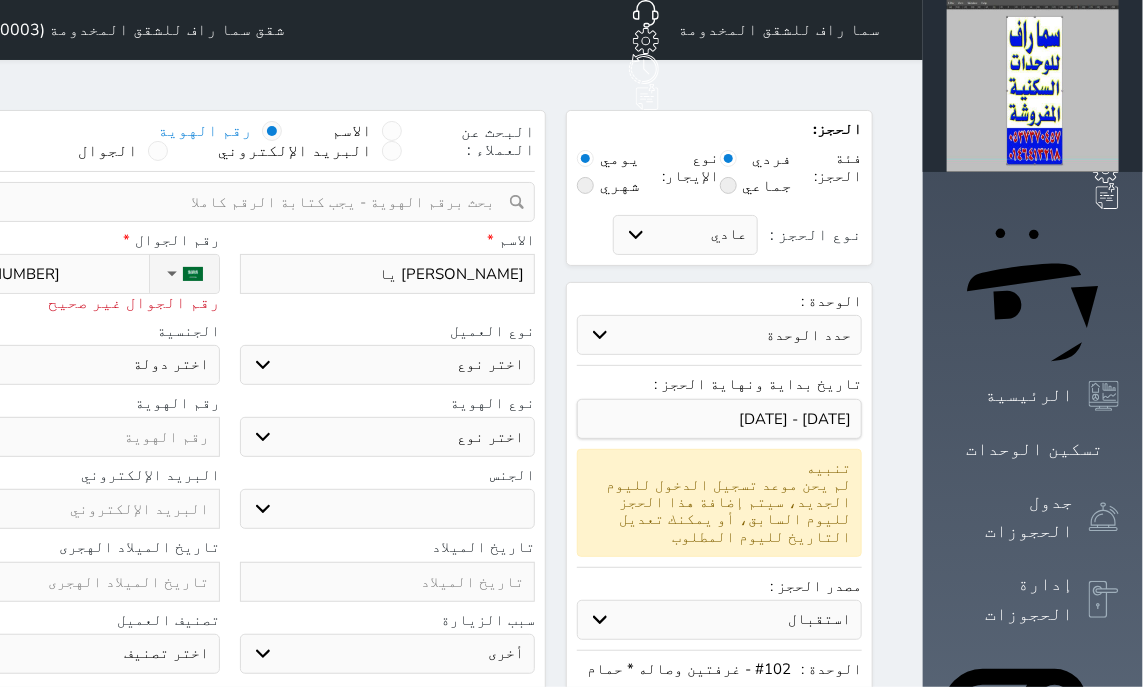 select 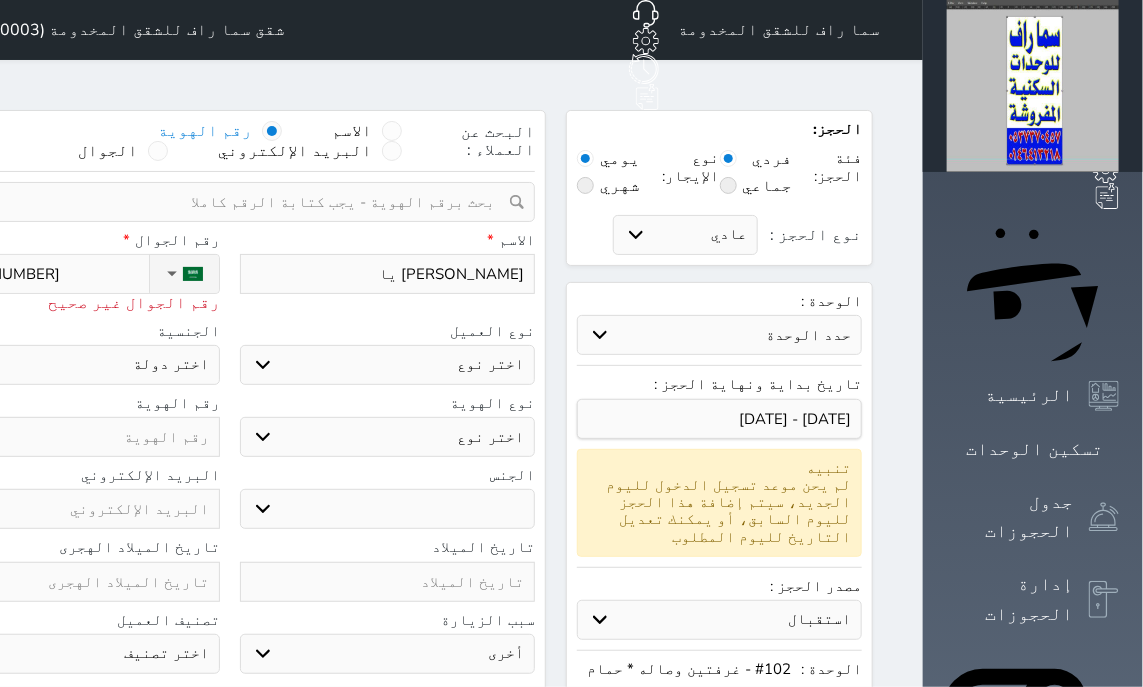 select 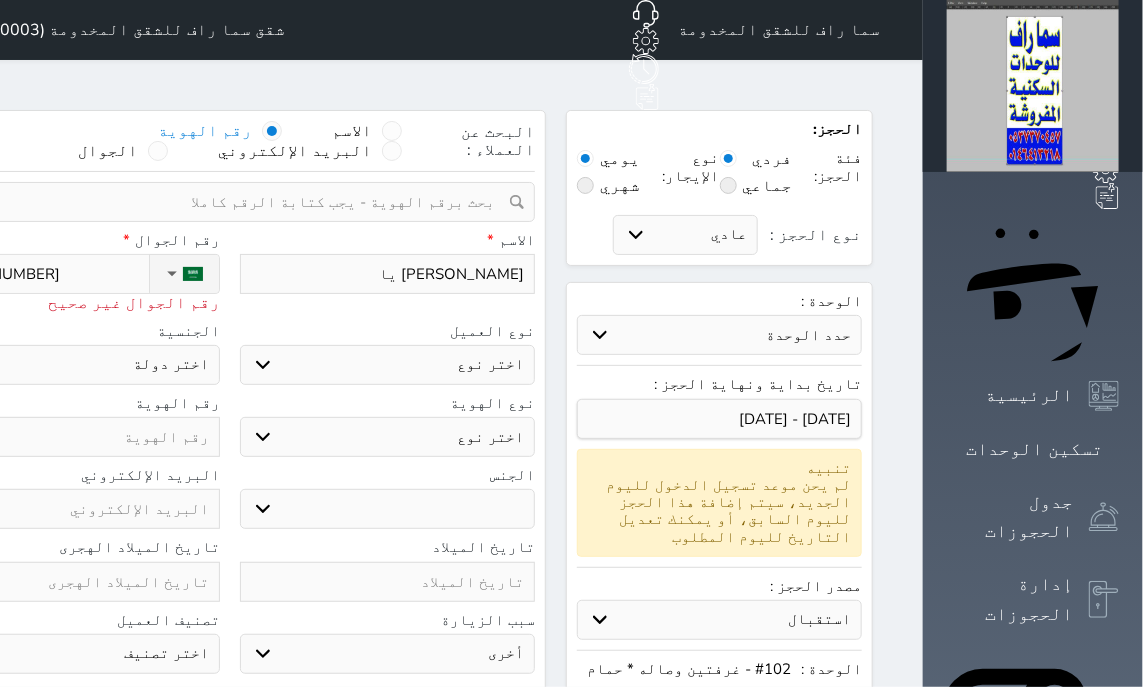 select 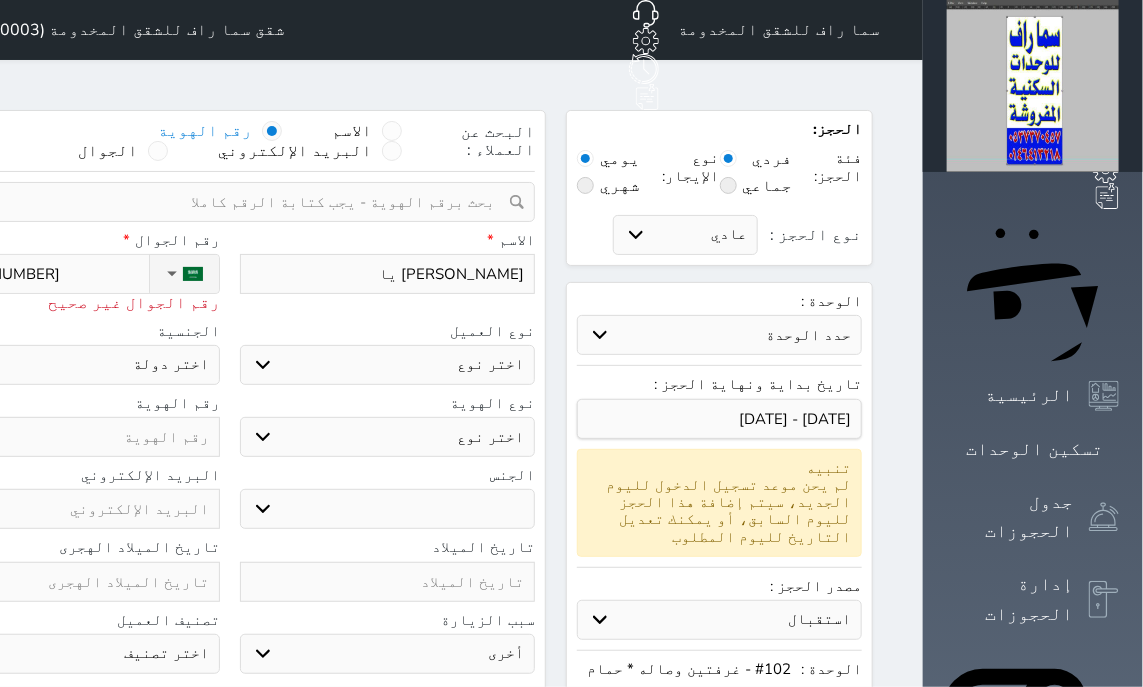 select 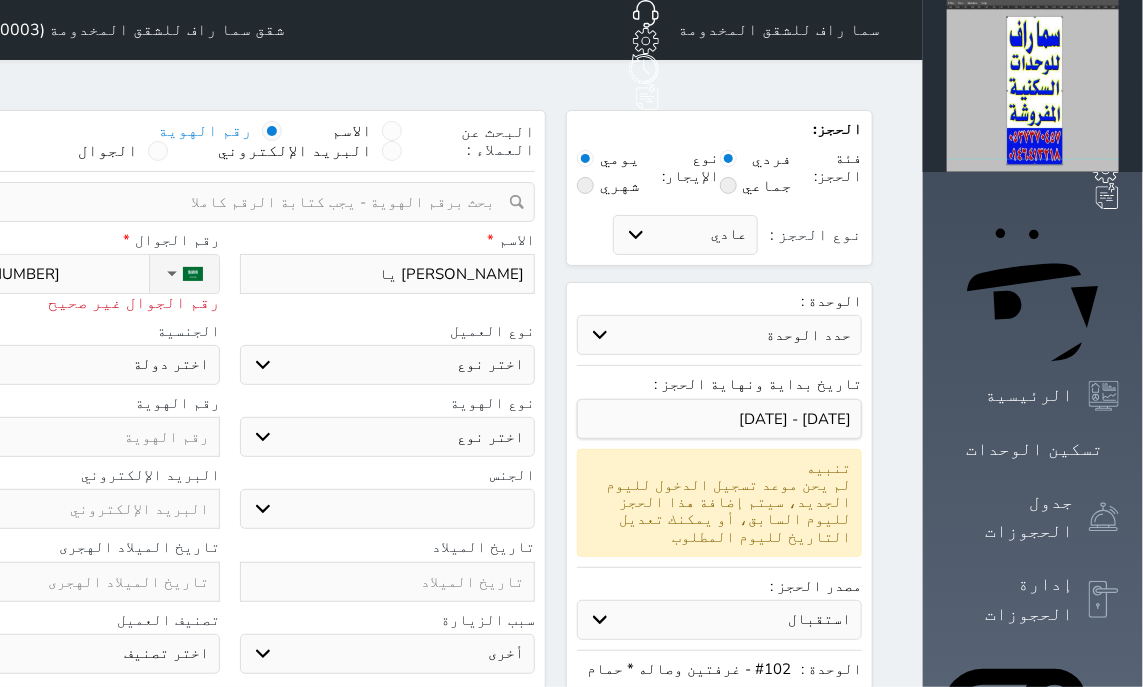 type on "[PHONE_NUMBER]" 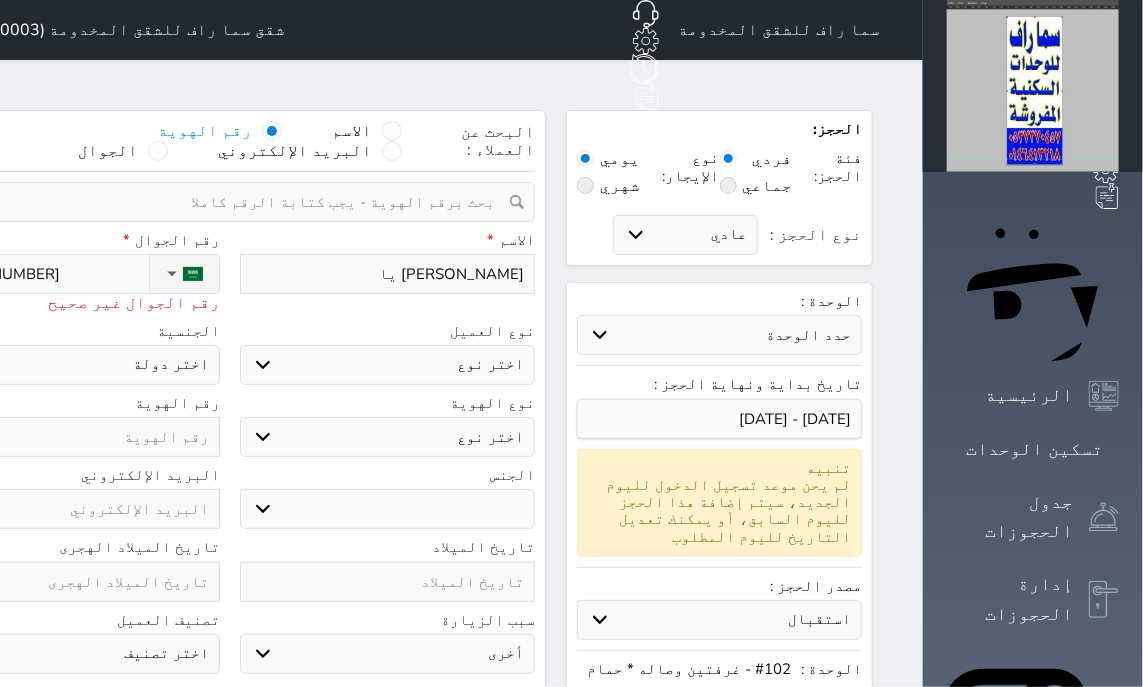 select 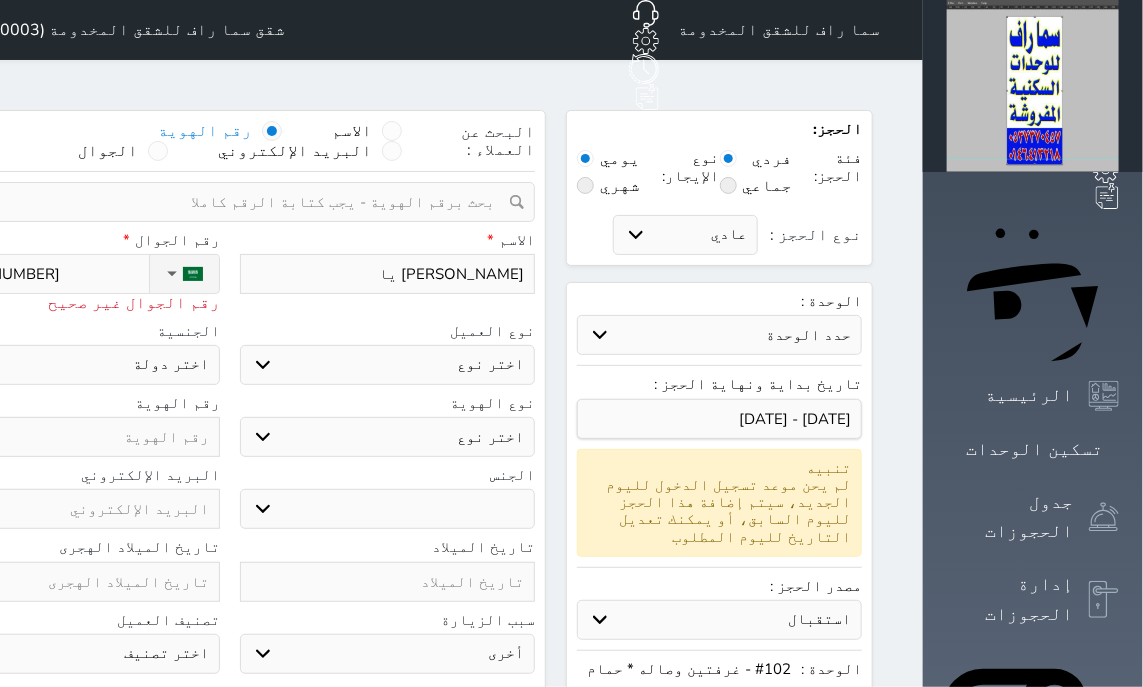 select 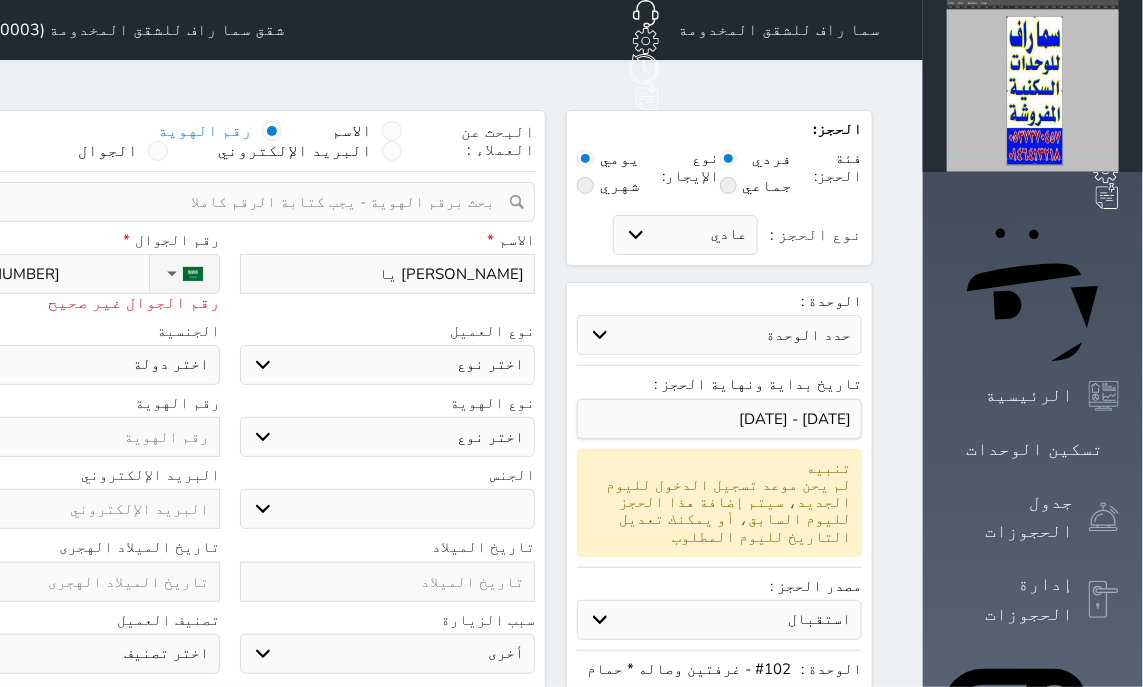 select 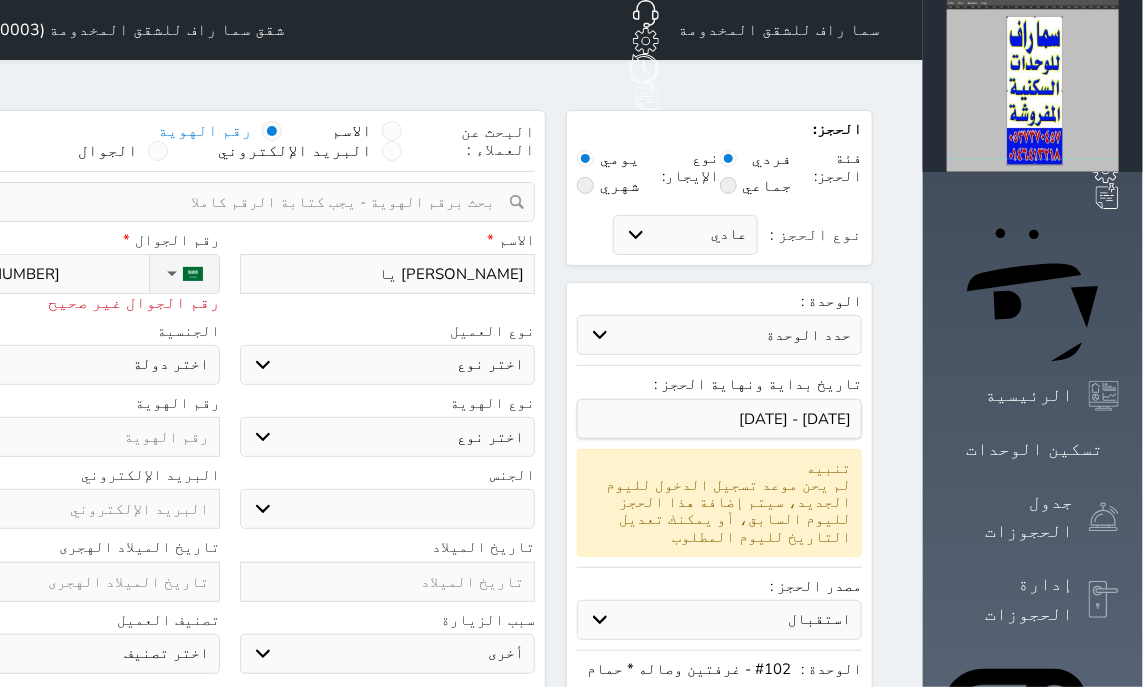 select 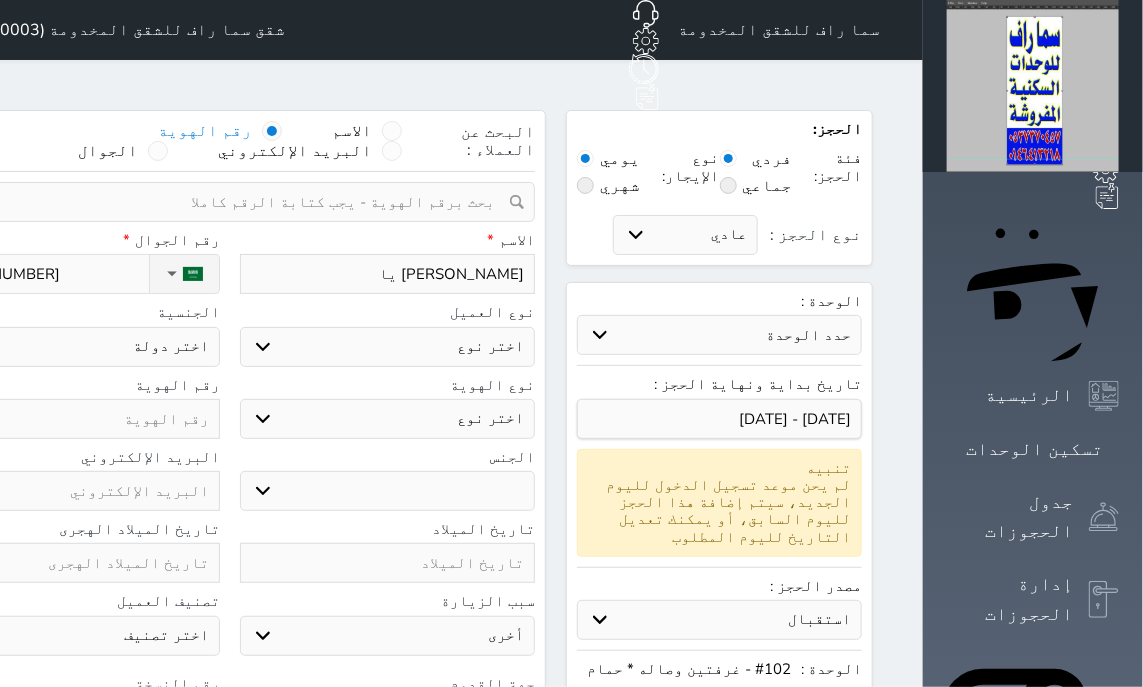 type on "[PHONE_NUMBER]" 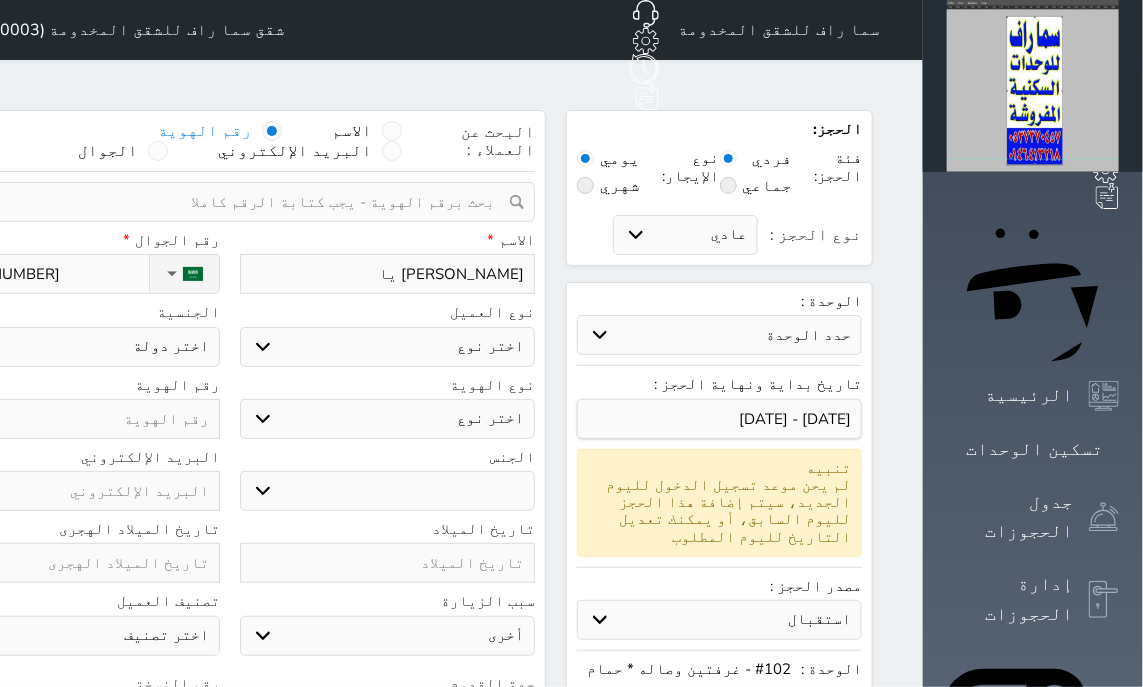 click on "[PERSON_NAME] يا" at bounding box center (388, 274) 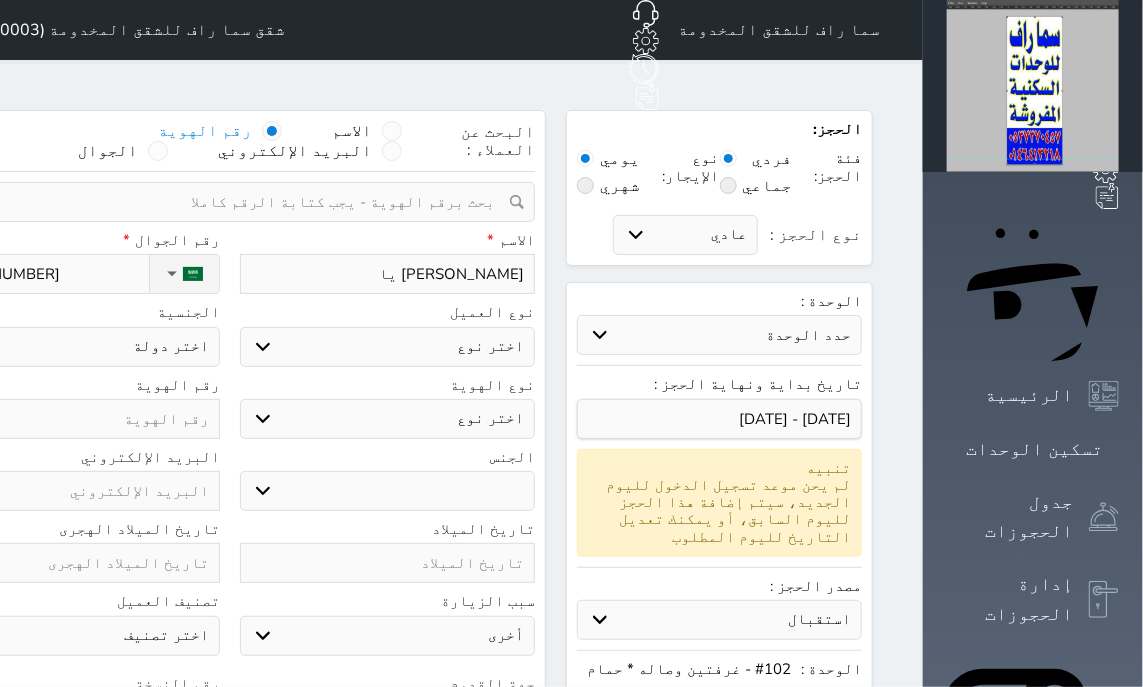 type on "[PERSON_NAME]" 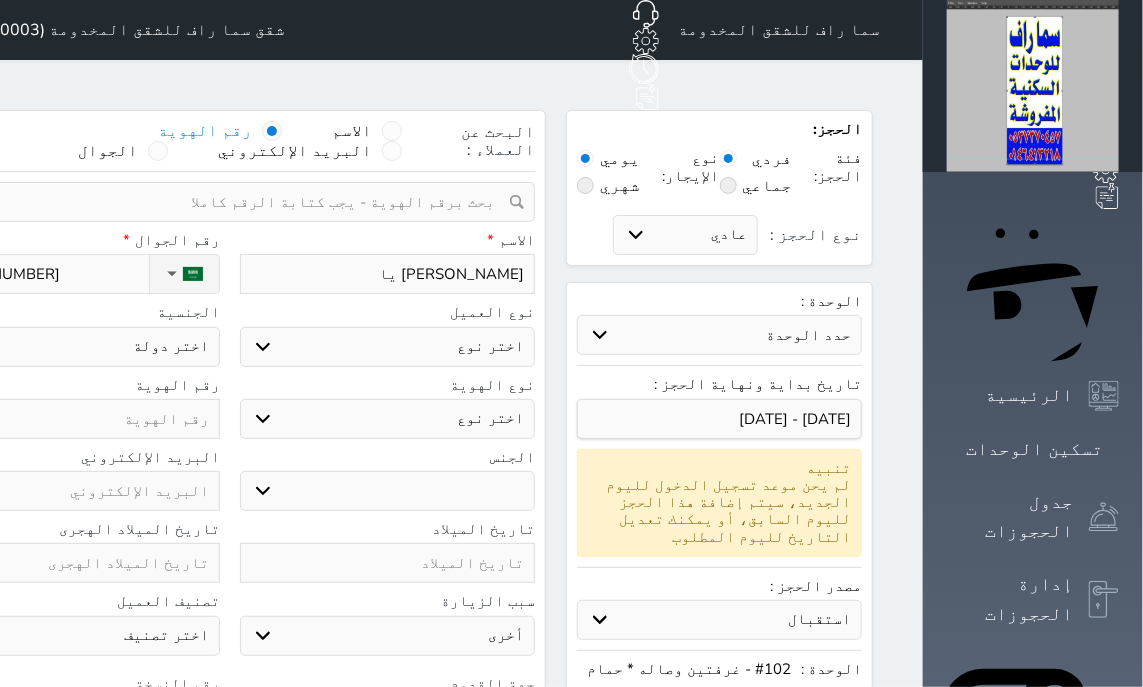 select 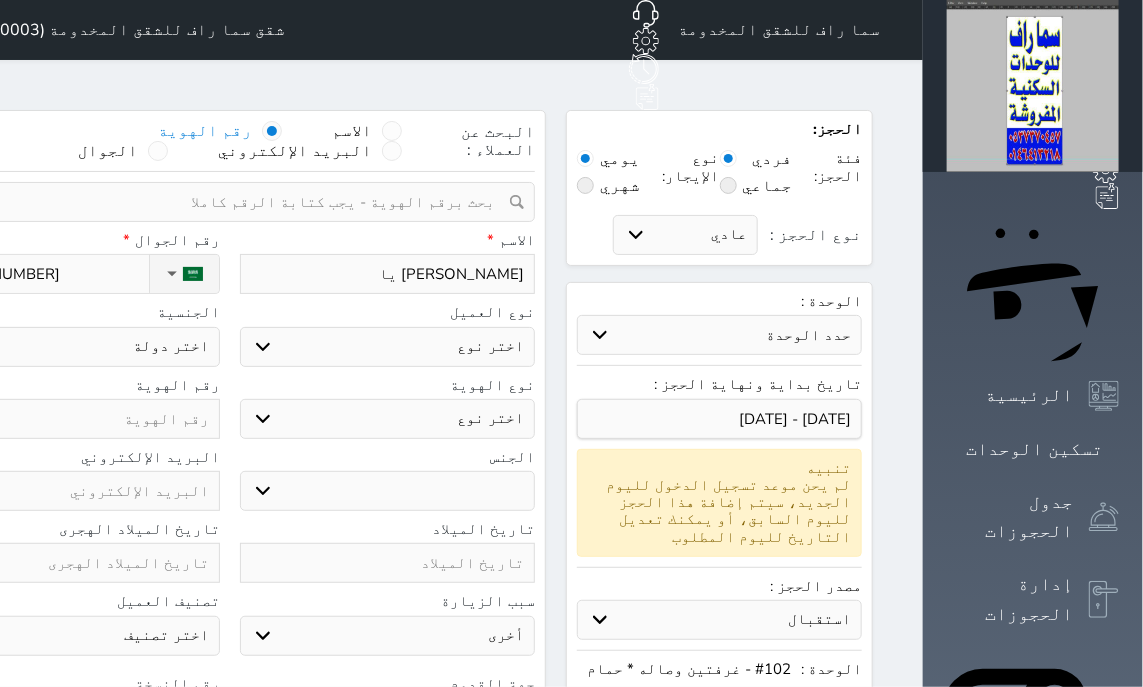 select 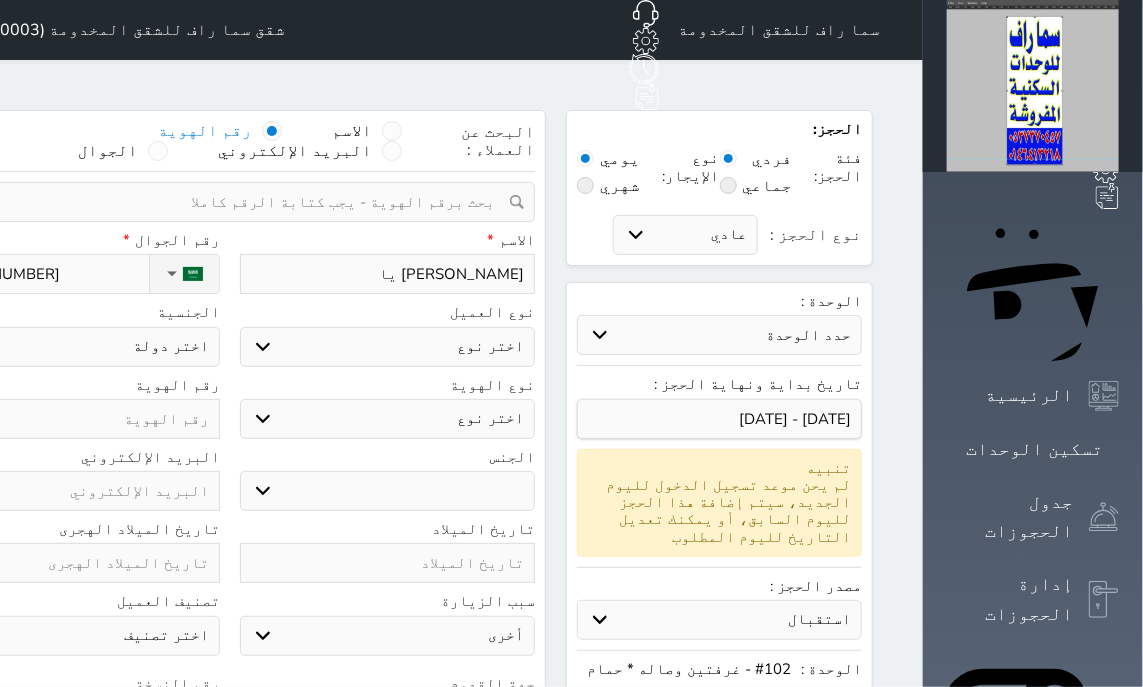 select 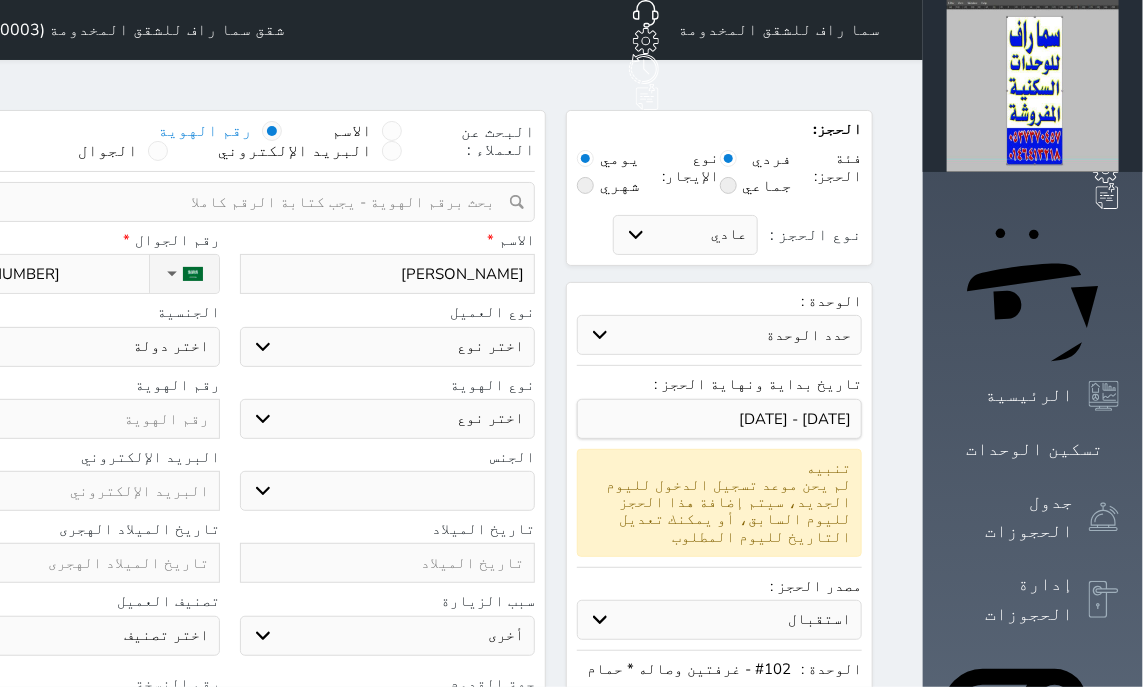 type on "[PERSON_NAME]" 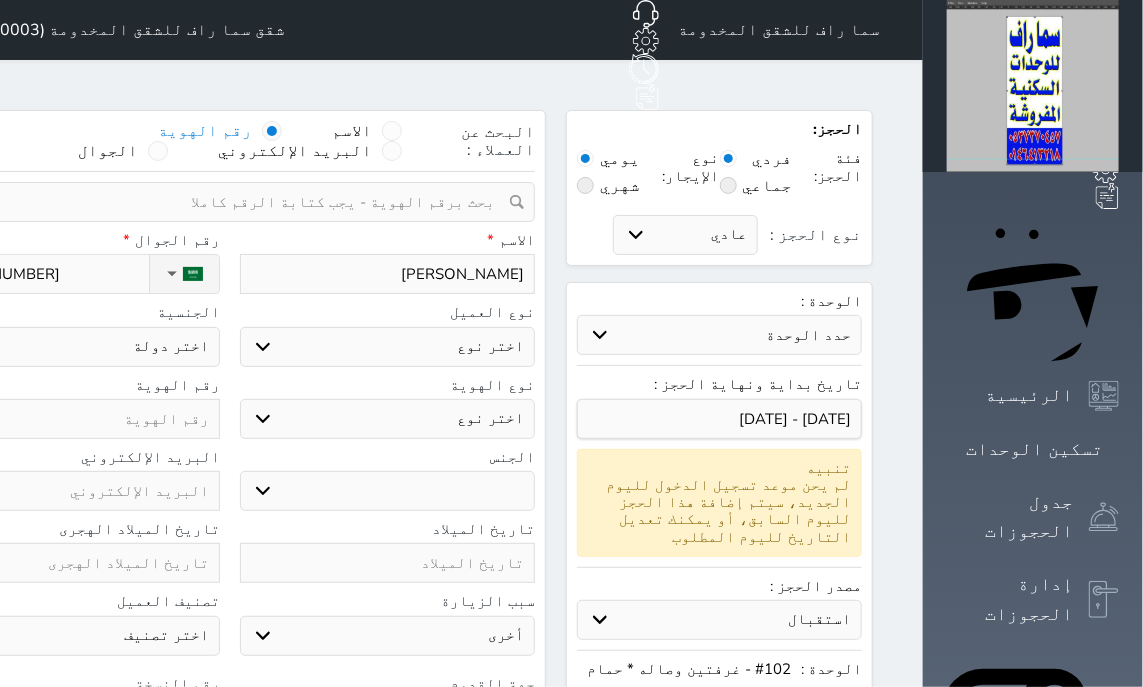 select 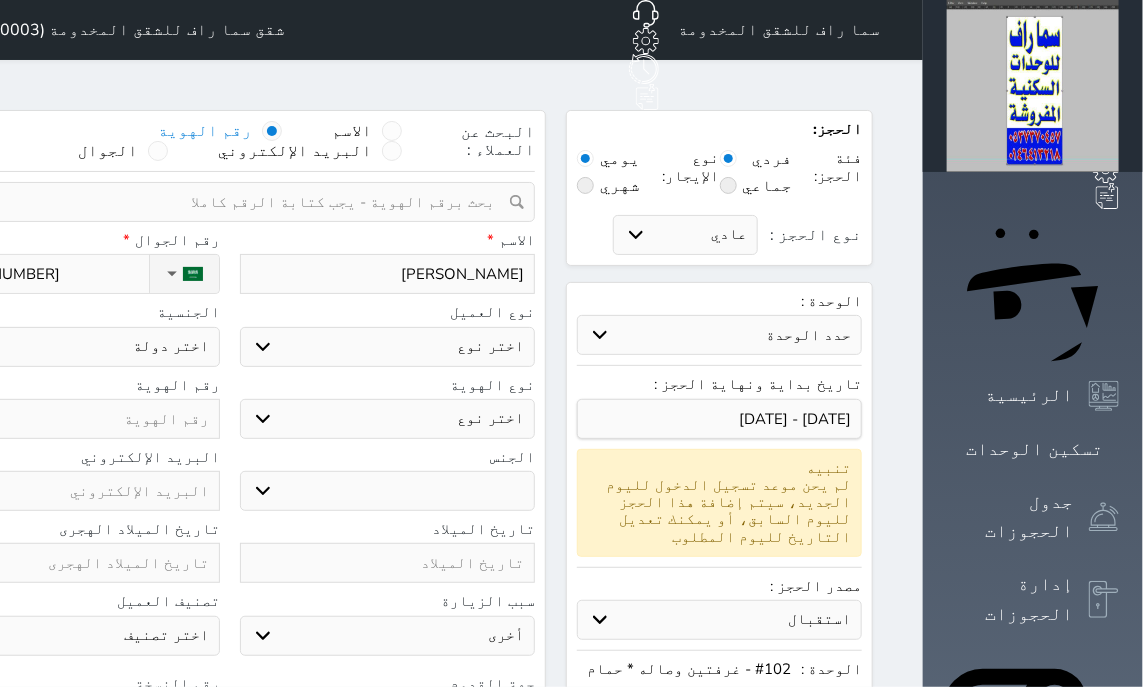 select 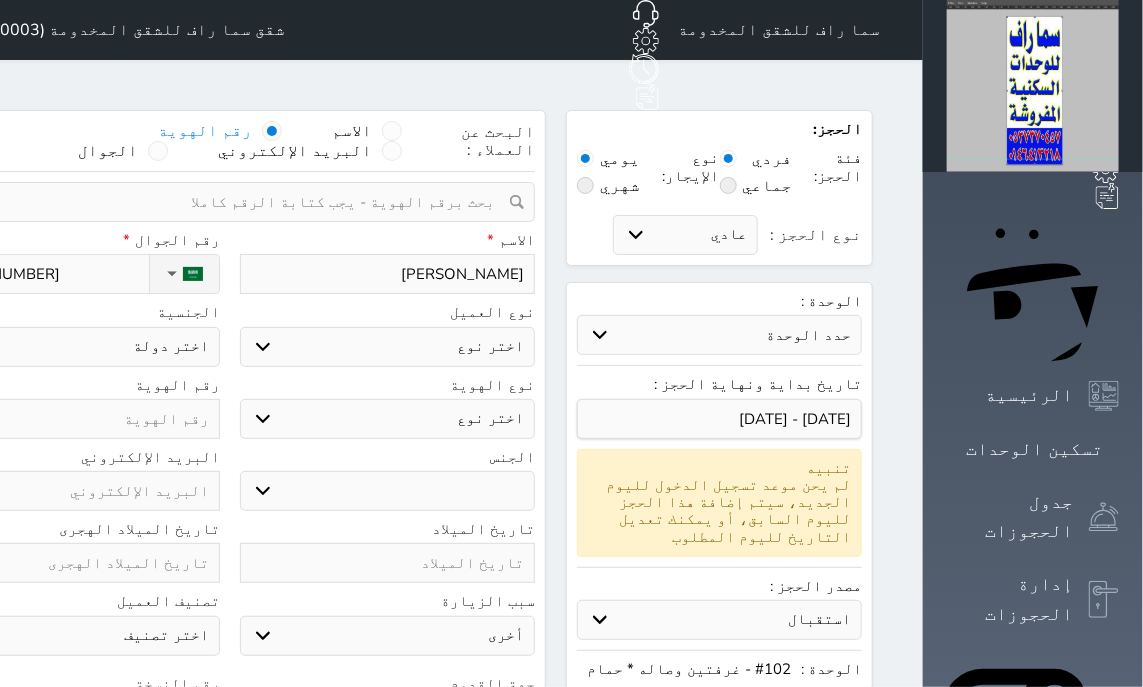 select 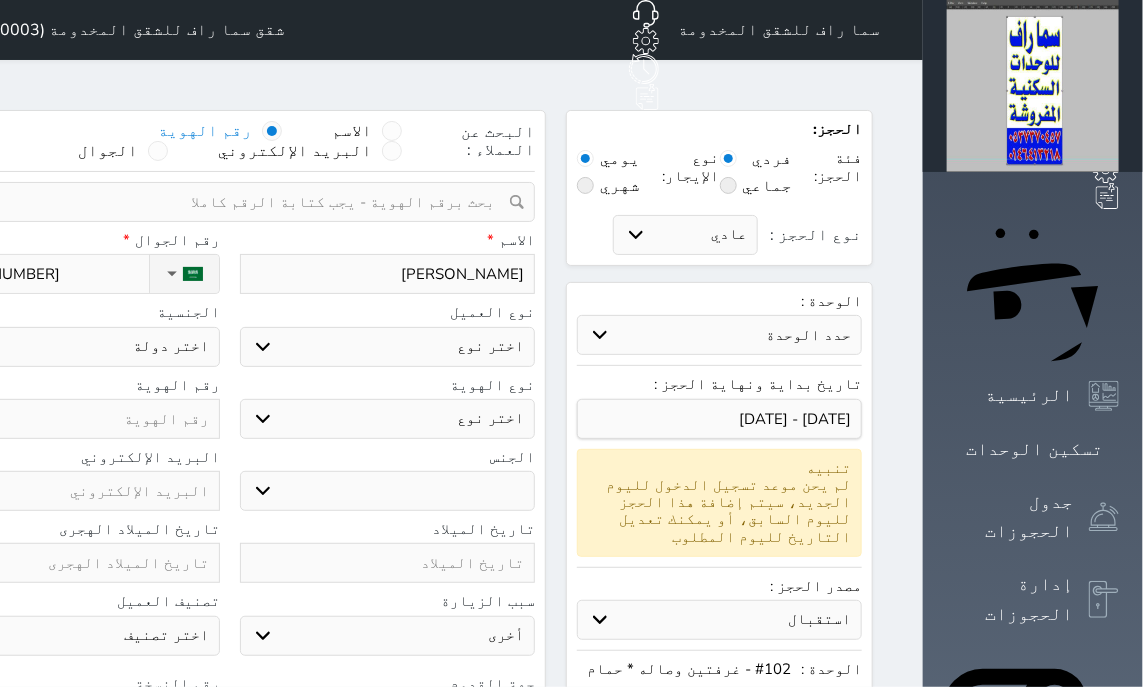 select 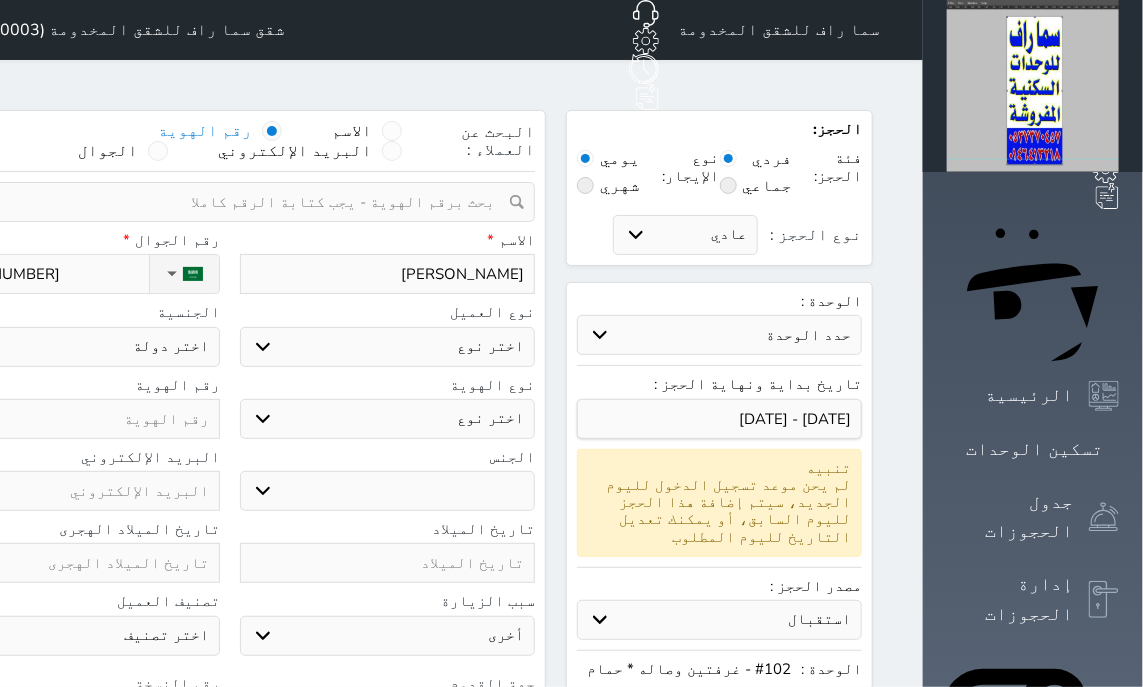 type on "[PERSON_NAME]" 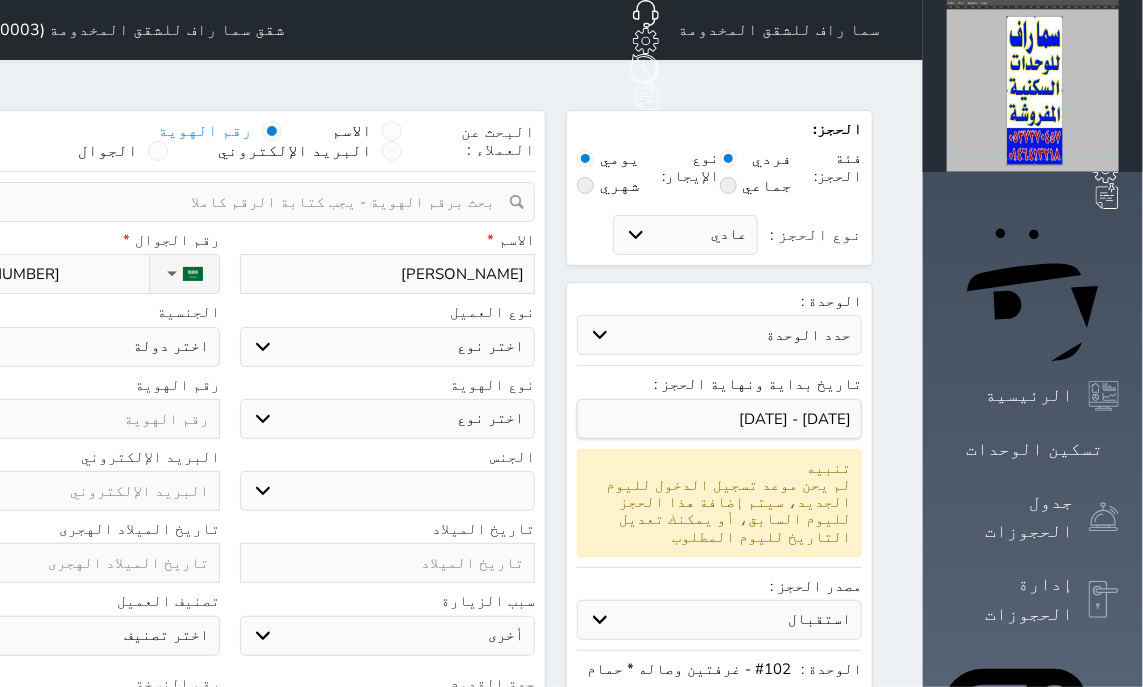 select 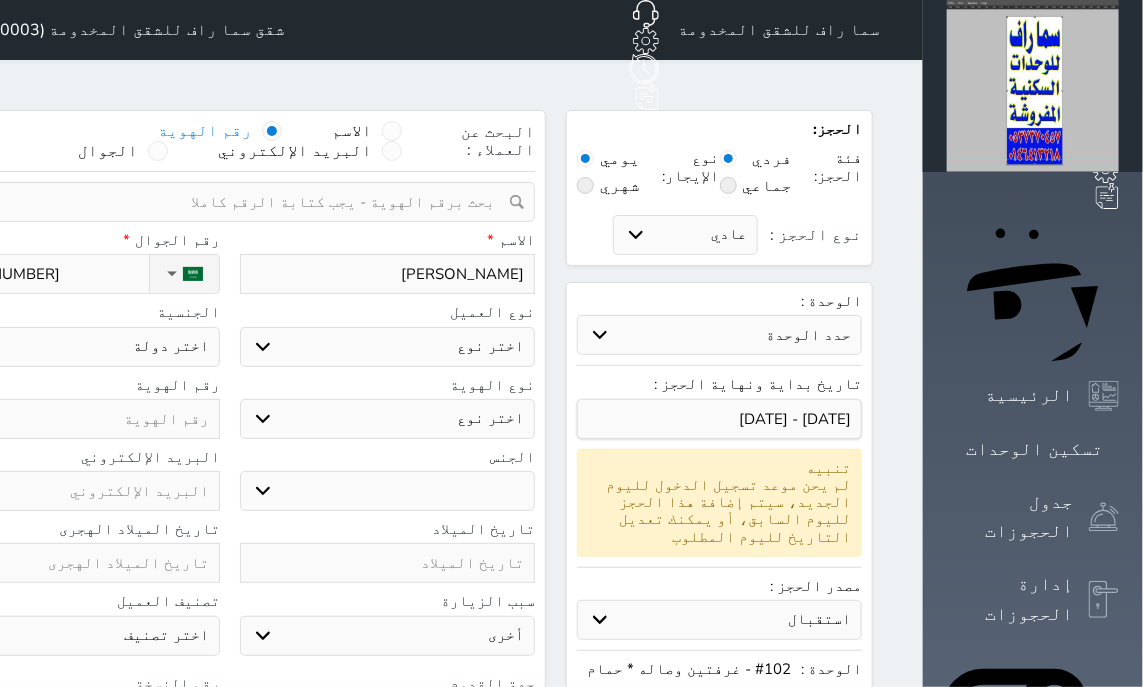 select 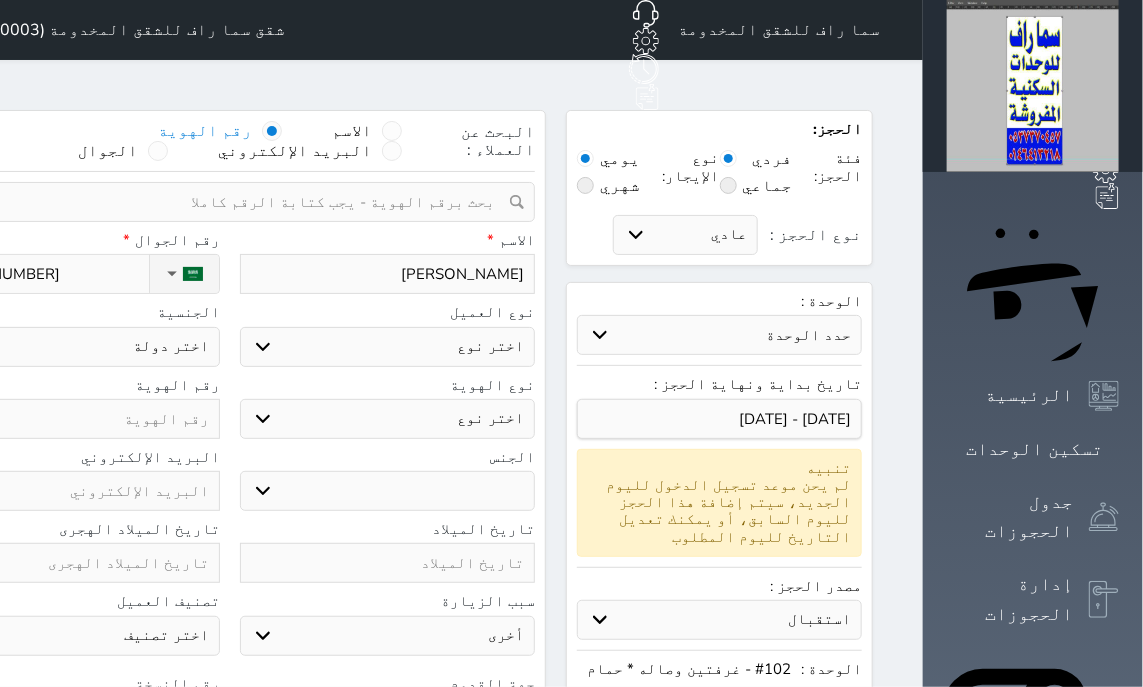 type on "[PERSON_NAME]" 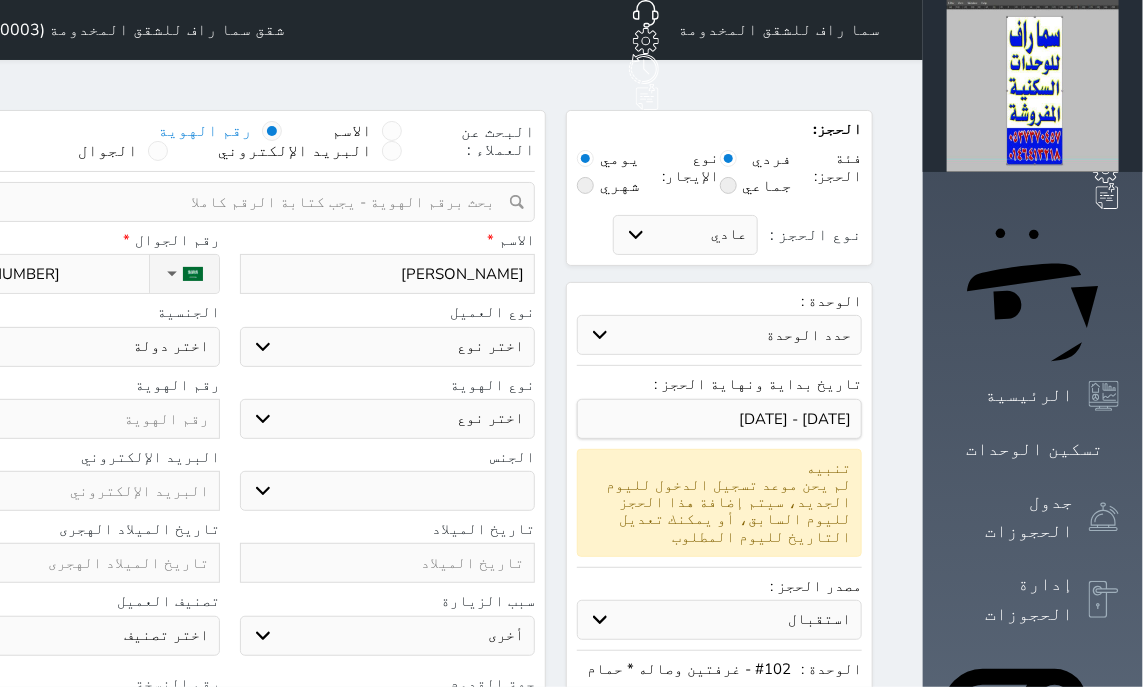 click on "اختر نوع   مواطن مواطن خليجي زائر مقيم" at bounding box center (388, 347) 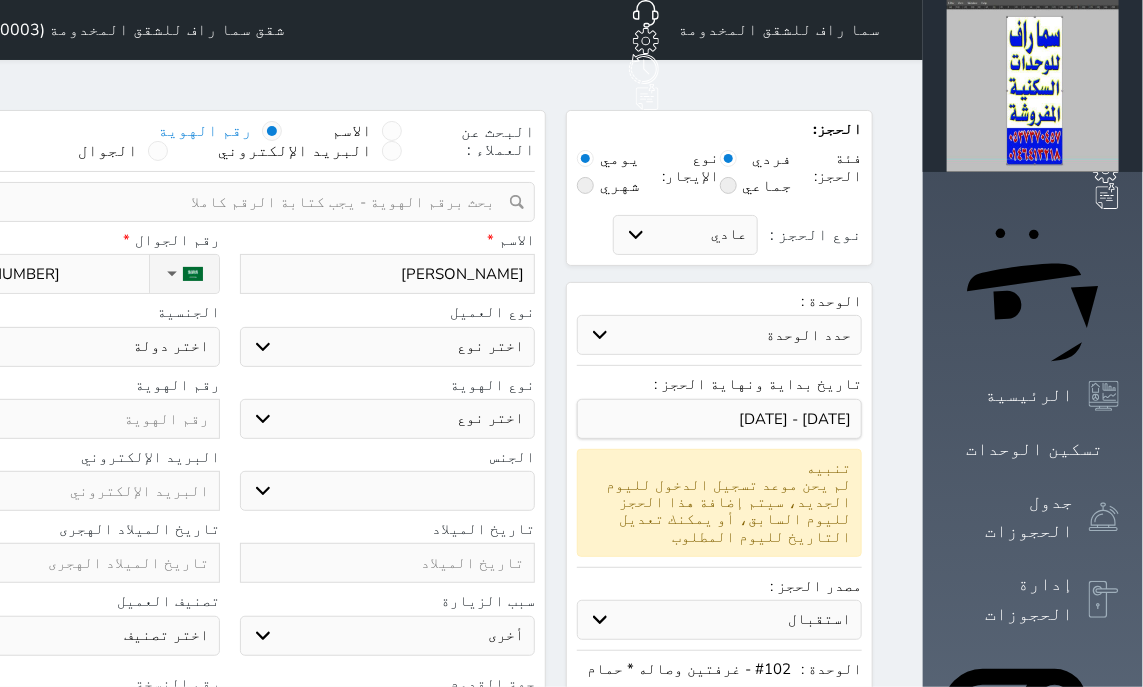select on "4" 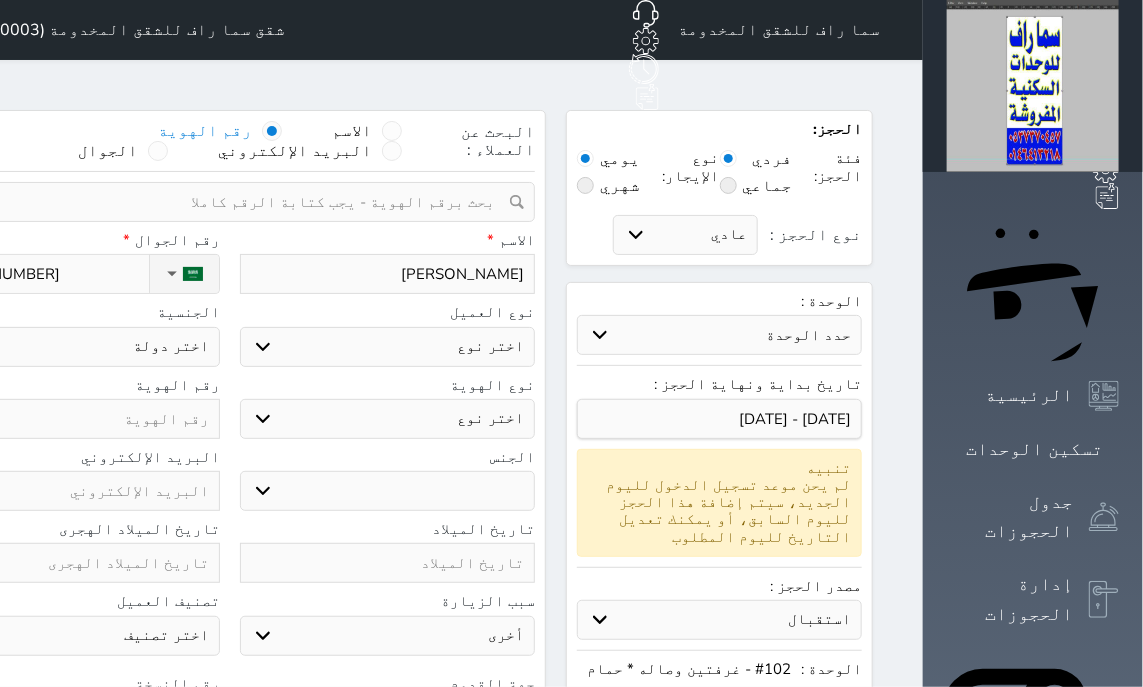 click on "مقيم" at bounding box center (0, 0) 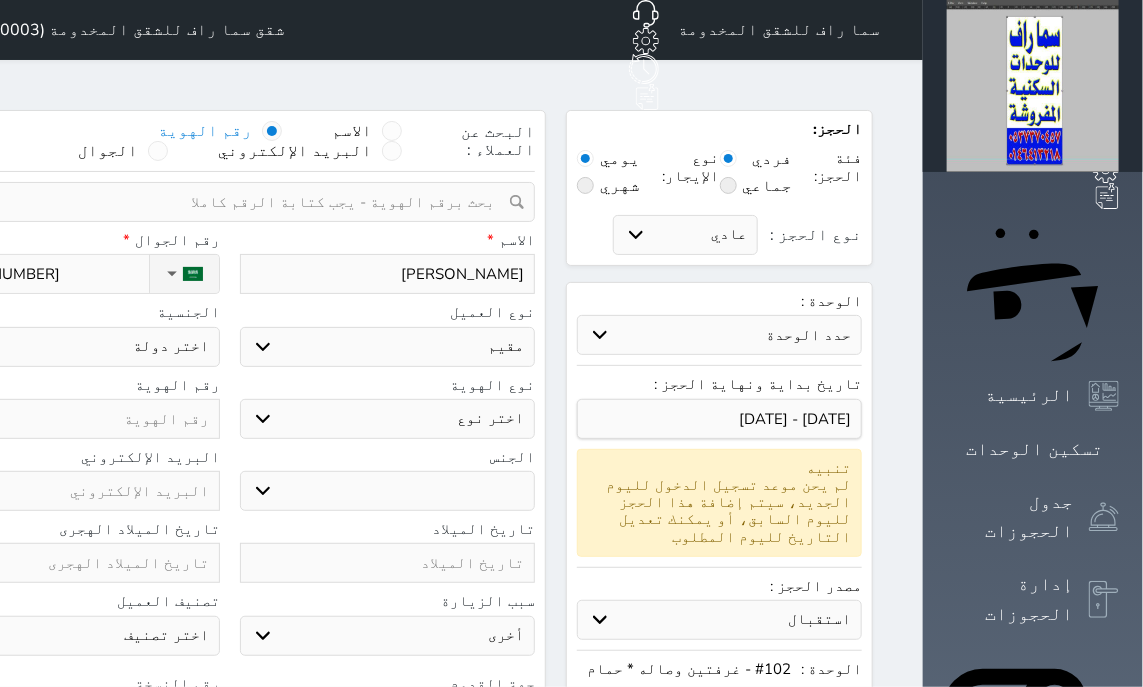 type 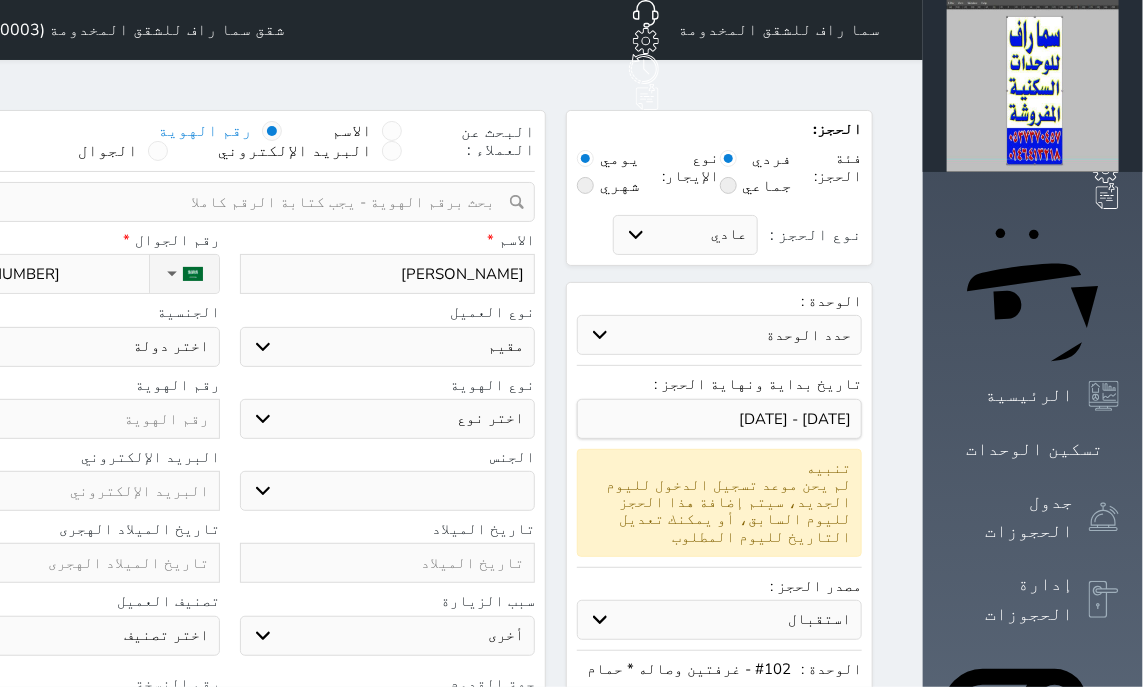 click on "اختر نوع   مقيم جواز السفر" at bounding box center (388, 419) 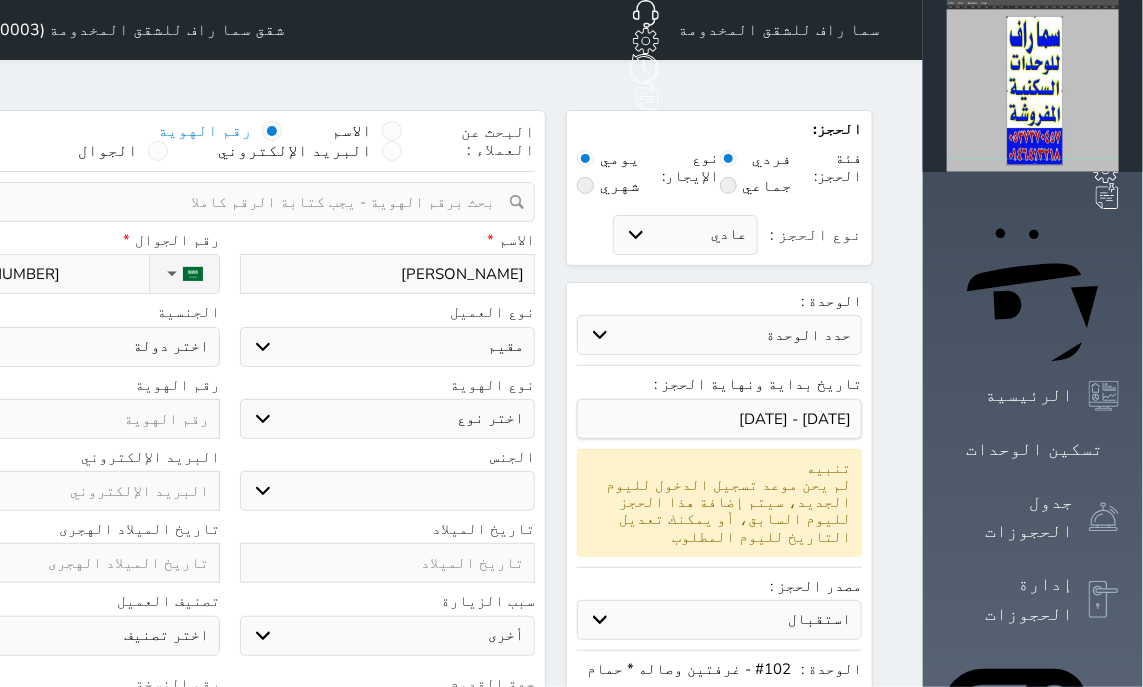 click on "مقيم" at bounding box center (0, 0) 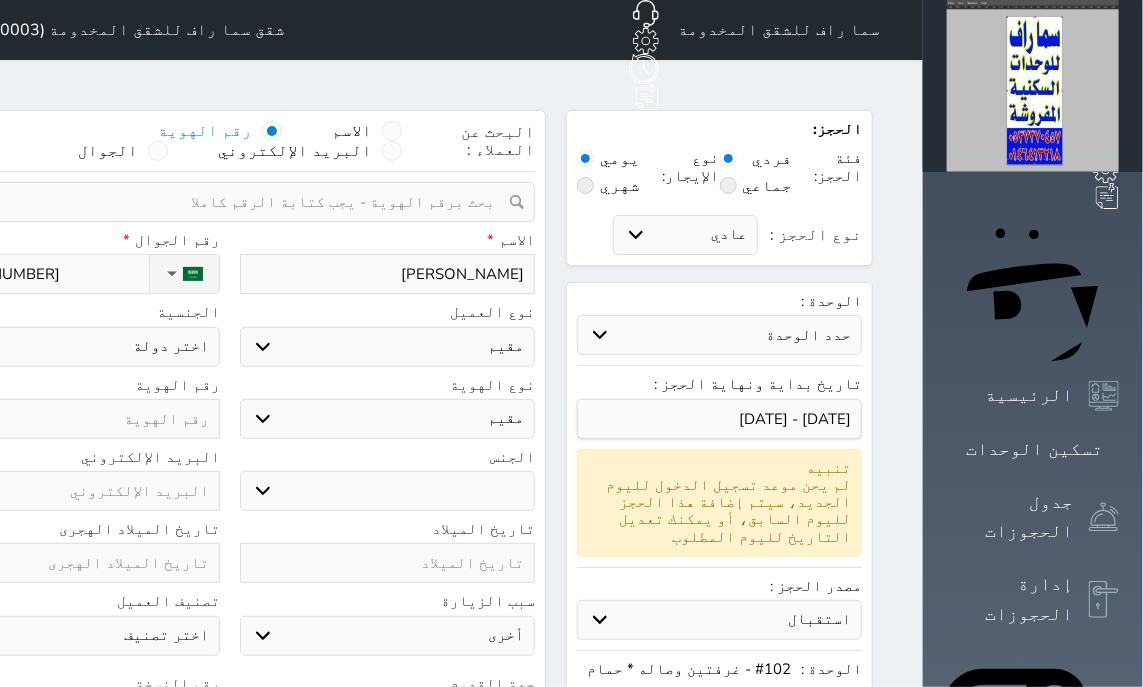 click on "ذكر   انثى" at bounding box center [388, 491] 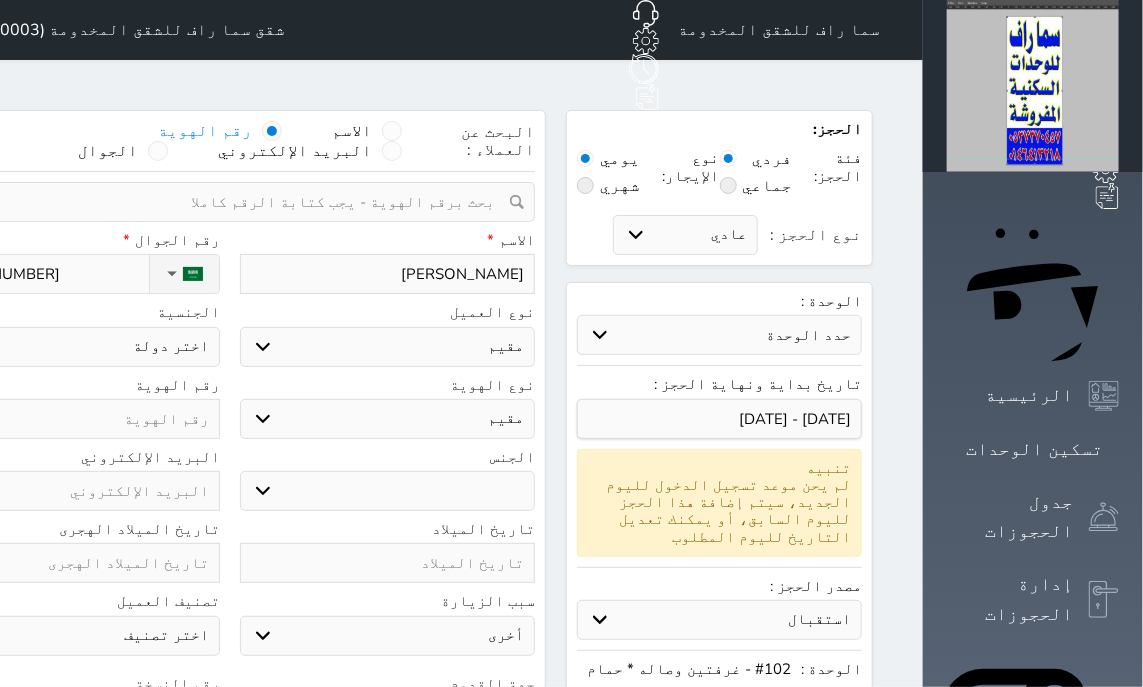 click on "ذكر" at bounding box center (0, 0) 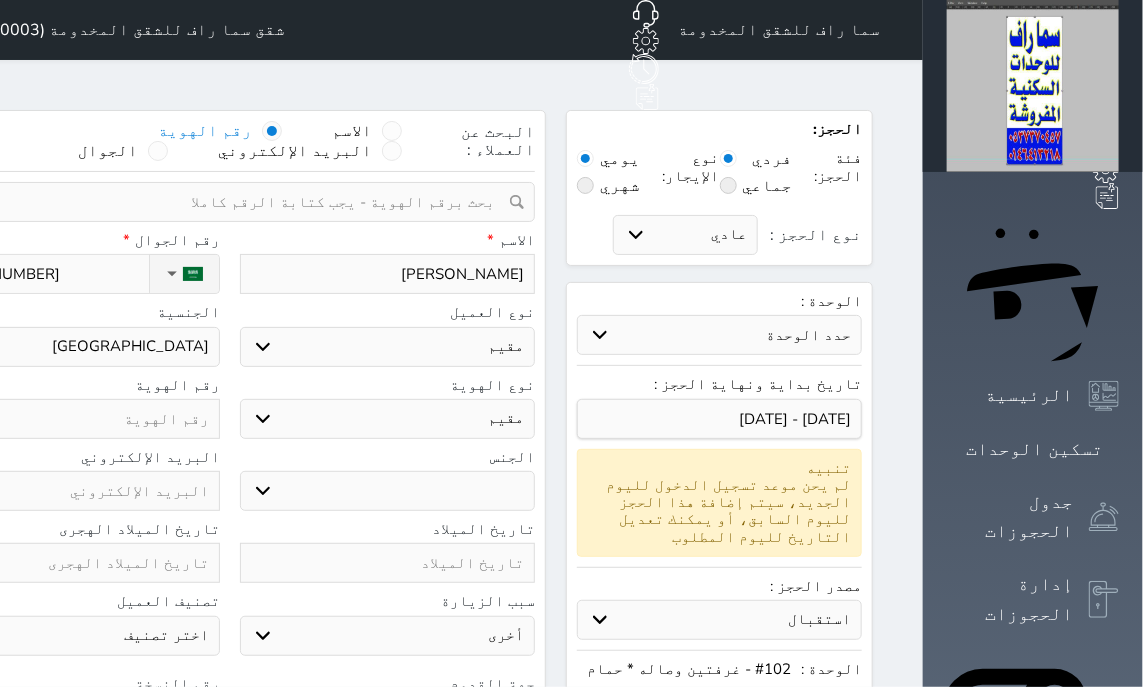 click on "[GEOGRAPHIC_DATA]" at bounding box center (0, 0) 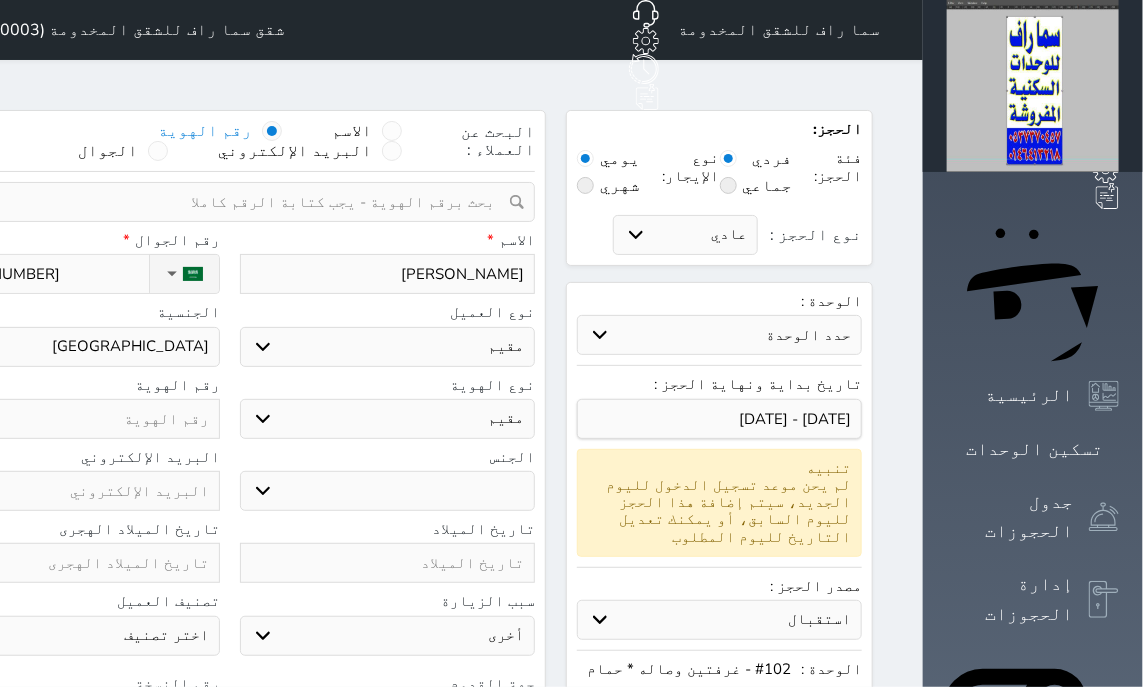 click on "اختر دولة
اثيوبيا
اجنبي بجواز سعودي
اخرى
[GEOGRAPHIC_DATA]
[GEOGRAPHIC_DATA]
[GEOGRAPHIC_DATA]
[GEOGRAPHIC_DATA]
[GEOGRAPHIC_DATA]
[GEOGRAPHIC_DATA]
[GEOGRAPHIC_DATA]" at bounding box center (72, 347) 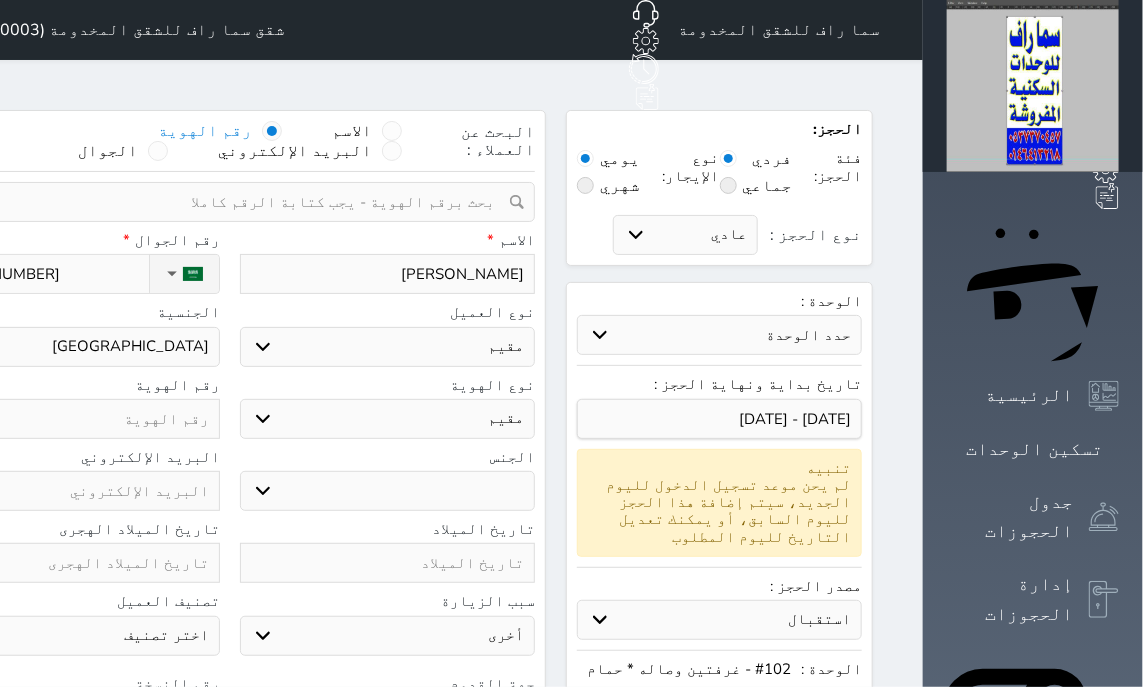 paste on "2003423324" 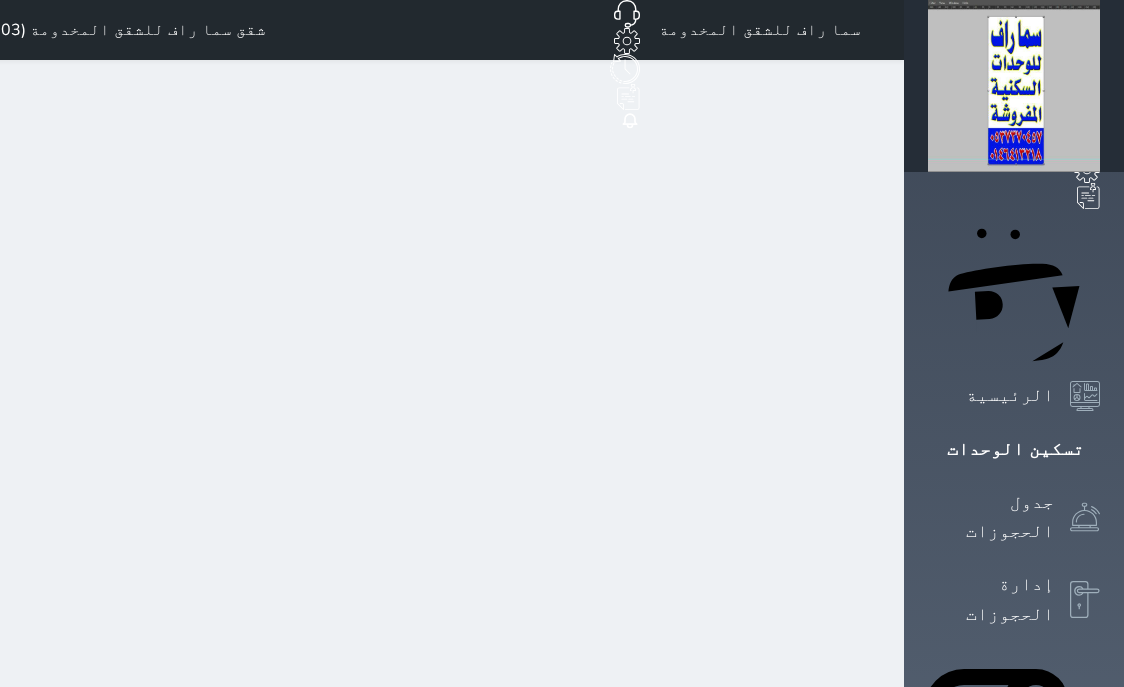 scroll, scrollTop: 0, scrollLeft: 0, axis: both 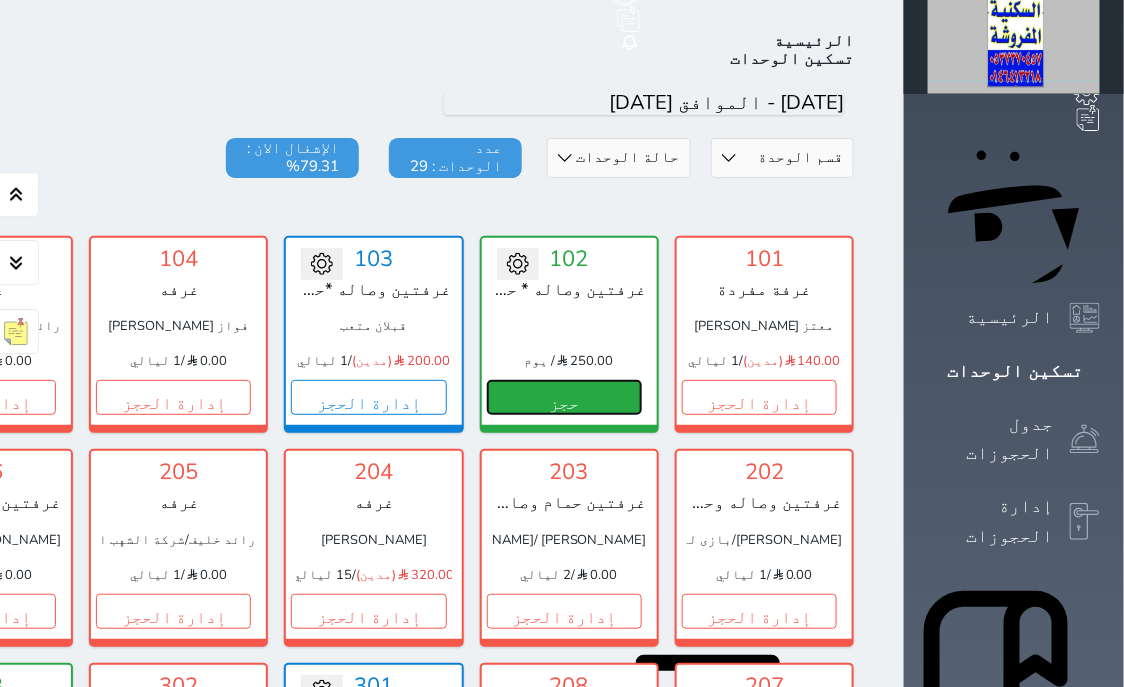 click on "حجز" at bounding box center (564, 397) 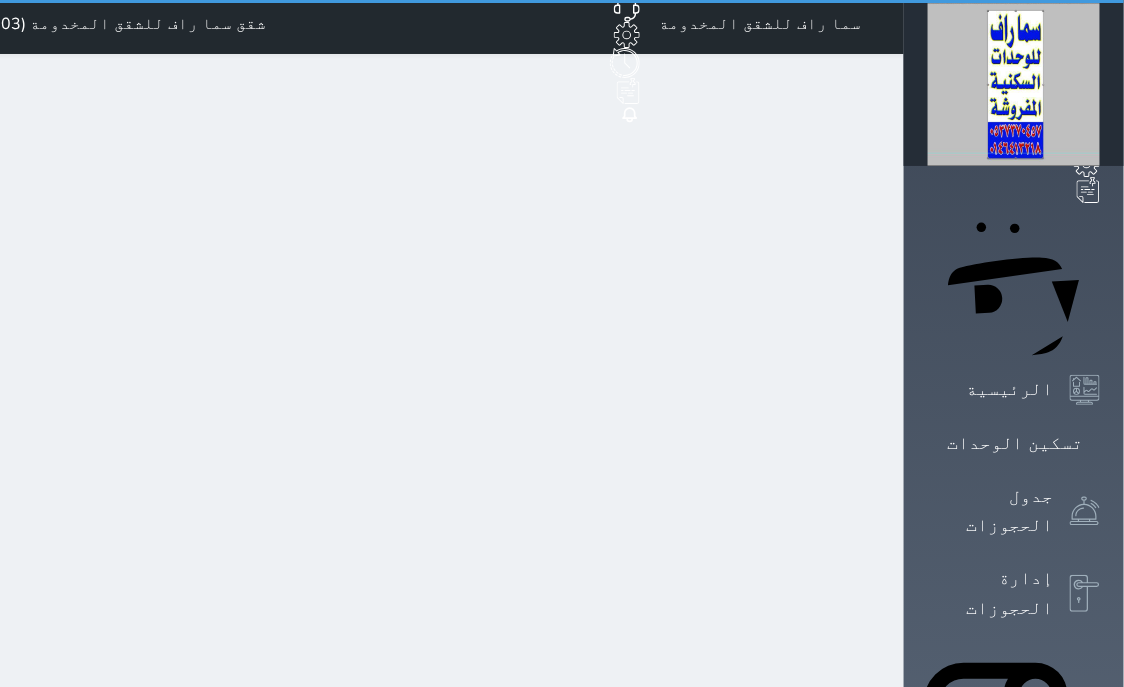 scroll, scrollTop: 0, scrollLeft: 0, axis: both 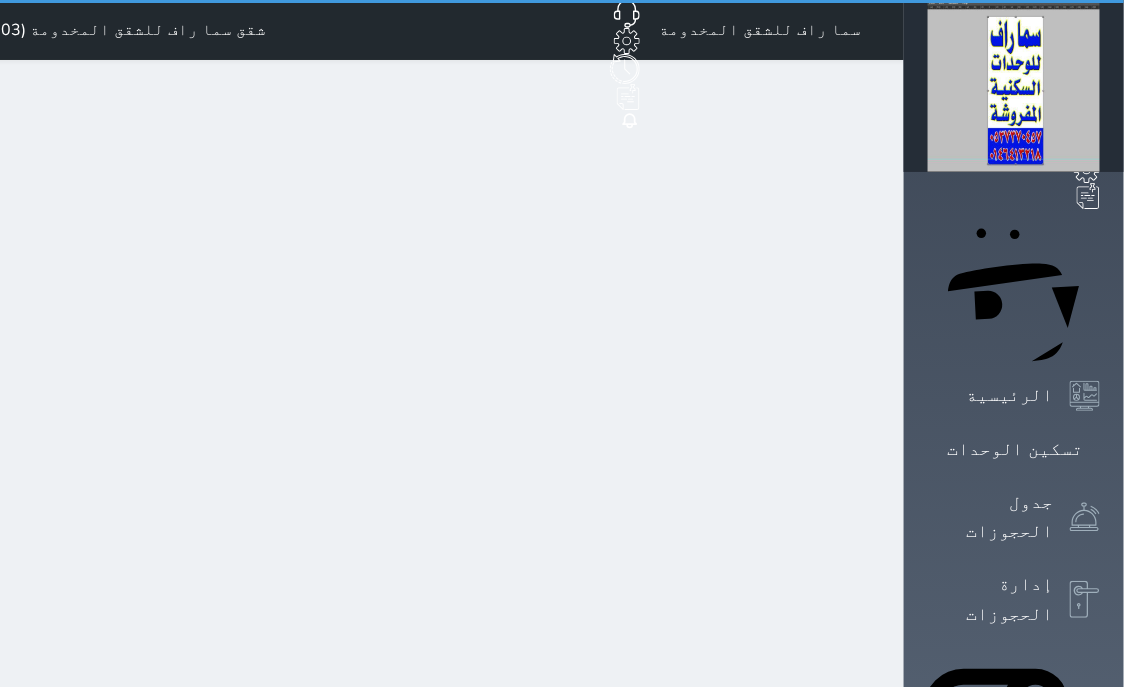 select on "1" 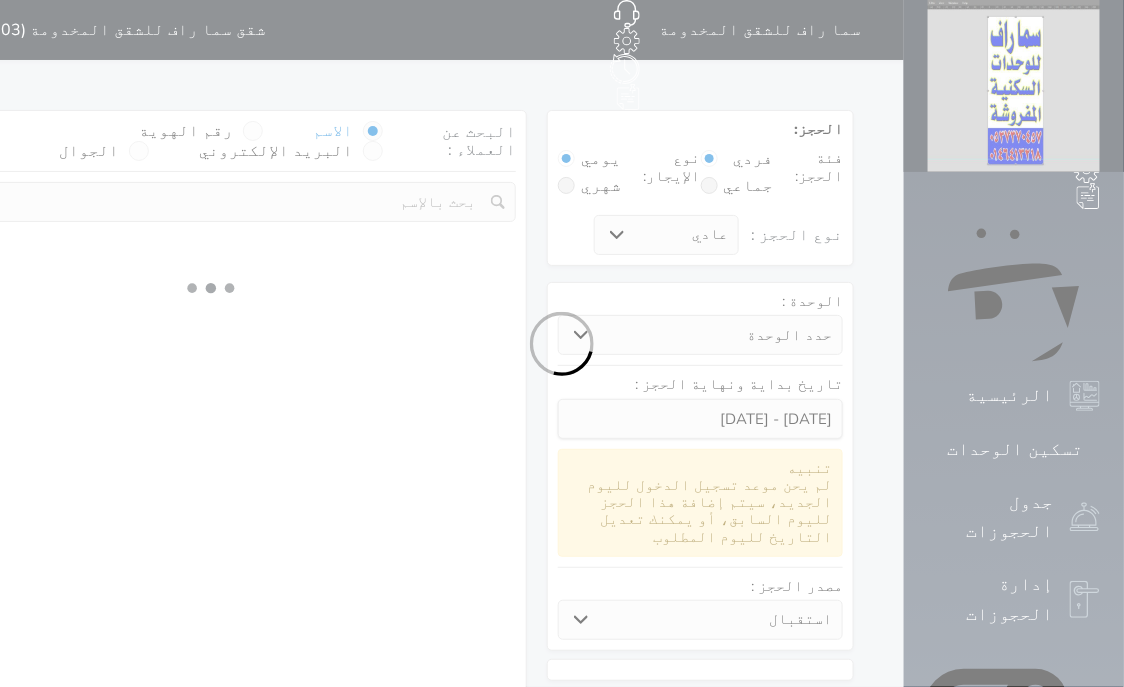 select 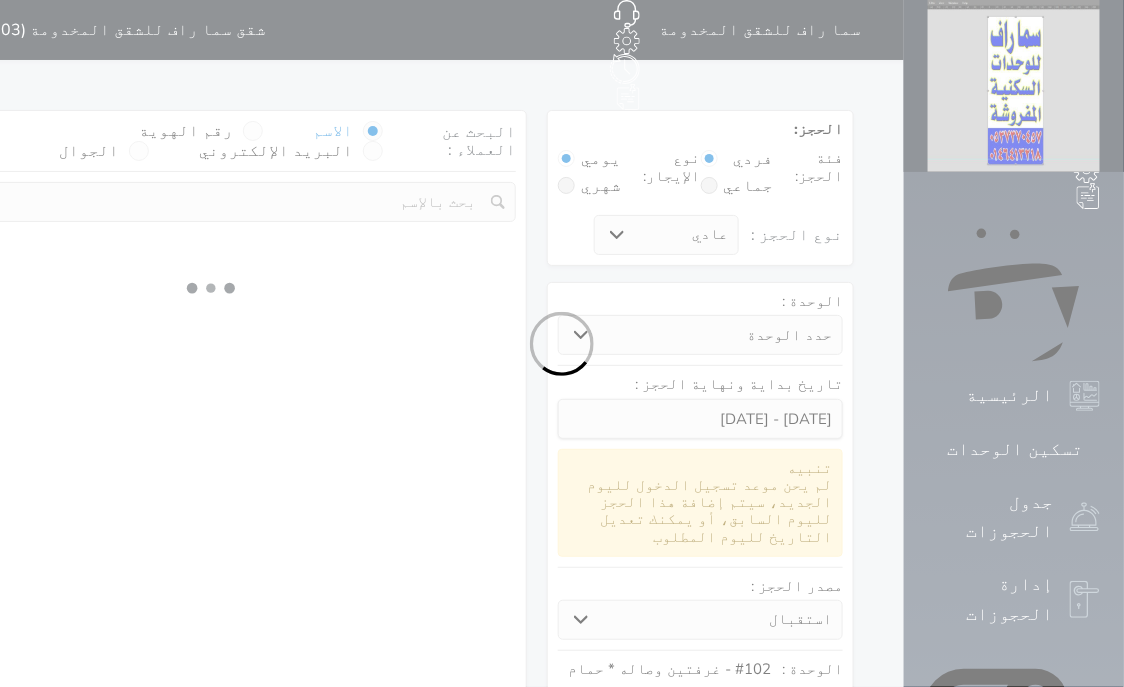 select on "1" 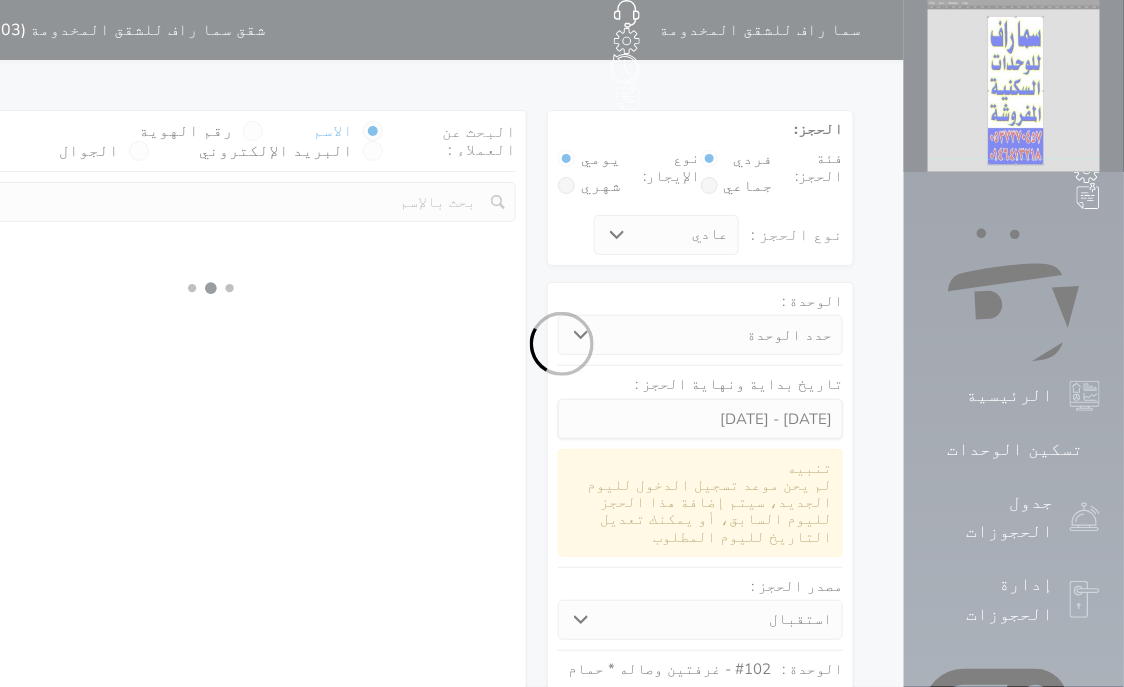 select on "113" 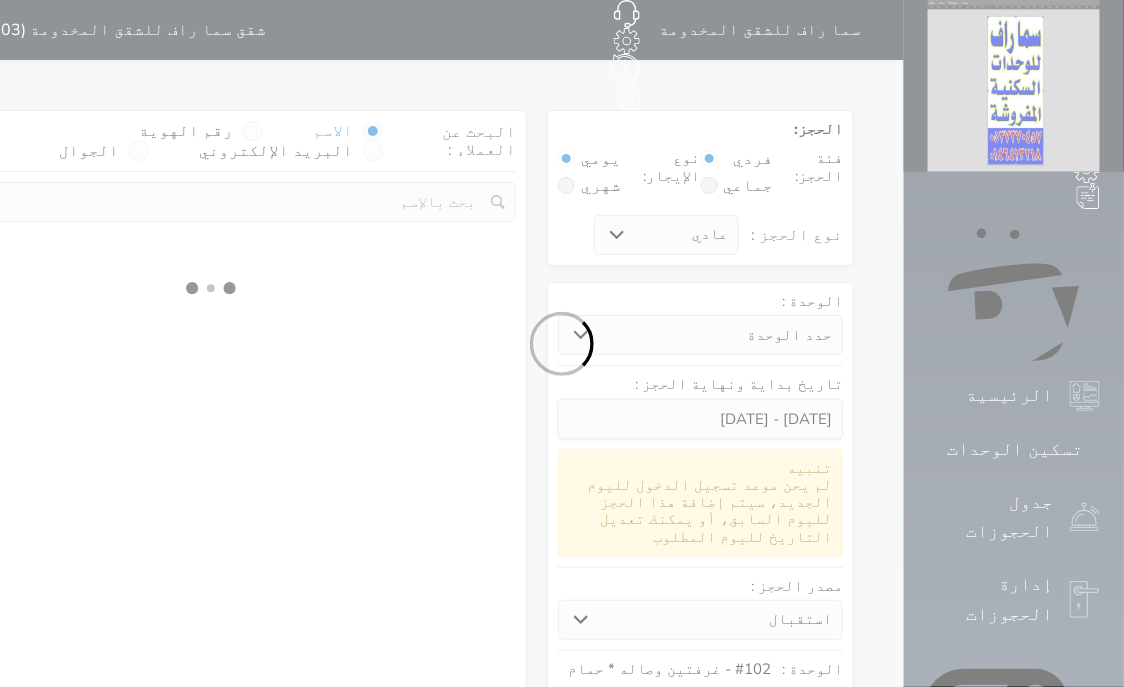 select on "1" 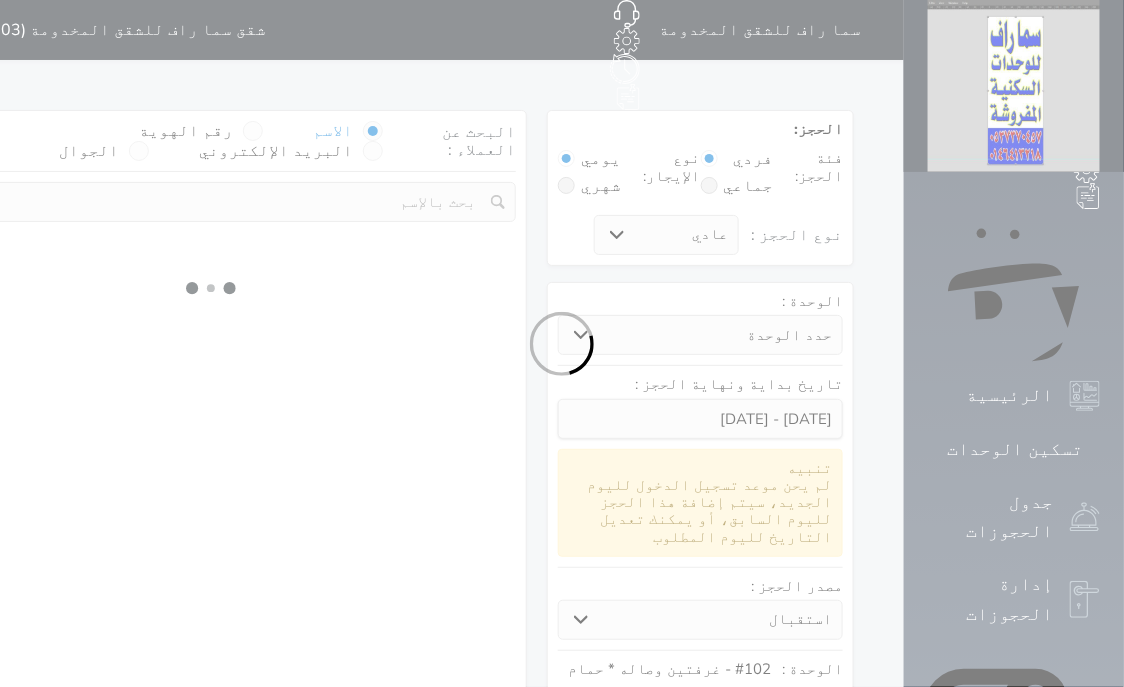 select 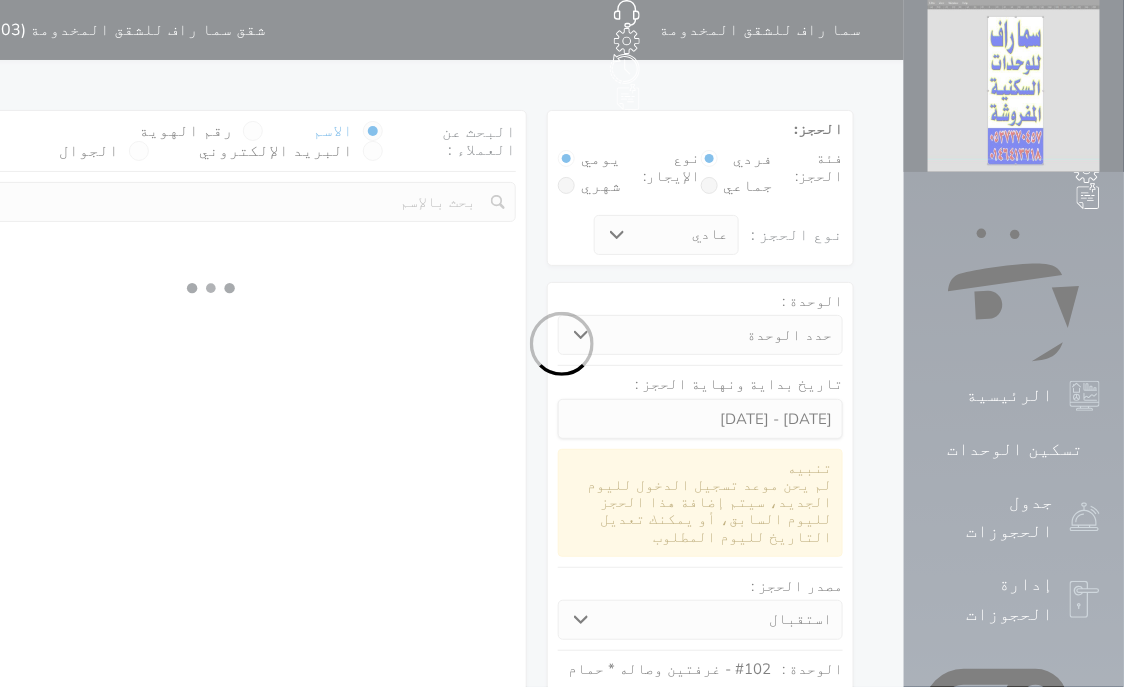 select on "7" 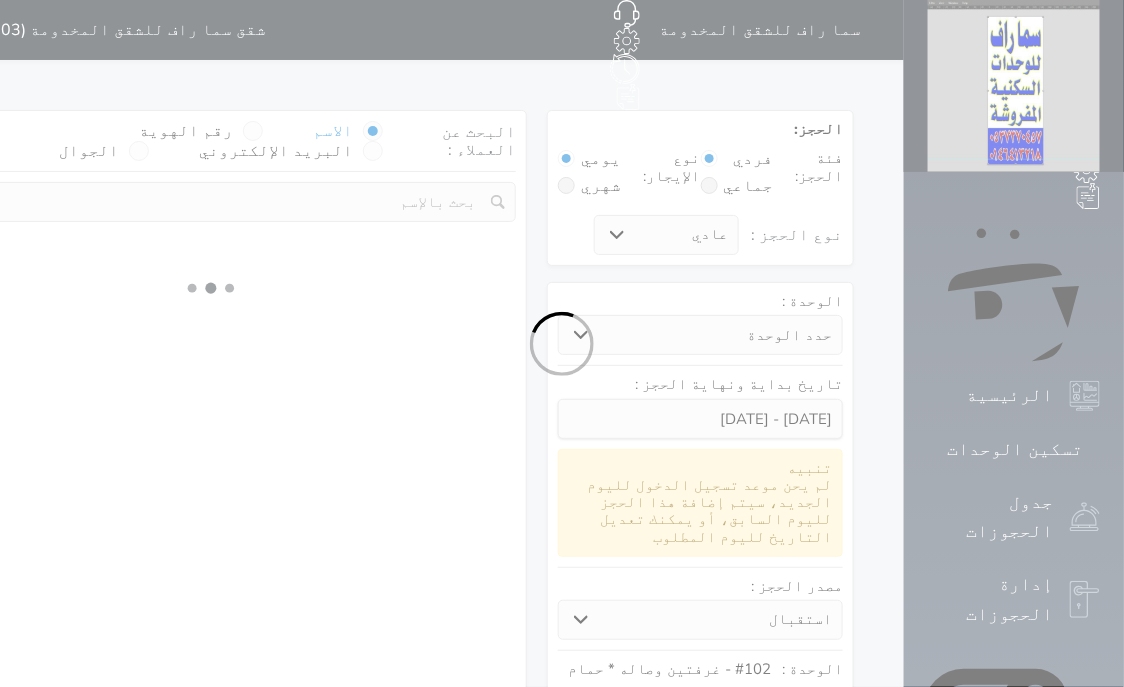 select 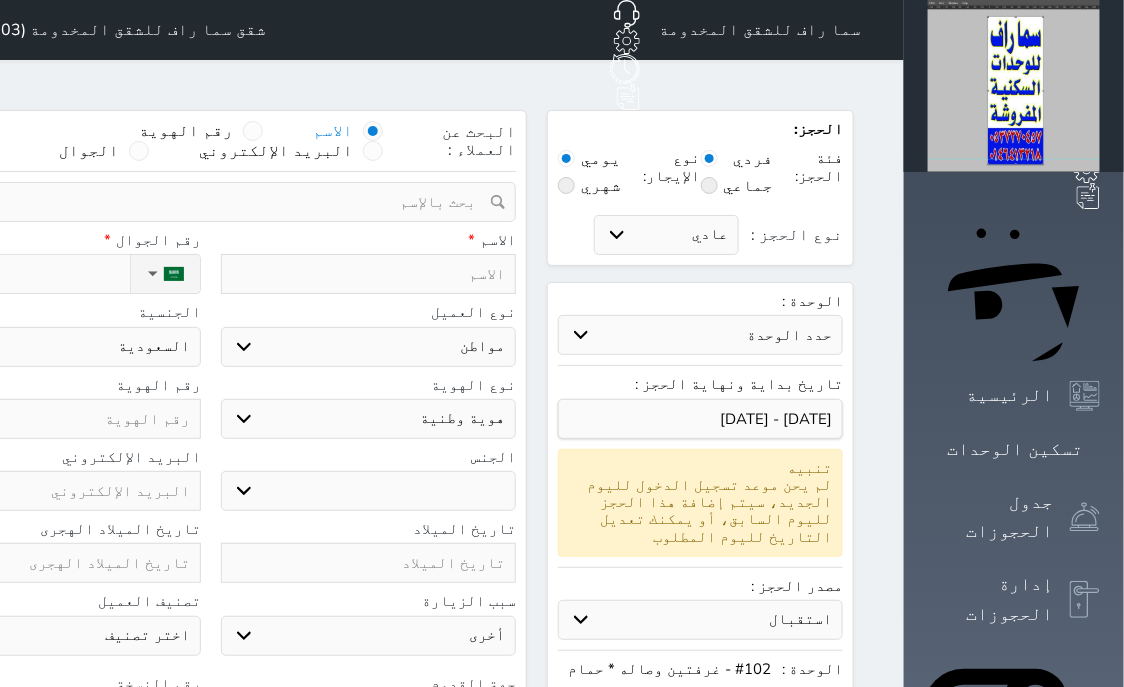 select 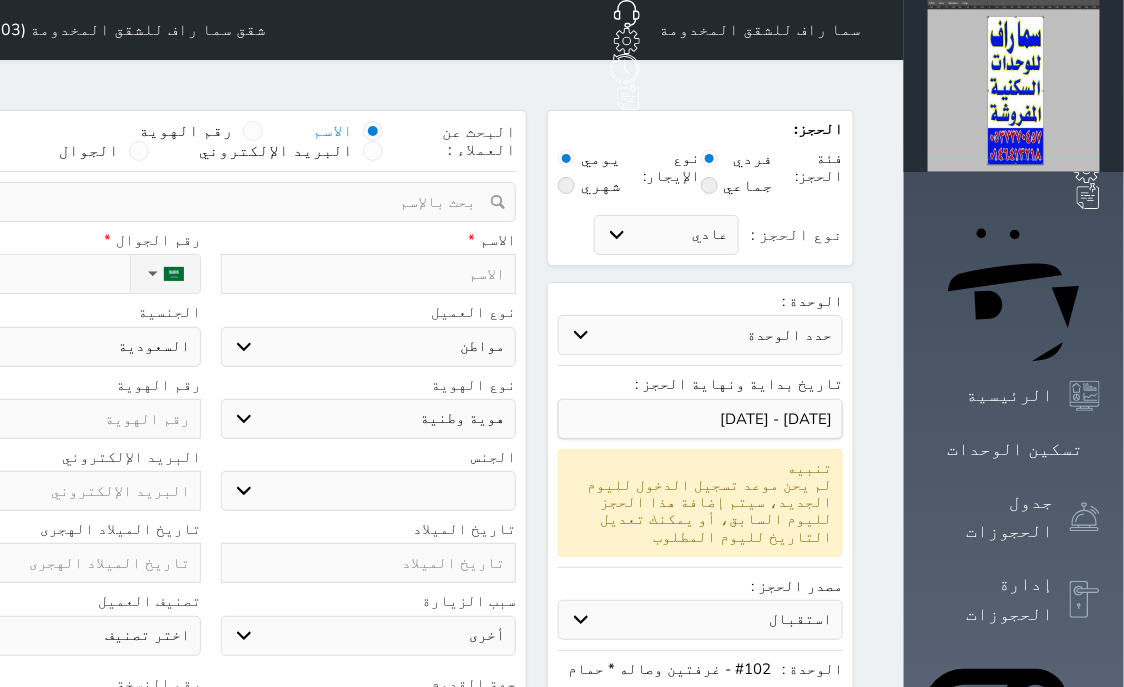 click at bounding box center (253, 131) 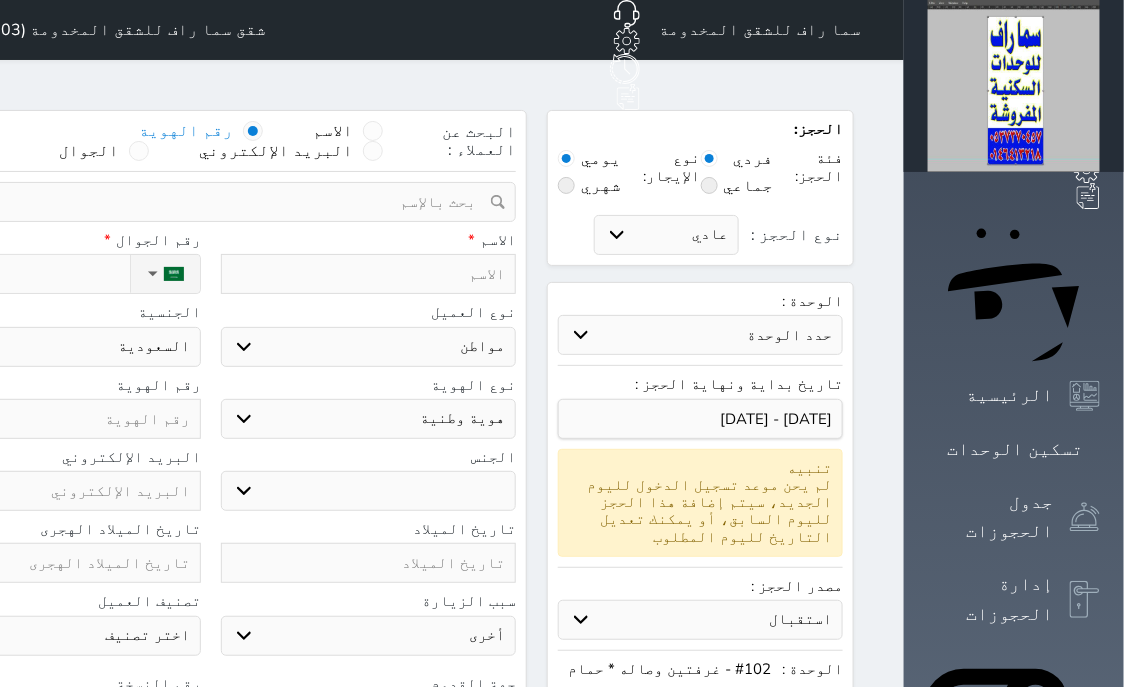 select 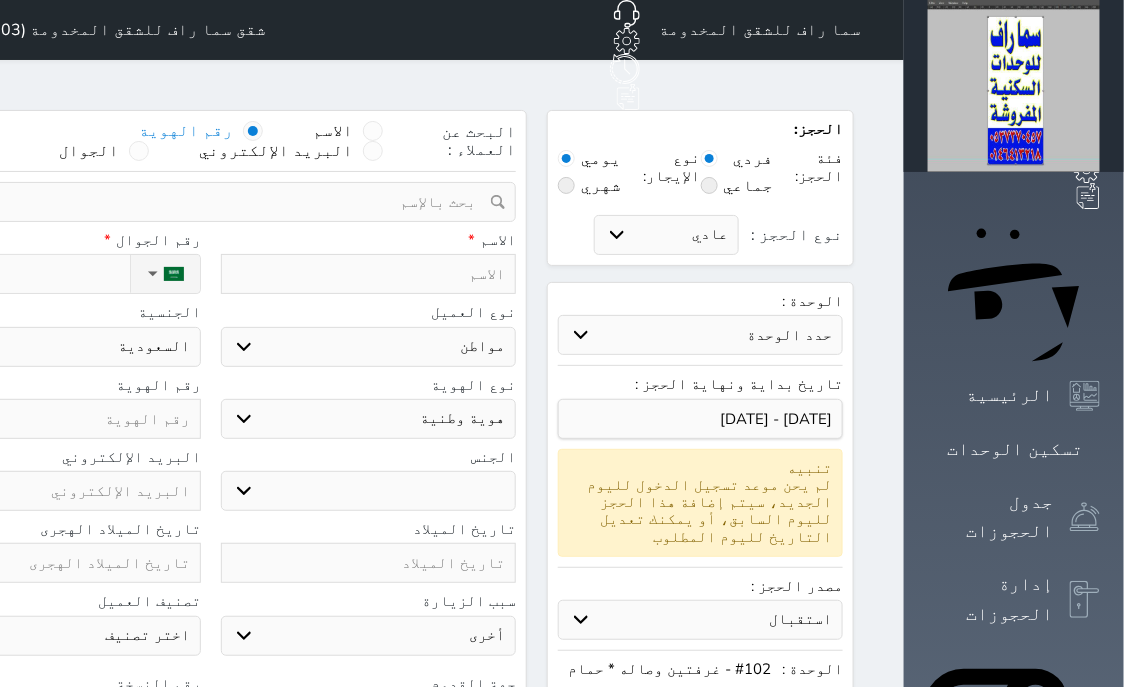 select 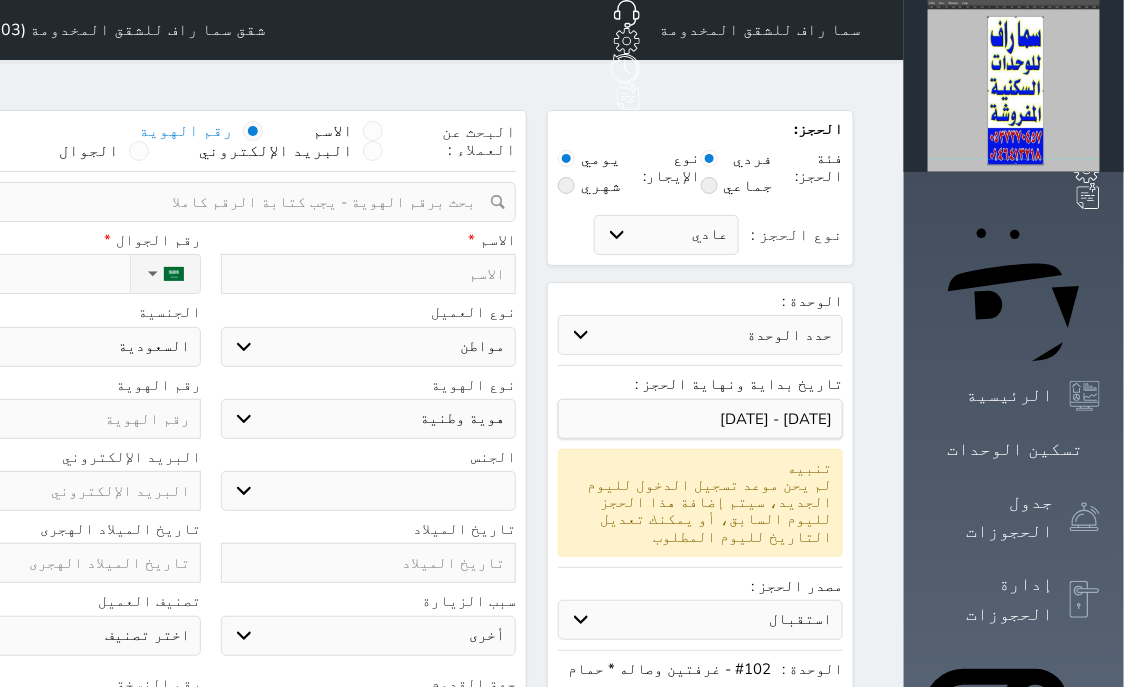 select 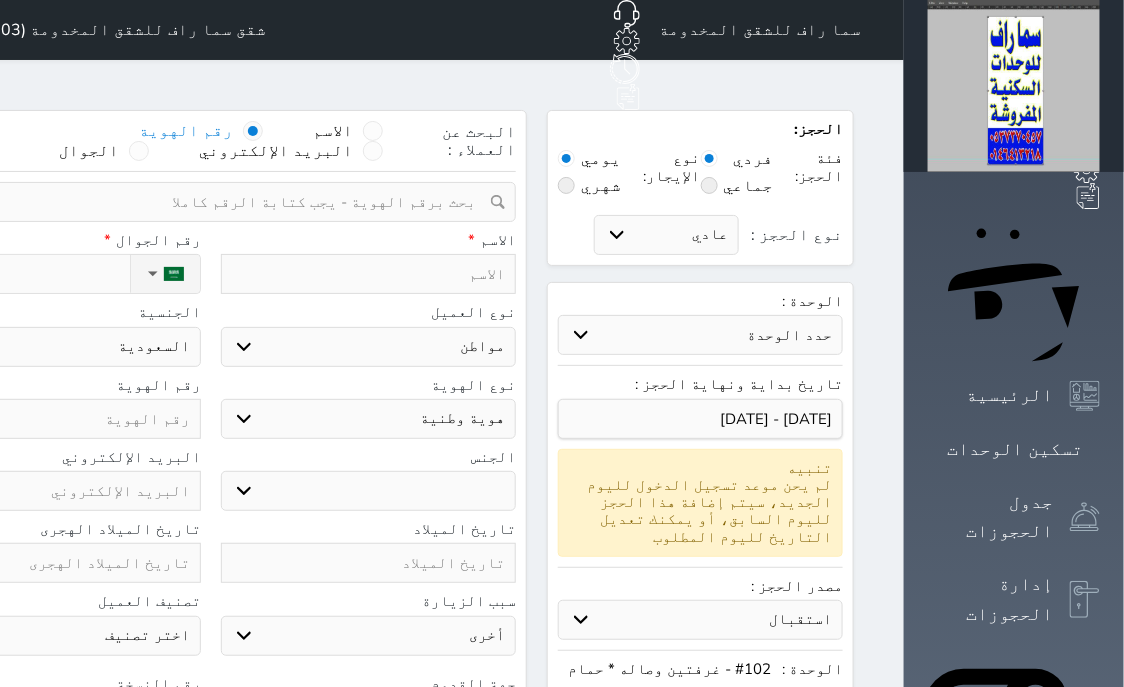 select 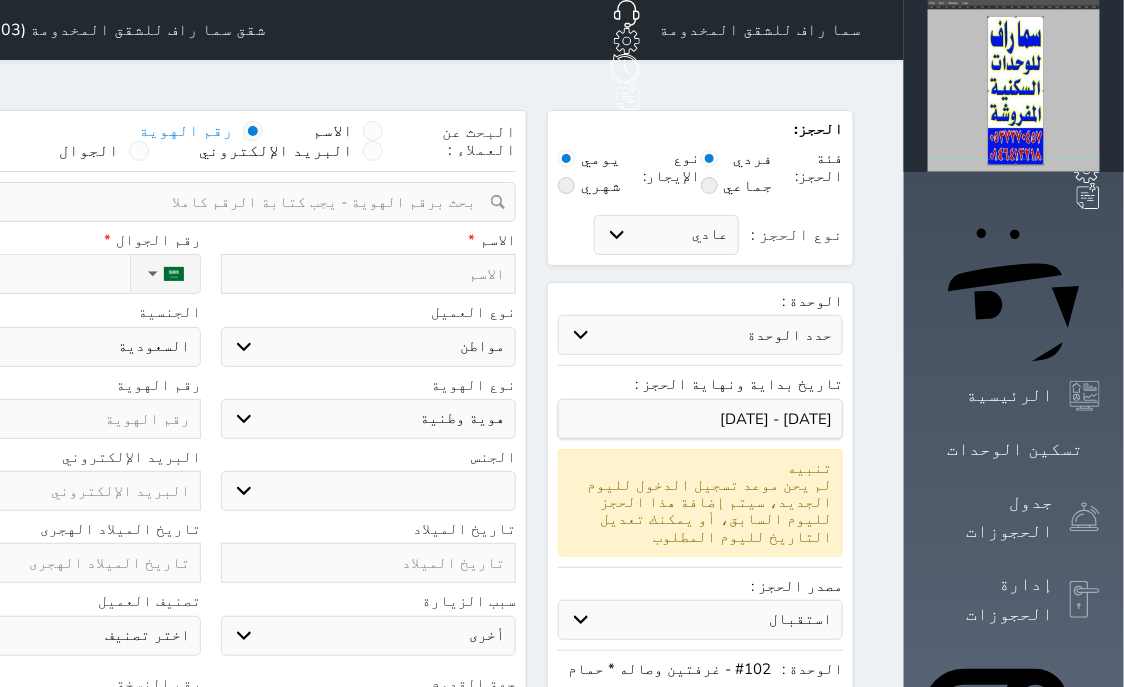 click at bounding box center [369, 274] 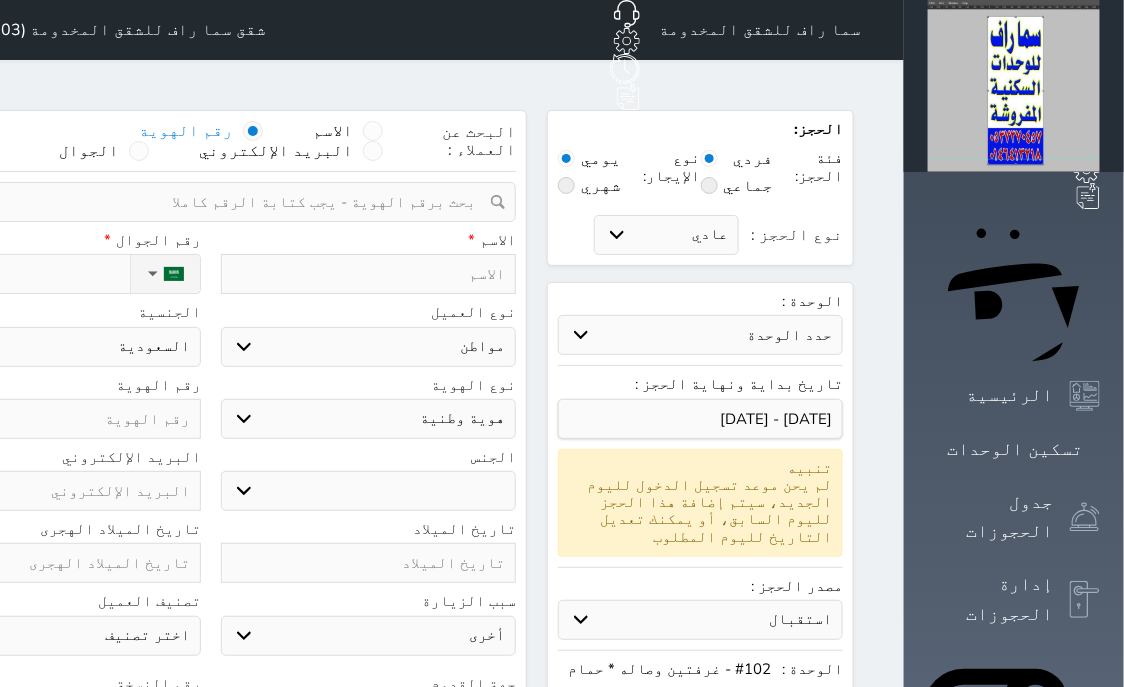 type on "ع" 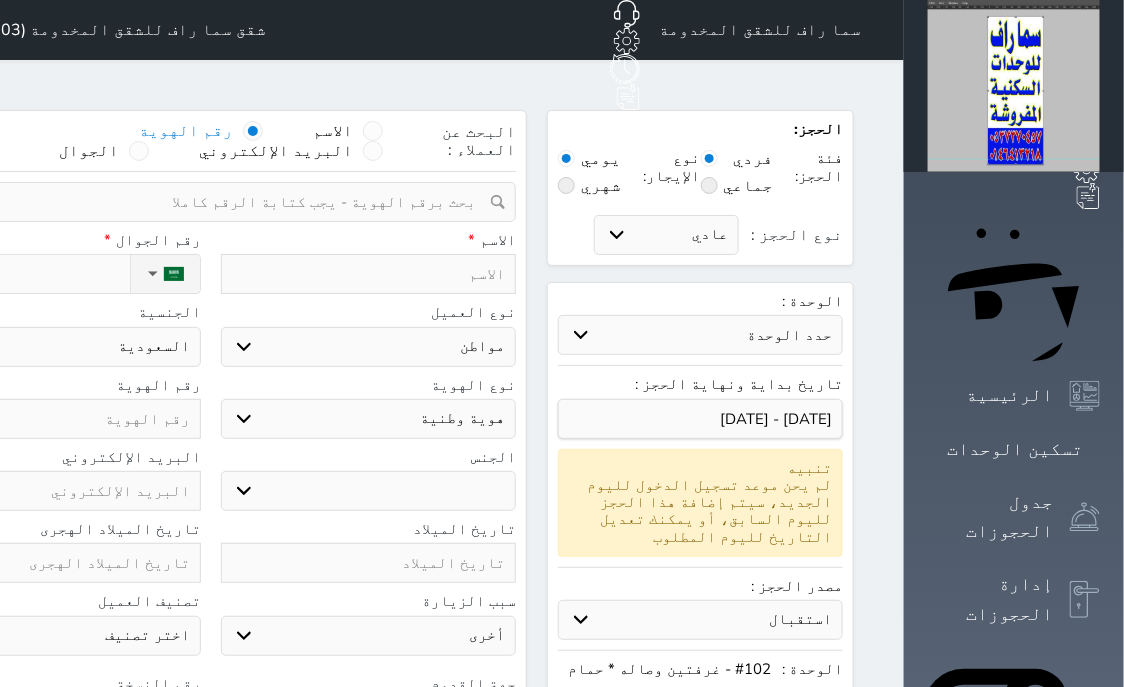 select 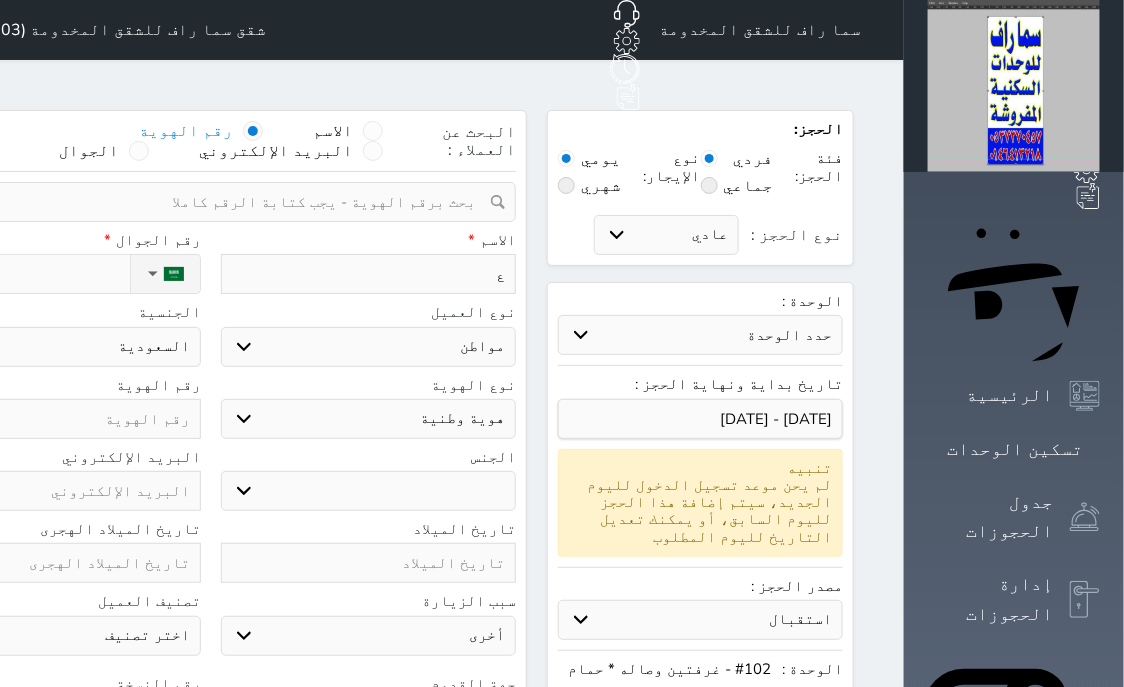type on "عب" 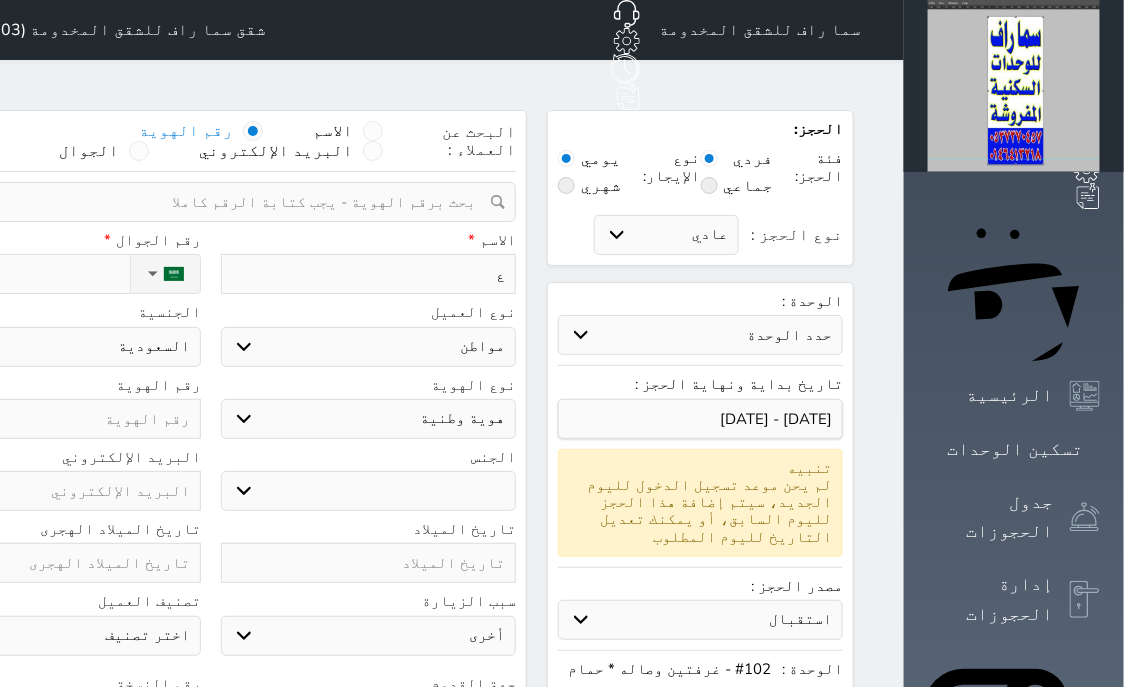 select 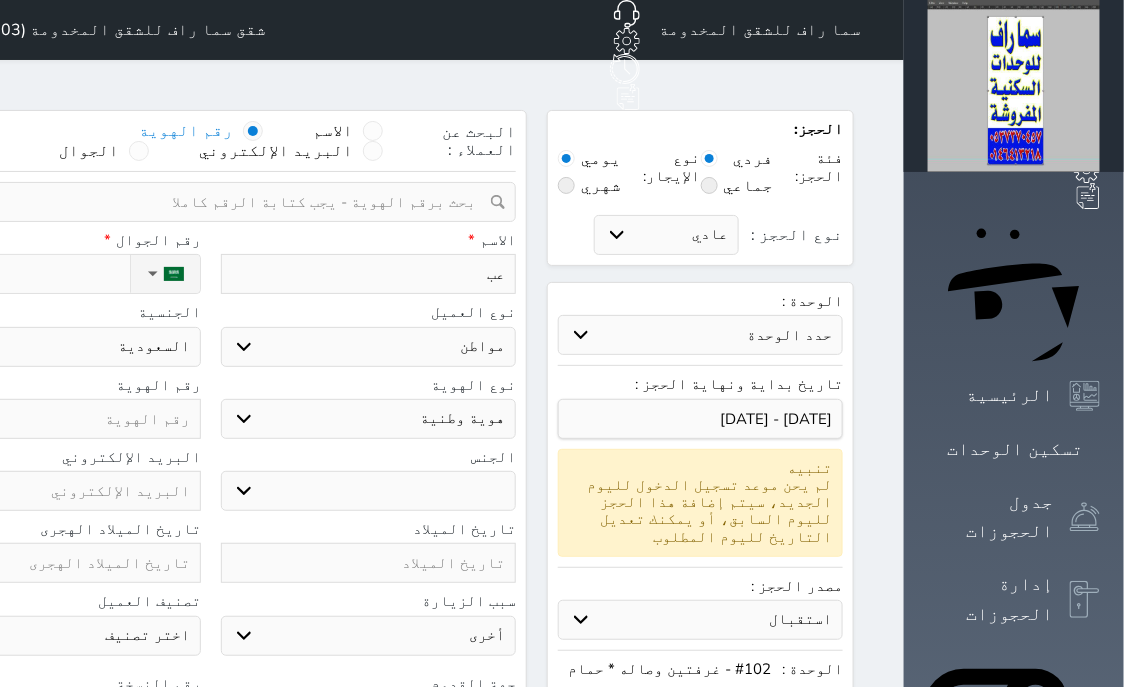 type on "عبد" 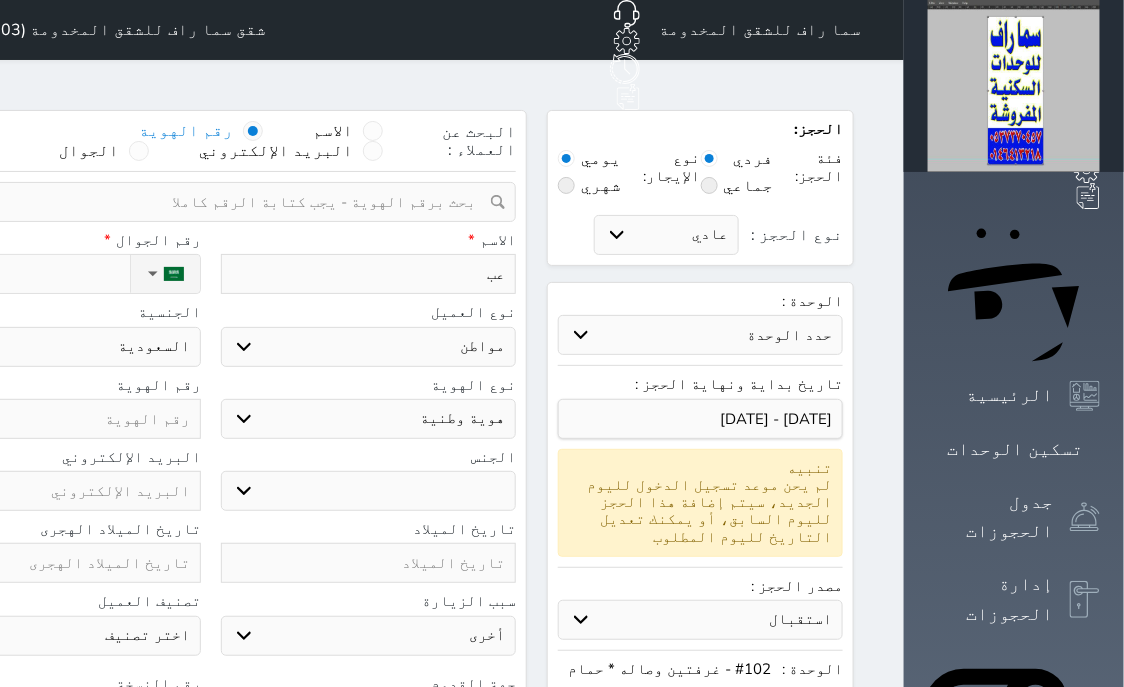 select 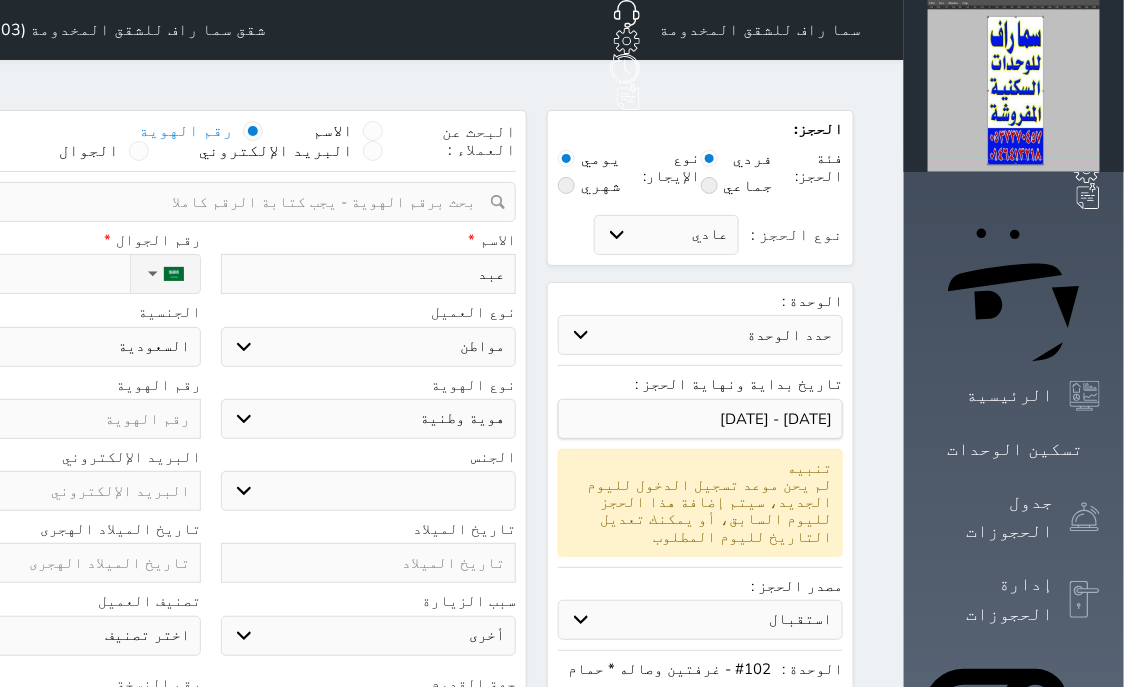 type on "عبد" 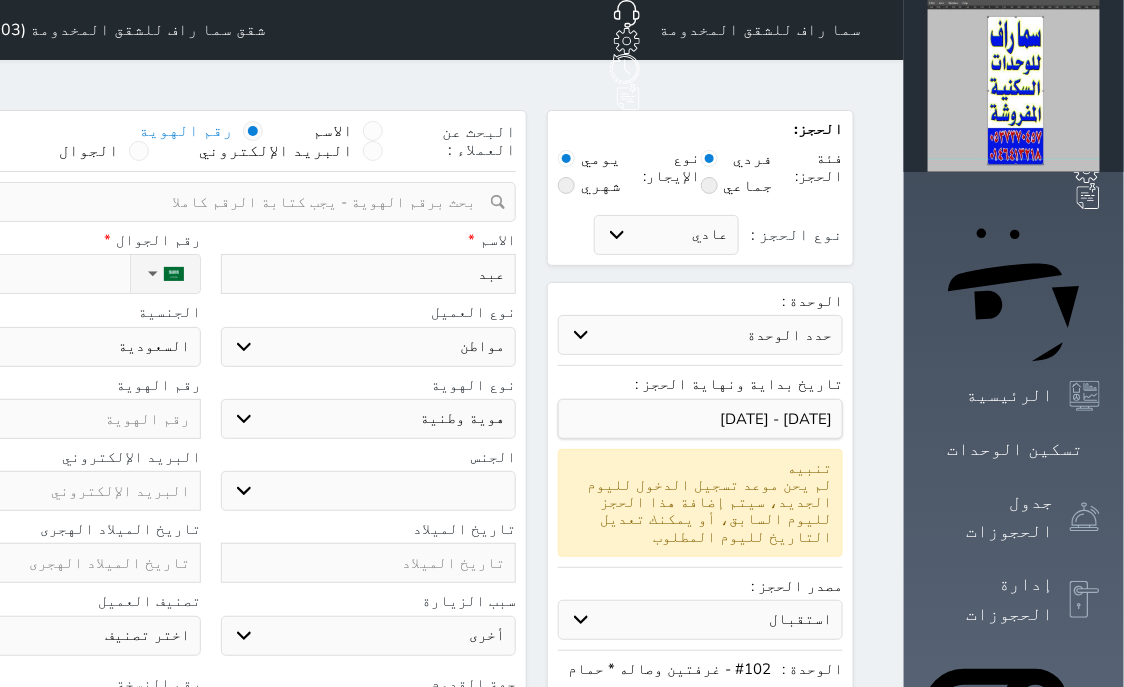 select 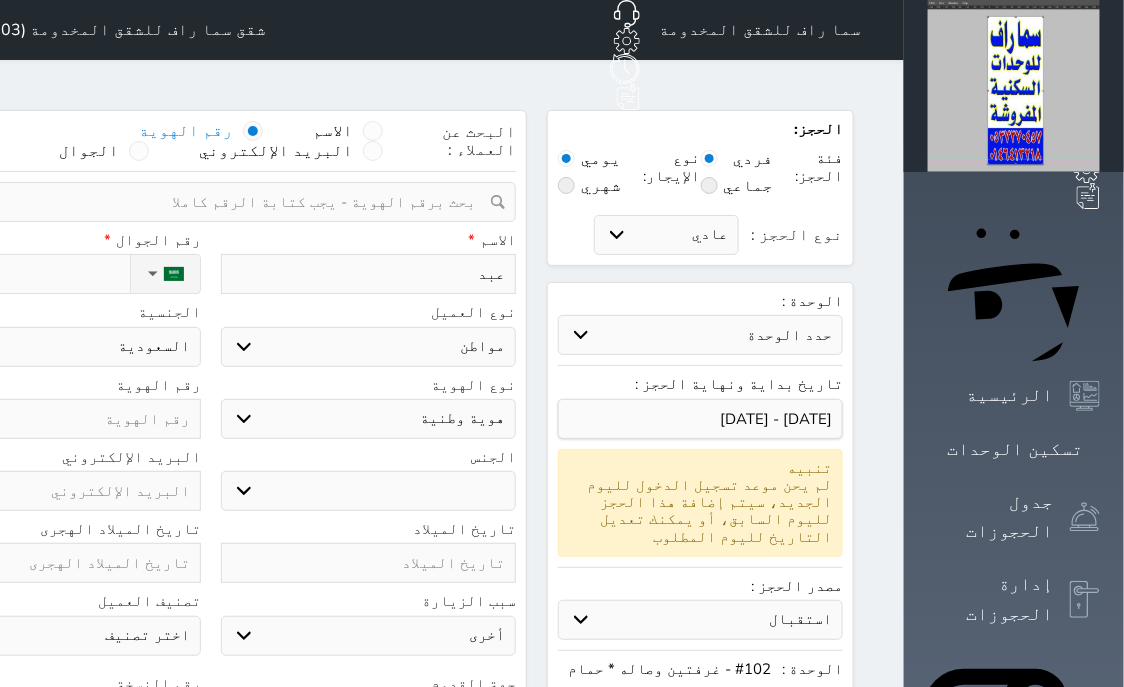 type on "[PERSON_NAME]" 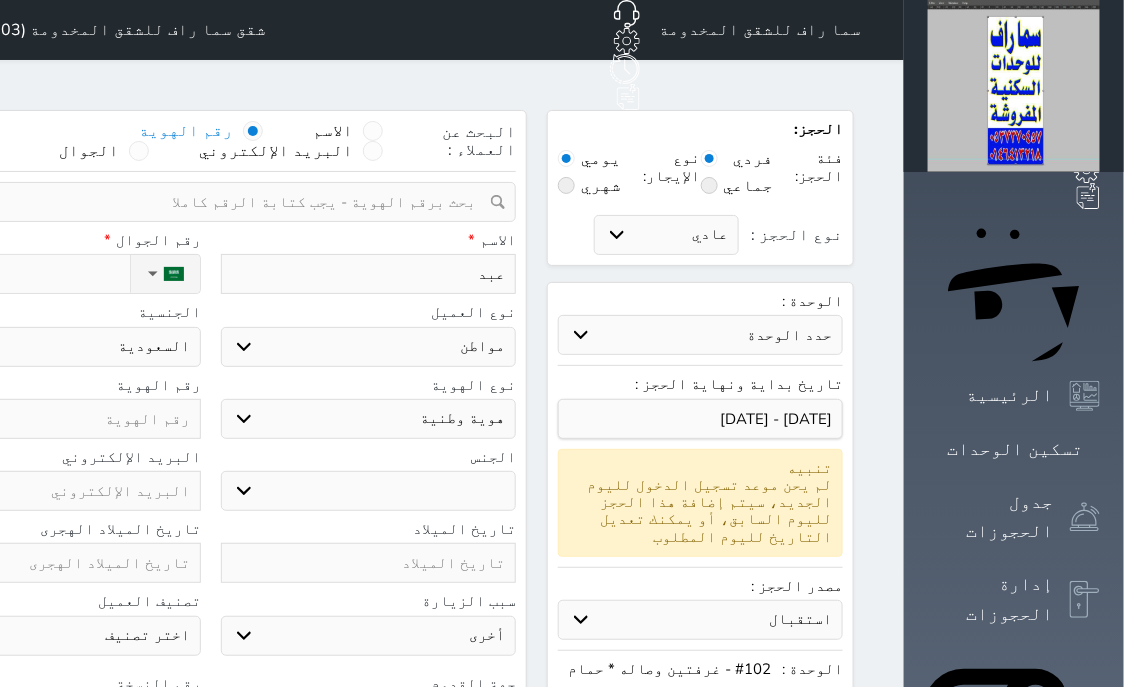 select 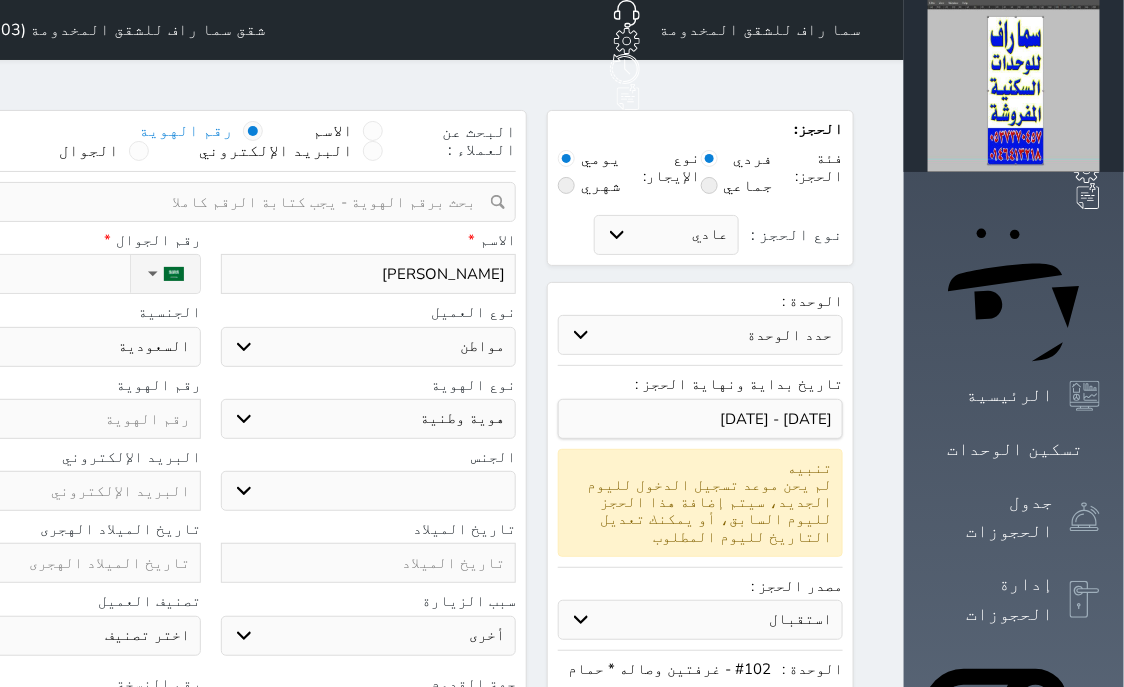 type on "[PERSON_NAME]" 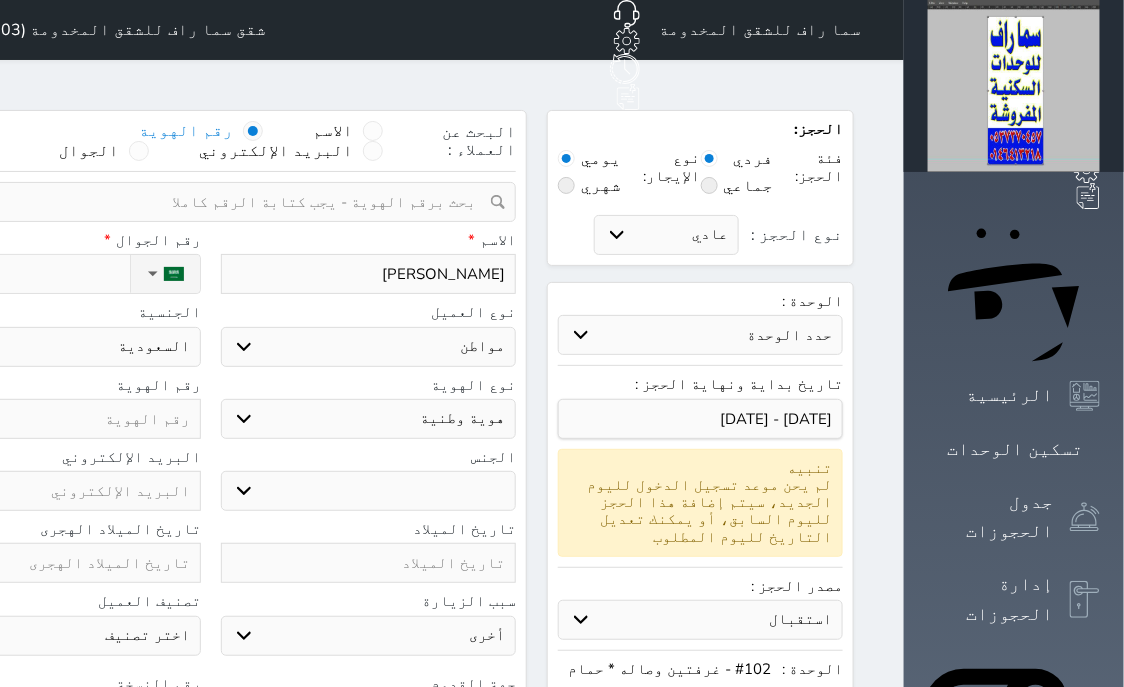 select 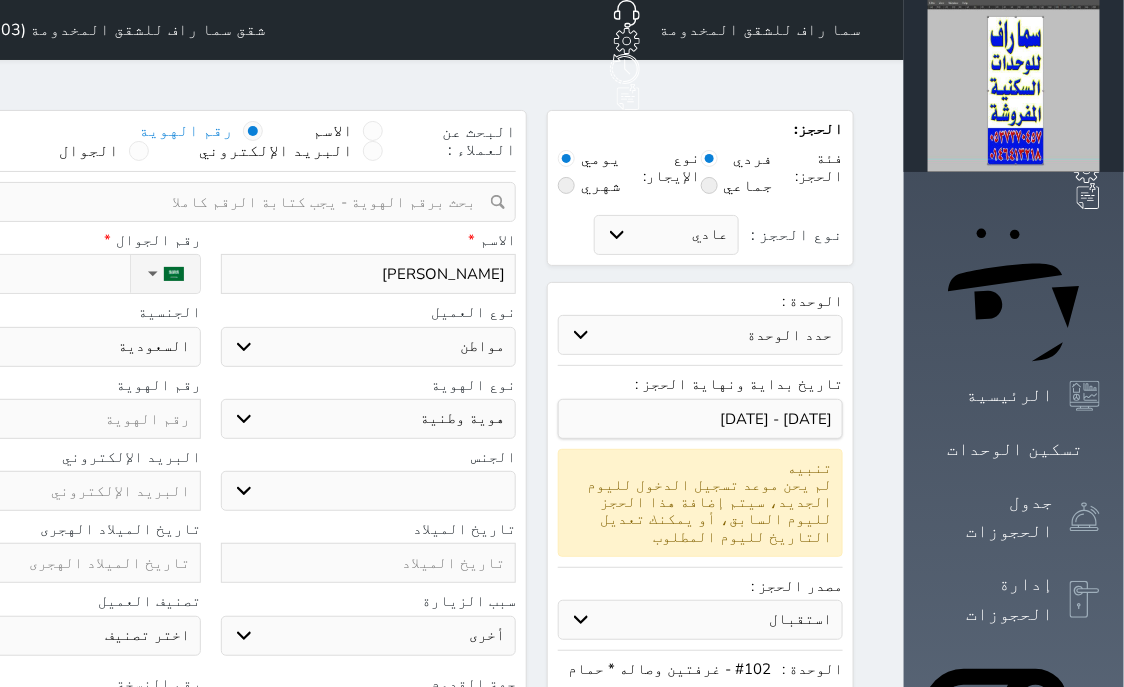 type on "[PERSON_NAME]" 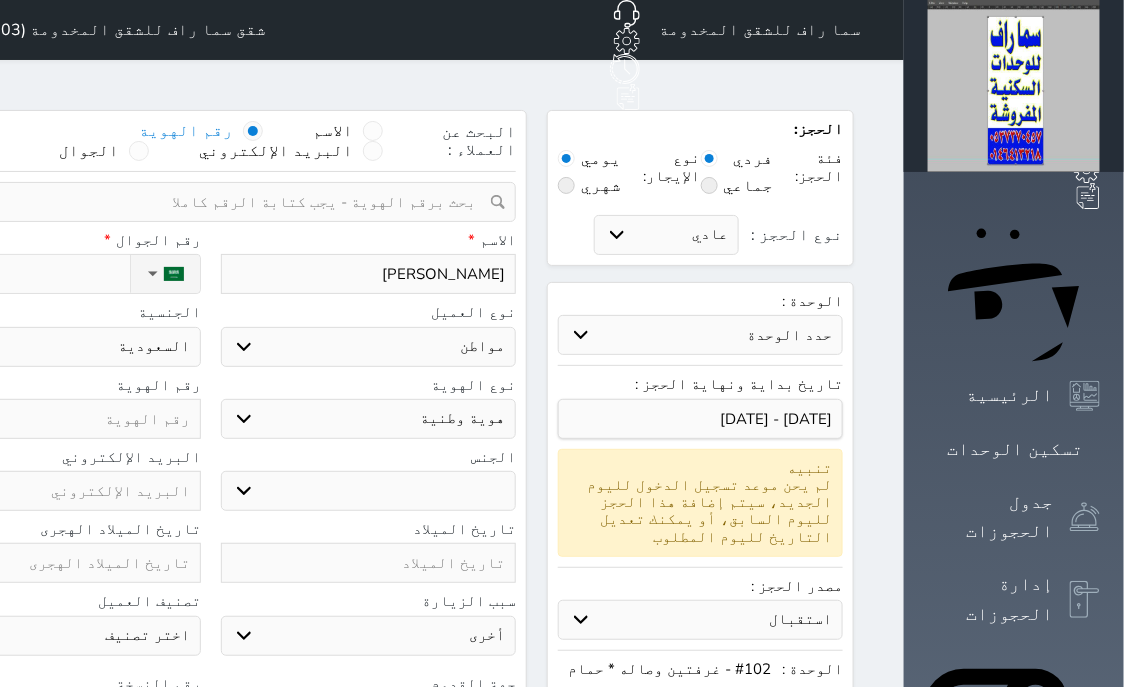 select 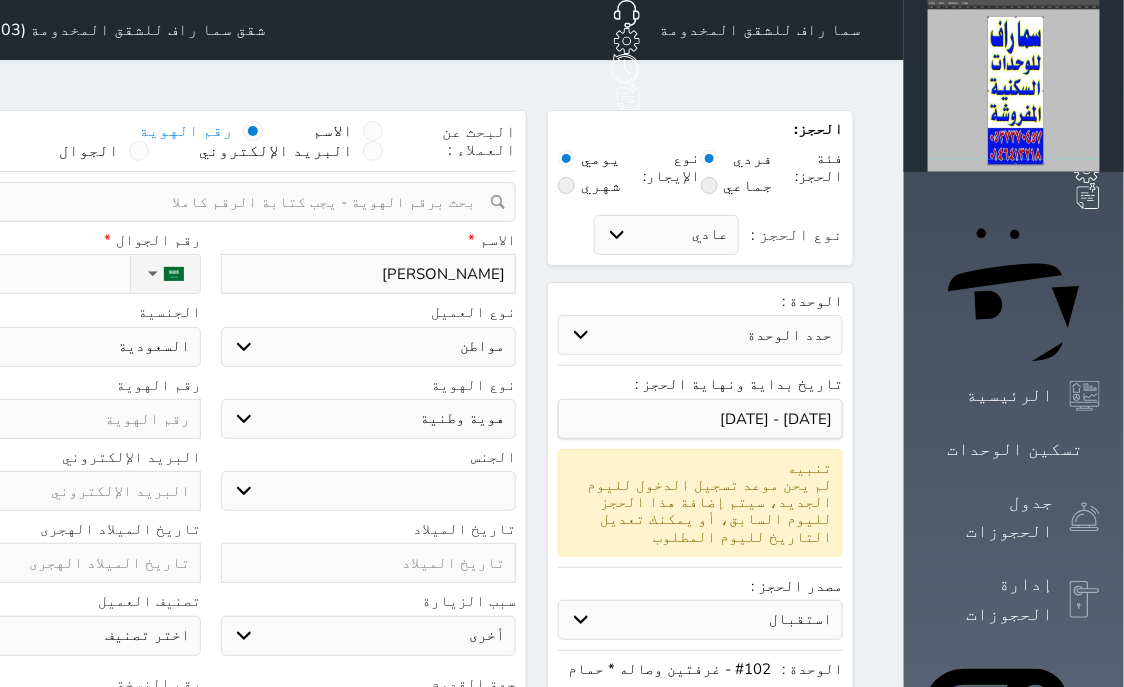 type on "[PERSON_NAME]" 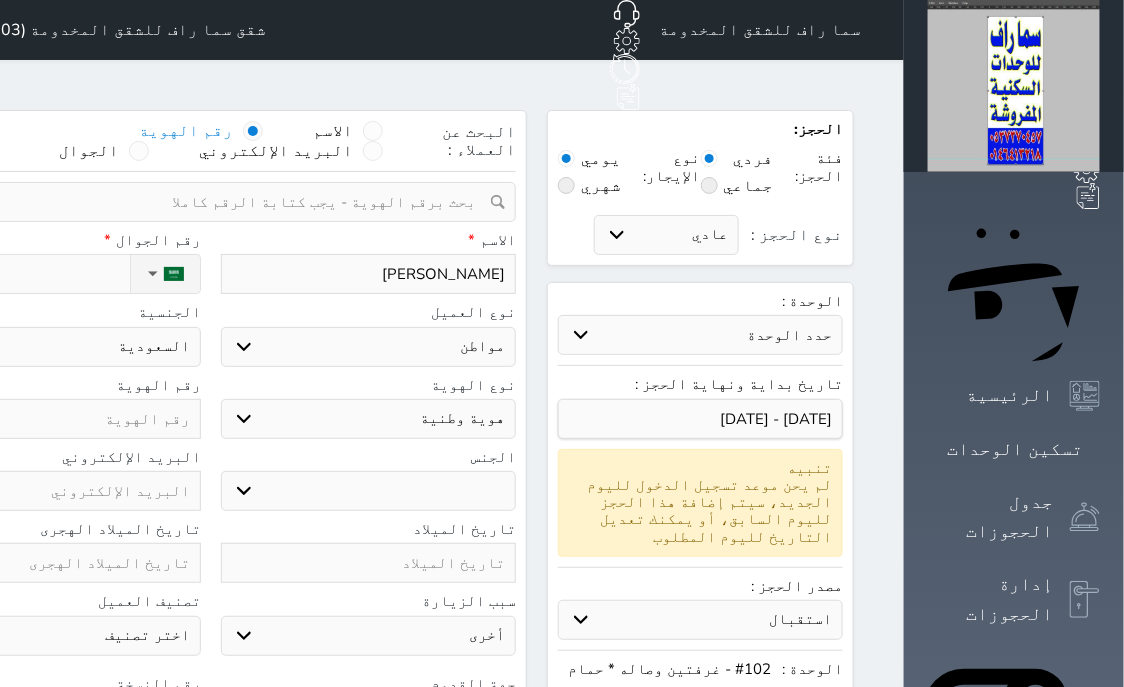 select 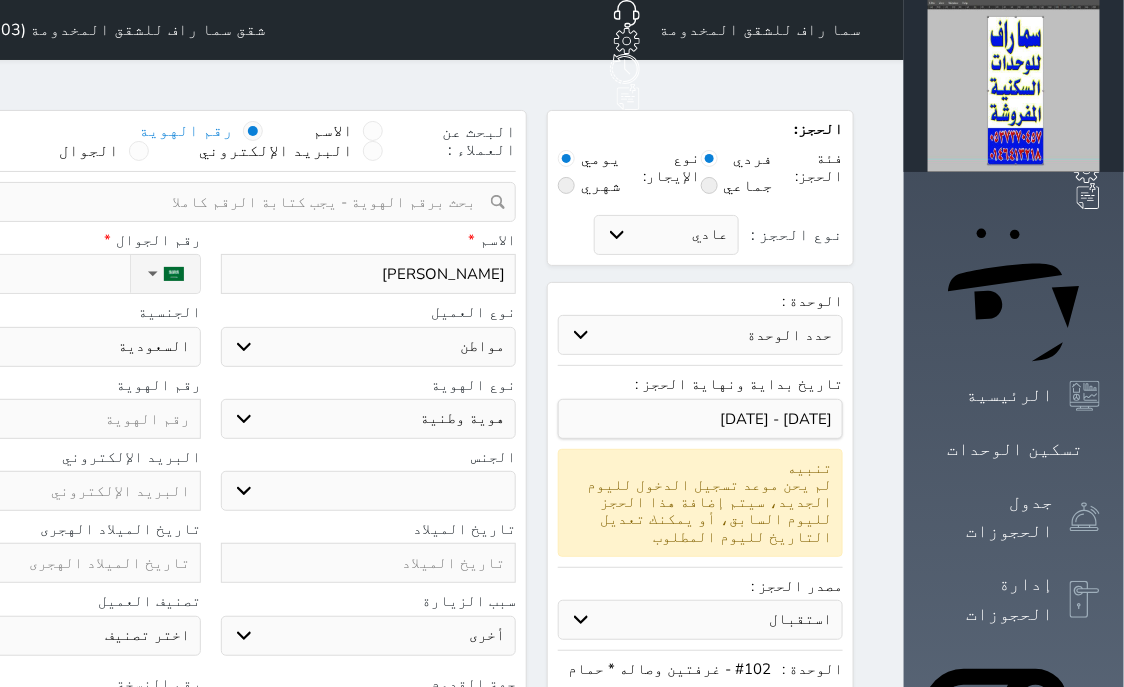 type on "[PERSON_NAME]" 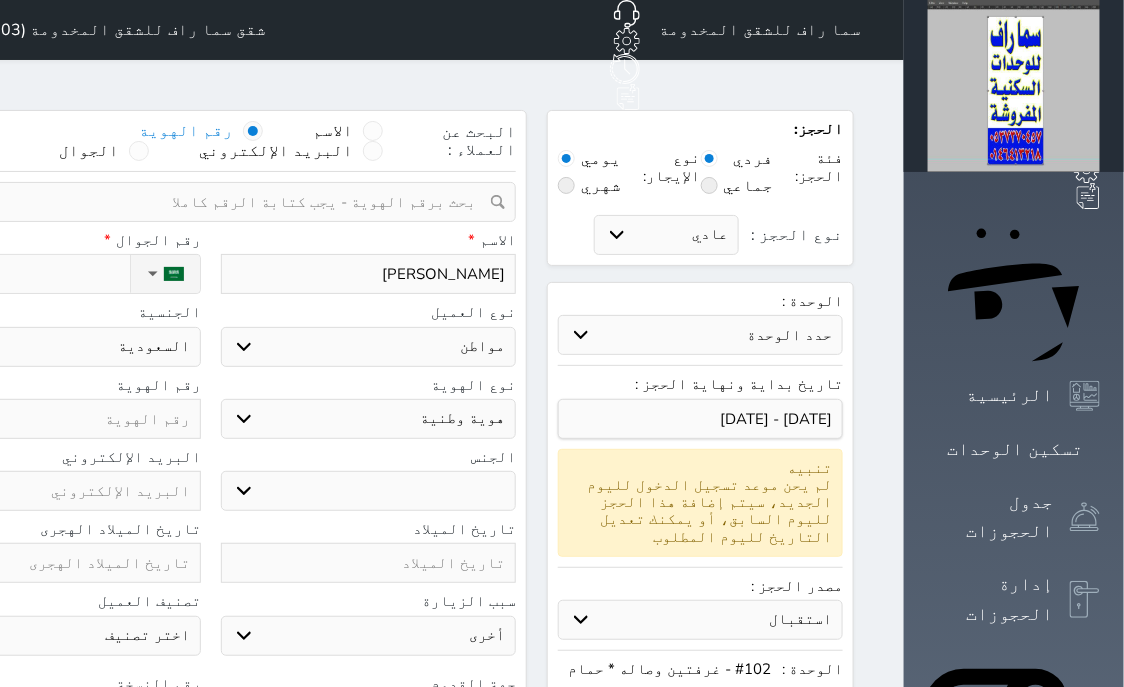 select 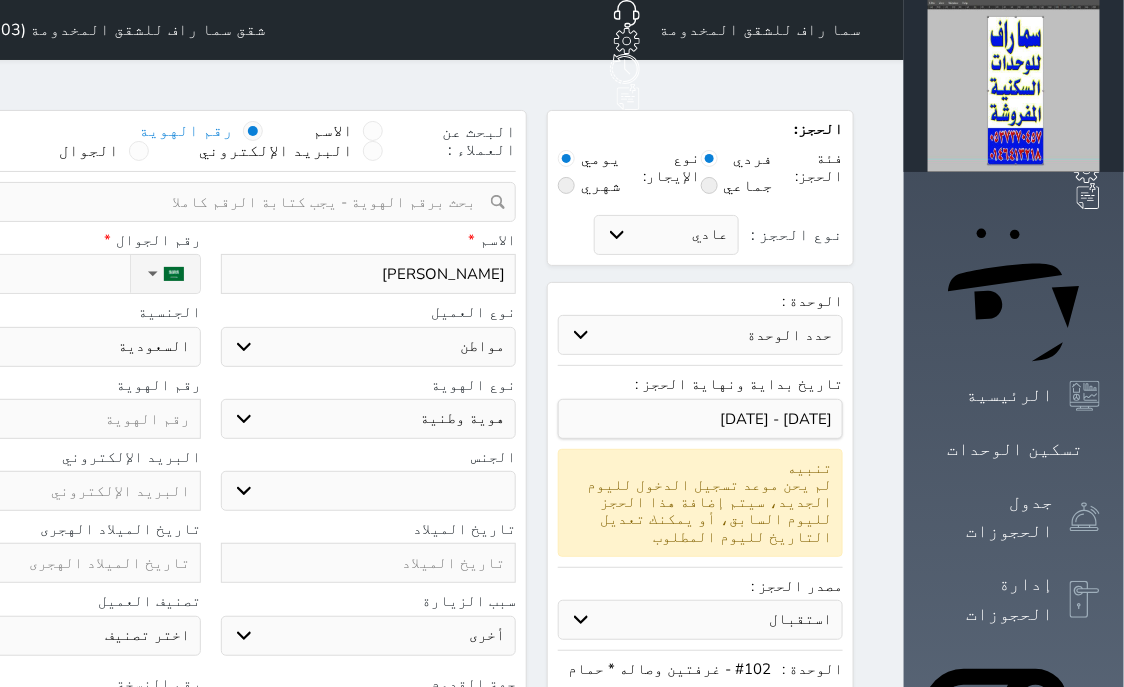 type on "[PERSON_NAME]" 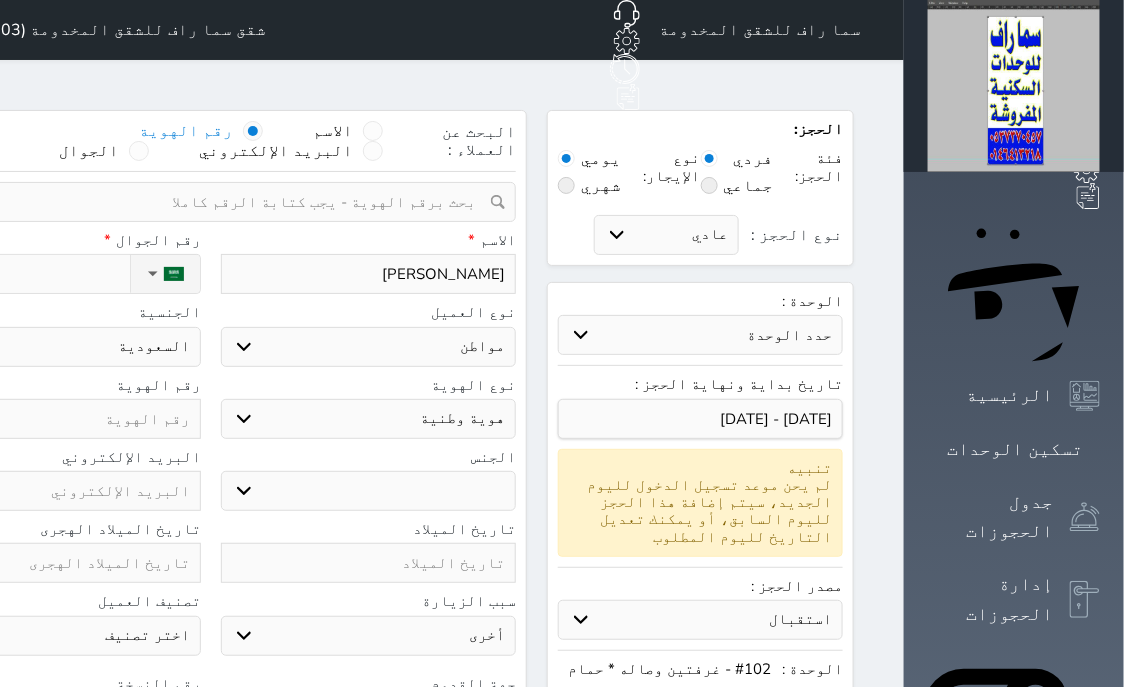 select 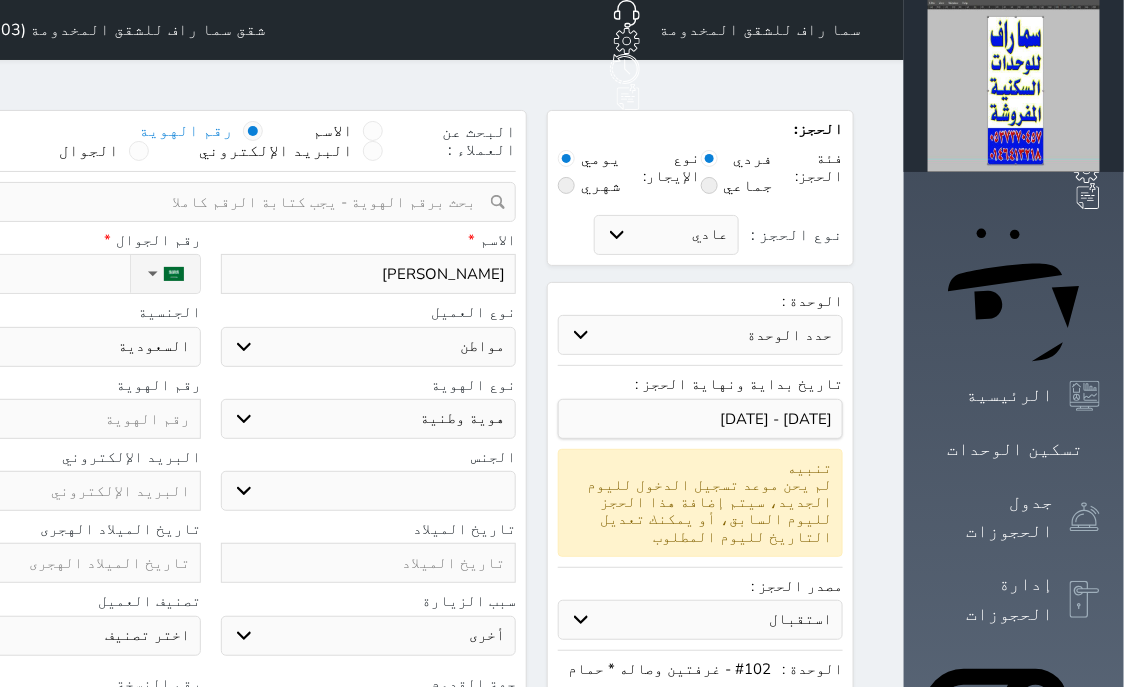 type on "[PERSON_NAME]" 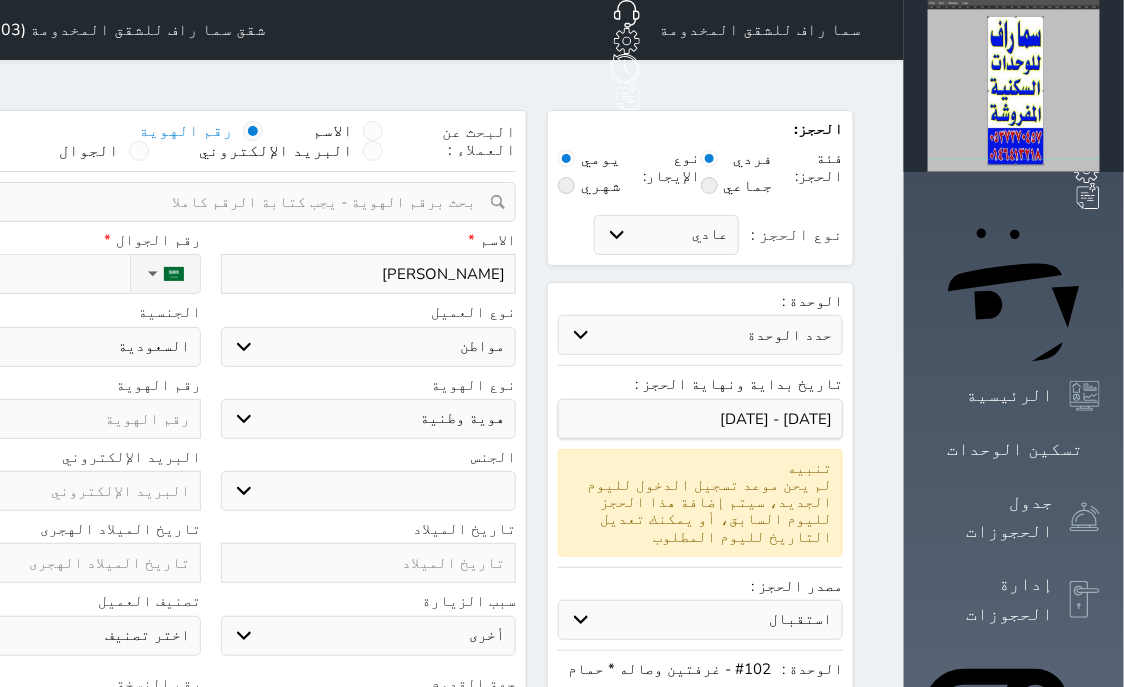 select 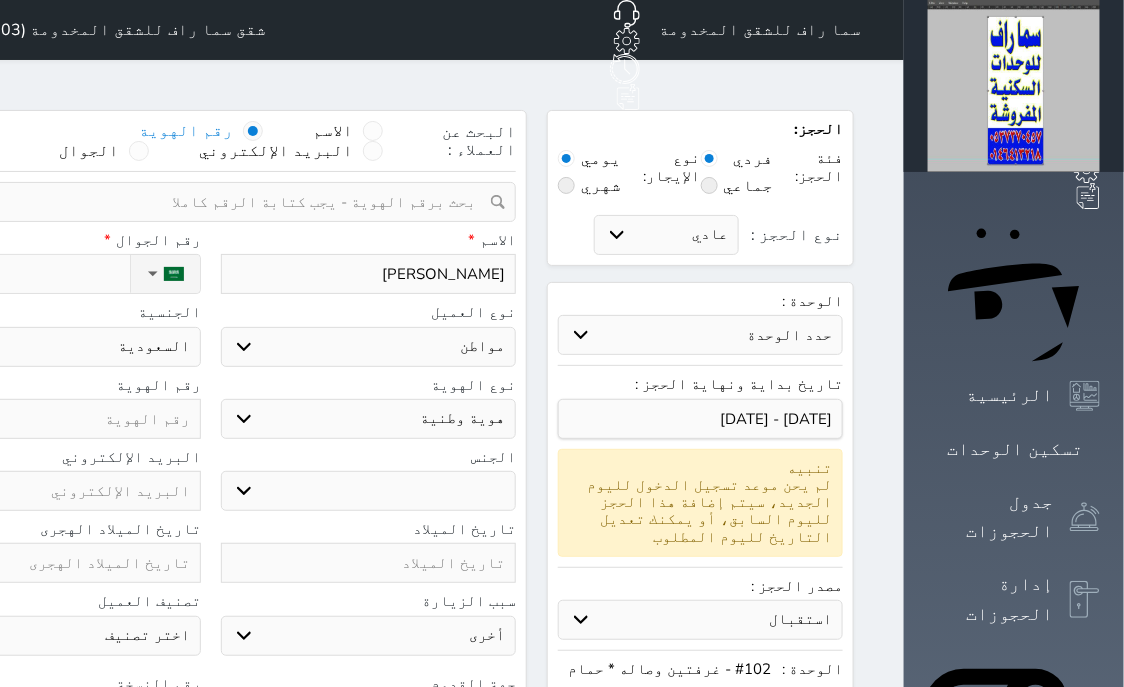 type on "[PERSON_NAME]" 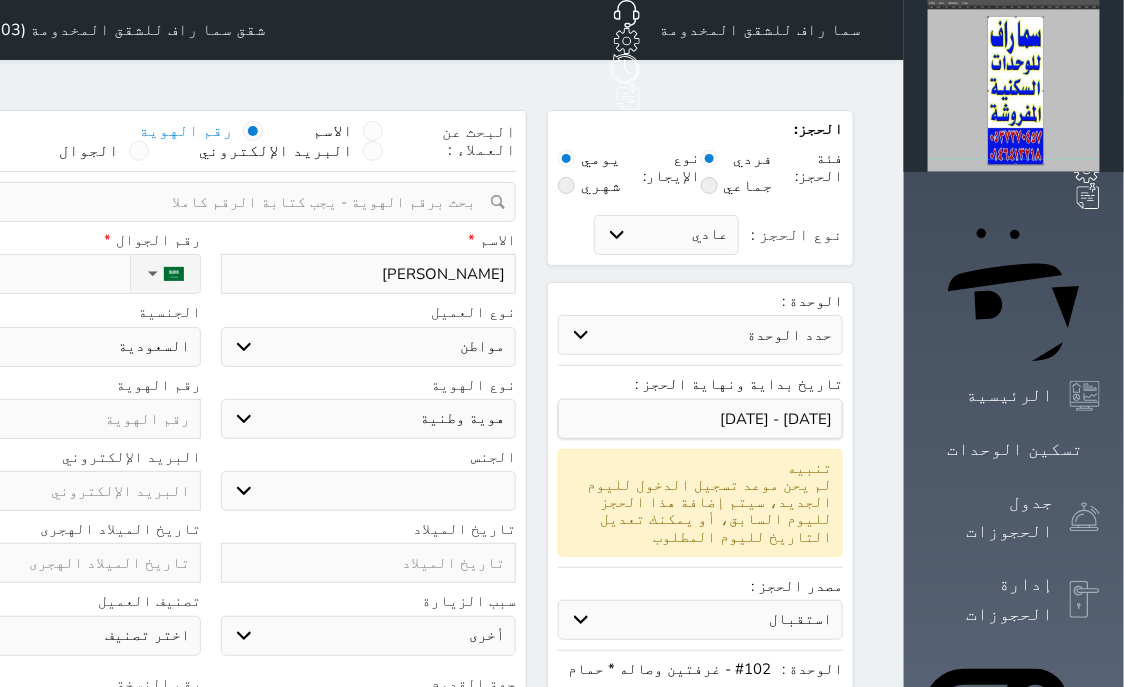 select 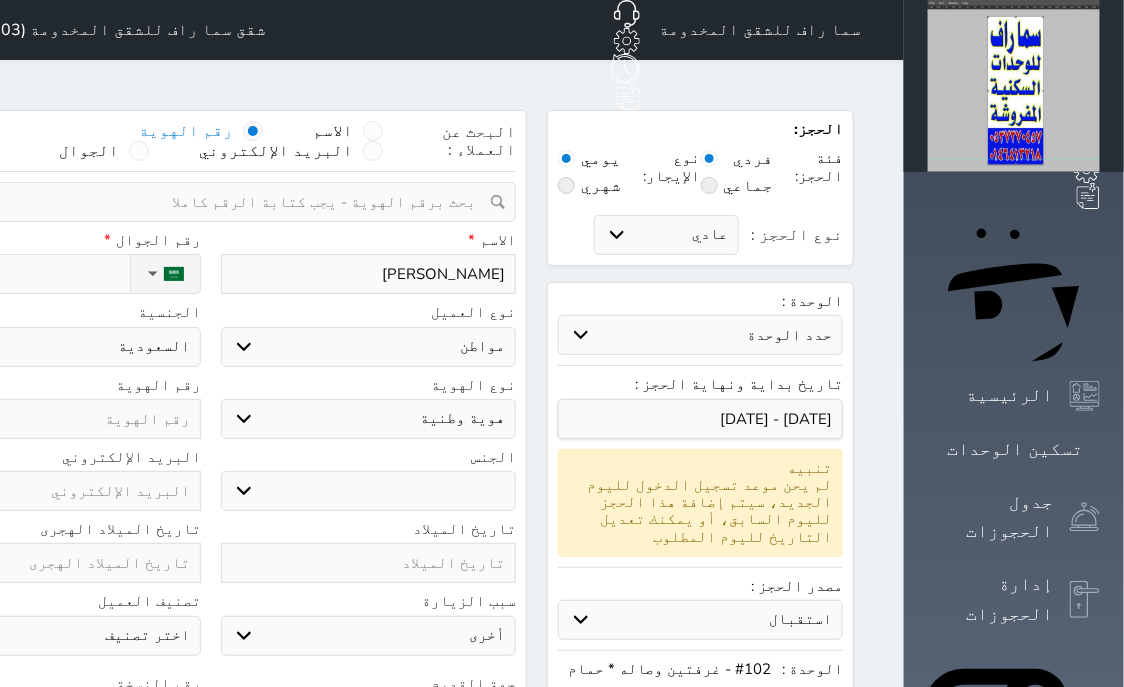 type on "[PERSON_NAME] يا" 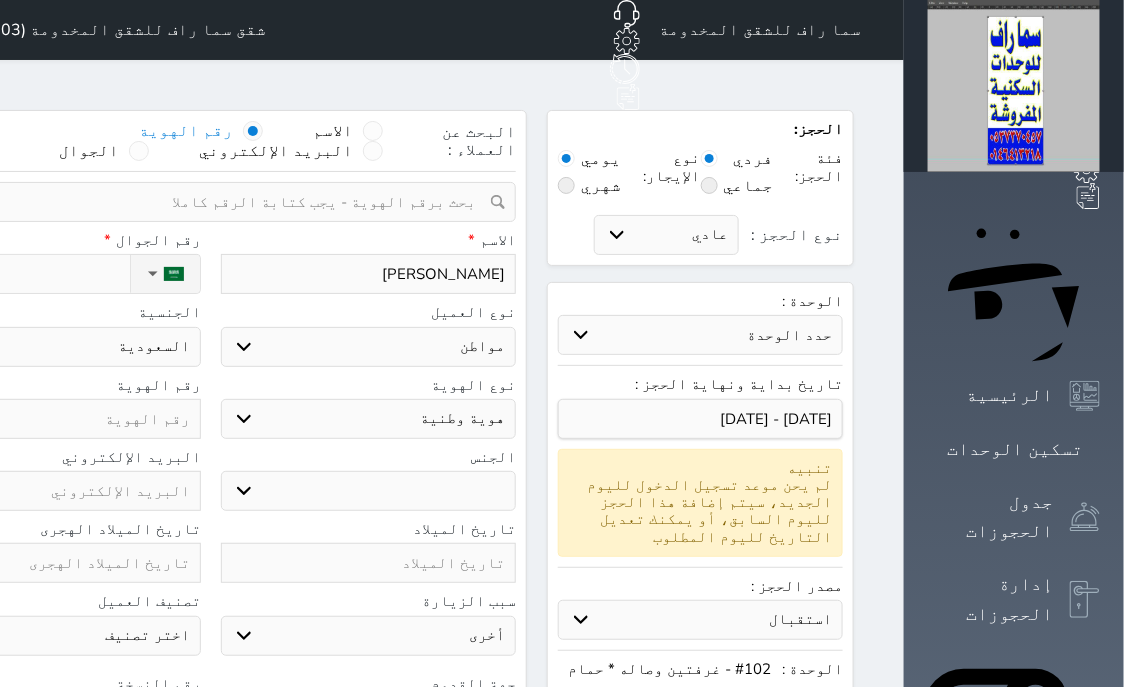 select 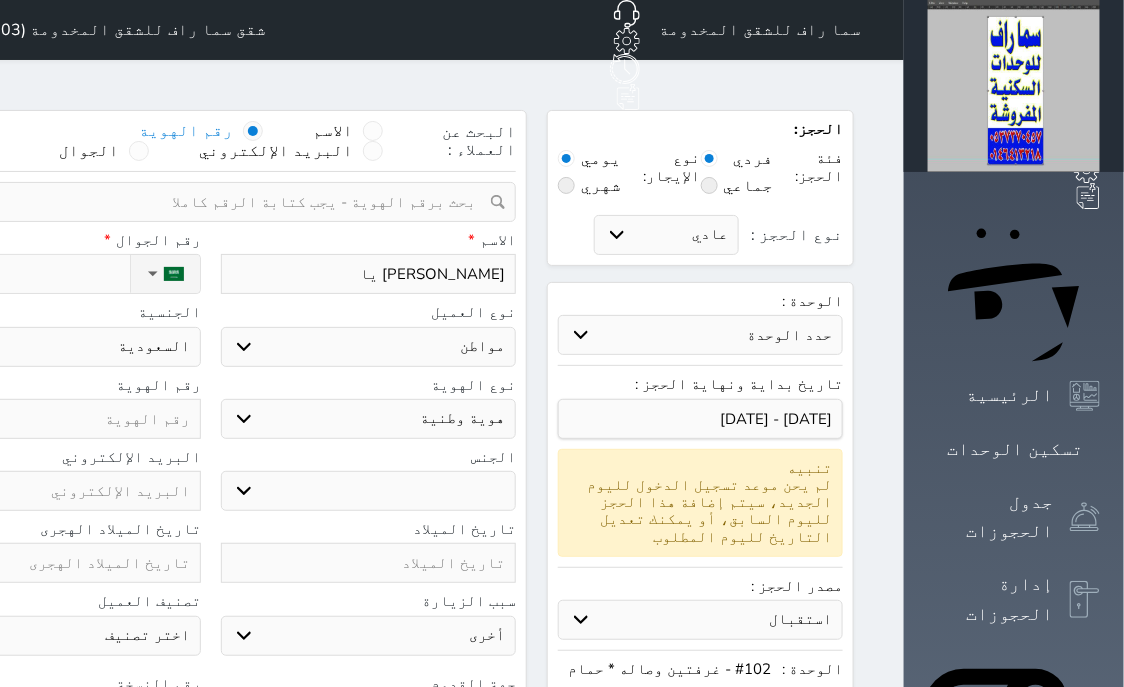 type on "[PERSON_NAME]" 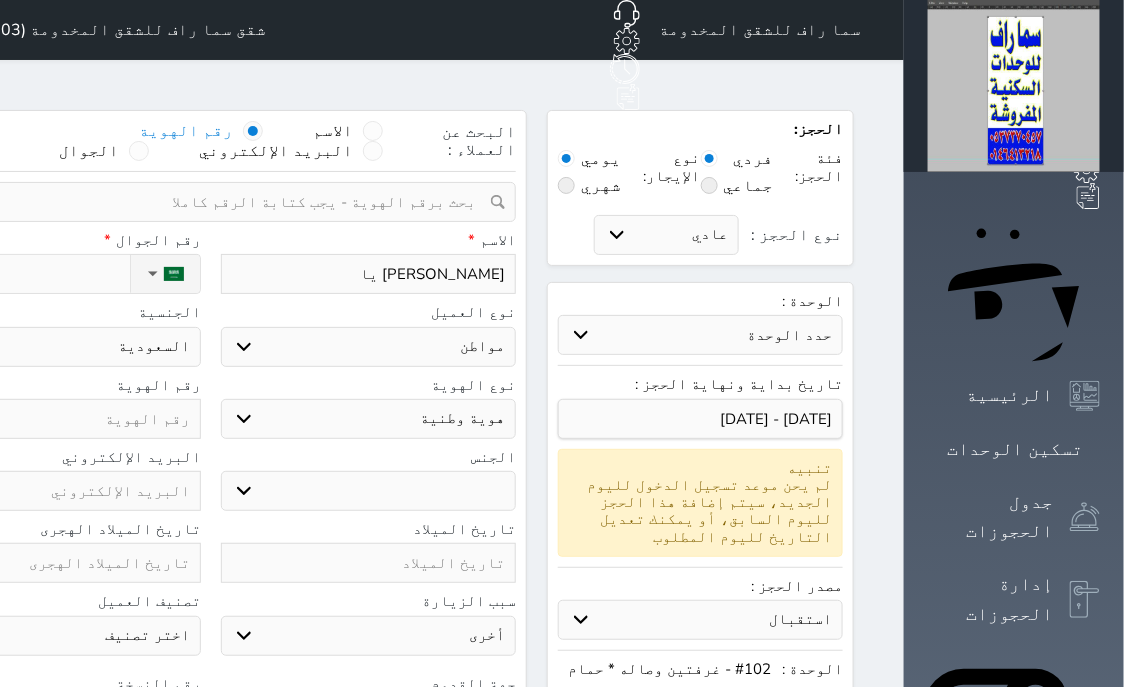 select 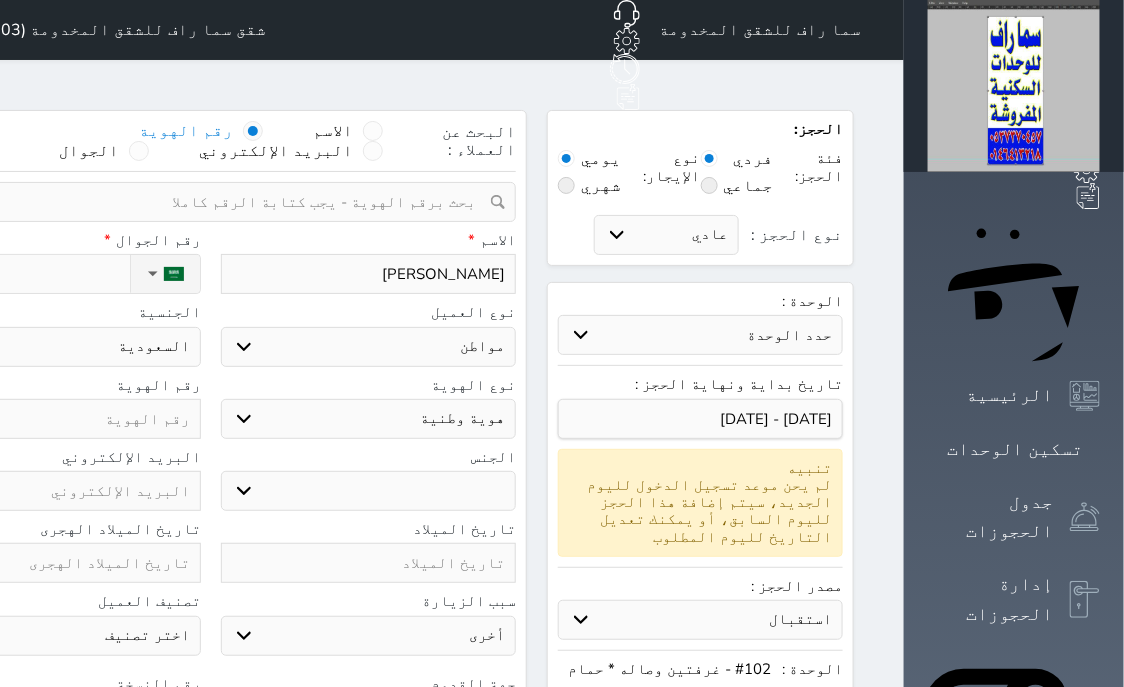 type on "[PERSON_NAME]" 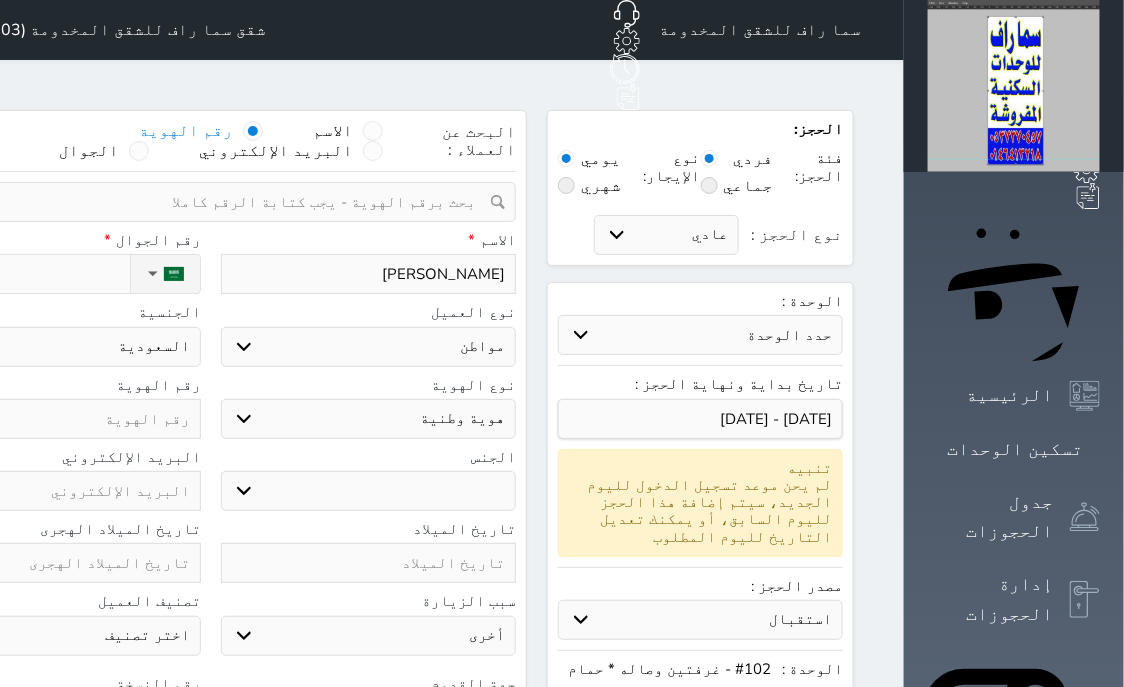 select 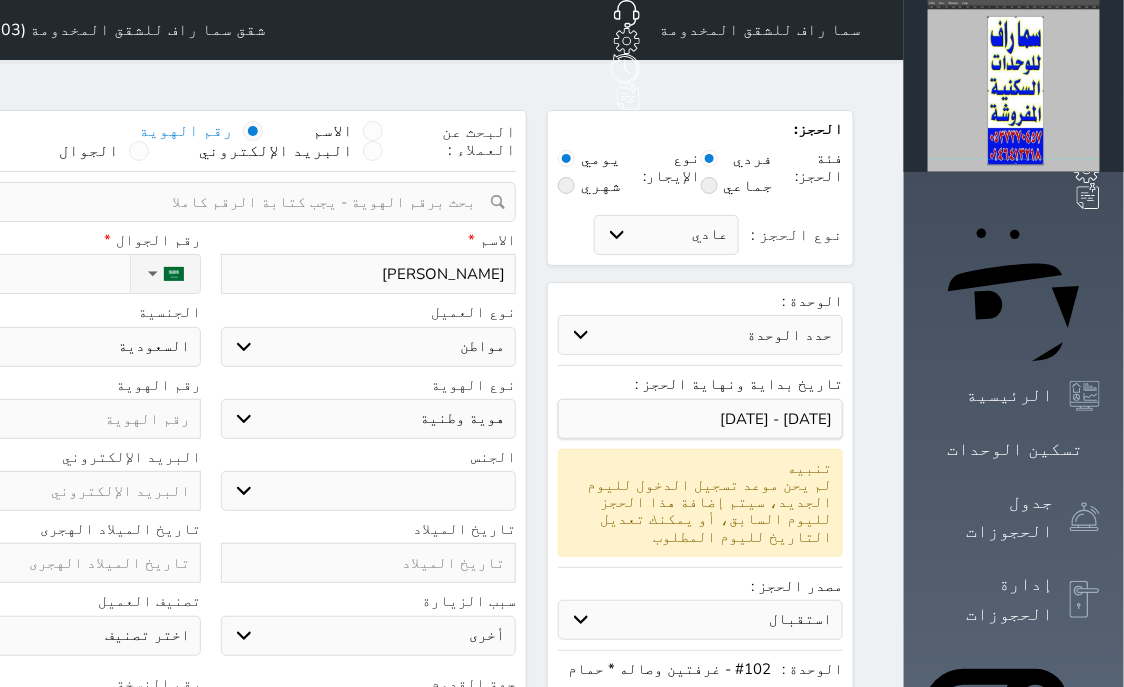 type on "[PERSON_NAME]" 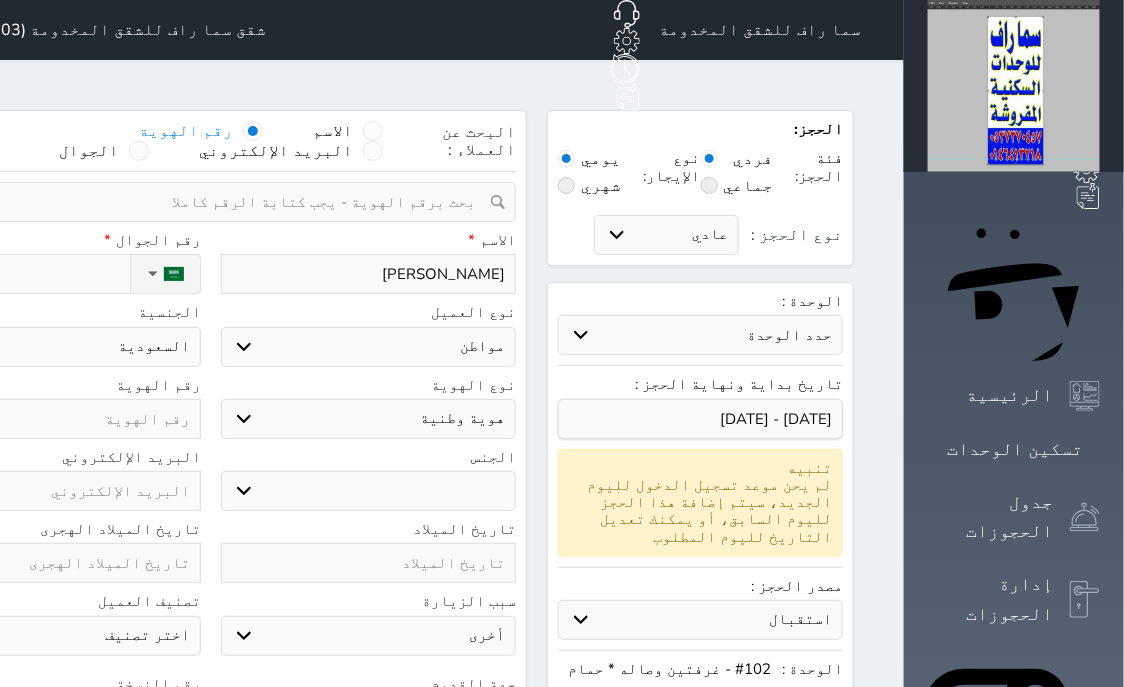 select 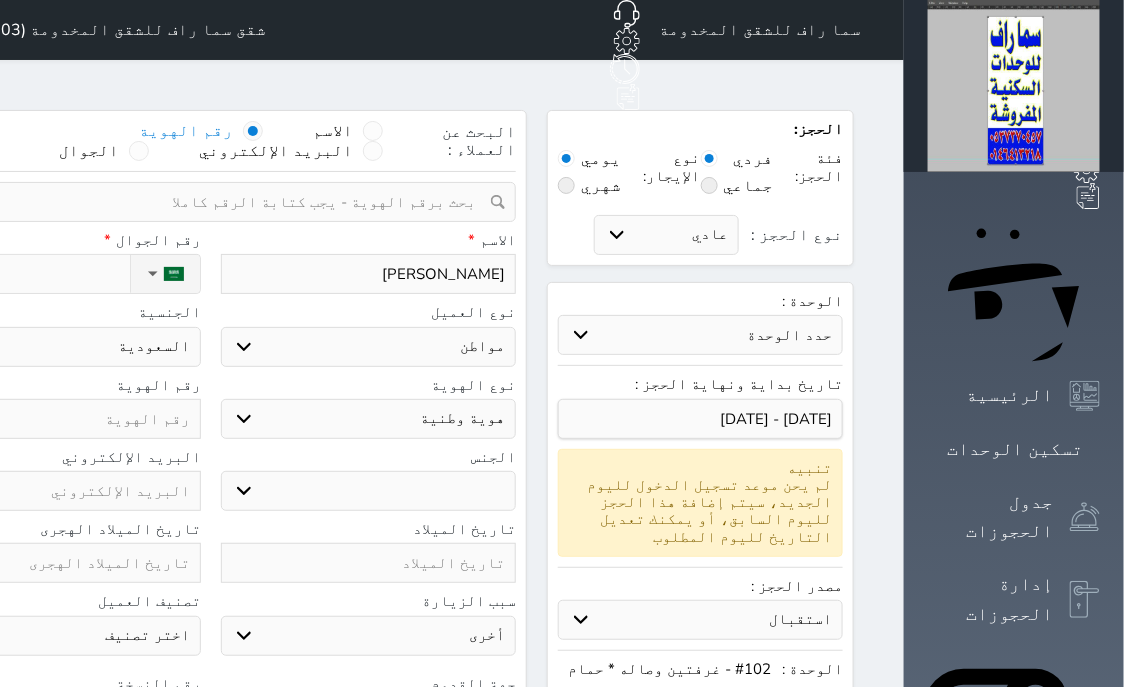 type on "[PERSON_NAME]" 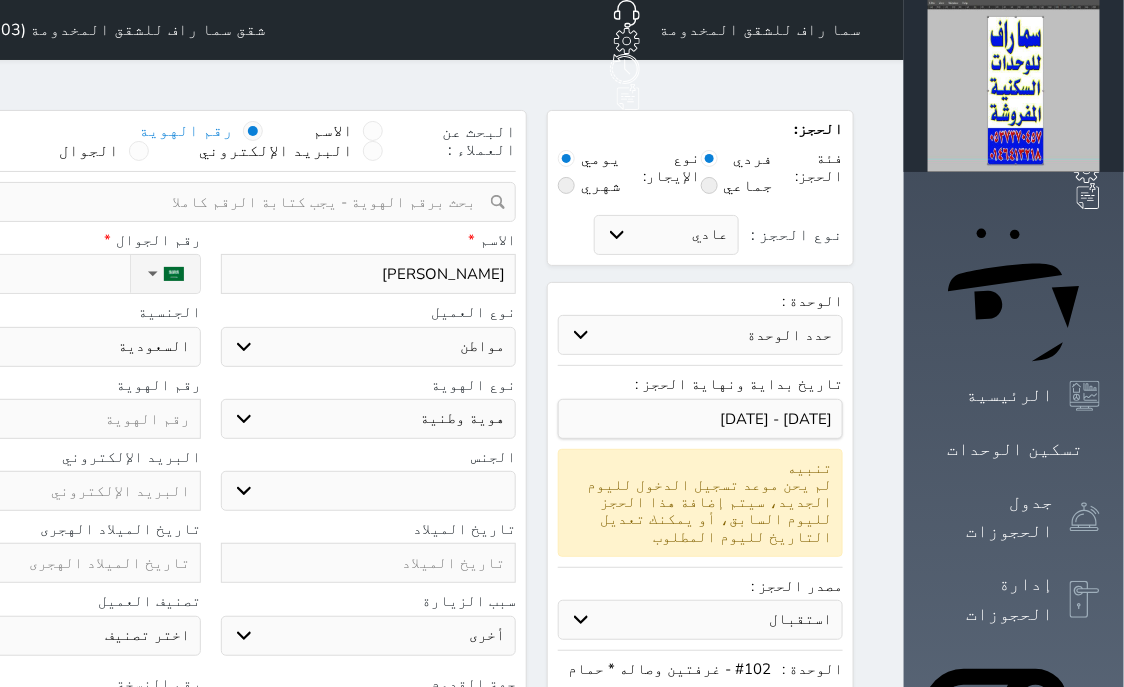 click on "اختر نوع   مواطن مواطن خليجي زائر مقيم" at bounding box center (369, 347) 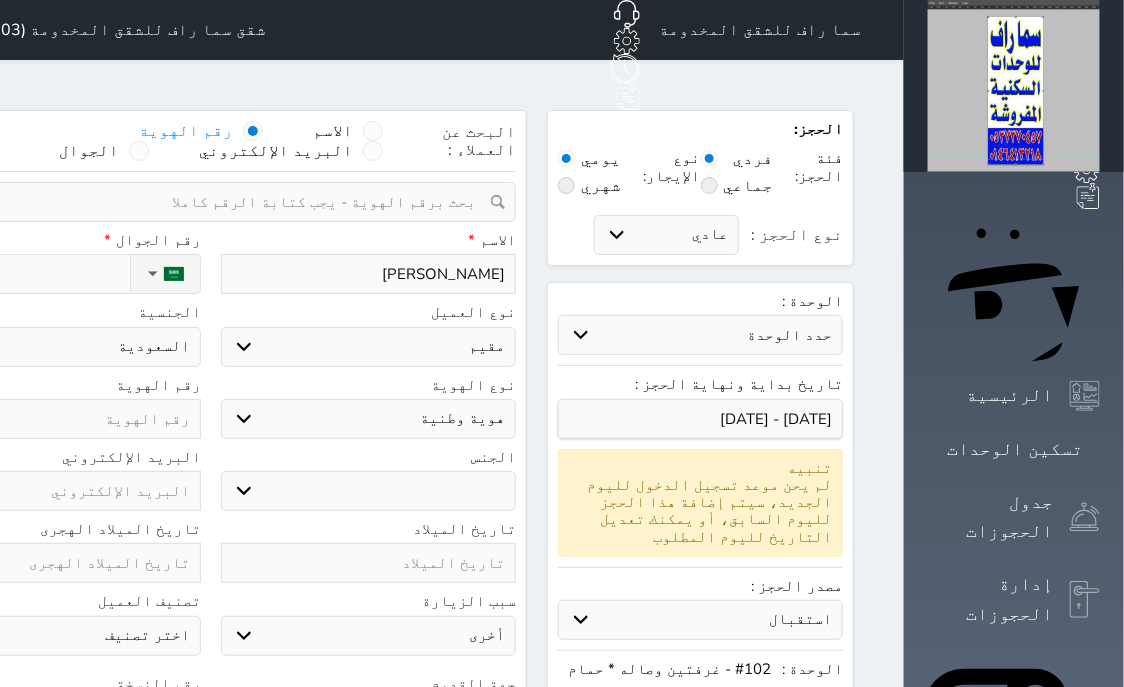 select 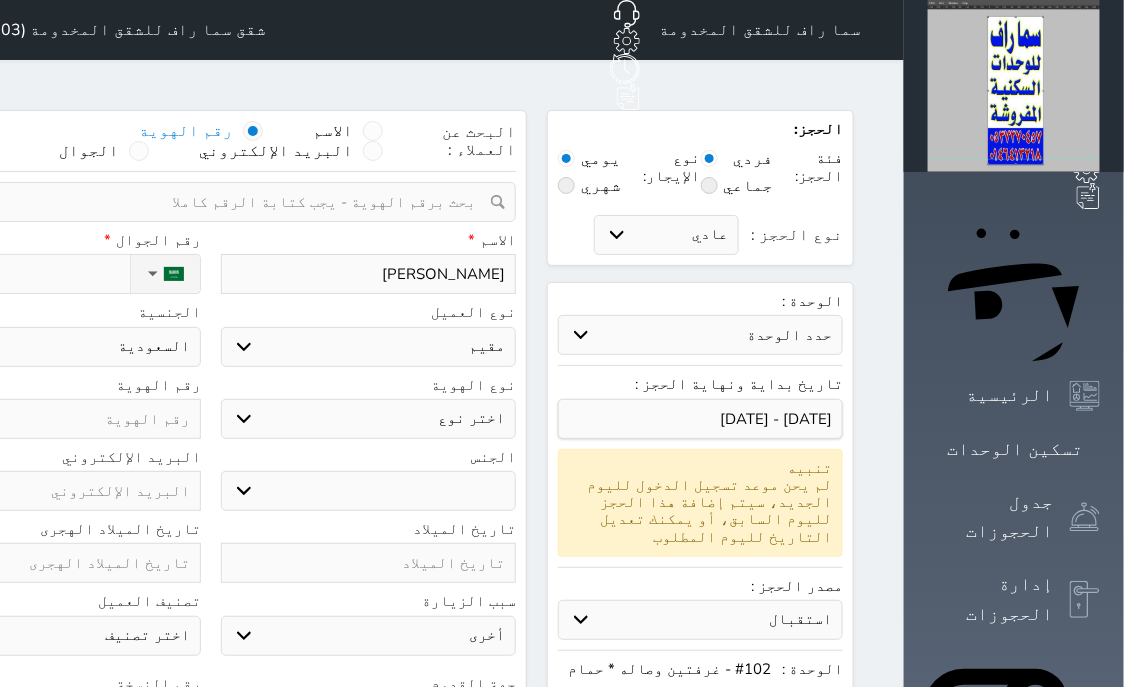 select 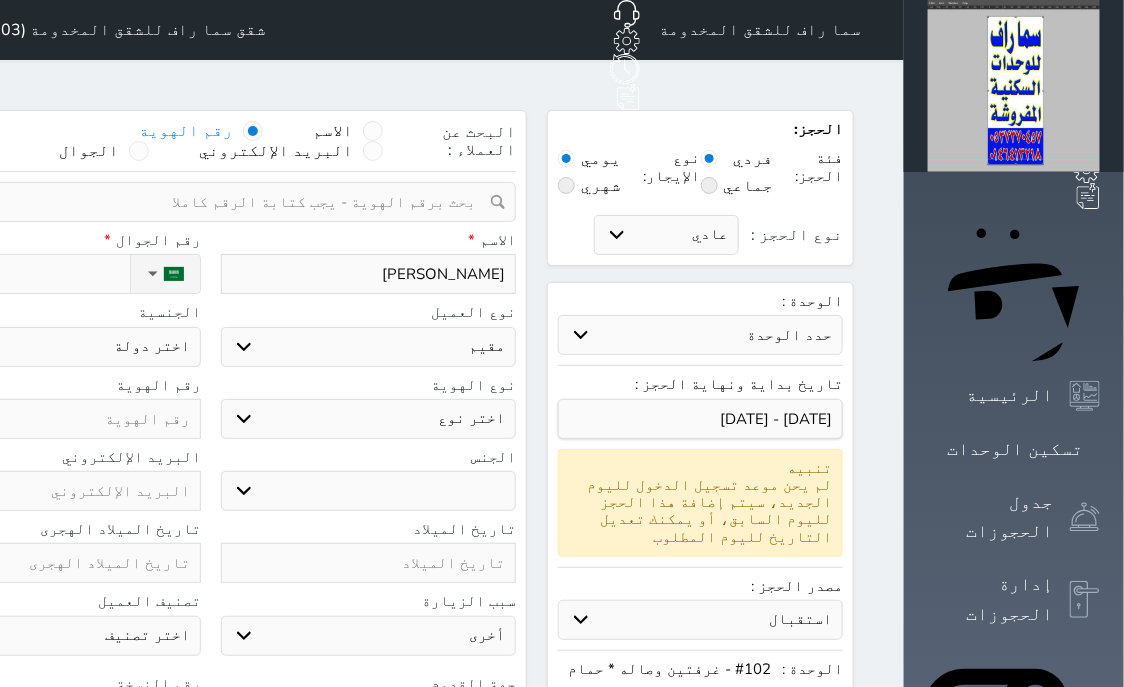 click on "اختر نوع   مقيم جواز السفر" at bounding box center (369, 419) 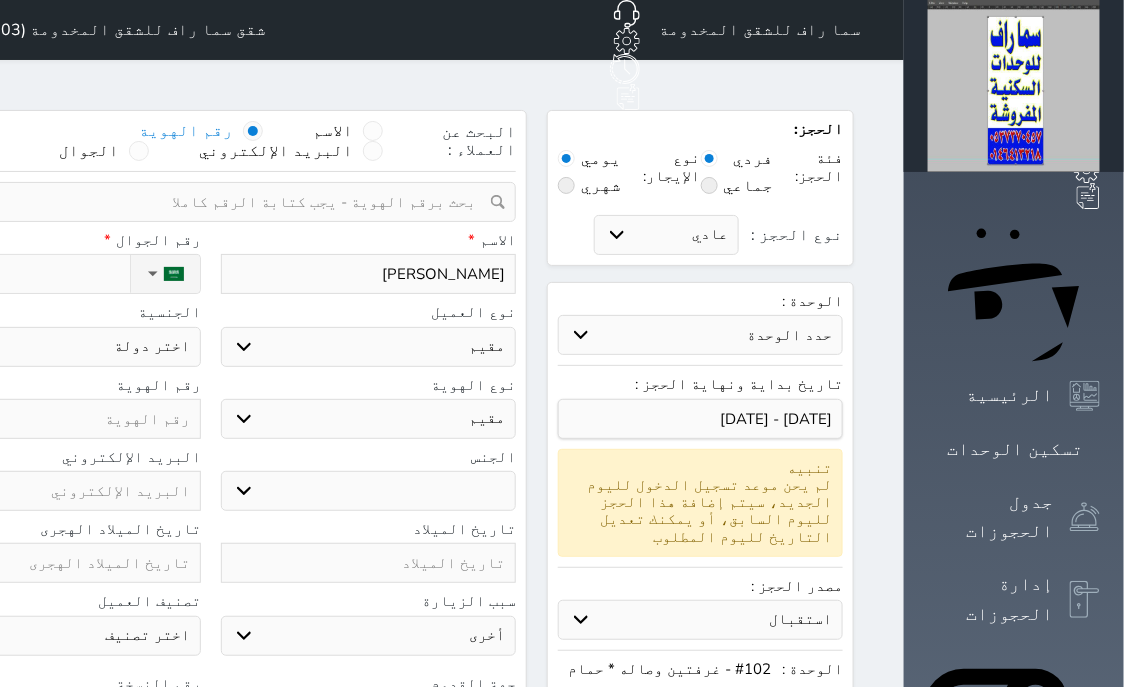 select 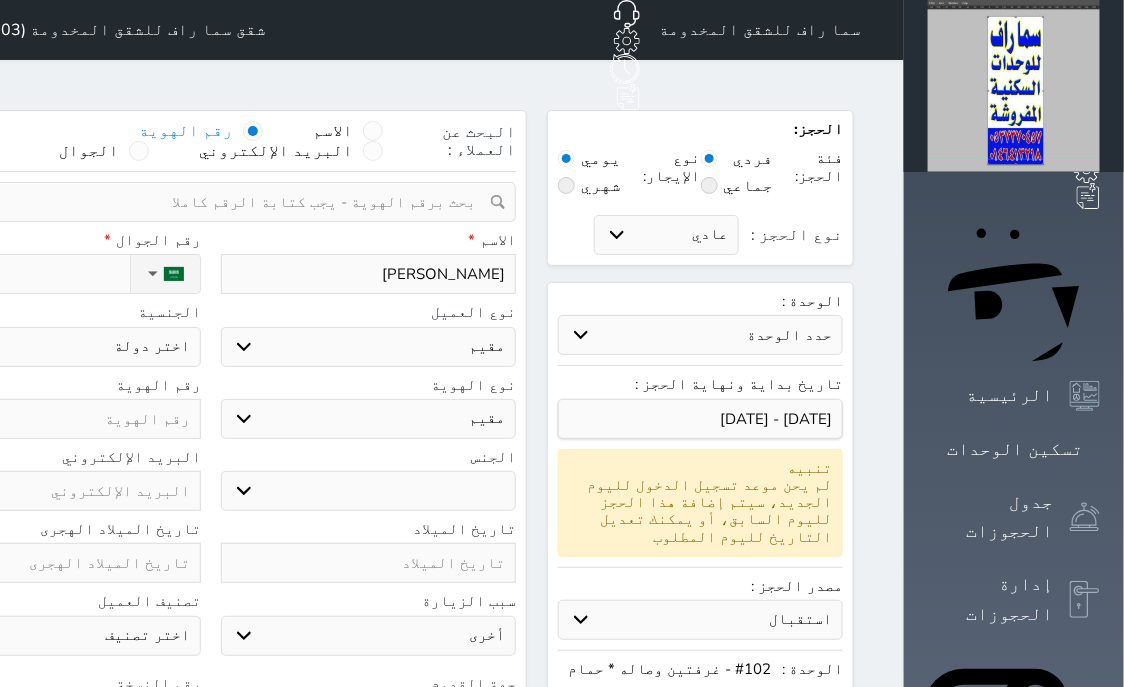 select on "104" 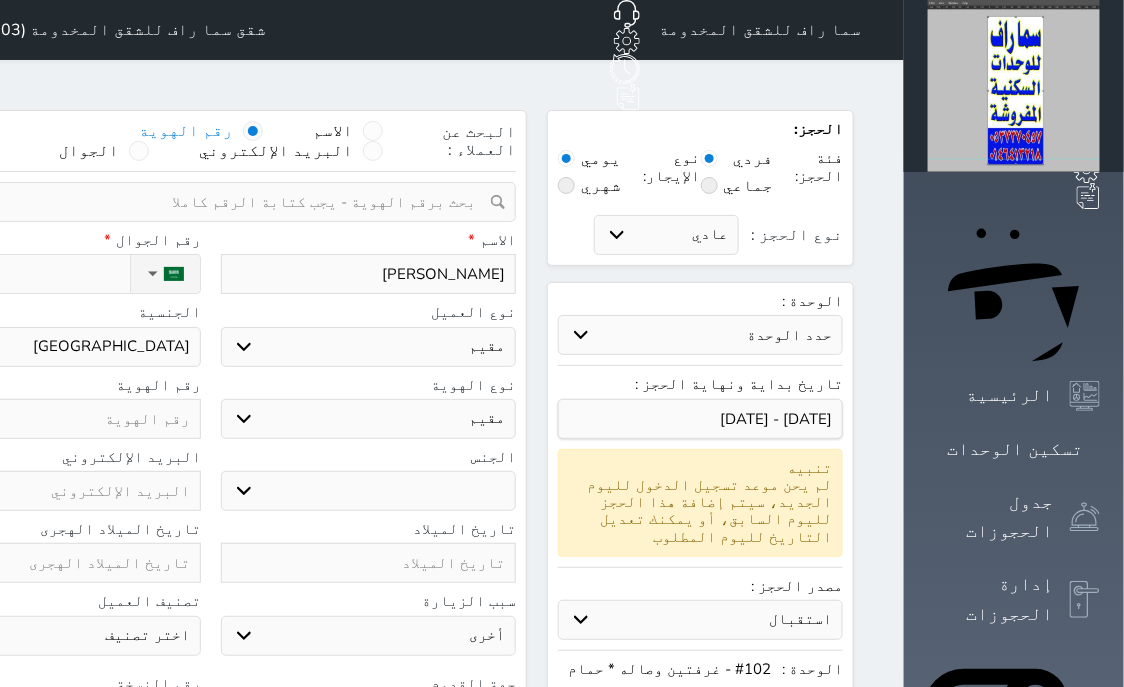 select 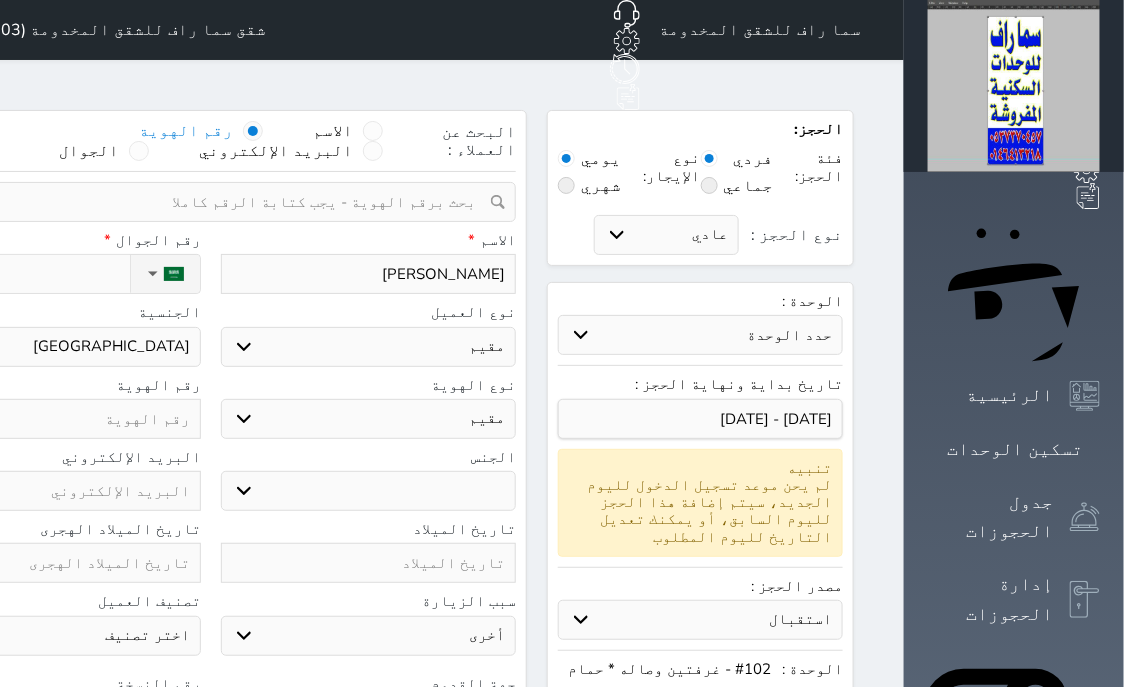 click on "اختر دولة
اثيوبيا
اجنبي بجواز سعودي
اخرى
[GEOGRAPHIC_DATA]
[GEOGRAPHIC_DATA]
[GEOGRAPHIC_DATA]
[GEOGRAPHIC_DATA]
[GEOGRAPHIC_DATA]
[GEOGRAPHIC_DATA]
[GEOGRAPHIC_DATA]" at bounding box center [53, 347] 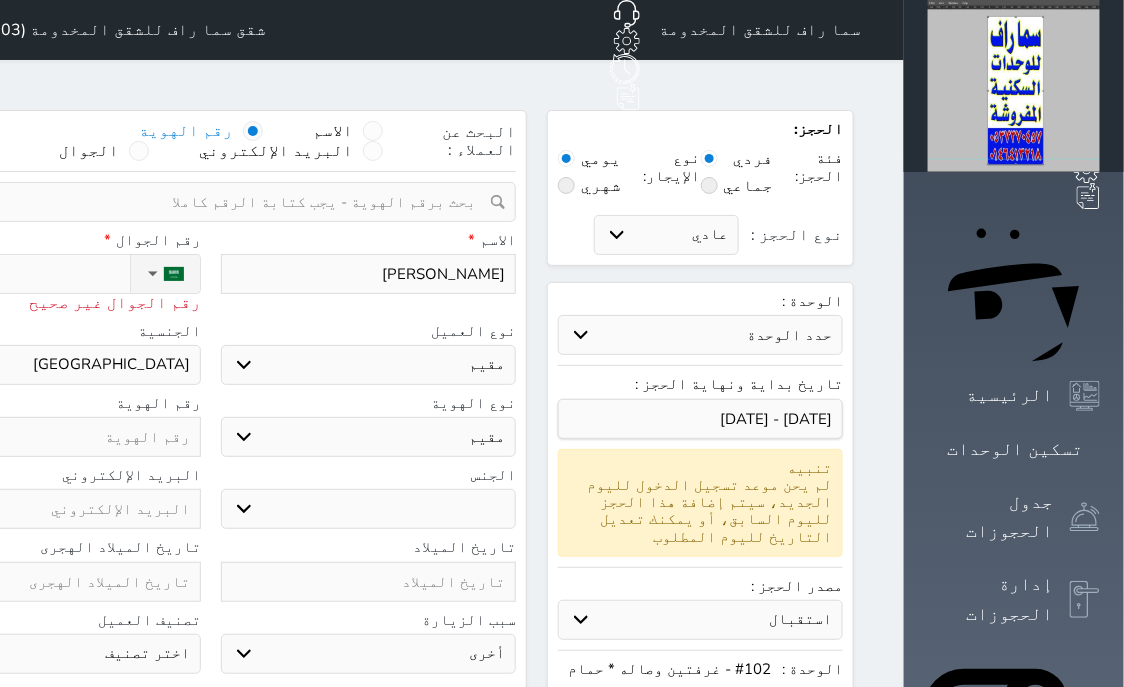 type on "+9" 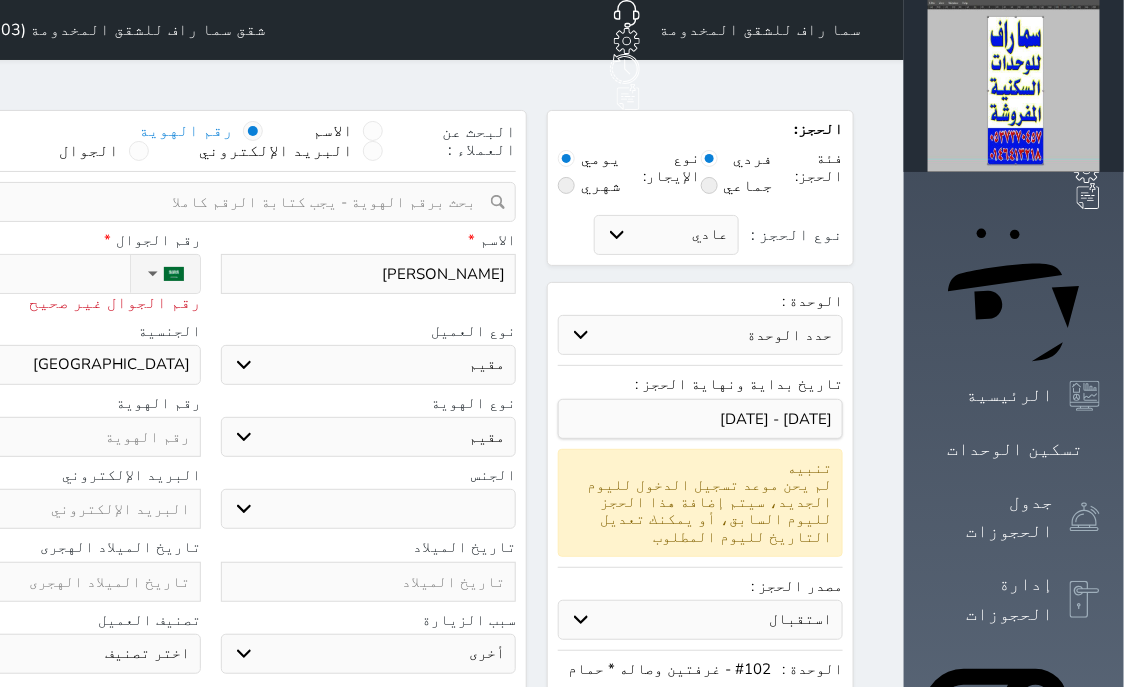 select 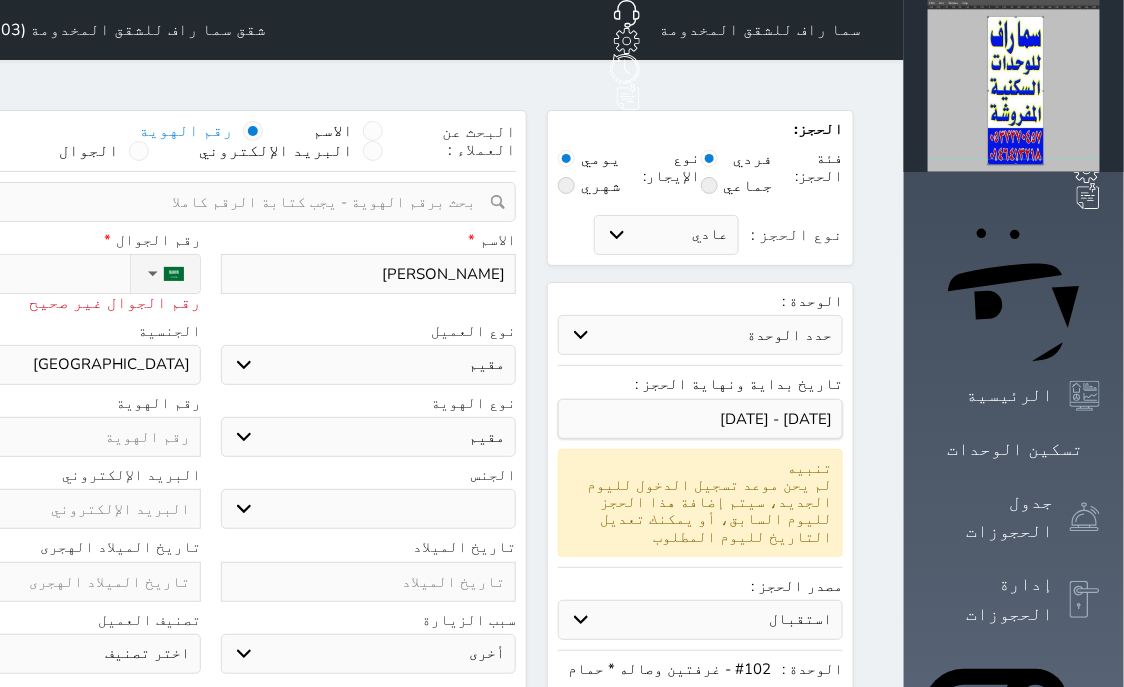type on "+96" 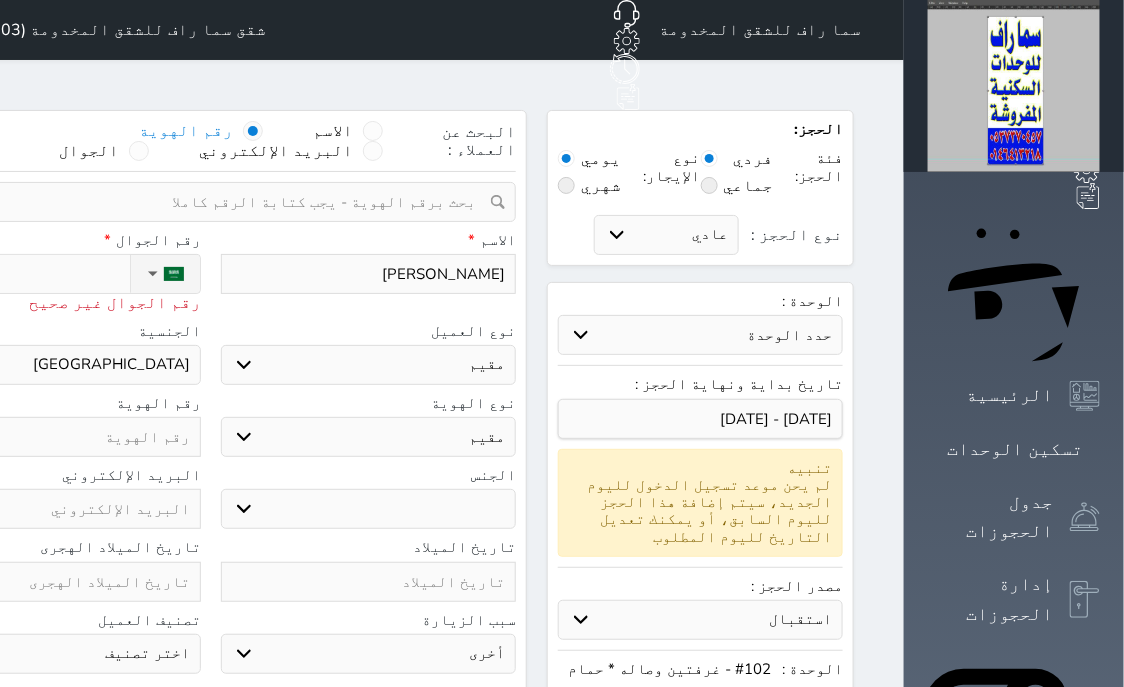 select 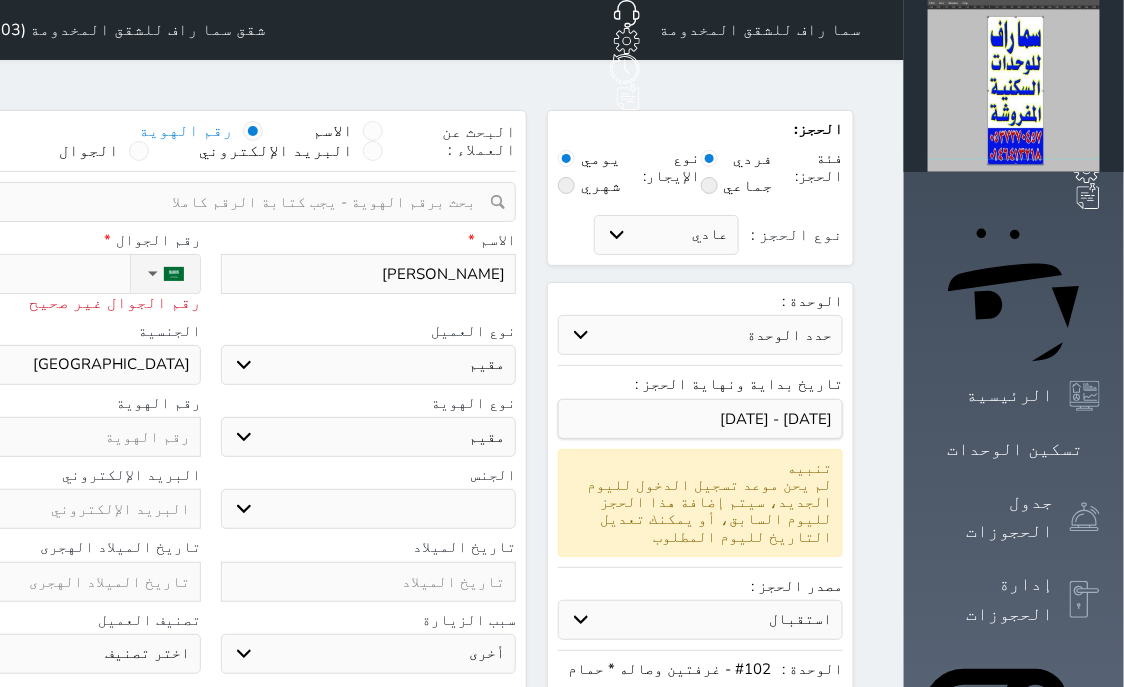 type on "+966" 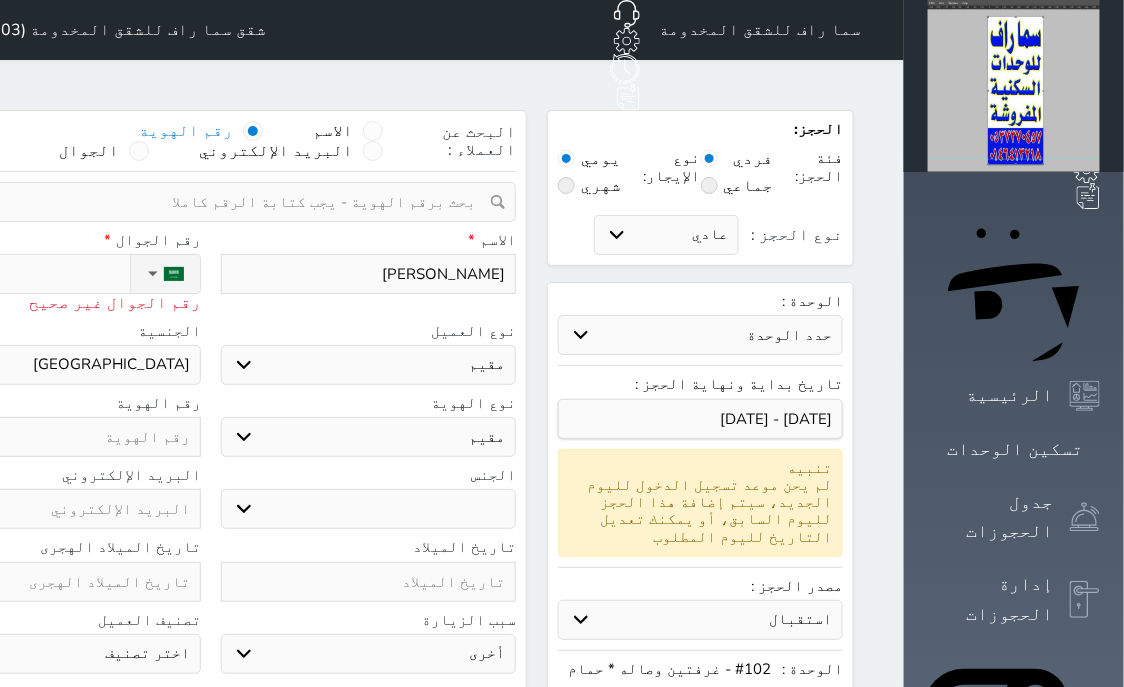 select 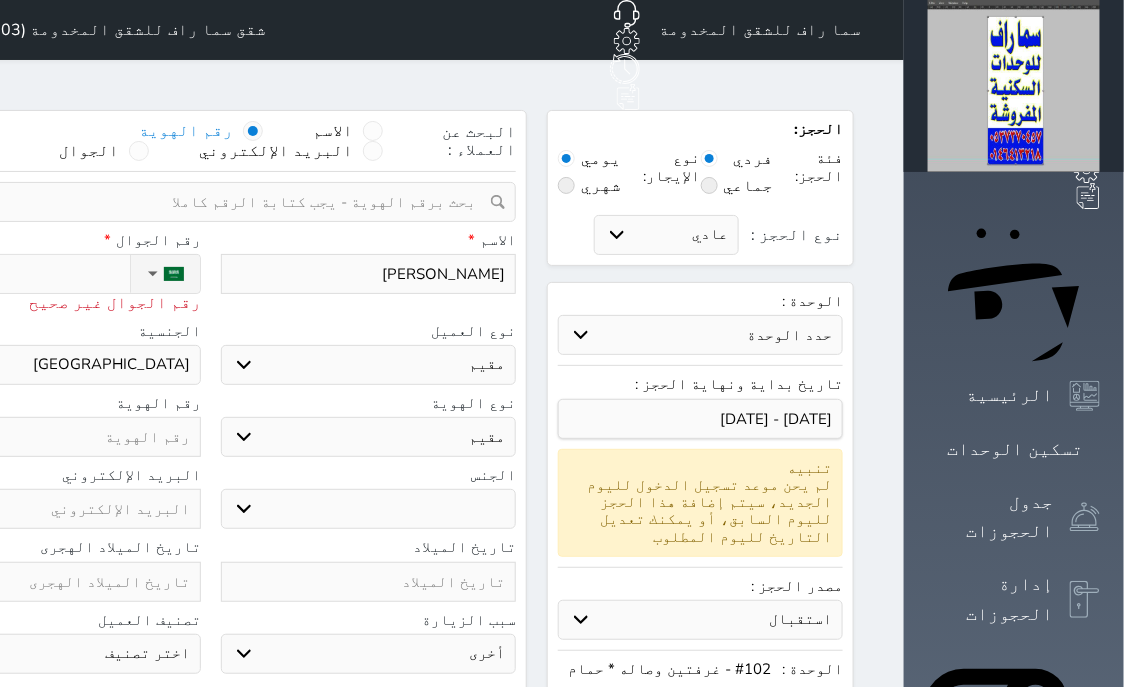 type on "+9665" 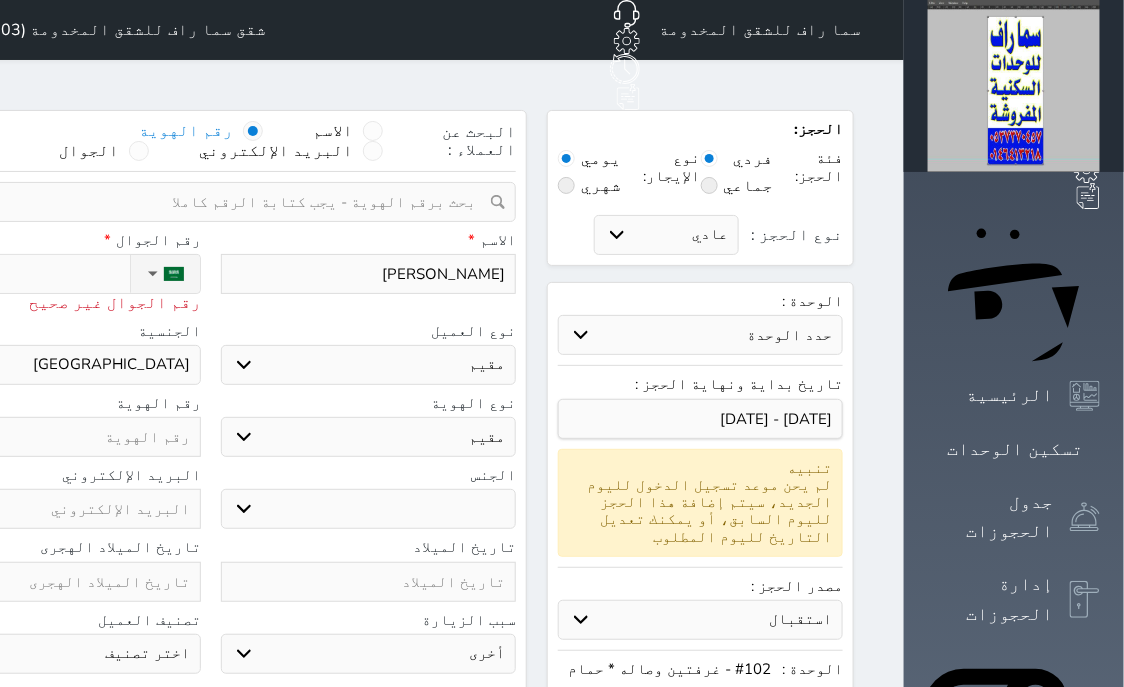 select 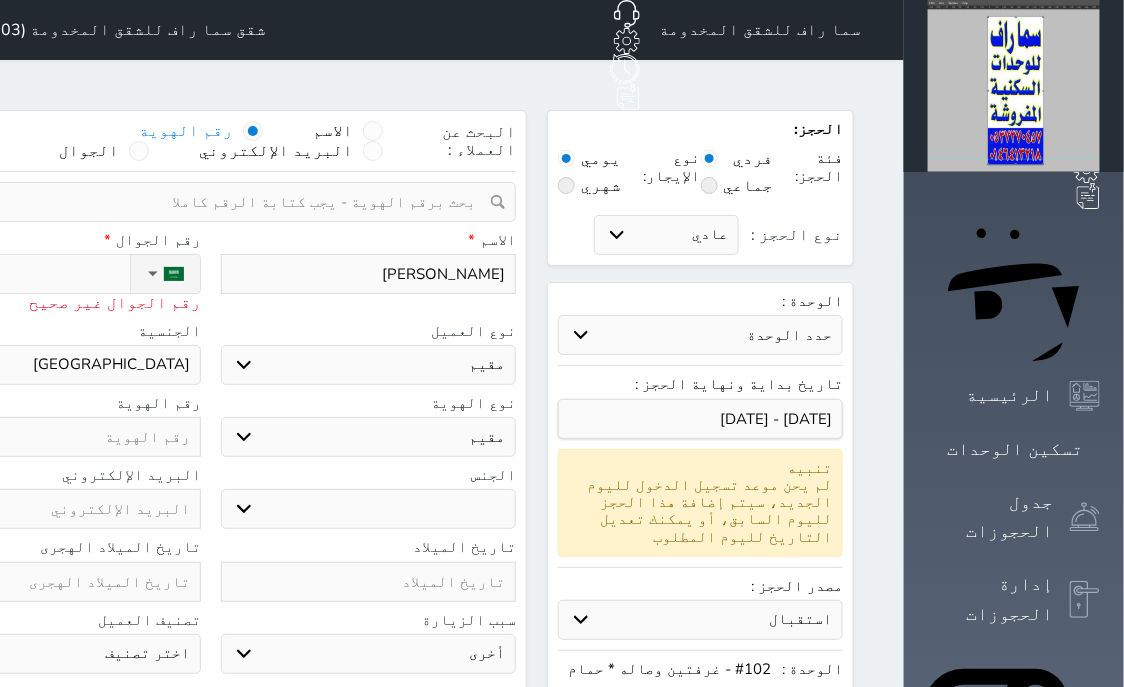 type on "+96656" 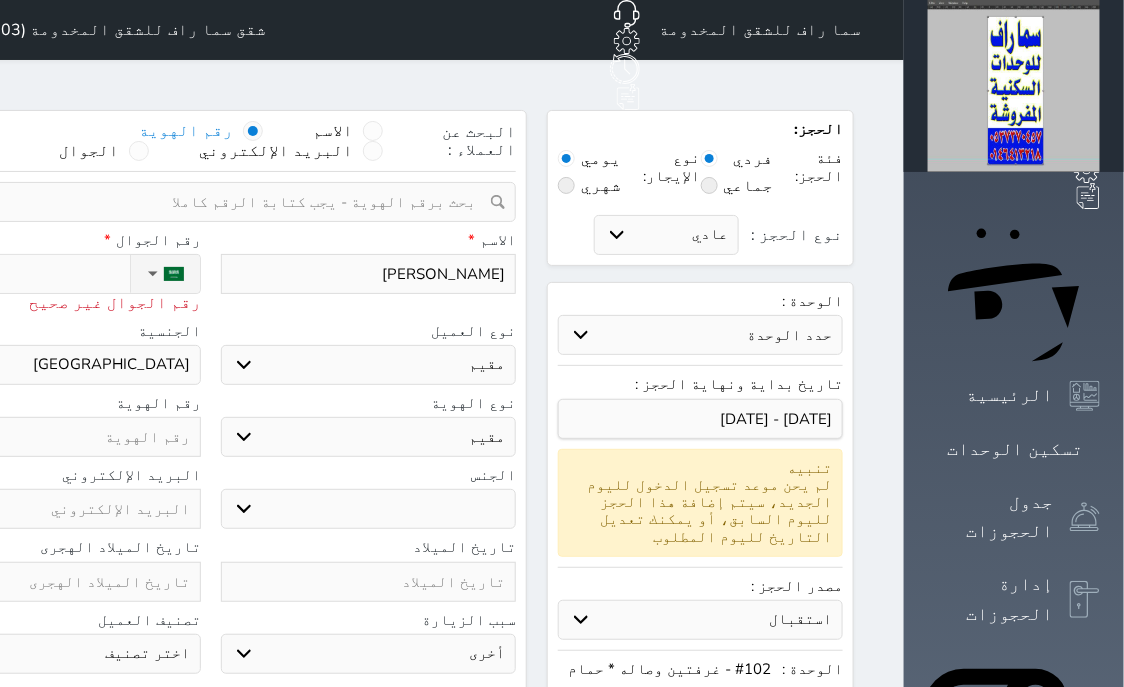 select 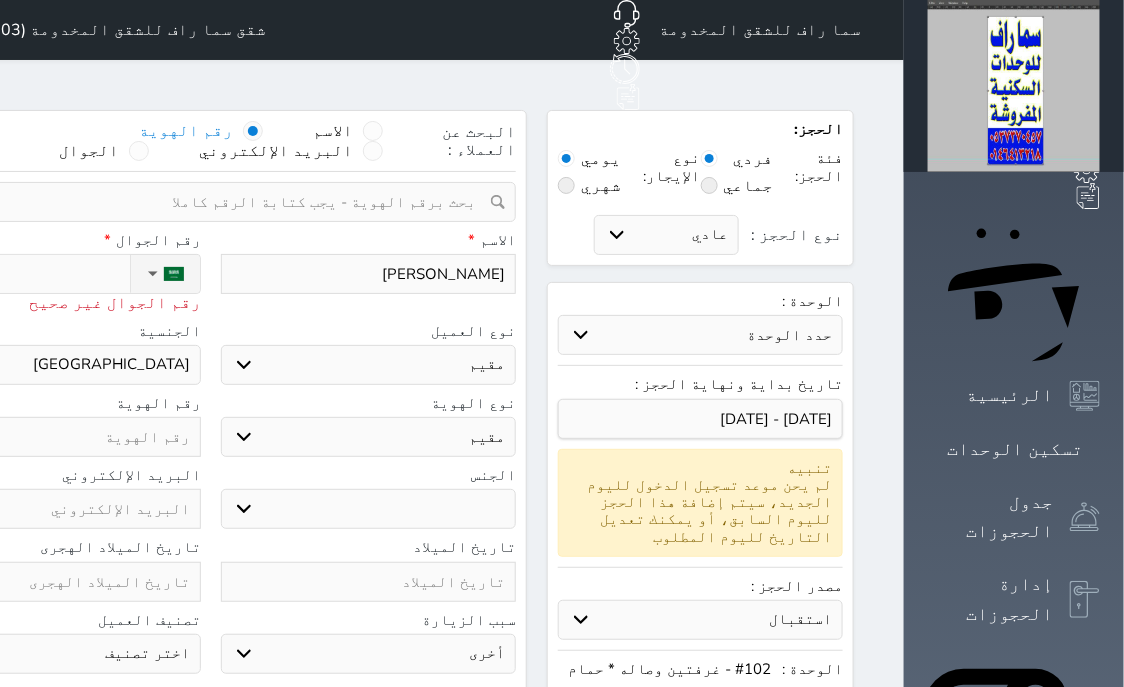 type on "+966563" 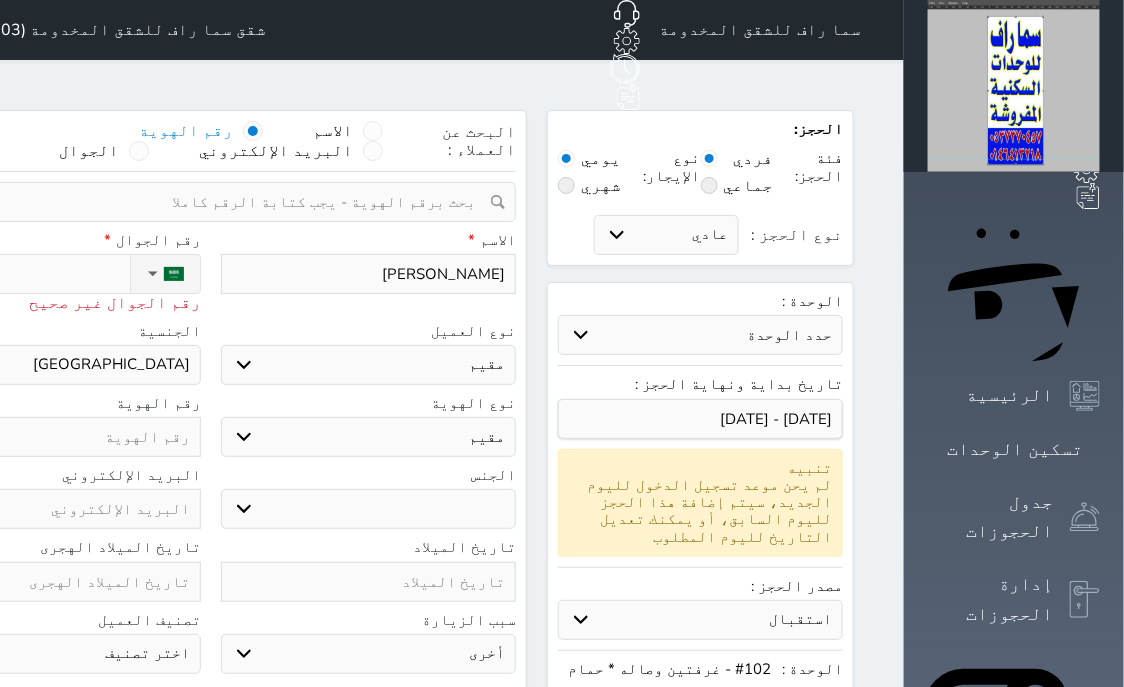select 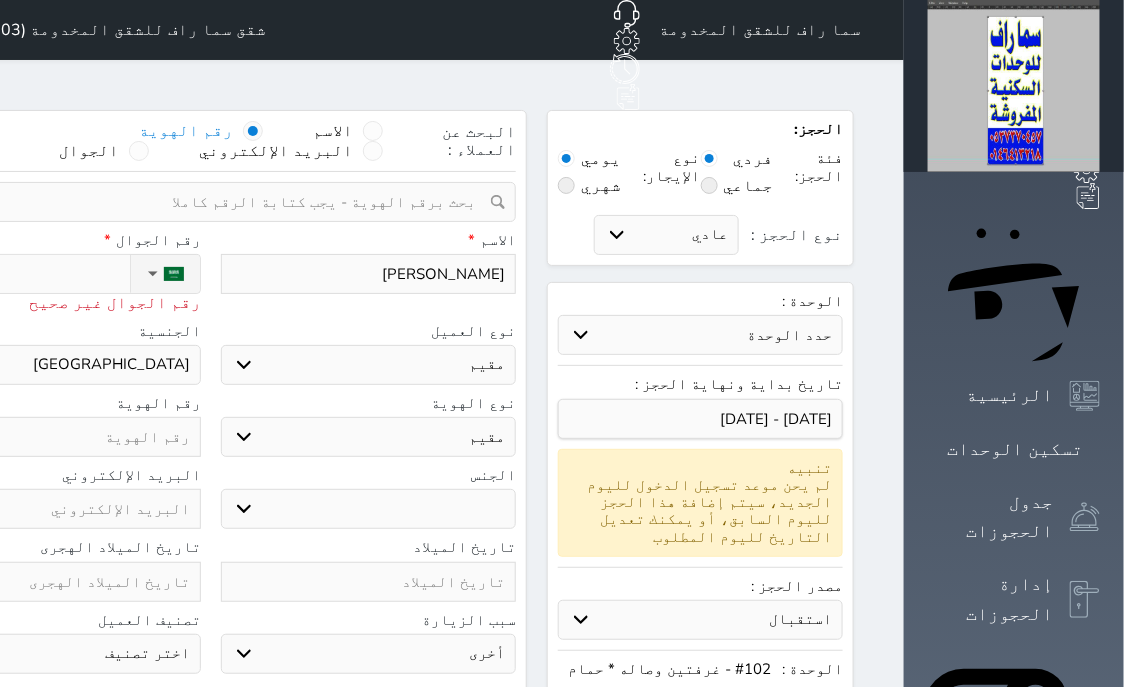 type on "+9665635" 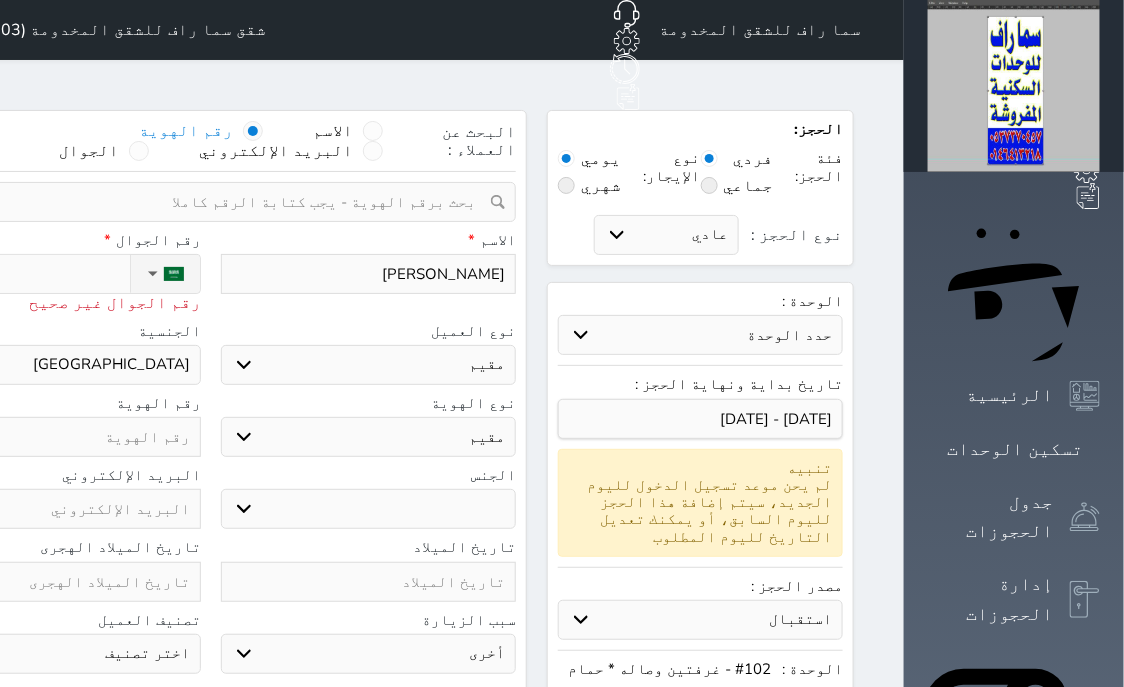 select 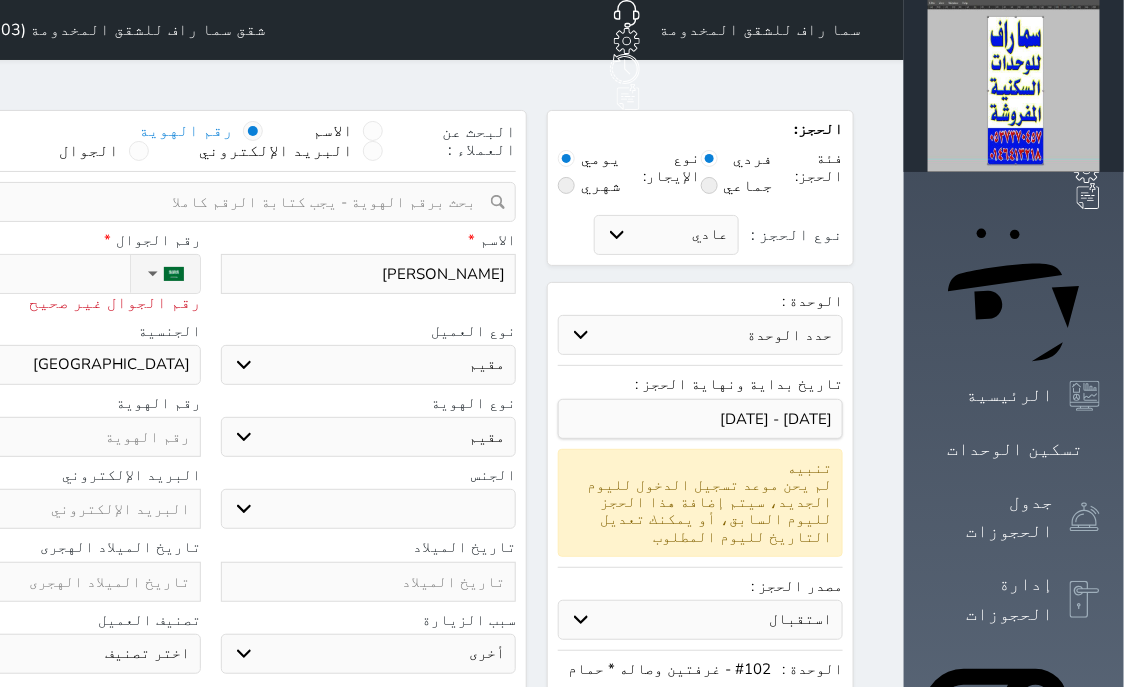 type on "+96656359" 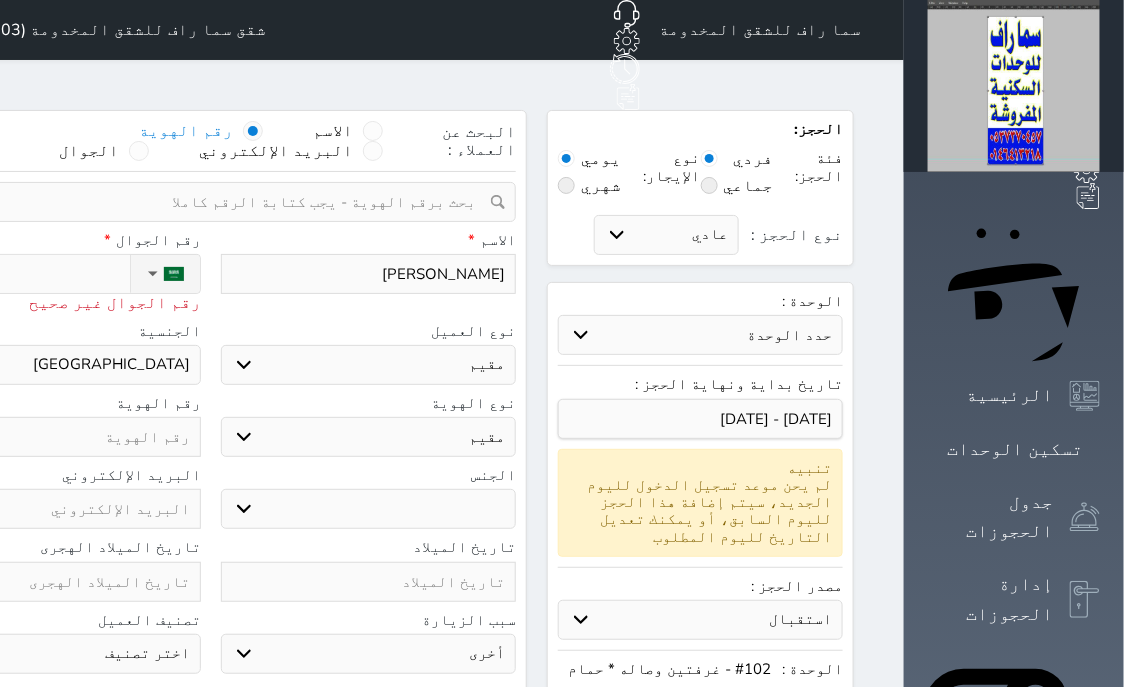 select 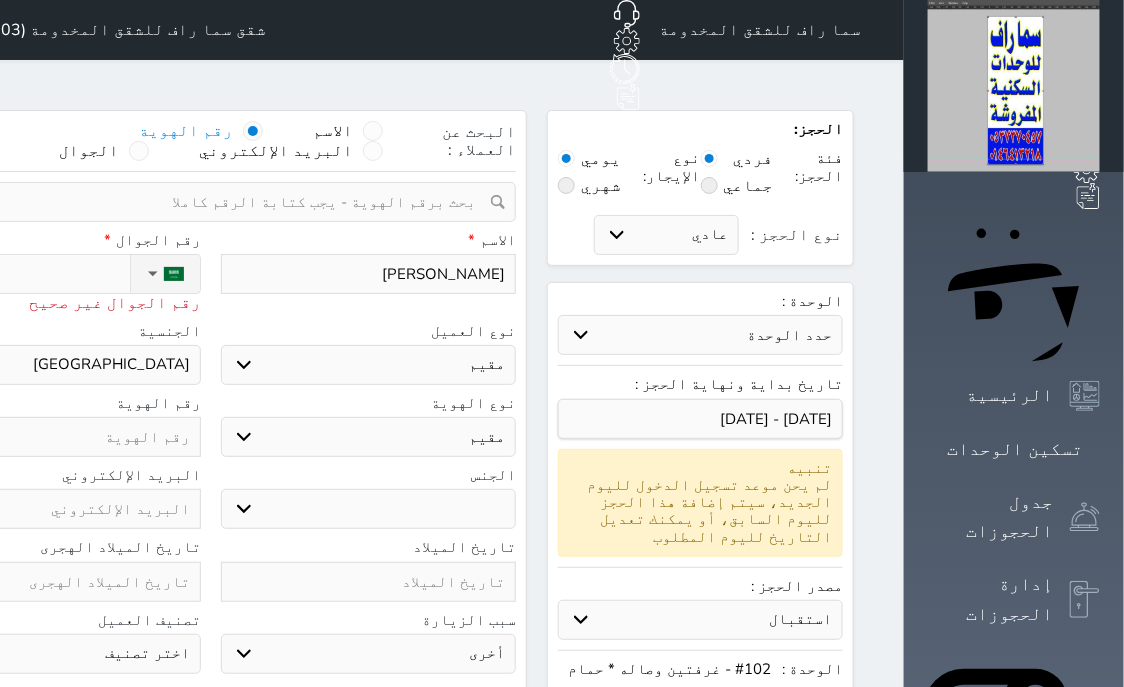 type on "[PHONE_NUMBER]" 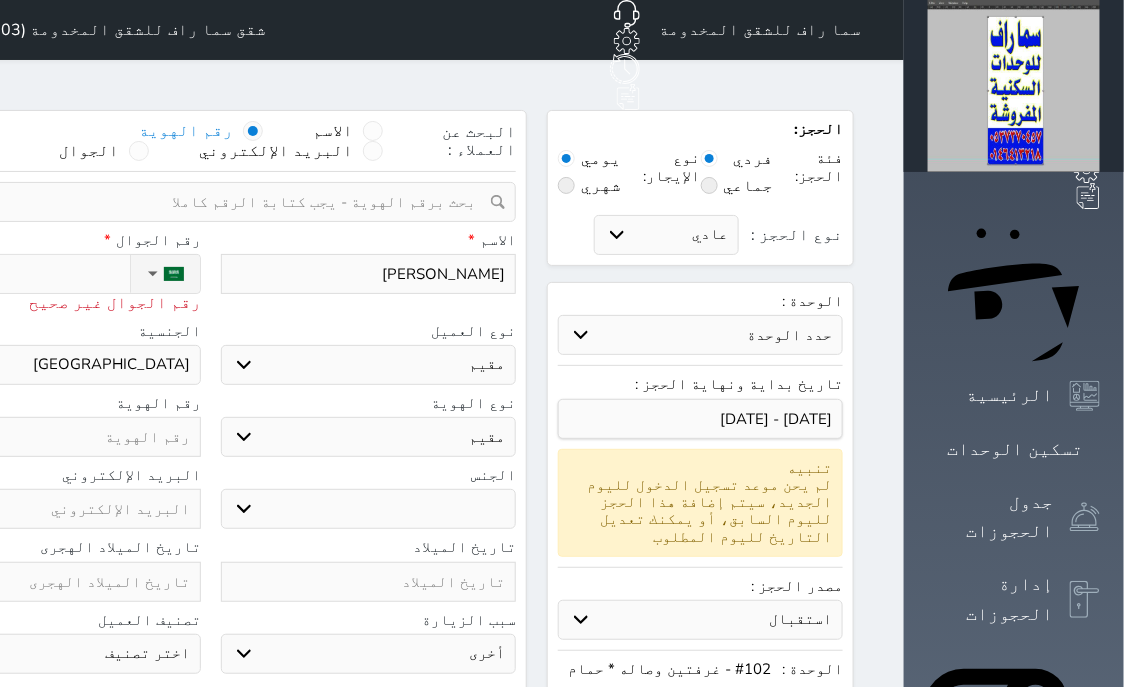 select 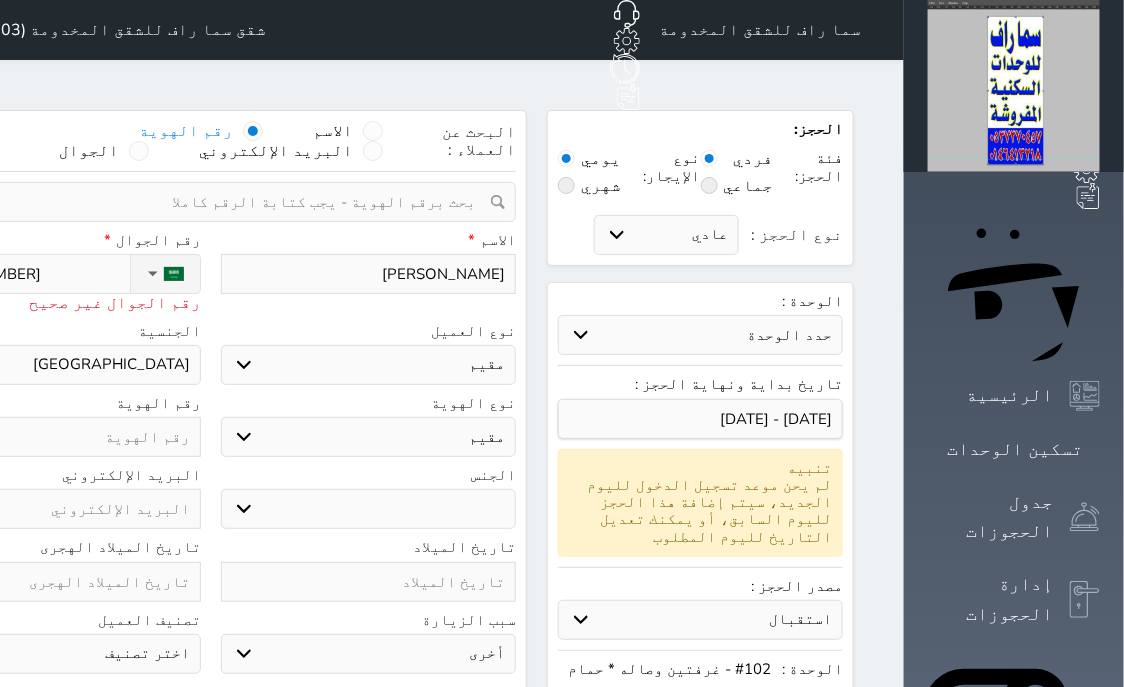 type on "[PHONE_NUMBER]" 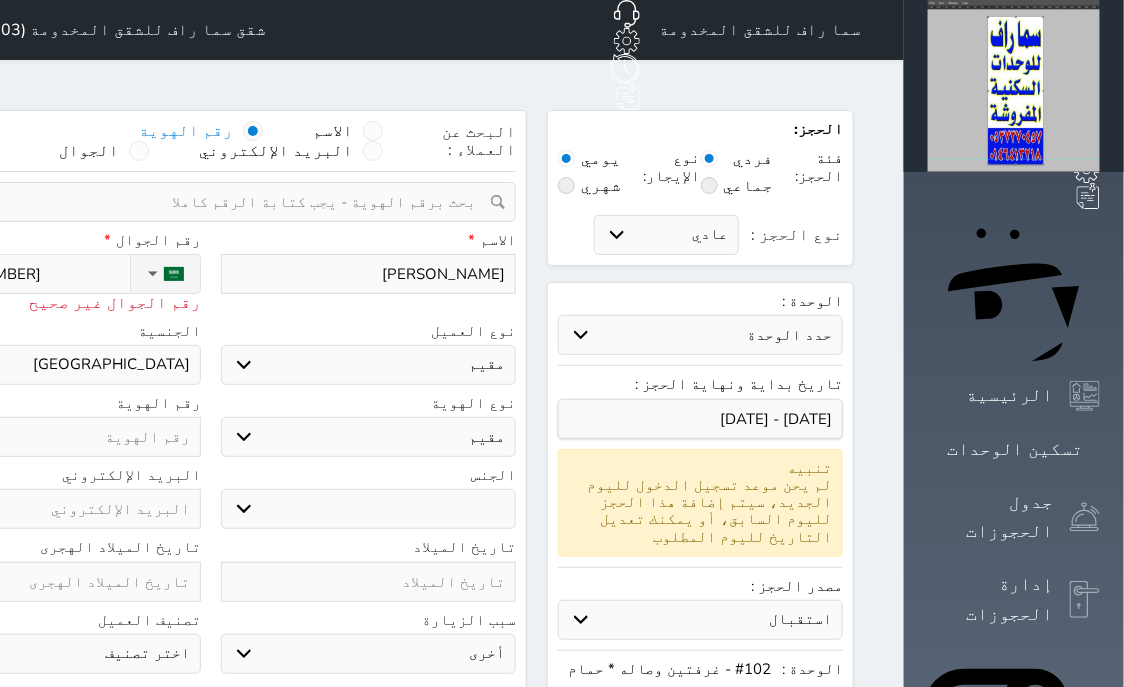 select 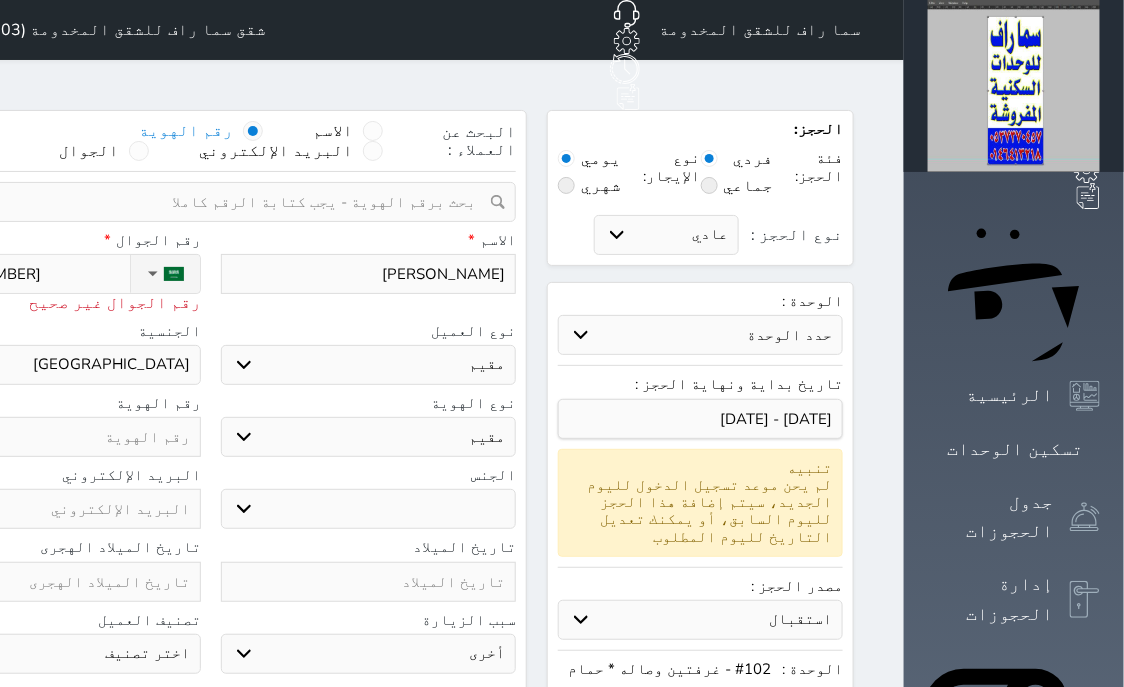 select 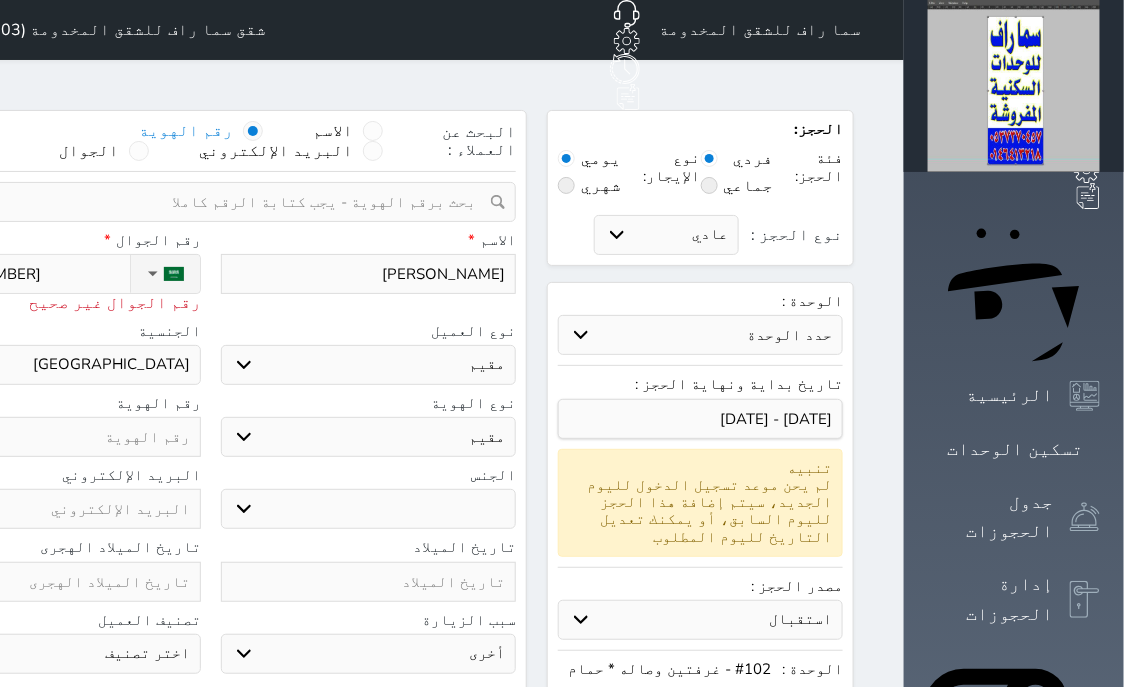 type on "[PHONE_NUMBER]" 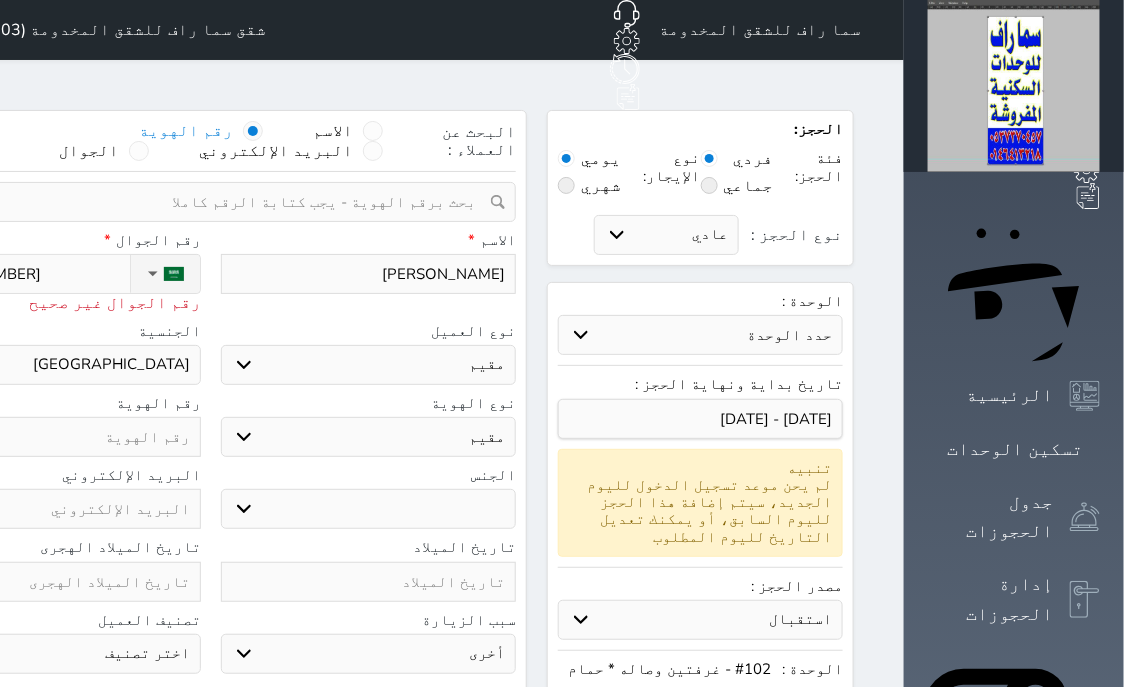 select 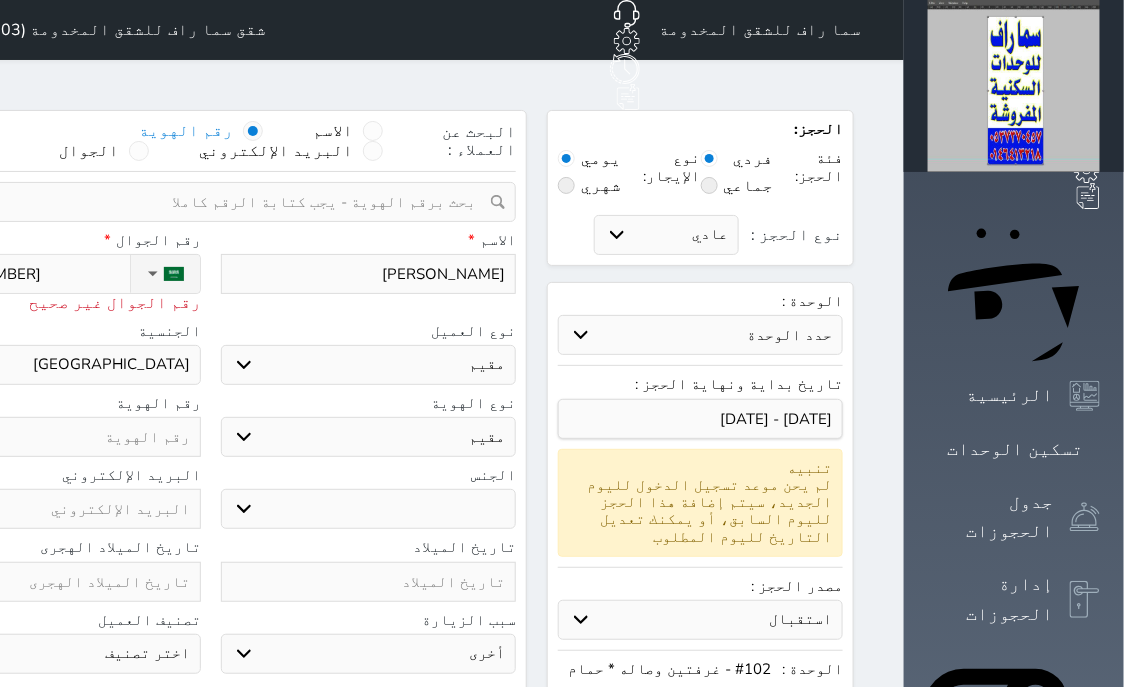 type on "[PHONE_NUMBER]" 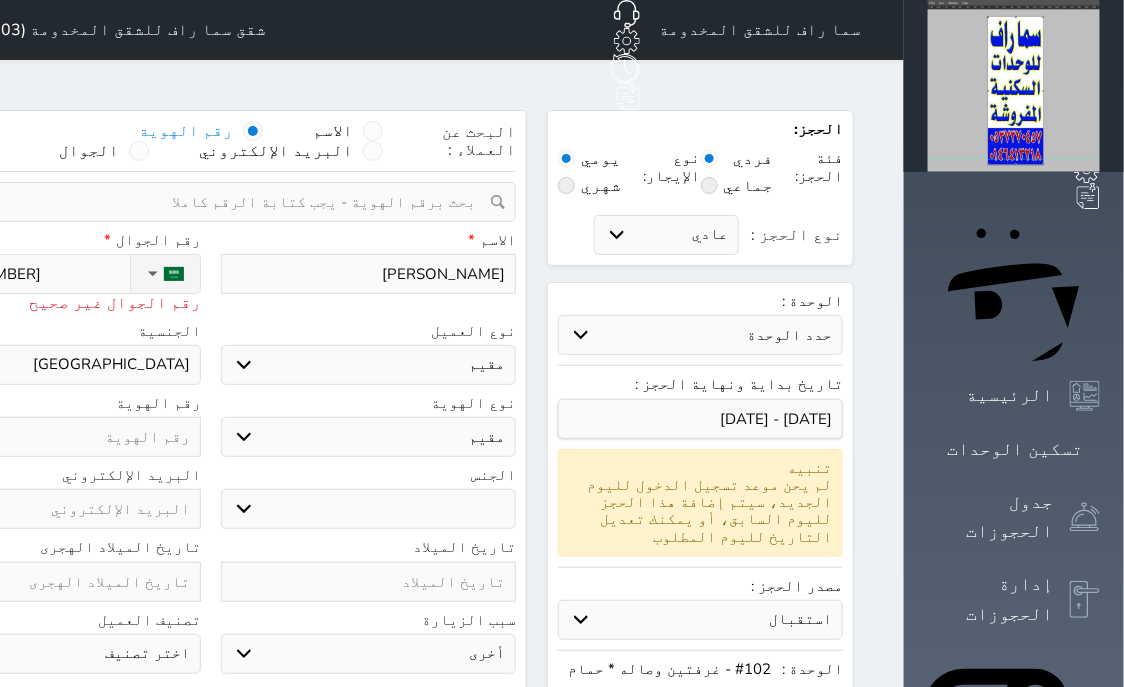 select 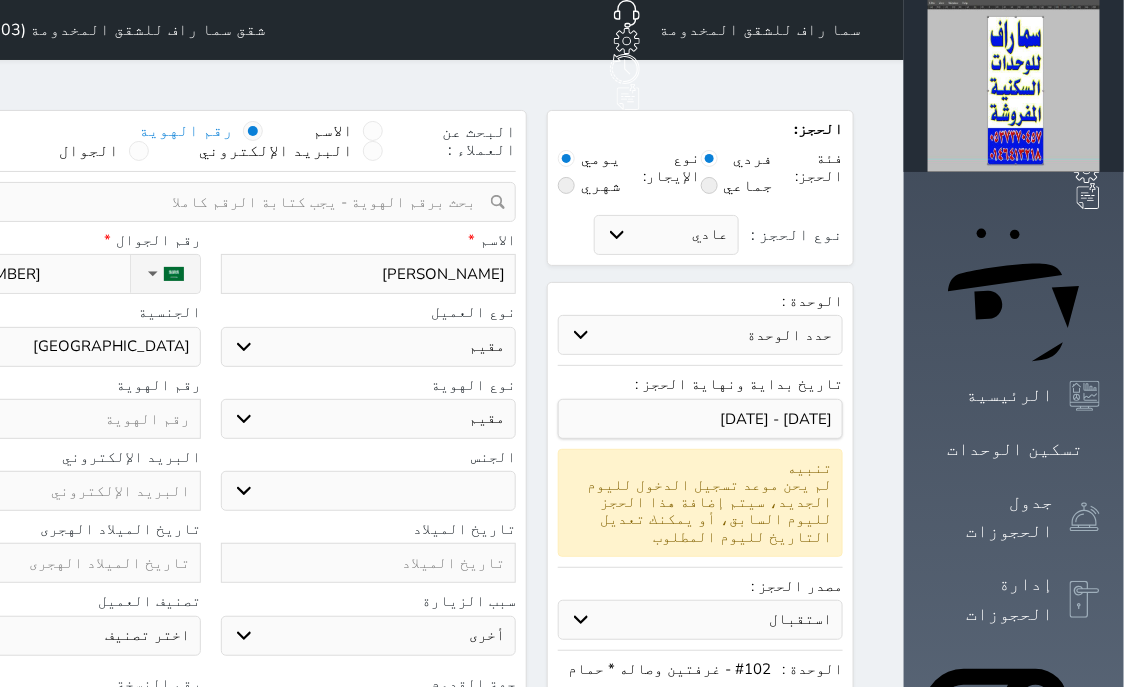 type on "[PHONE_NUMBER]" 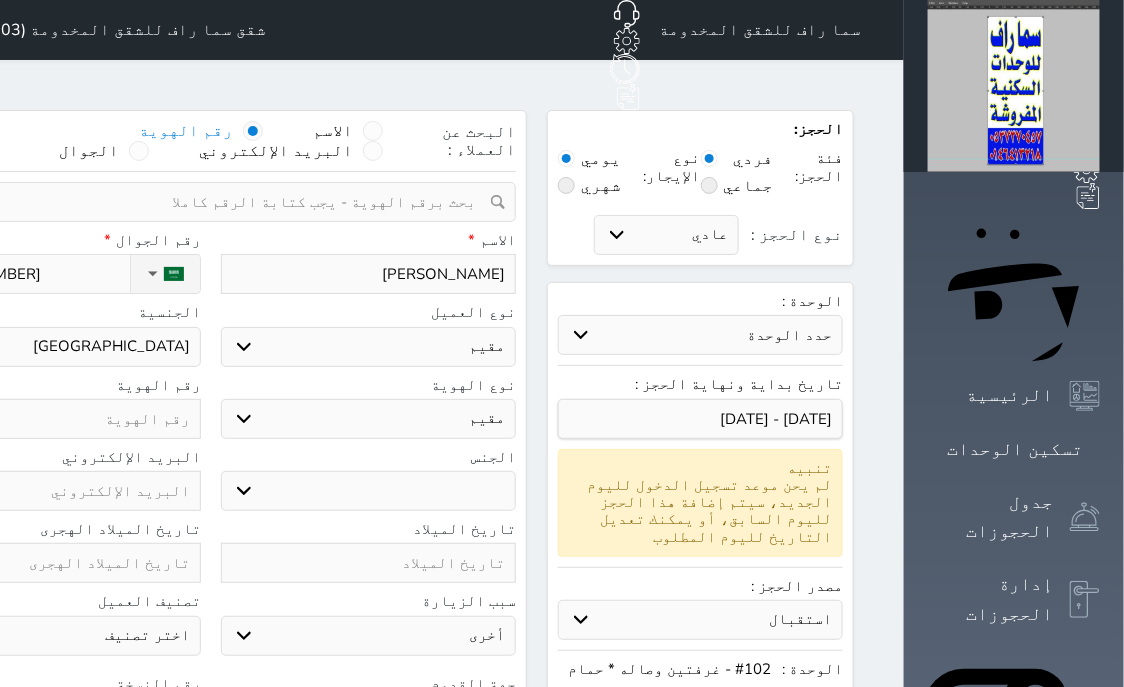 type on "2" 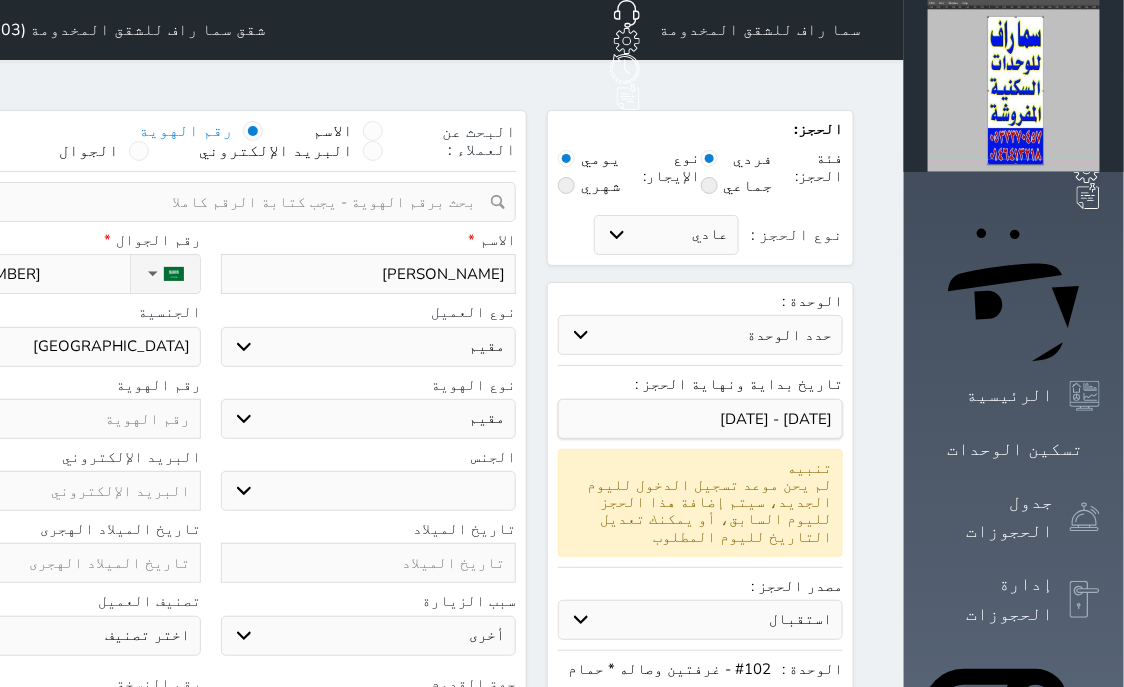 select 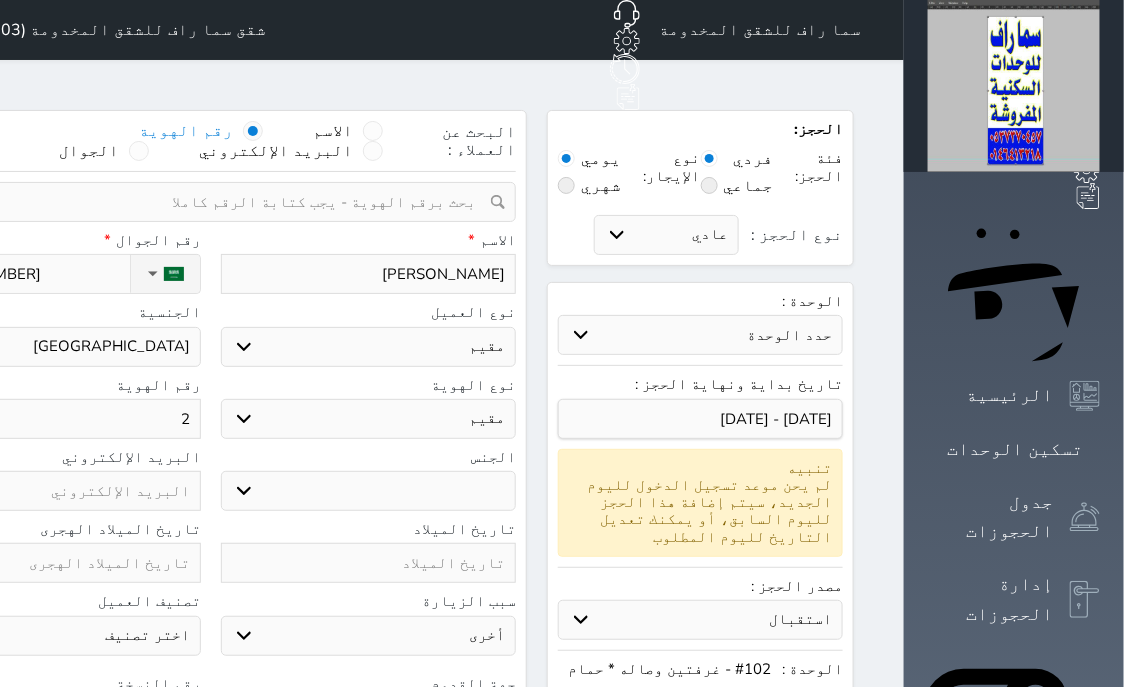 type on "20" 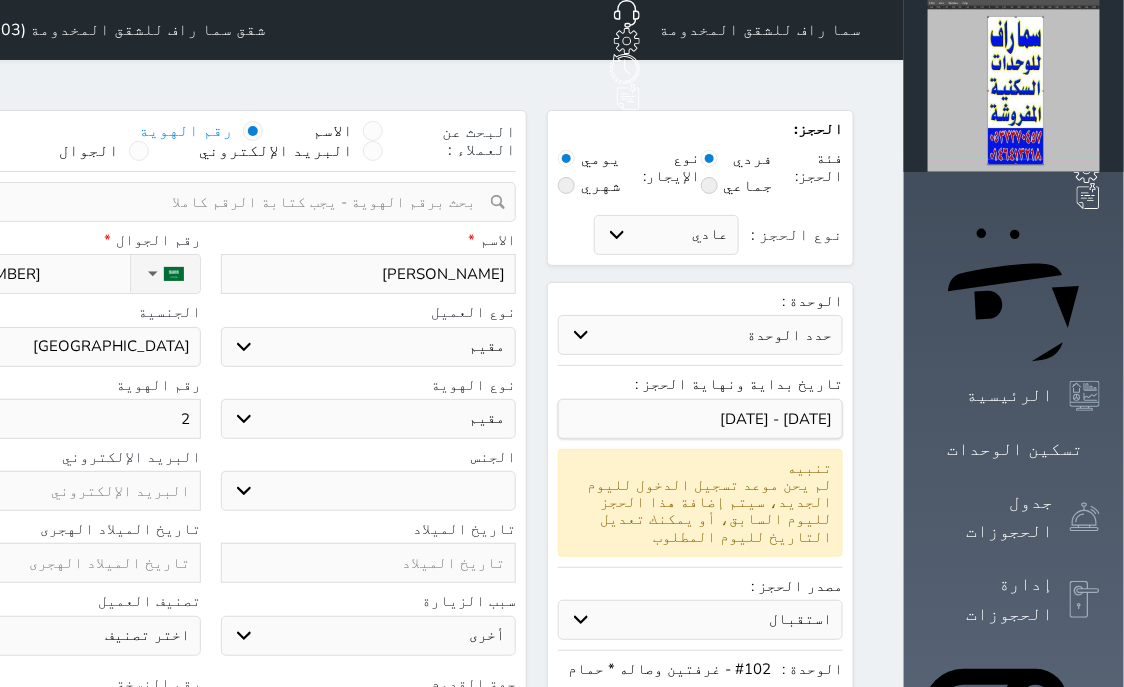 select 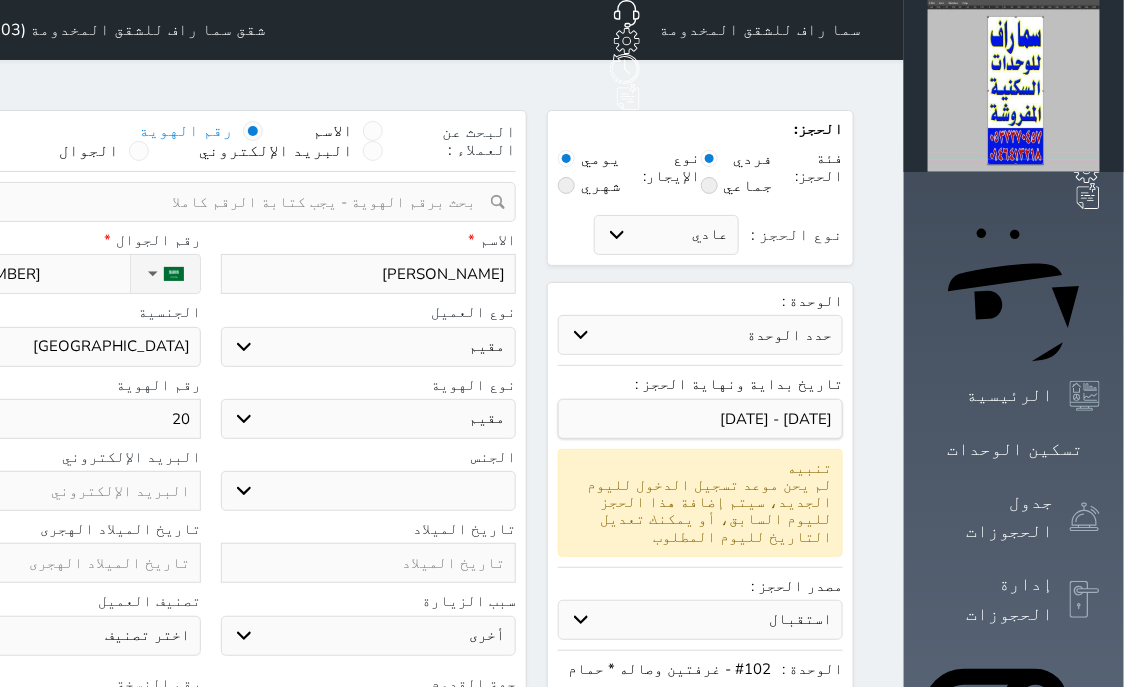 type on "200" 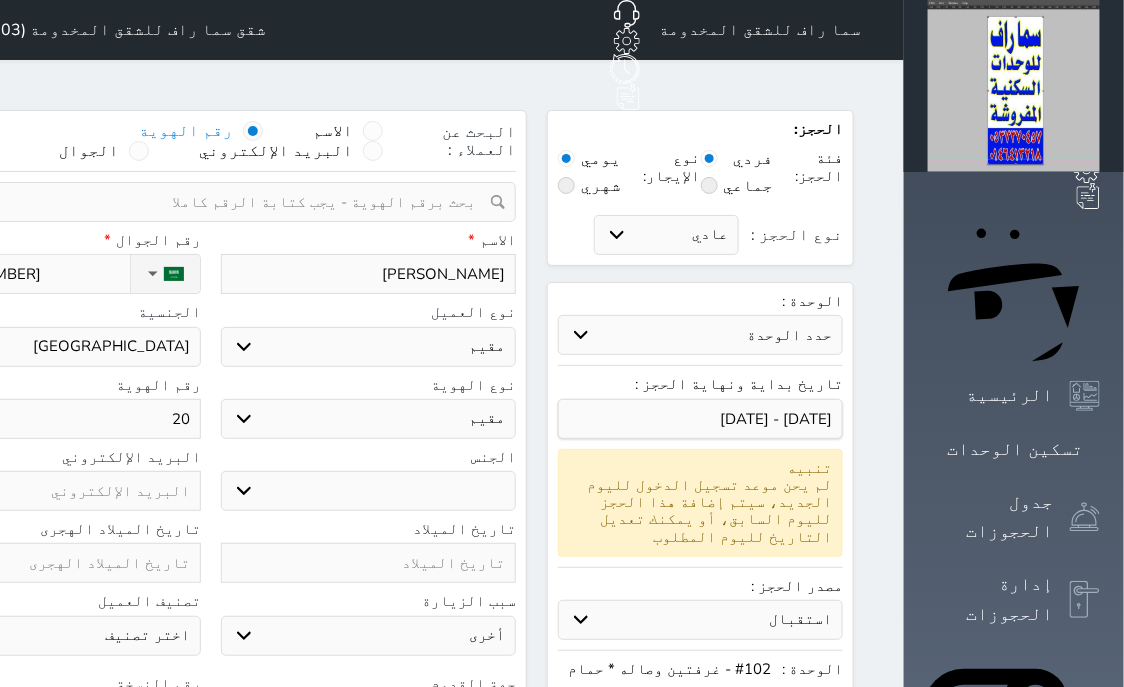 select 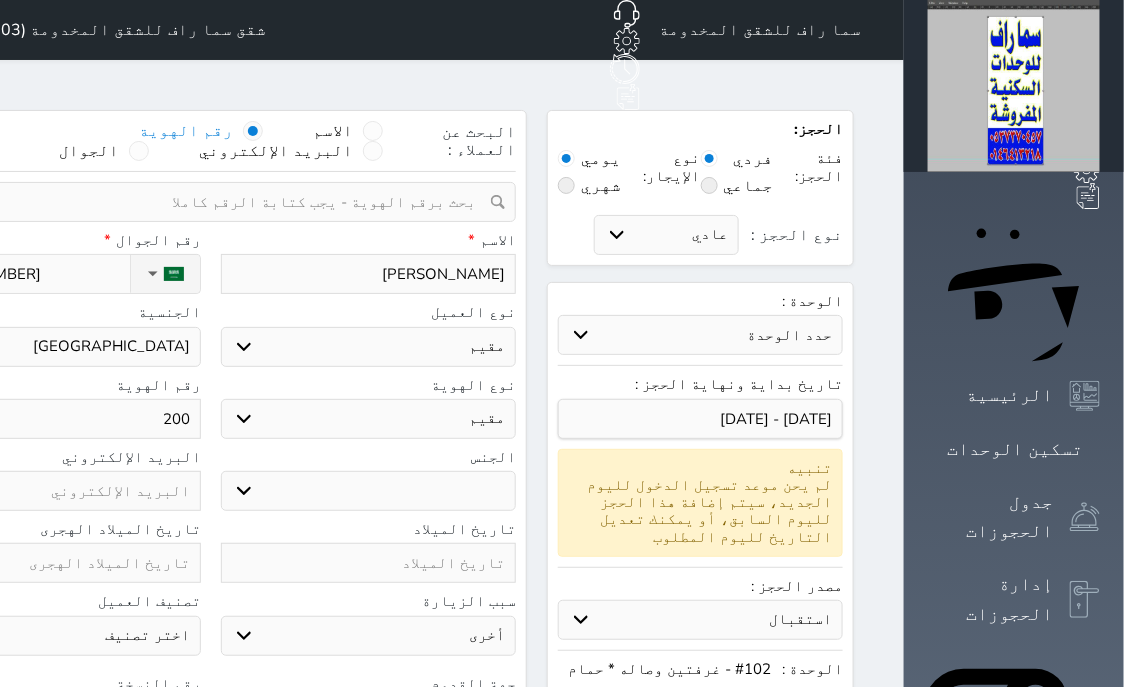 type on "2000" 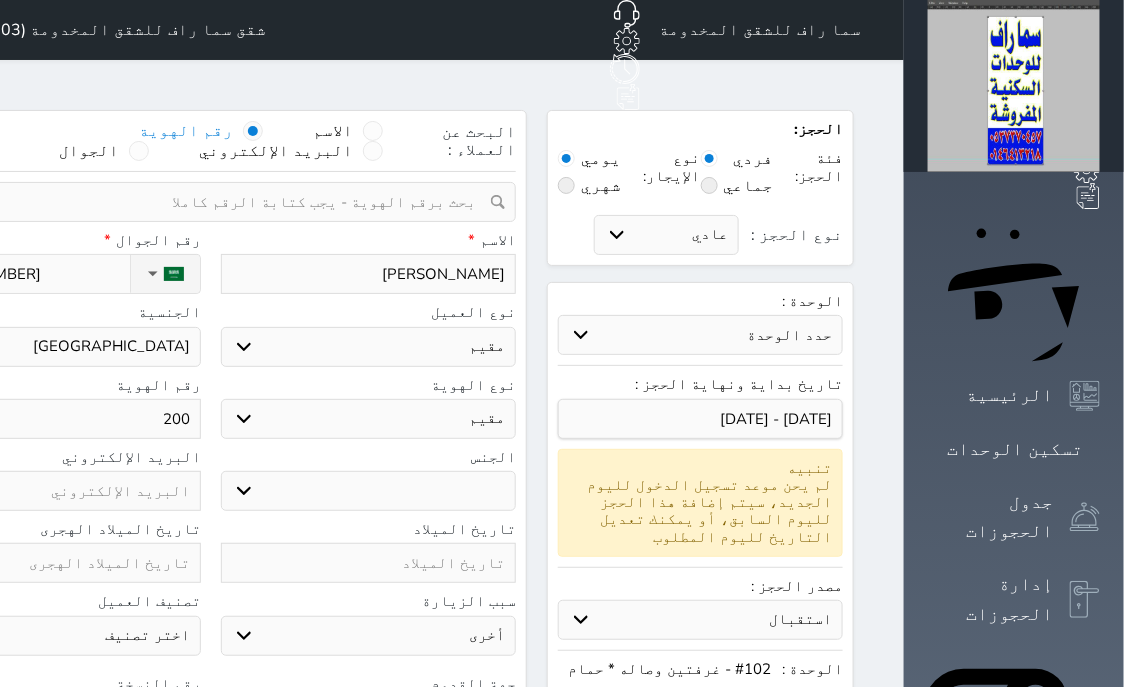 select 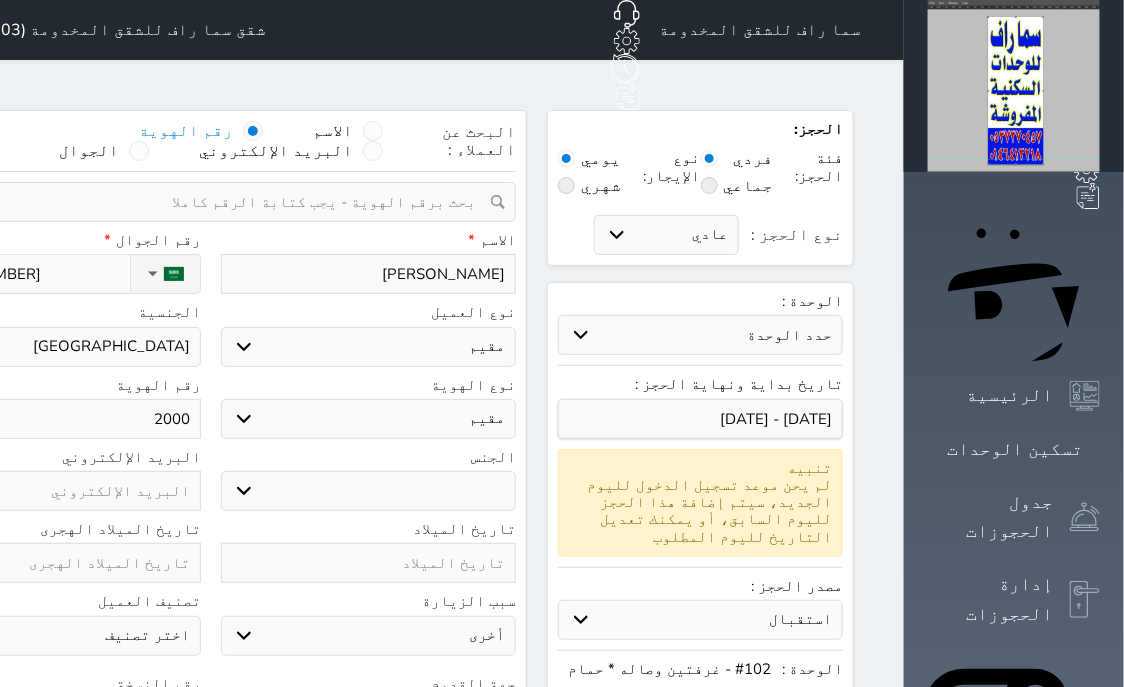 type on "200" 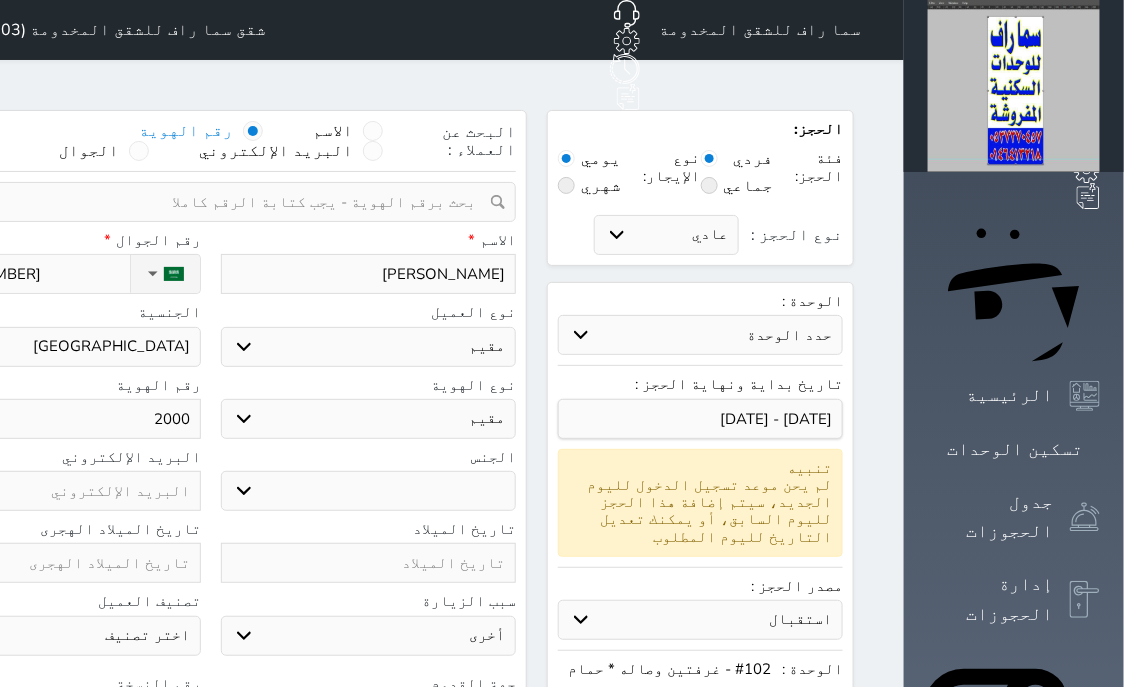 select 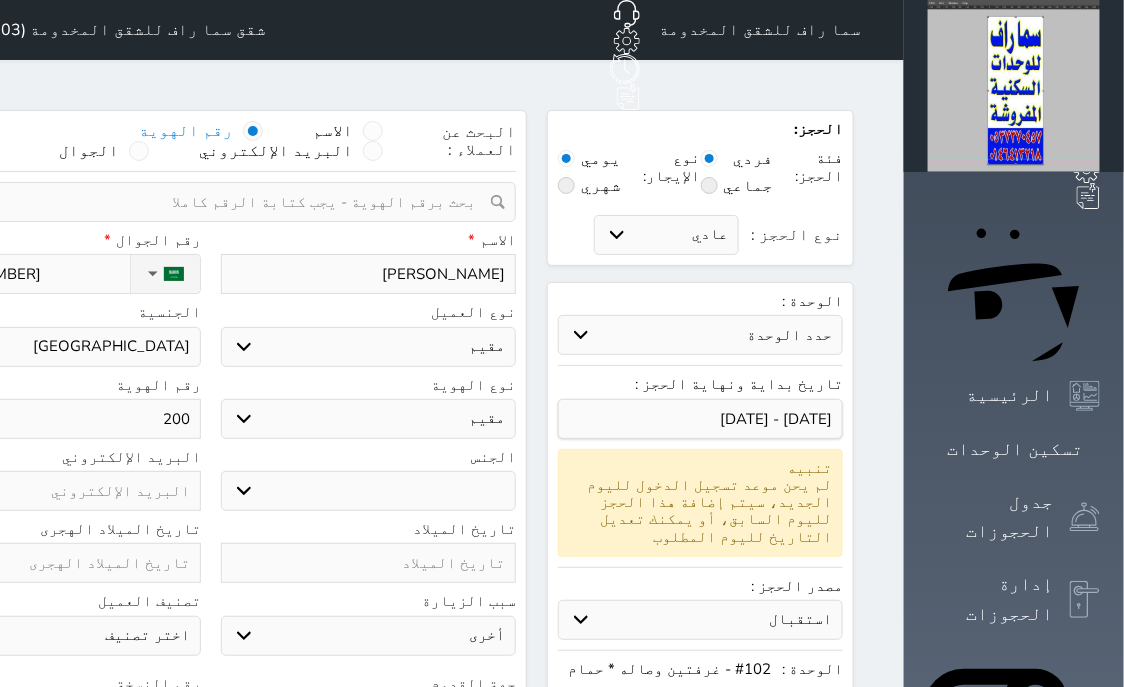 type on "2003" 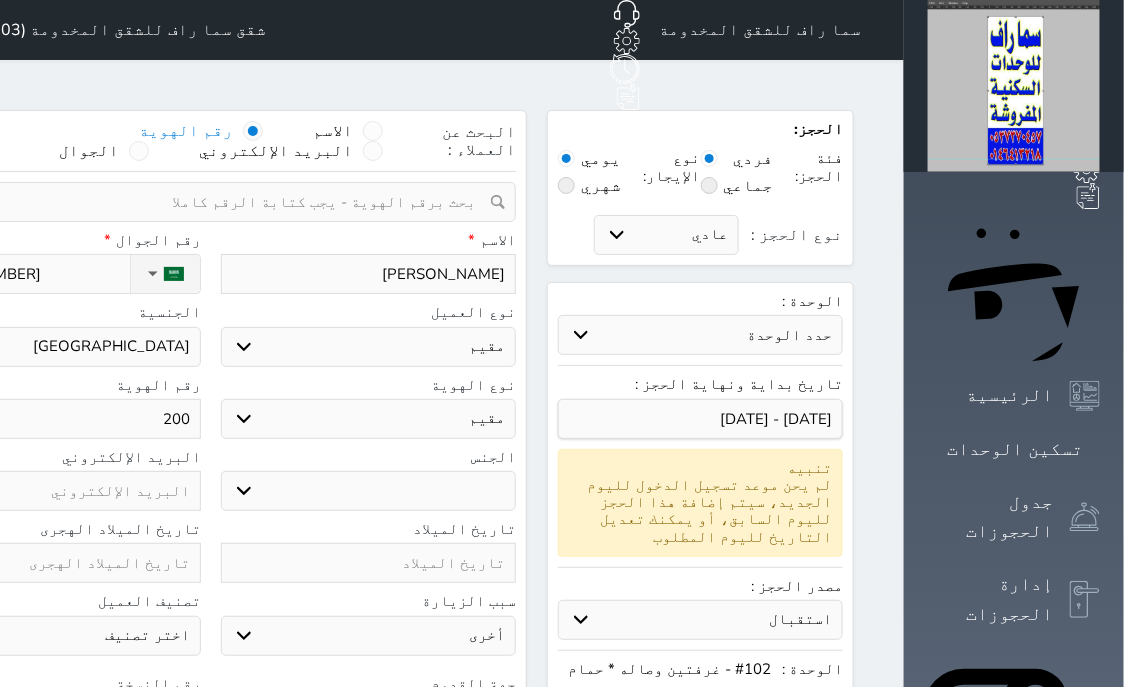 select 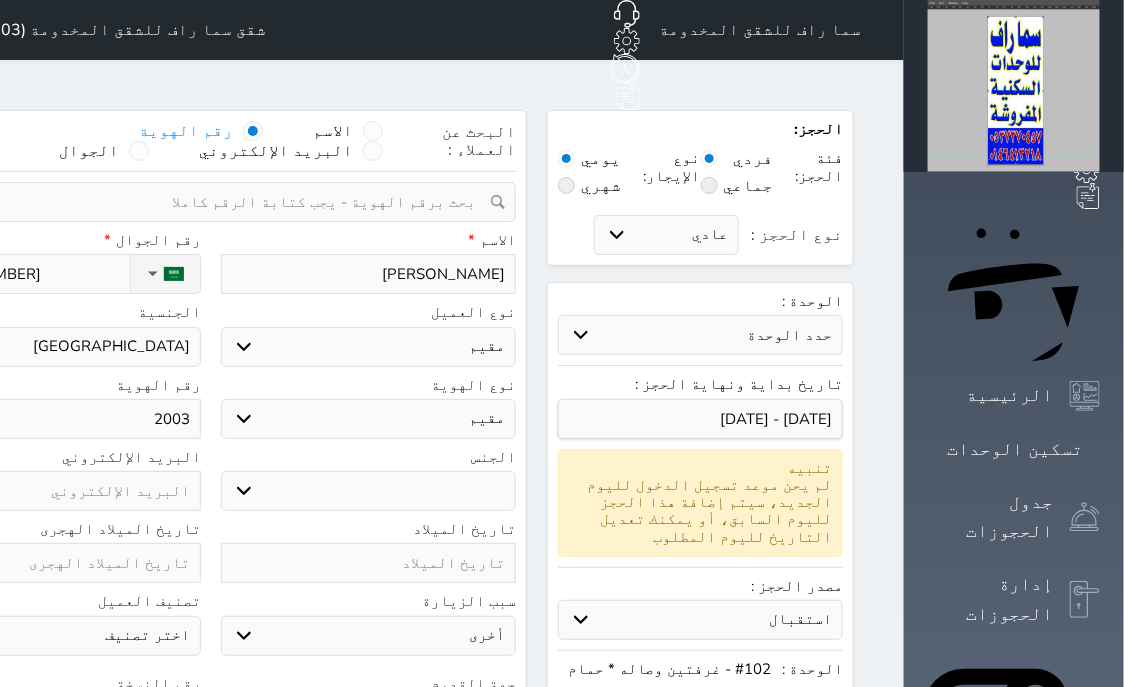 type on "20034" 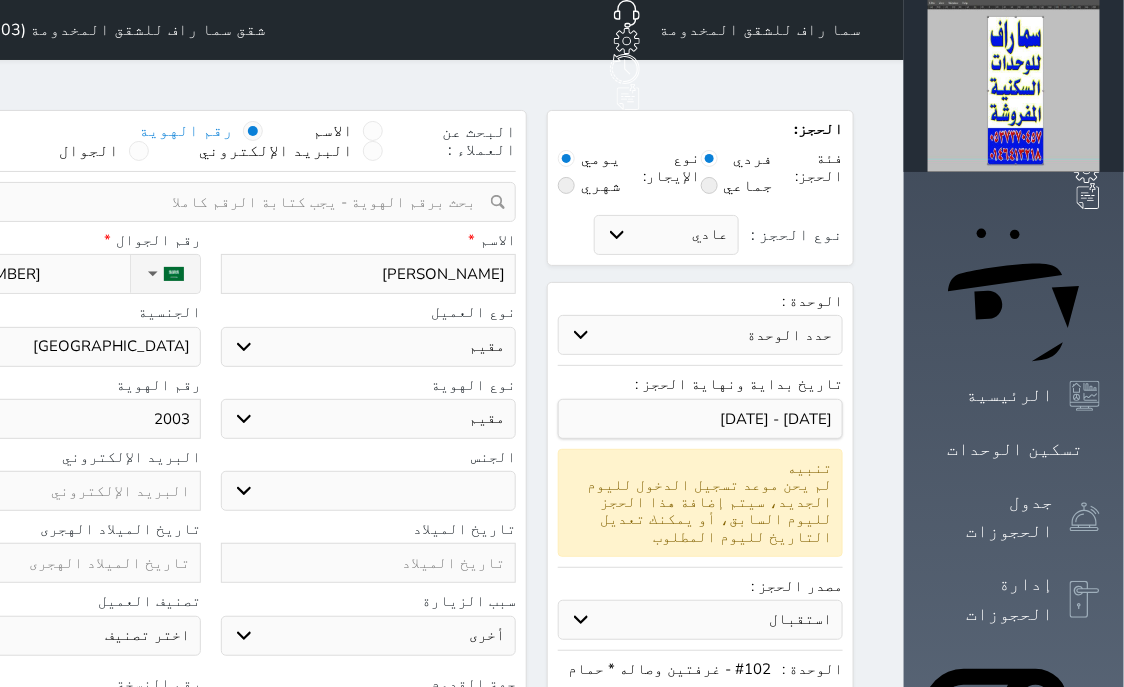 select 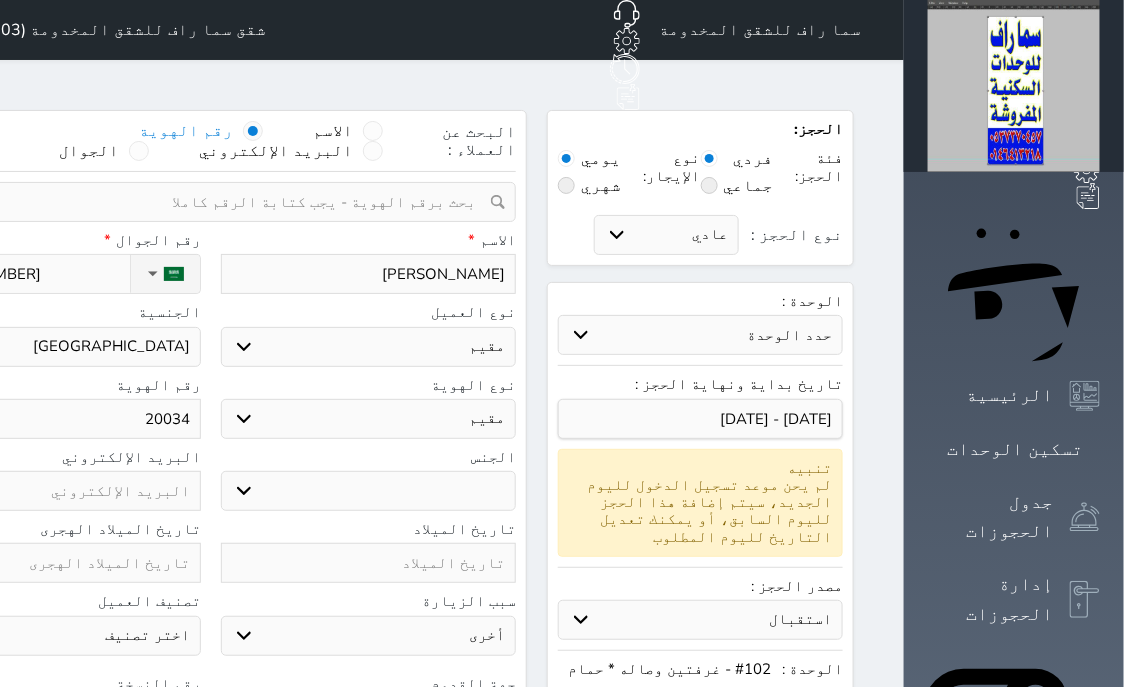 type on "200342" 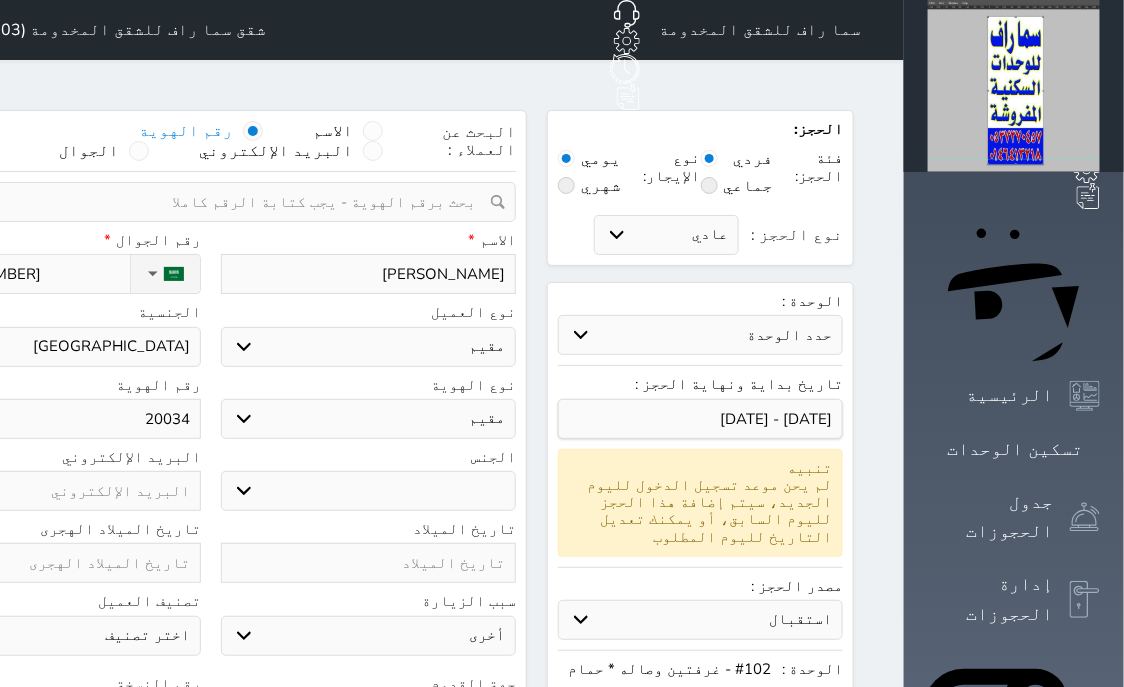 select 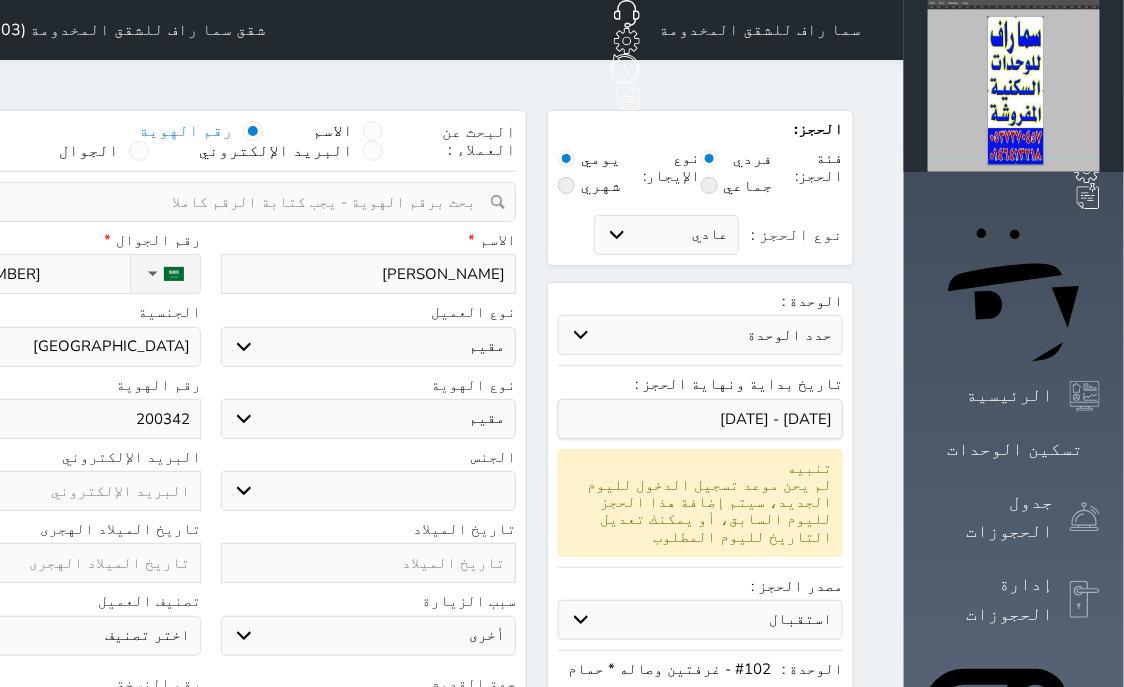 type on "2003423" 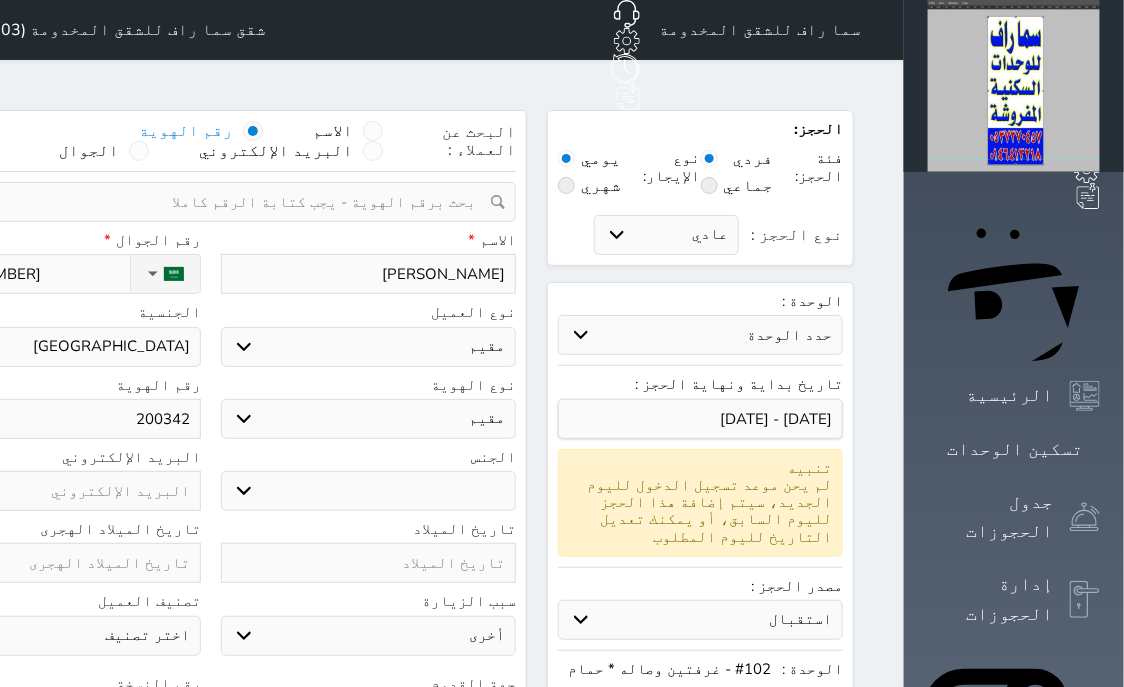 select 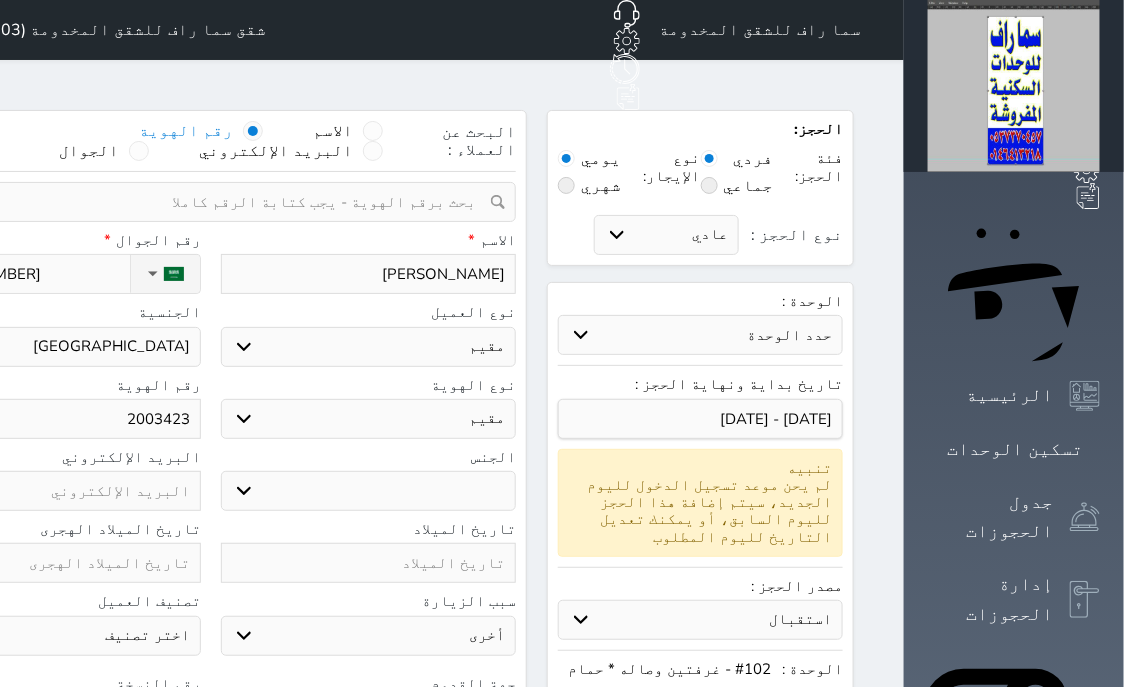 type on "20034233" 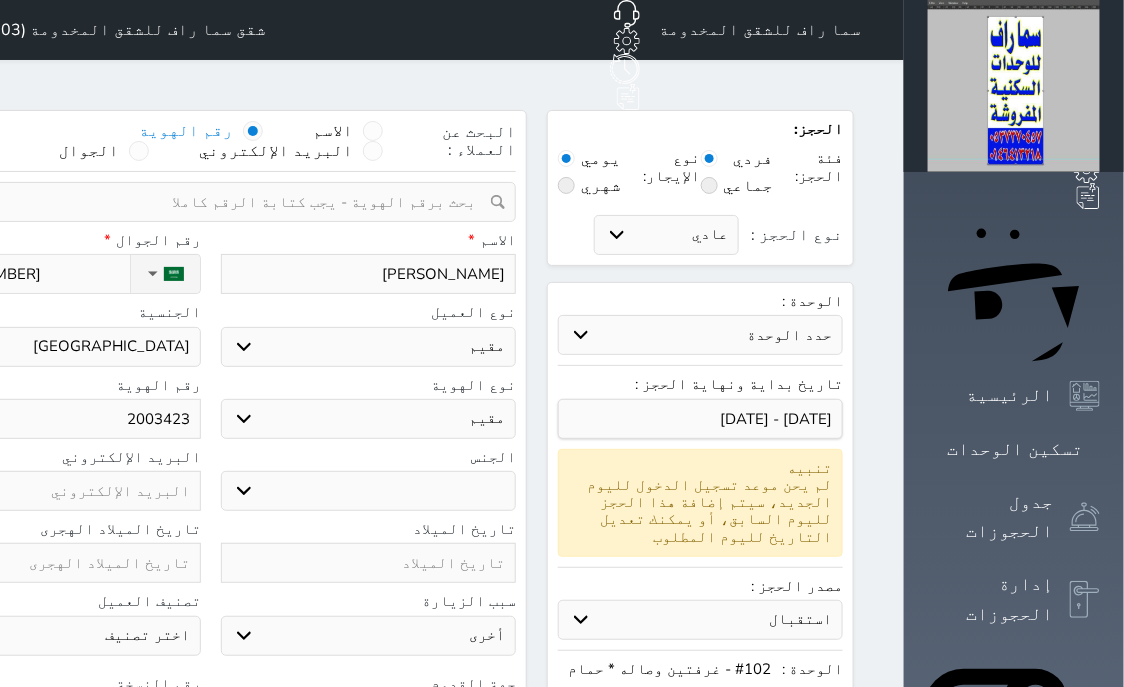 select 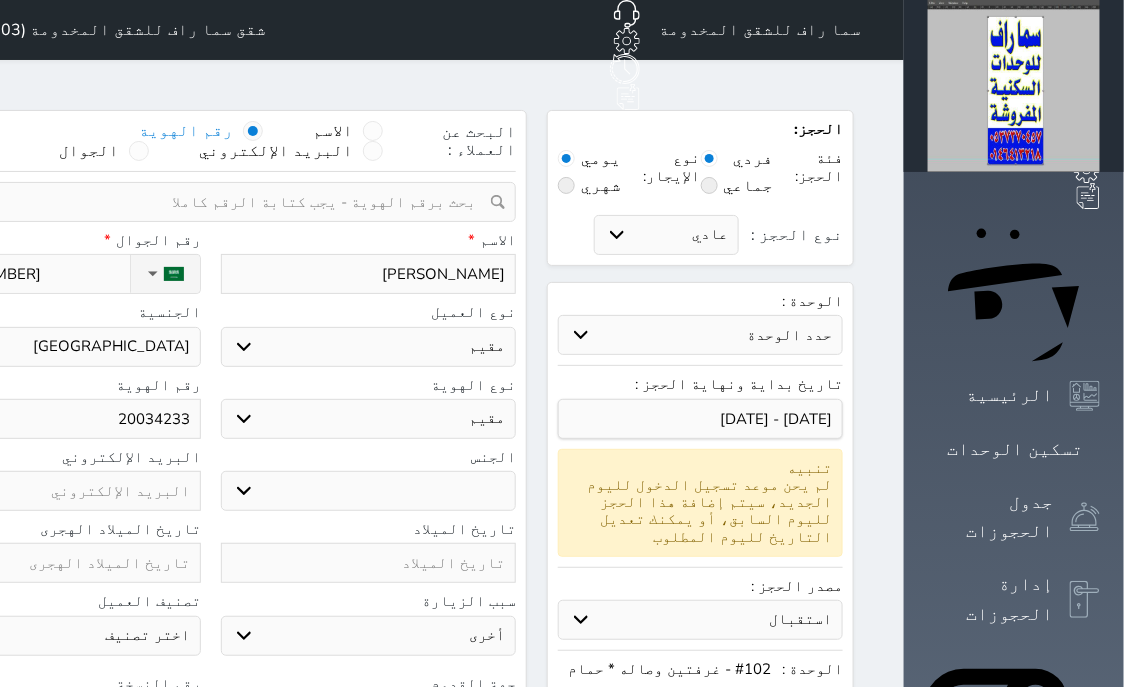 type on "200342332" 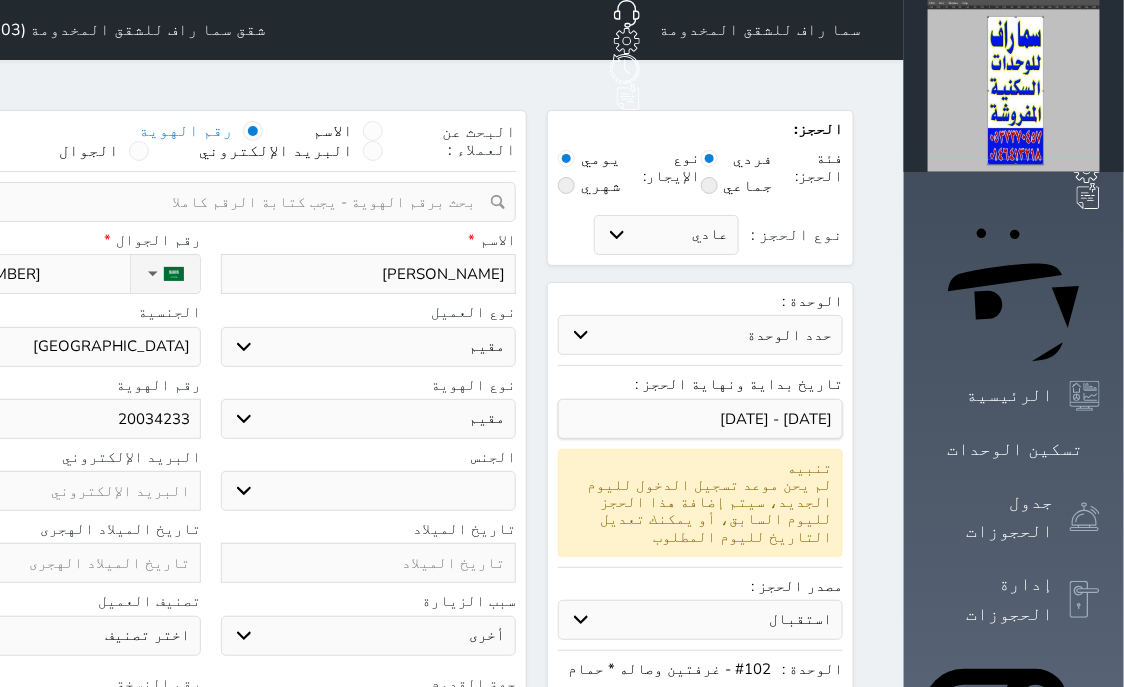 select 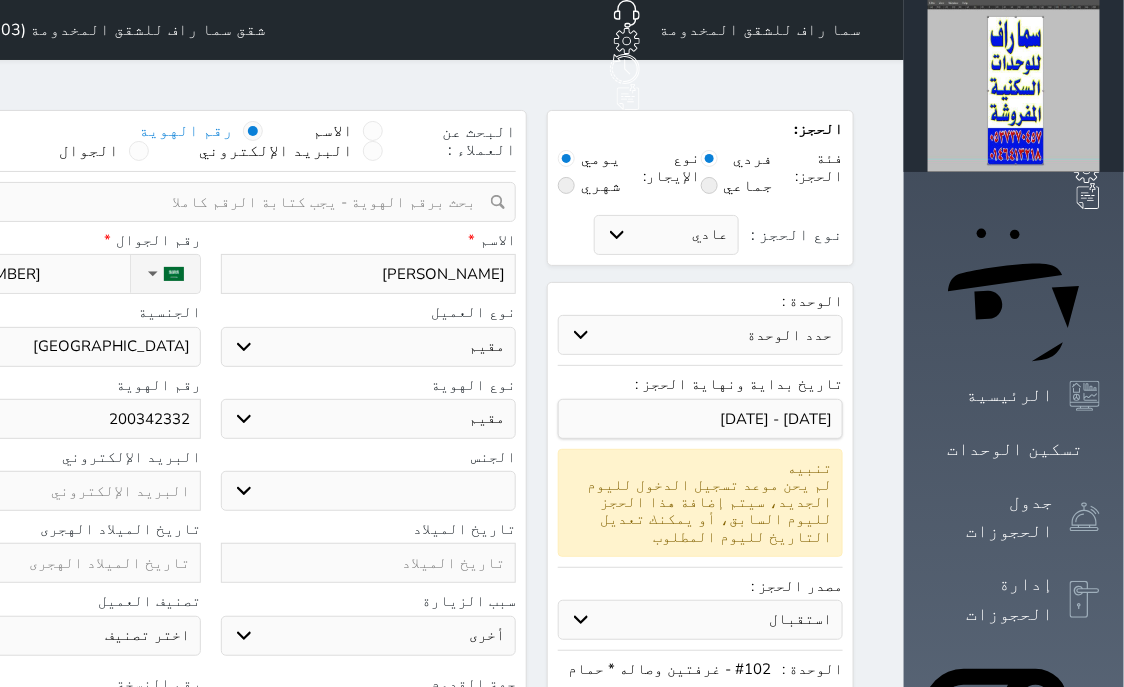 type on "2003423324" 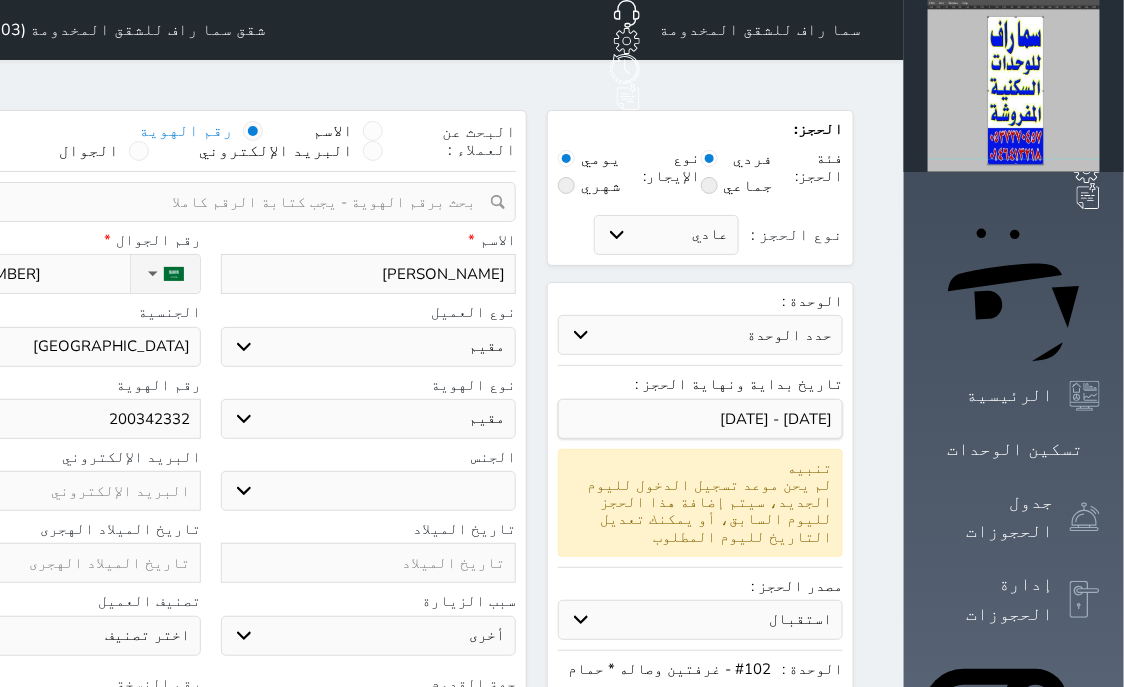select 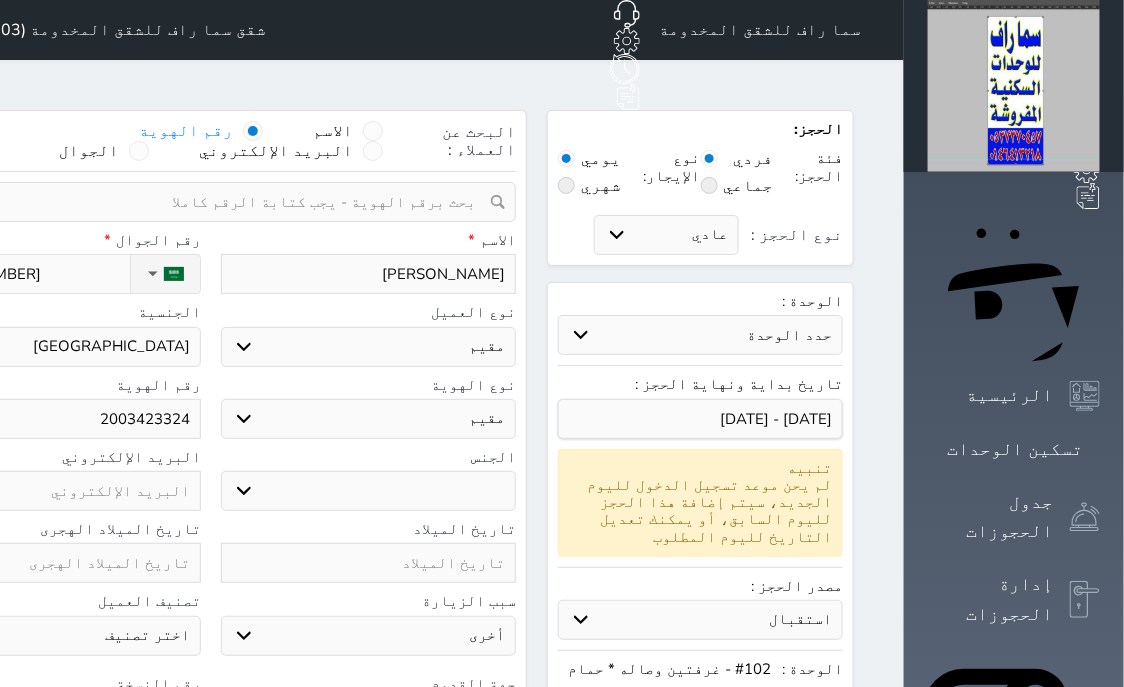 type on "2003423324" 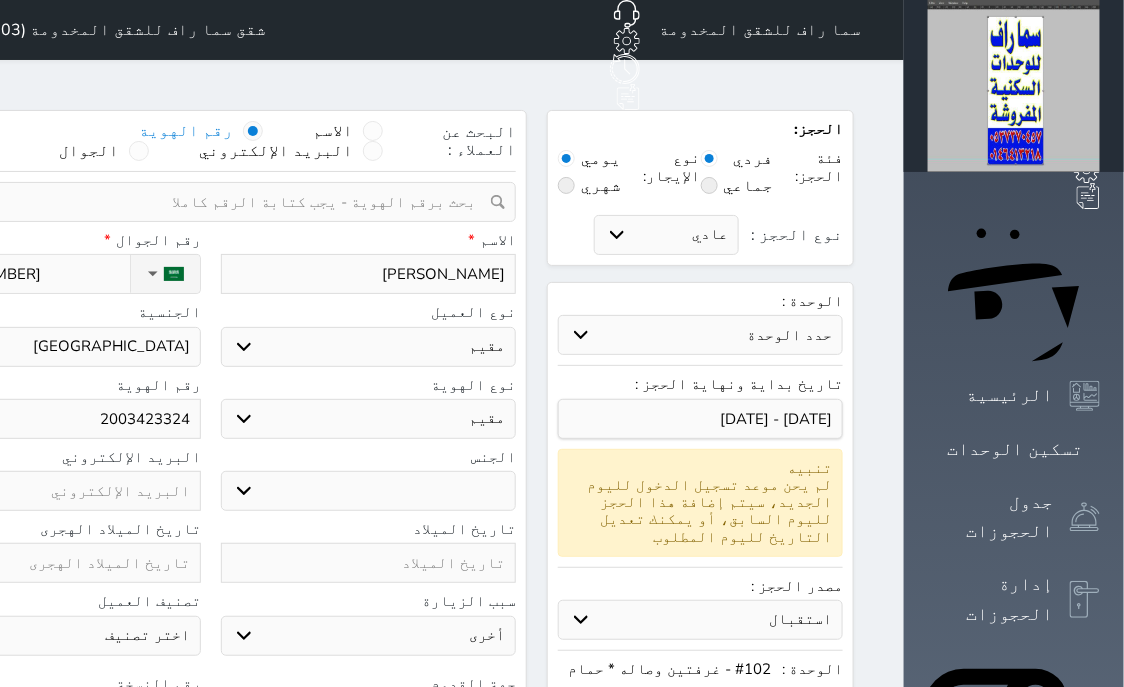 select on "[DEMOGRAPHIC_DATA]" 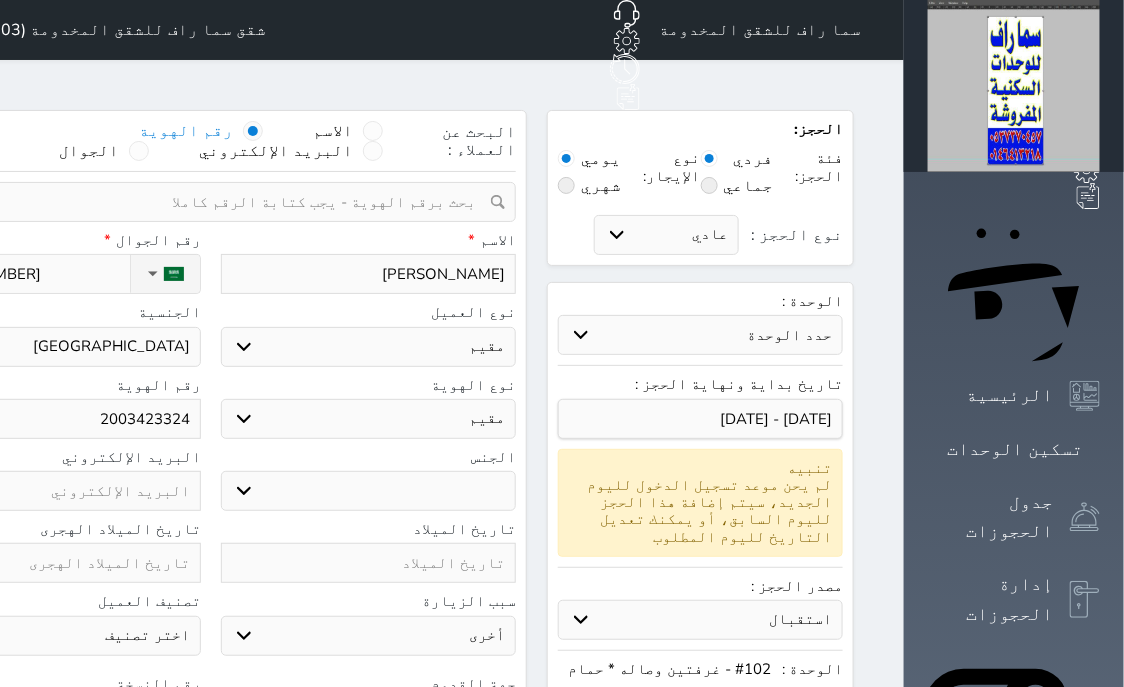select 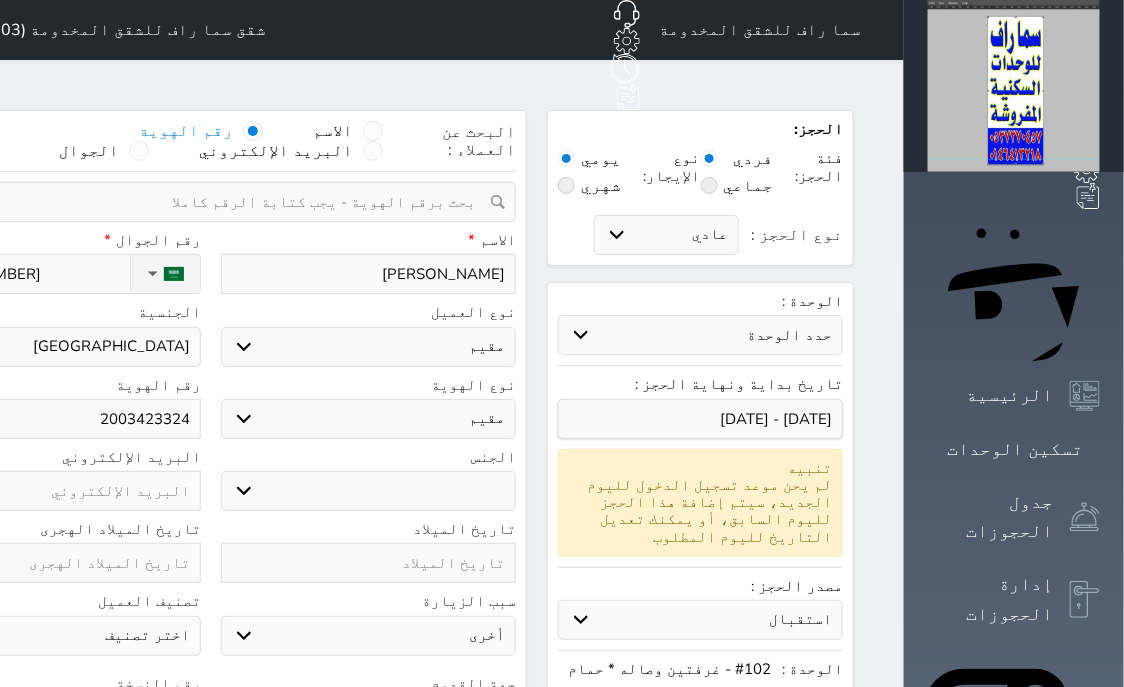 scroll, scrollTop: 671, scrollLeft: 0, axis: vertical 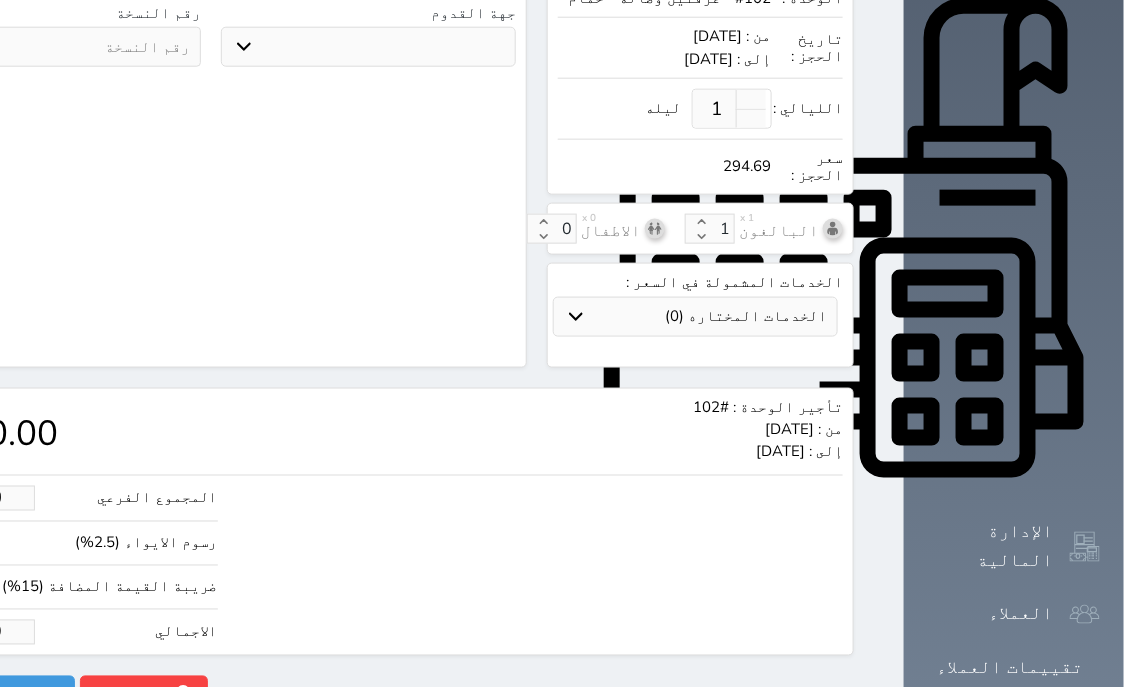 drag, startPoint x: 152, startPoint y: 590, endPoint x: 0, endPoint y: 611, distance: 153.4438 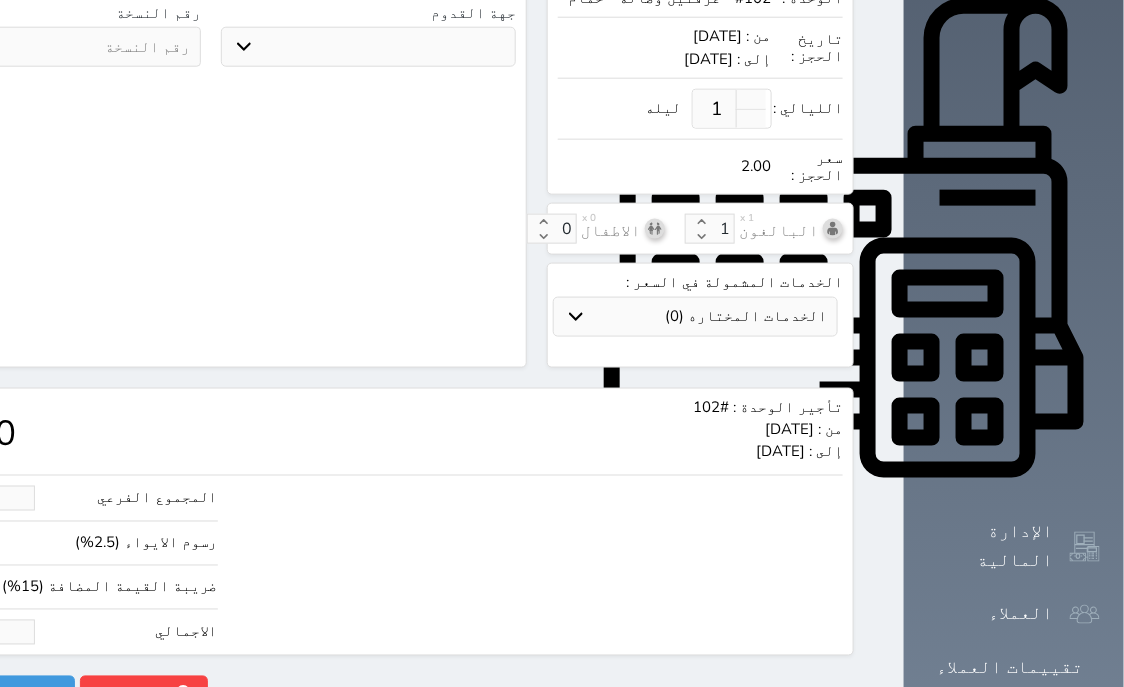 type on "16.97" 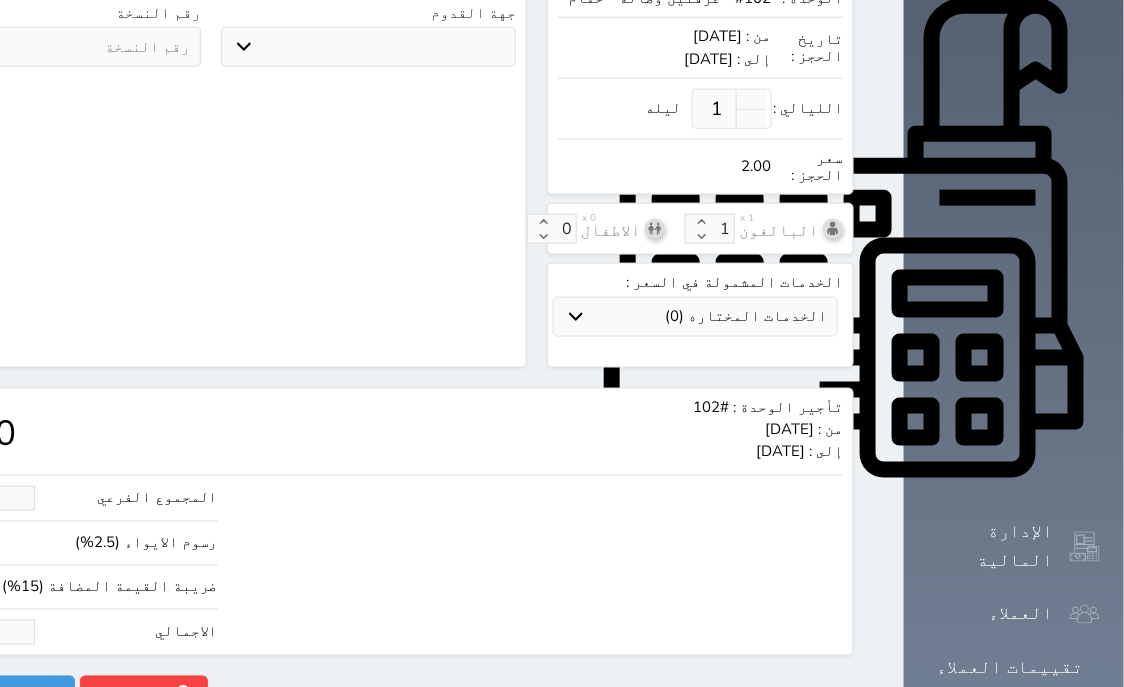 type on "20" 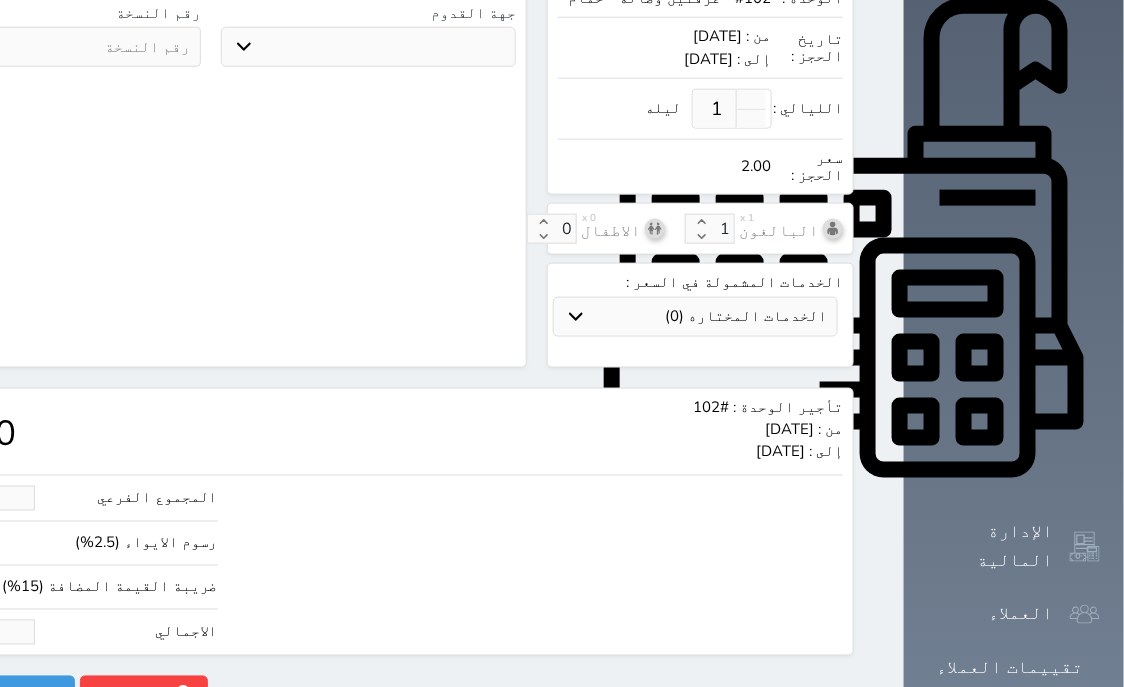 type on "169.67" 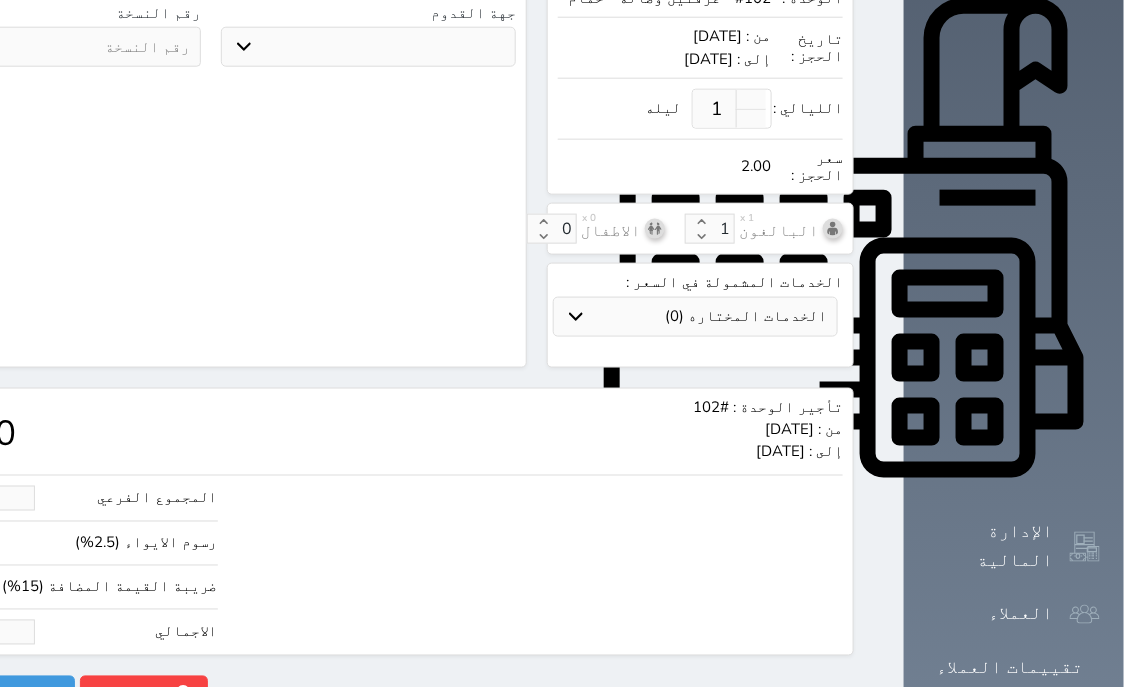 type on "200" 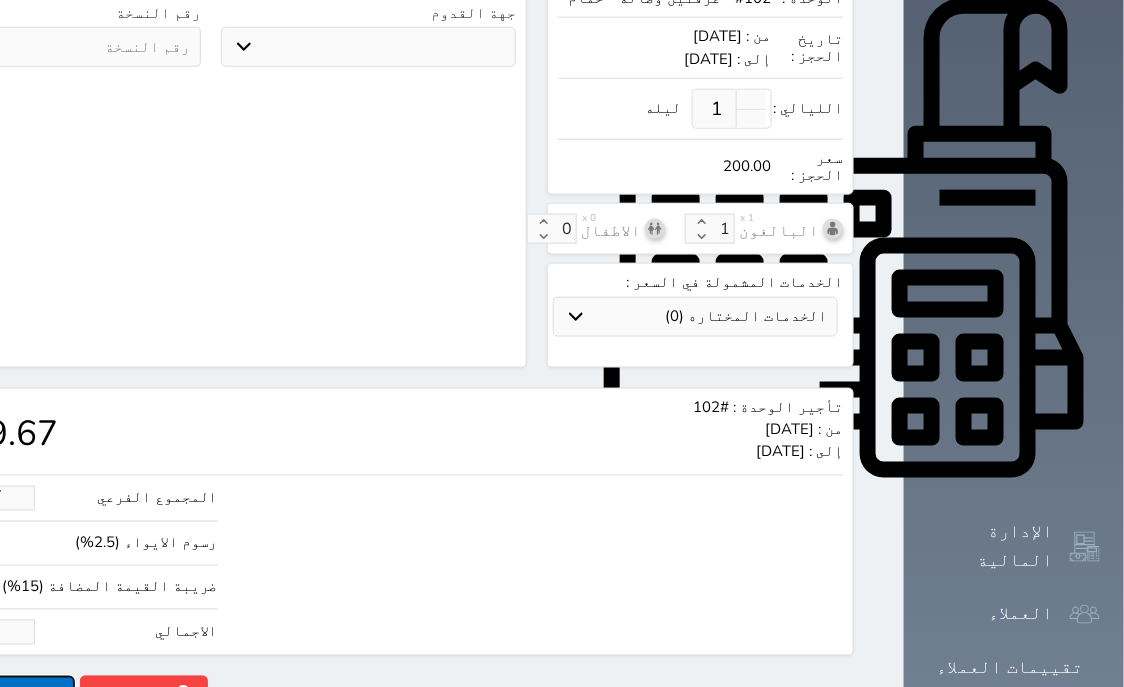 type on "200.00" 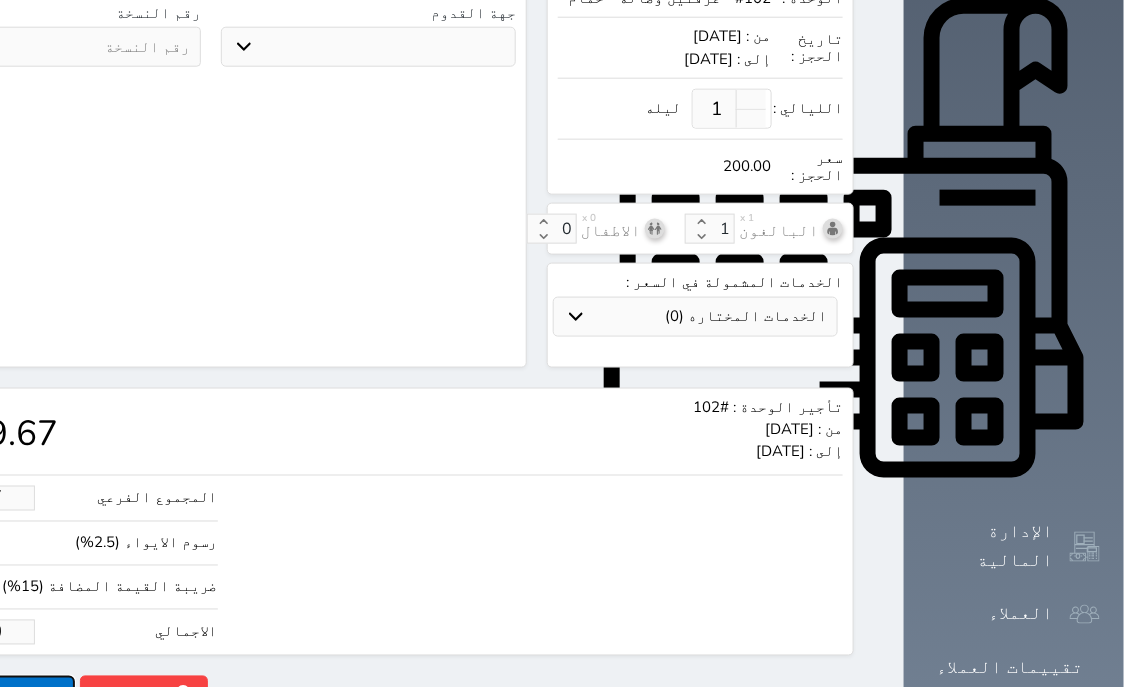 click on "حجز" at bounding box center [-13, 693] 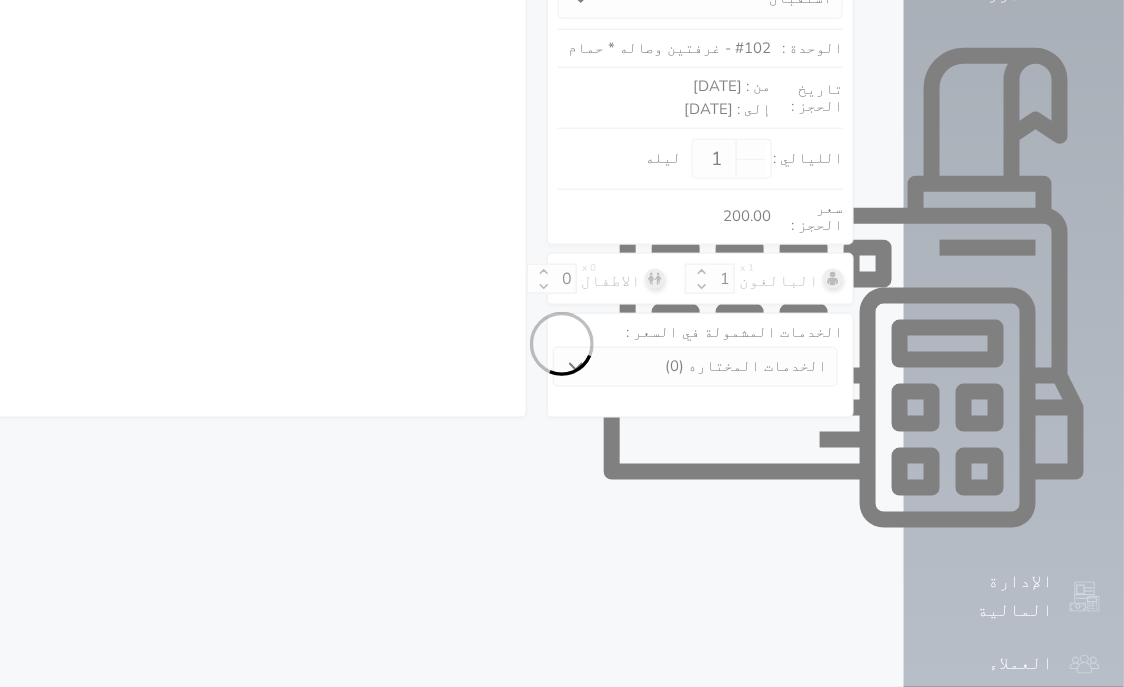 select on "4" 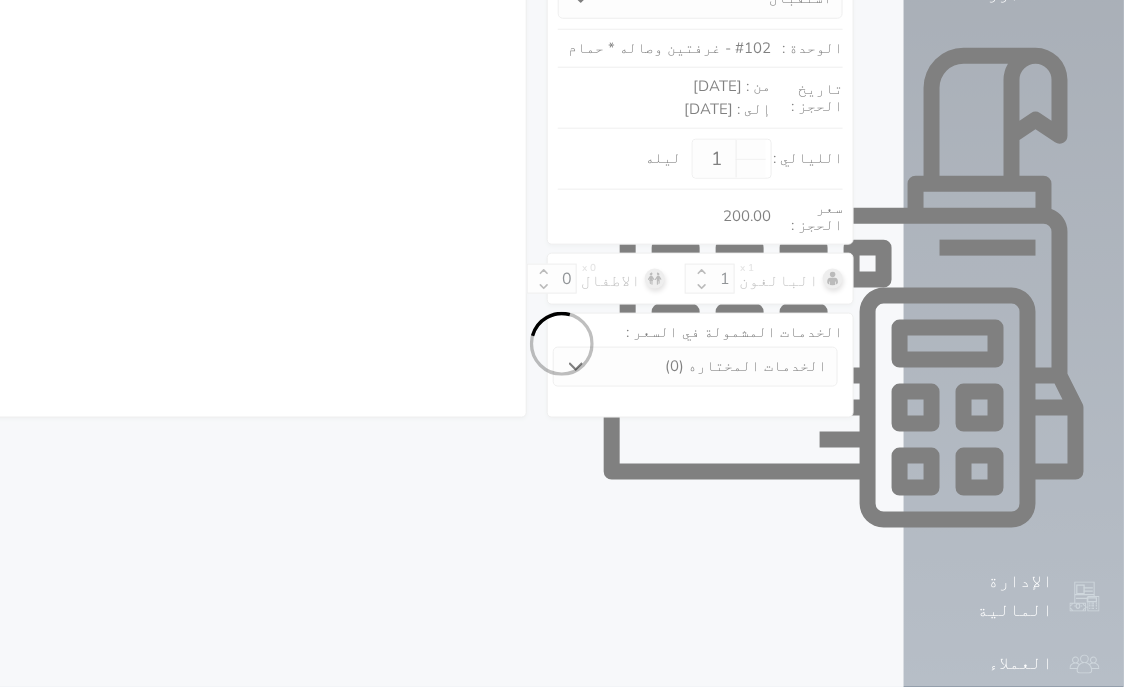 select on "104" 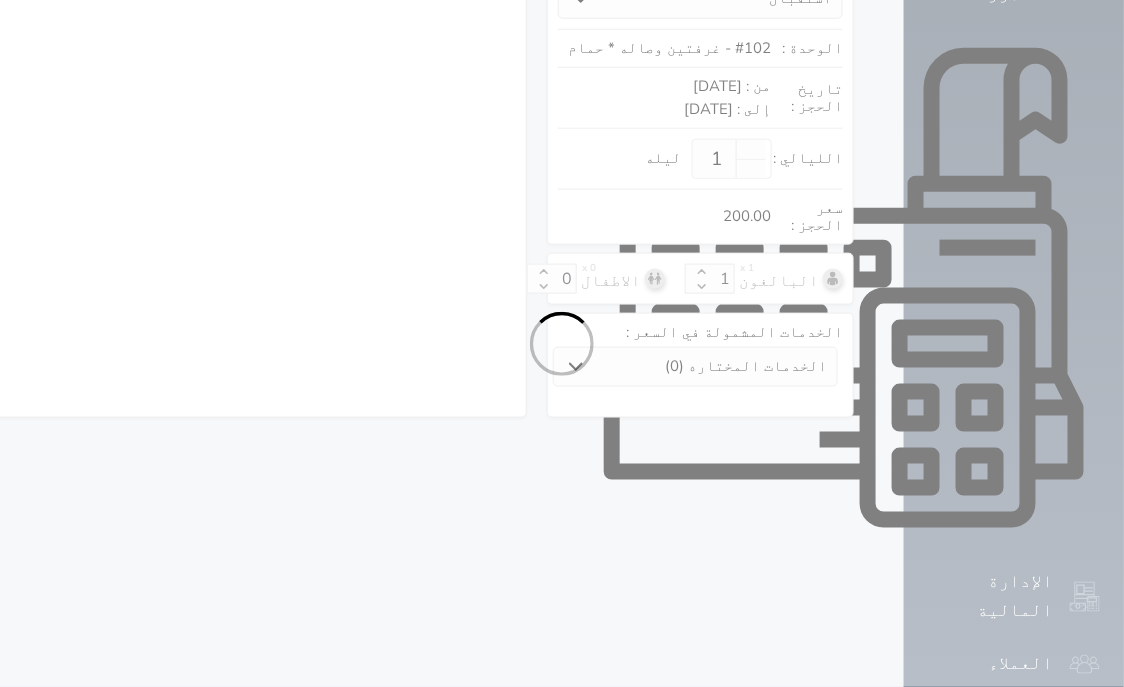 select on "4" 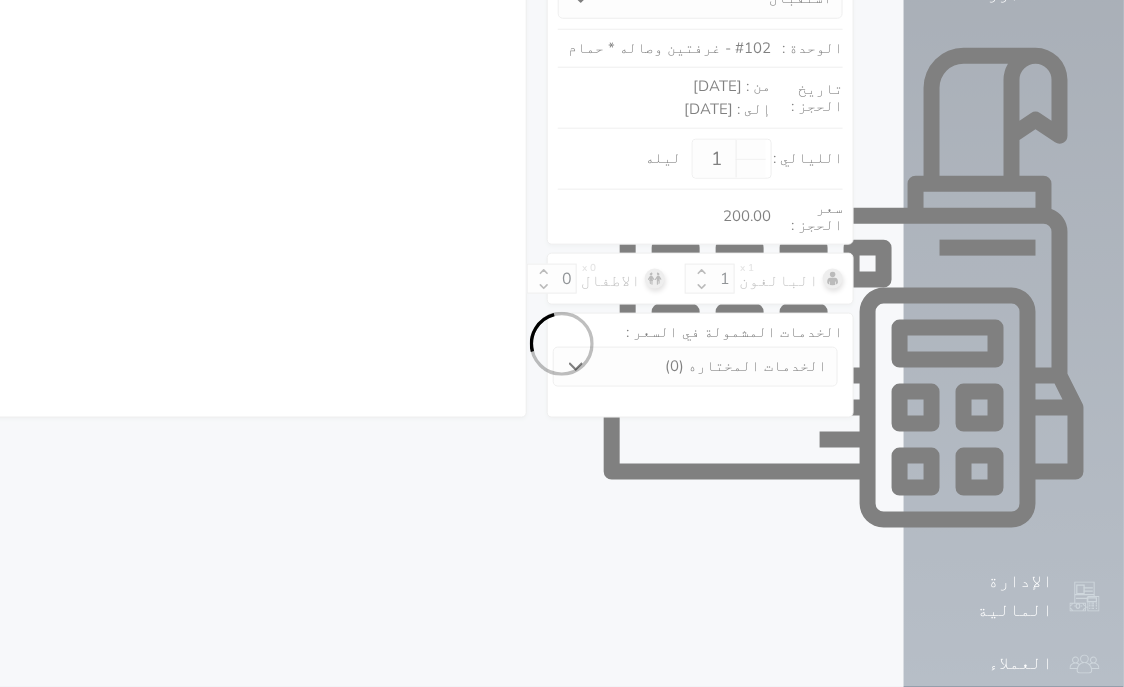 select on "7" 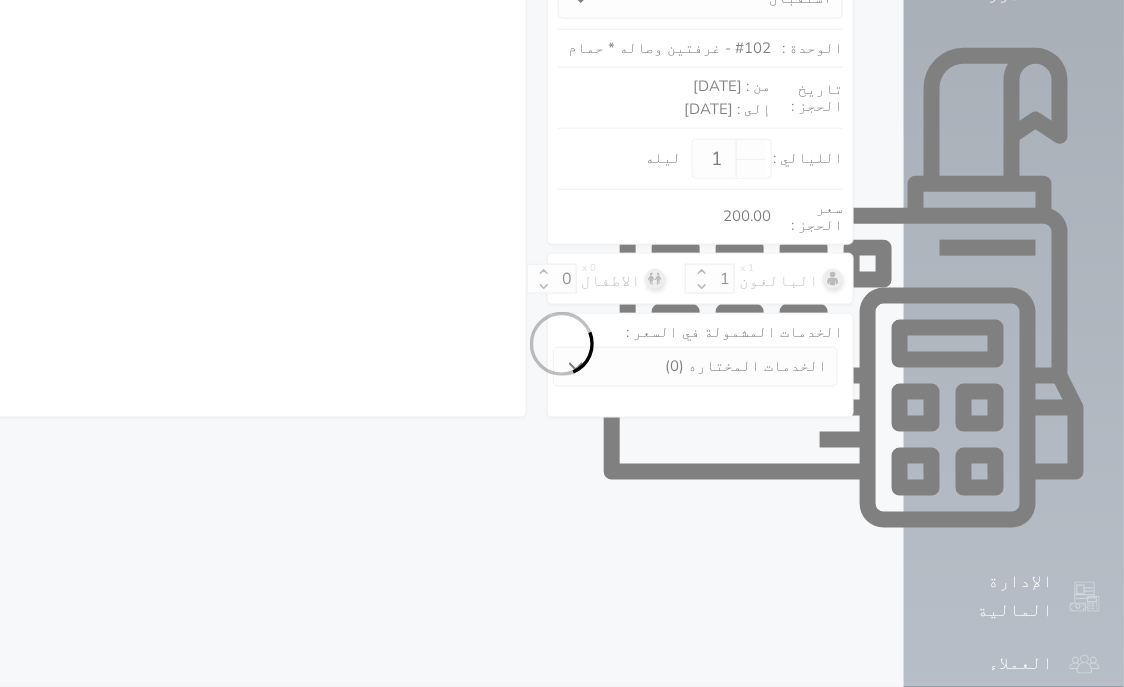 select 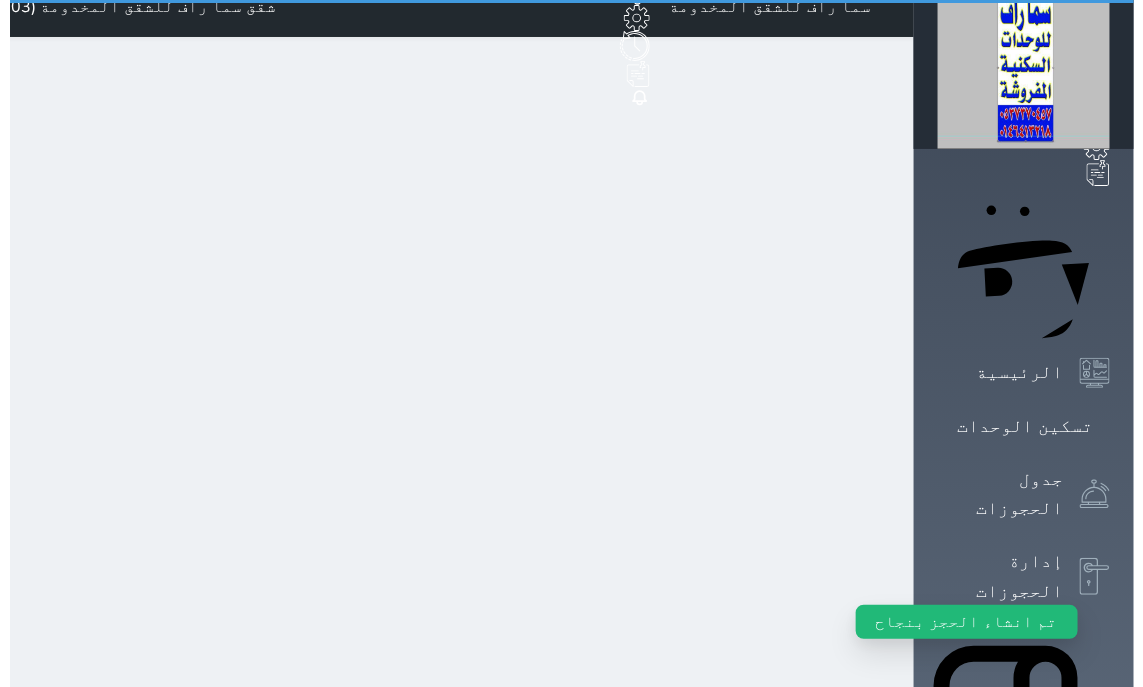 scroll, scrollTop: 0, scrollLeft: 0, axis: both 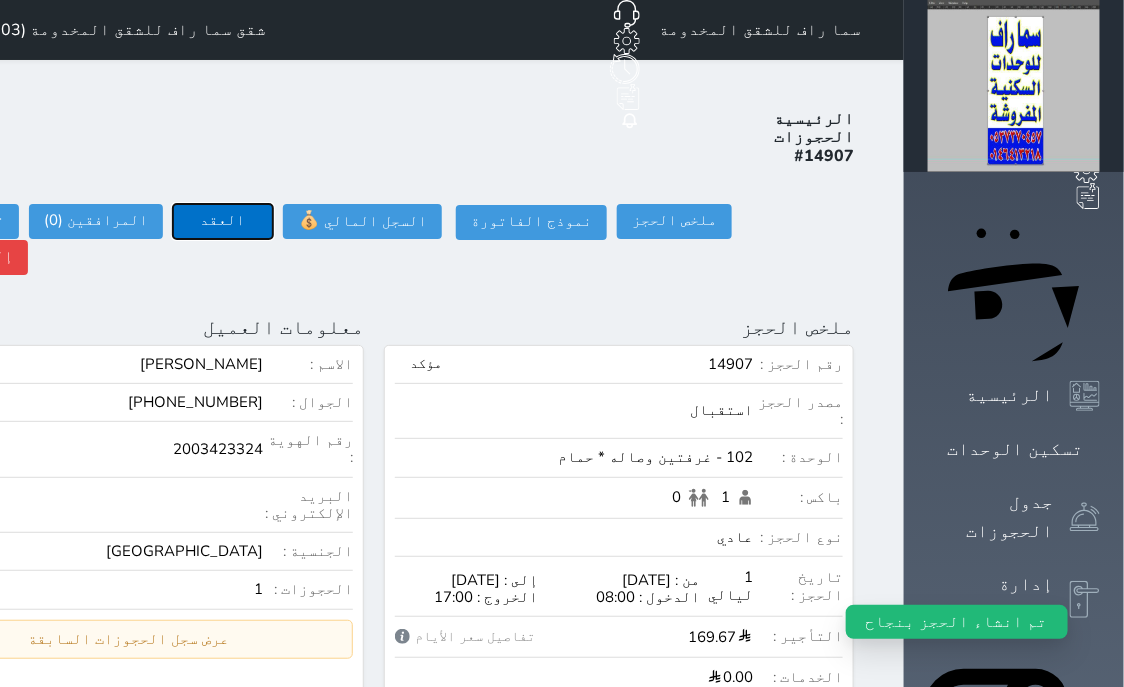 click on "العقد" at bounding box center [223, 221] 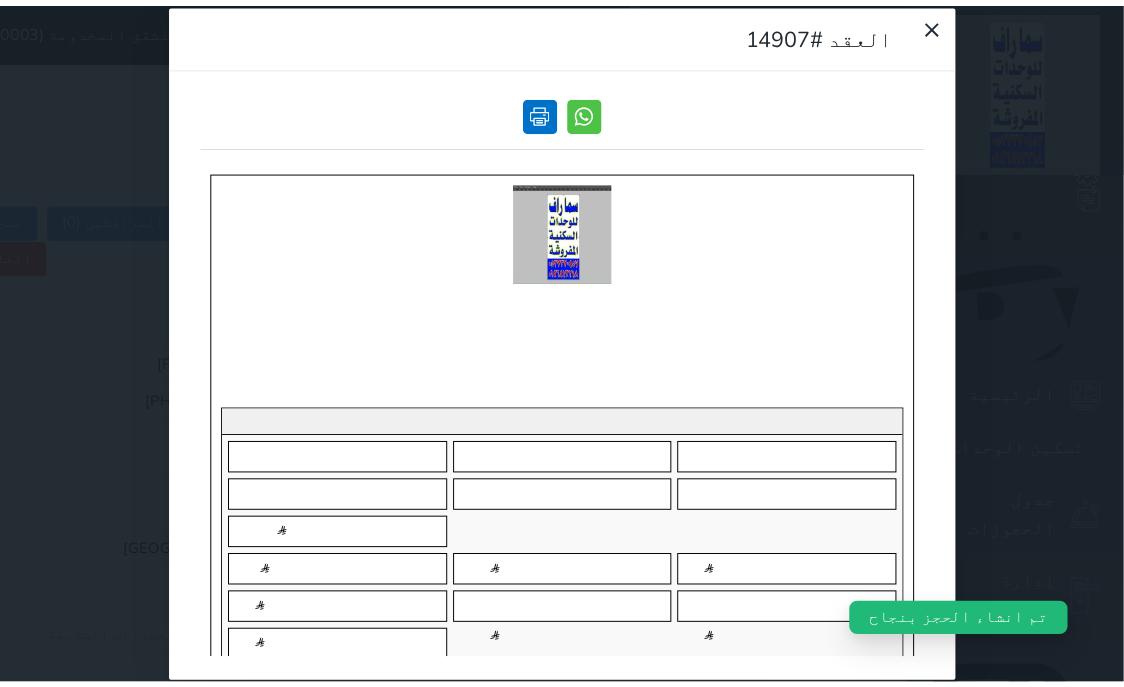 scroll, scrollTop: 0, scrollLeft: 0, axis: both 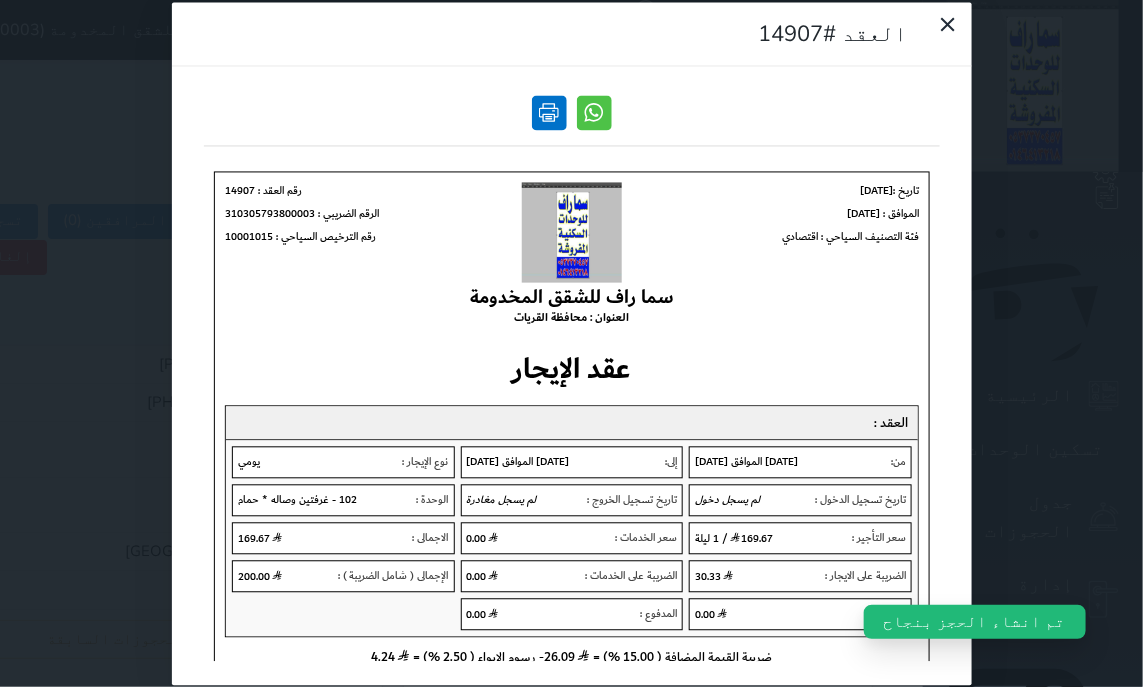 click at bounding box center [549, 112] 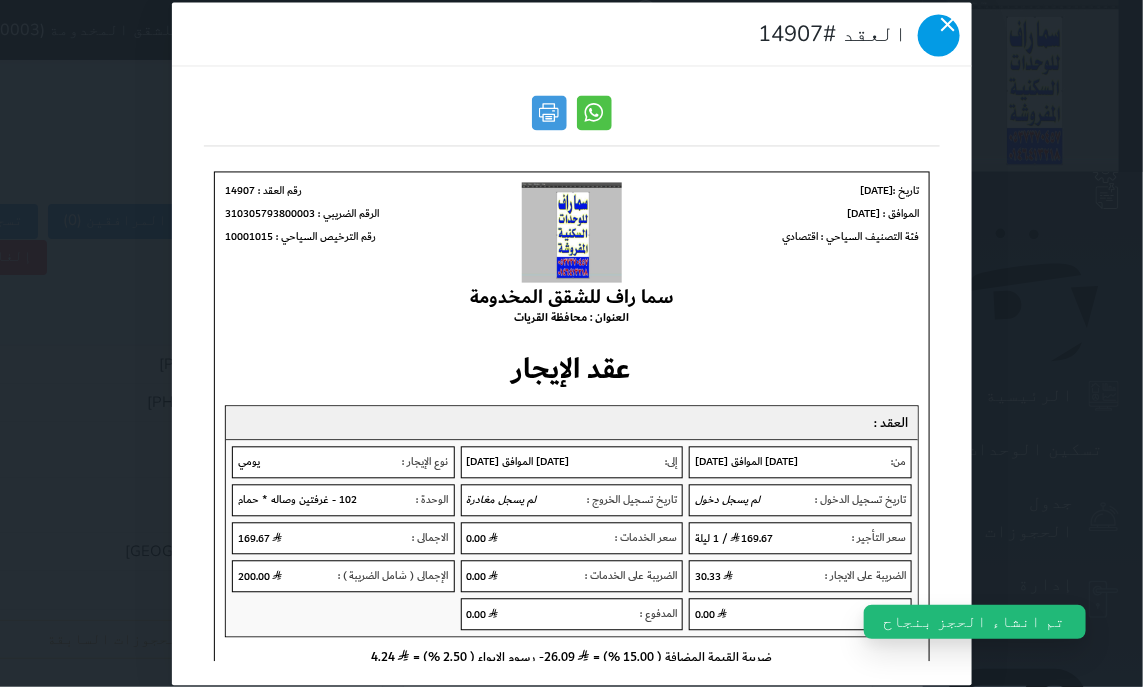 click 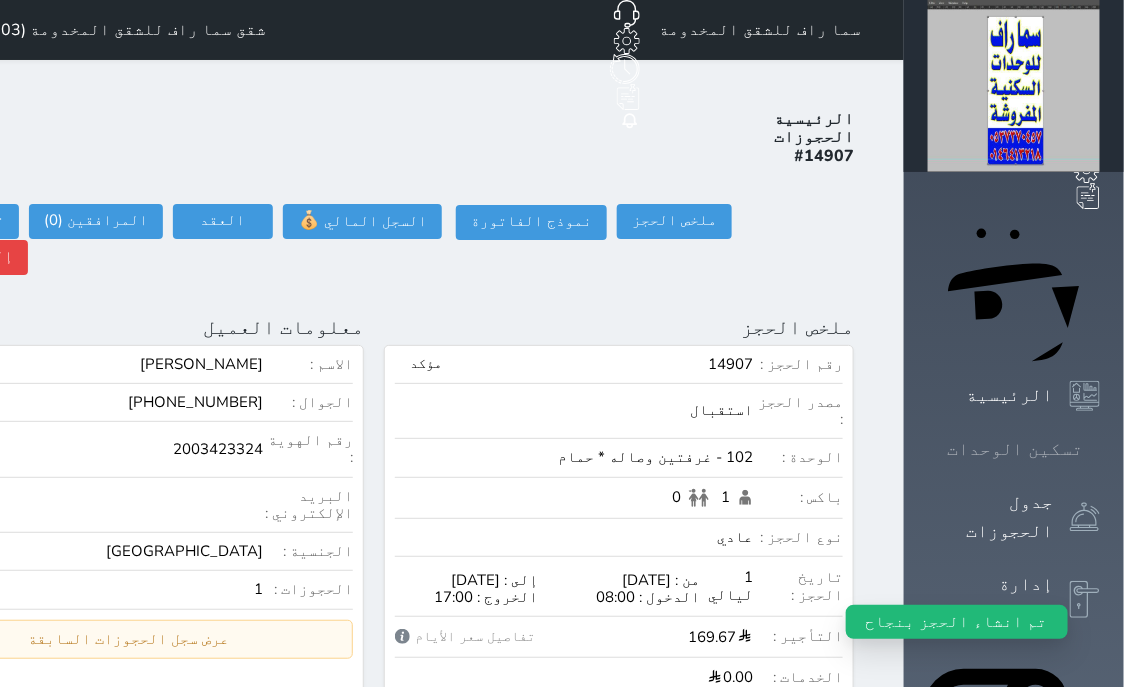 click 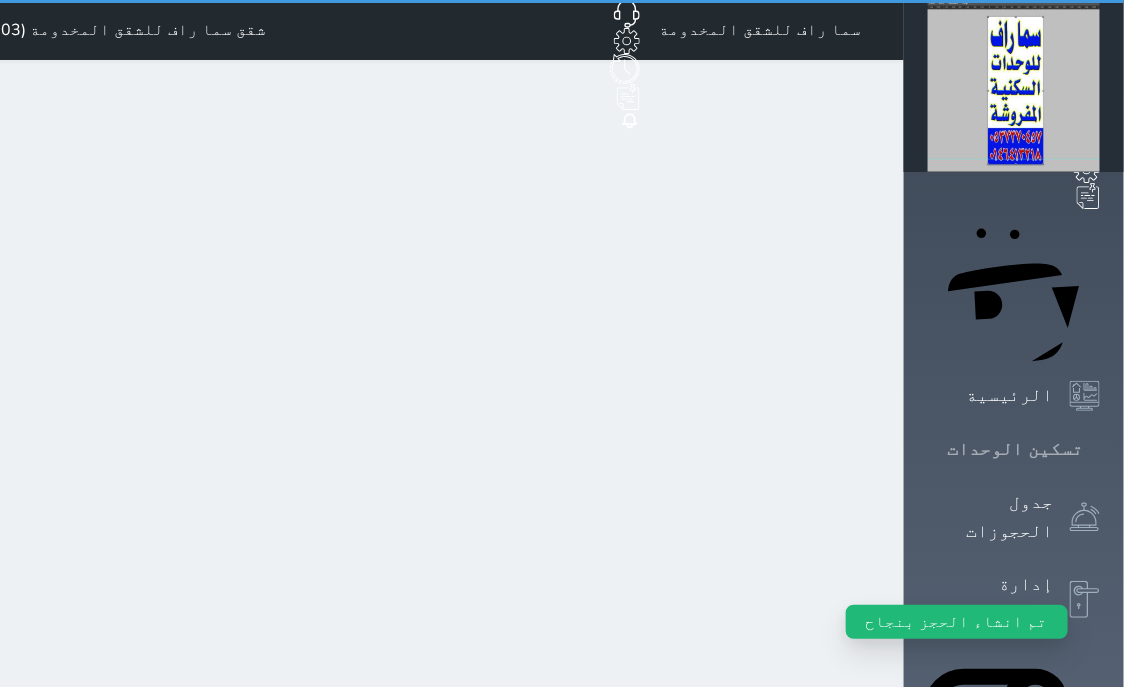 click 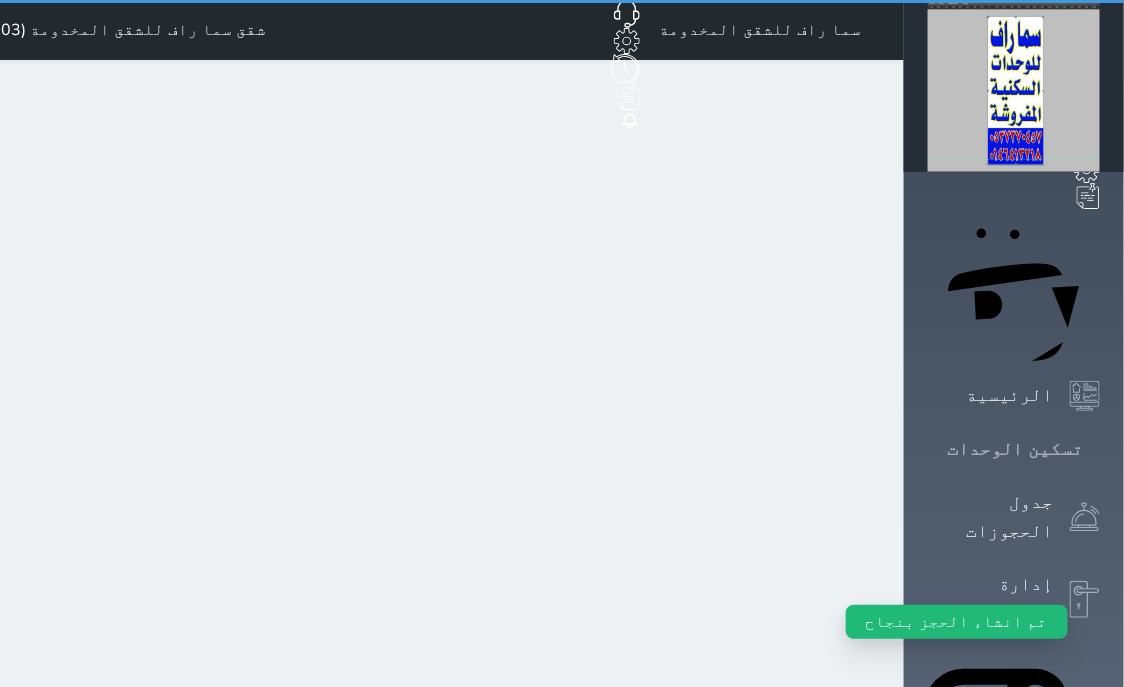 click 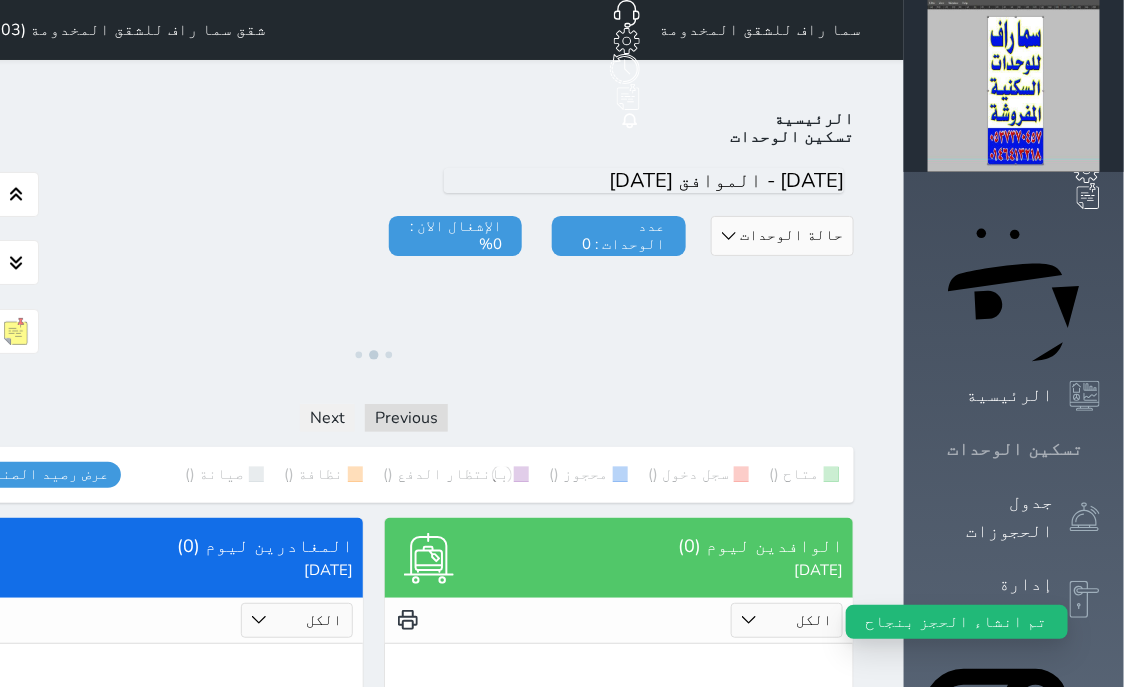 click 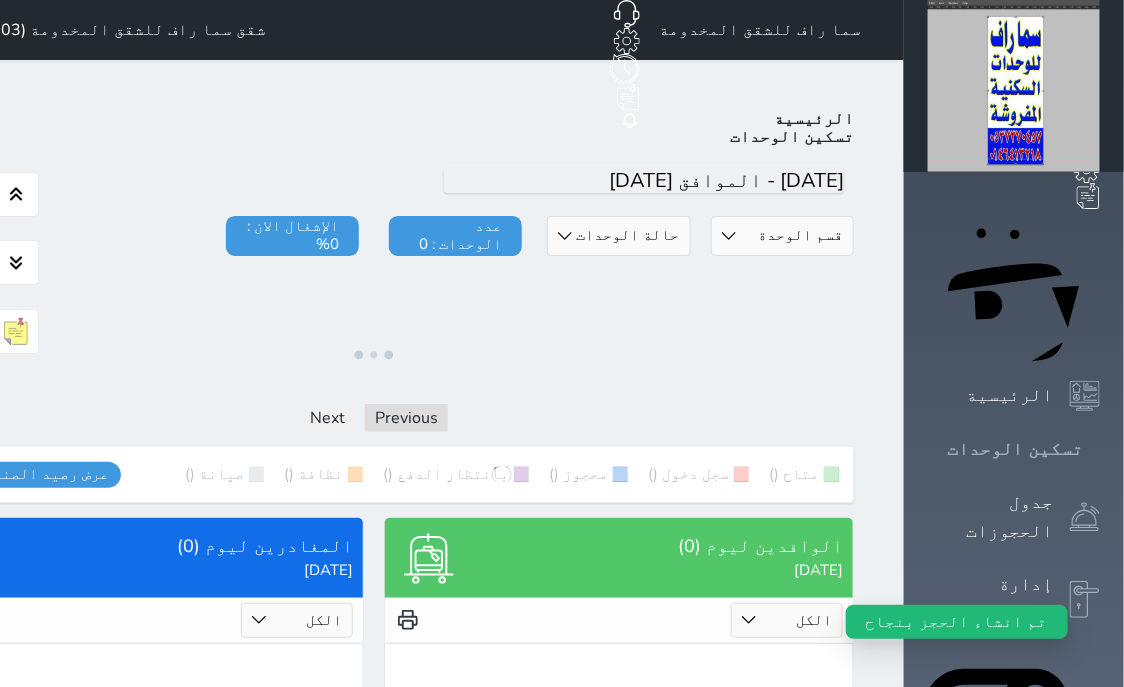 click 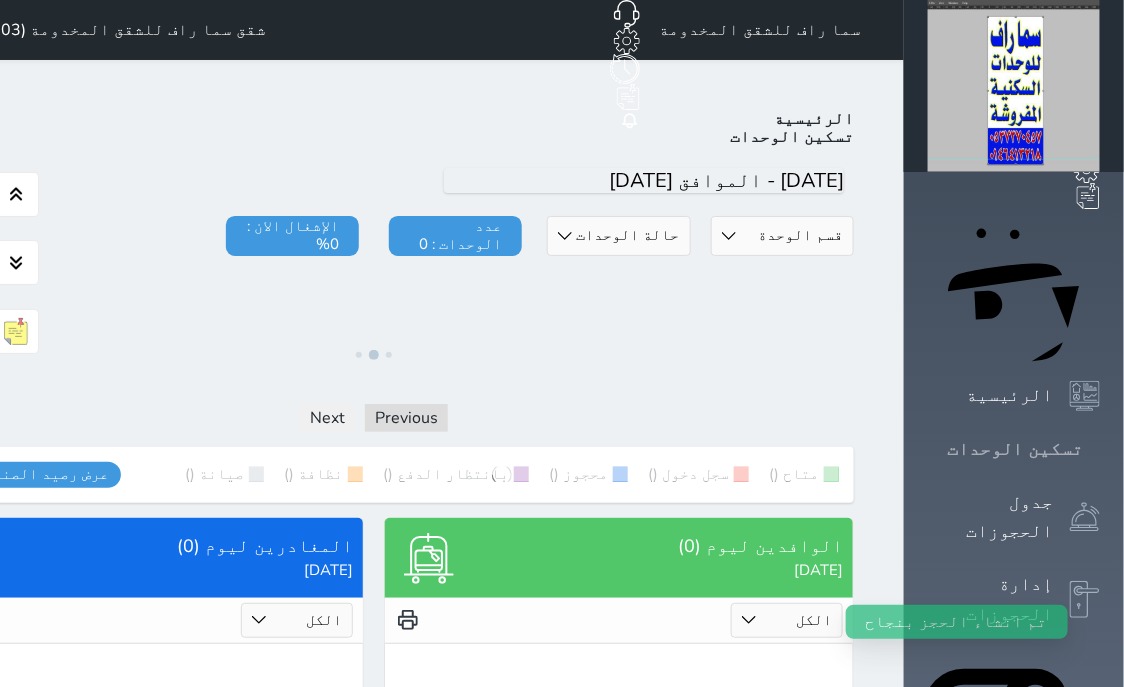 click 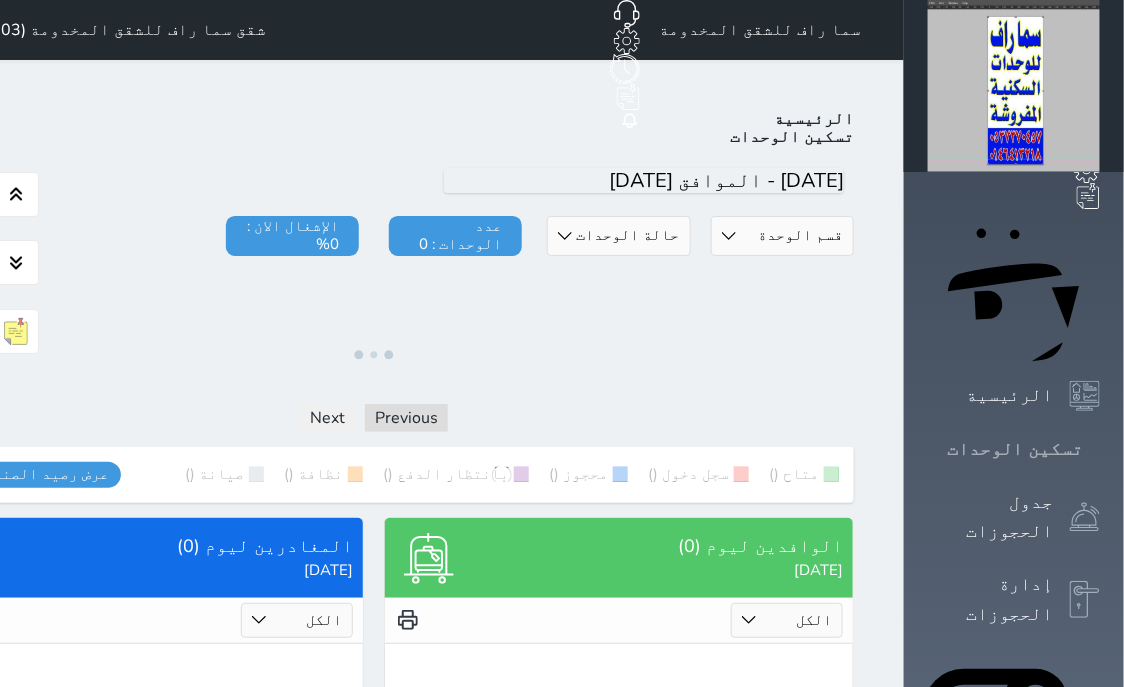 click 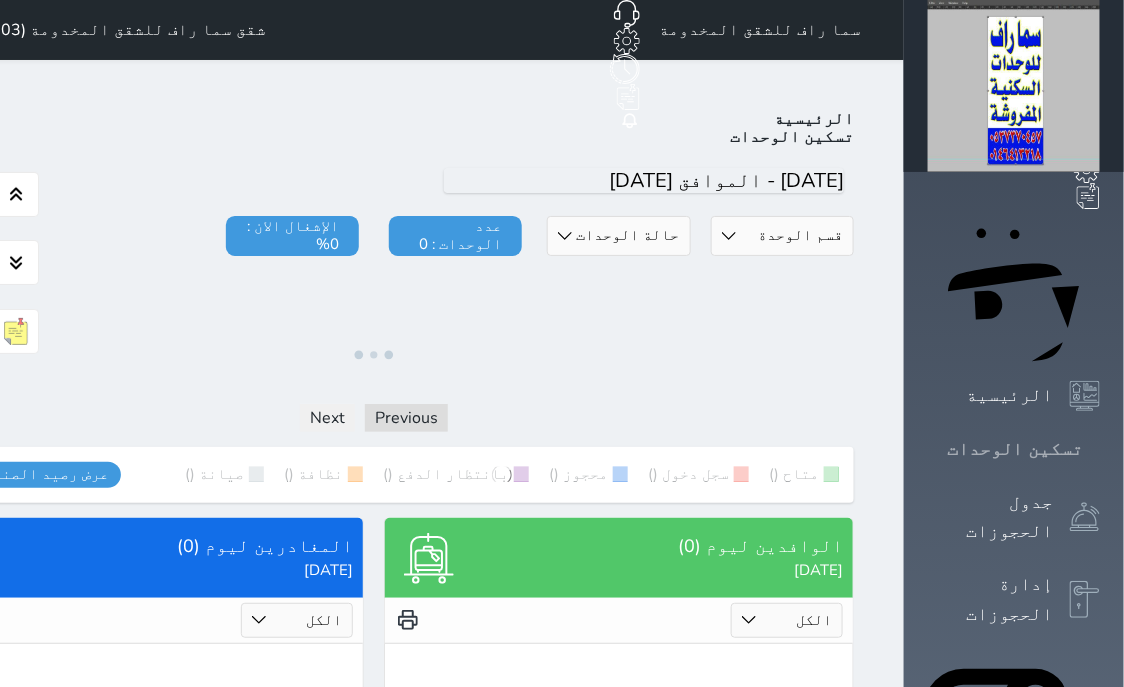 click 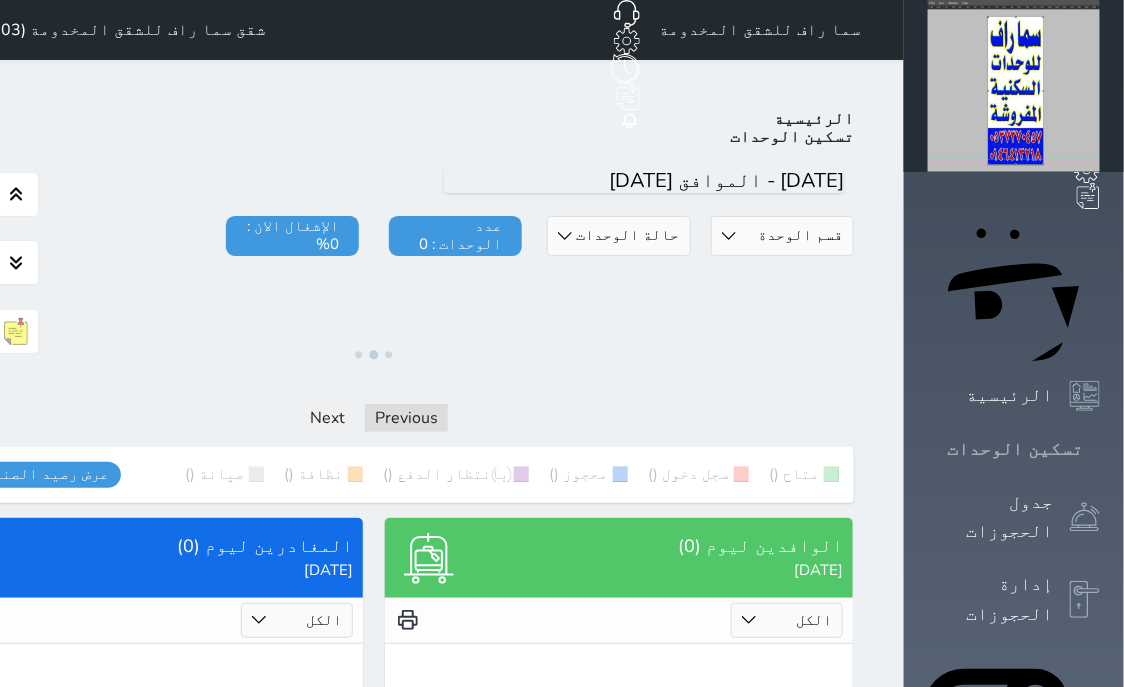 click 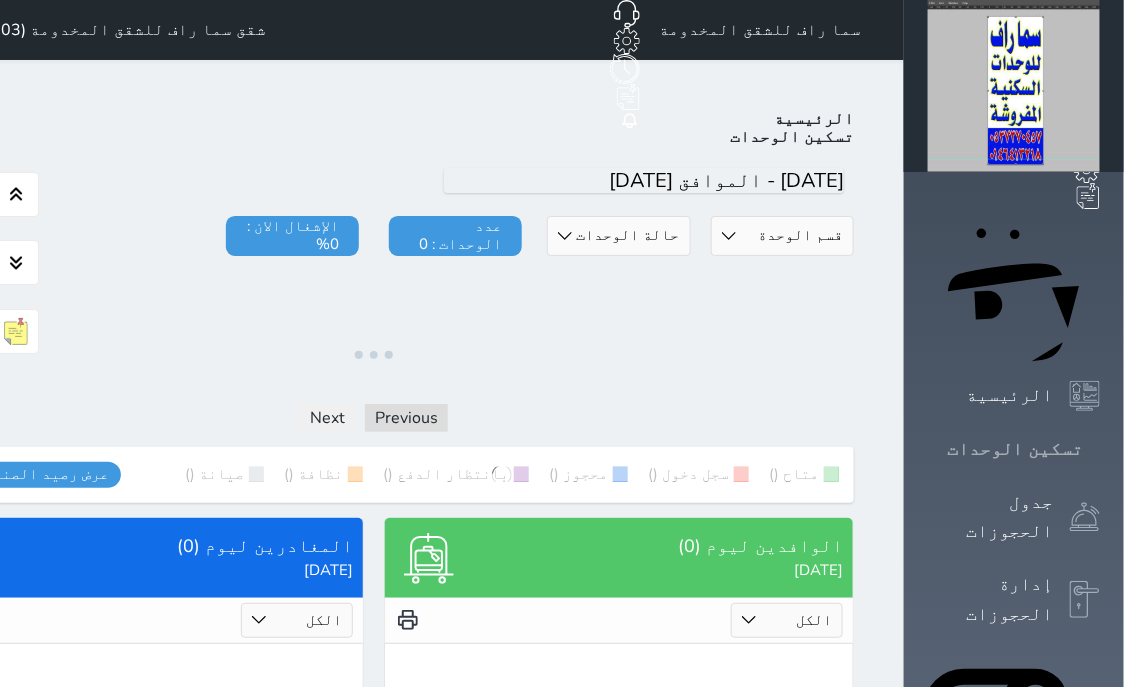 click 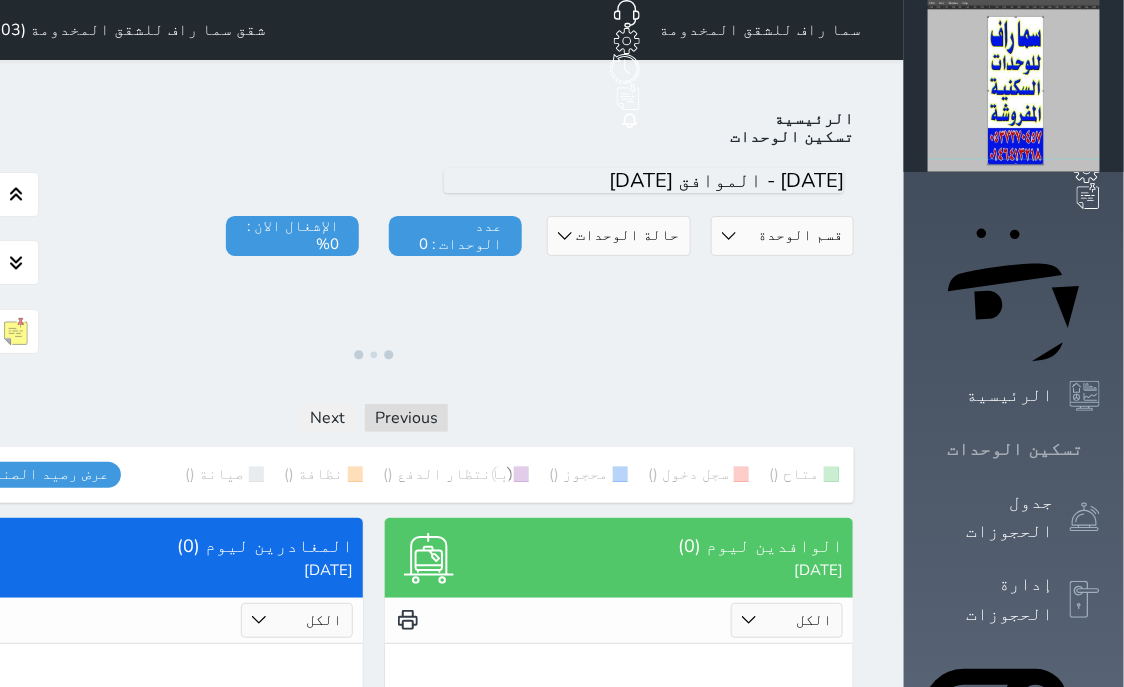 click 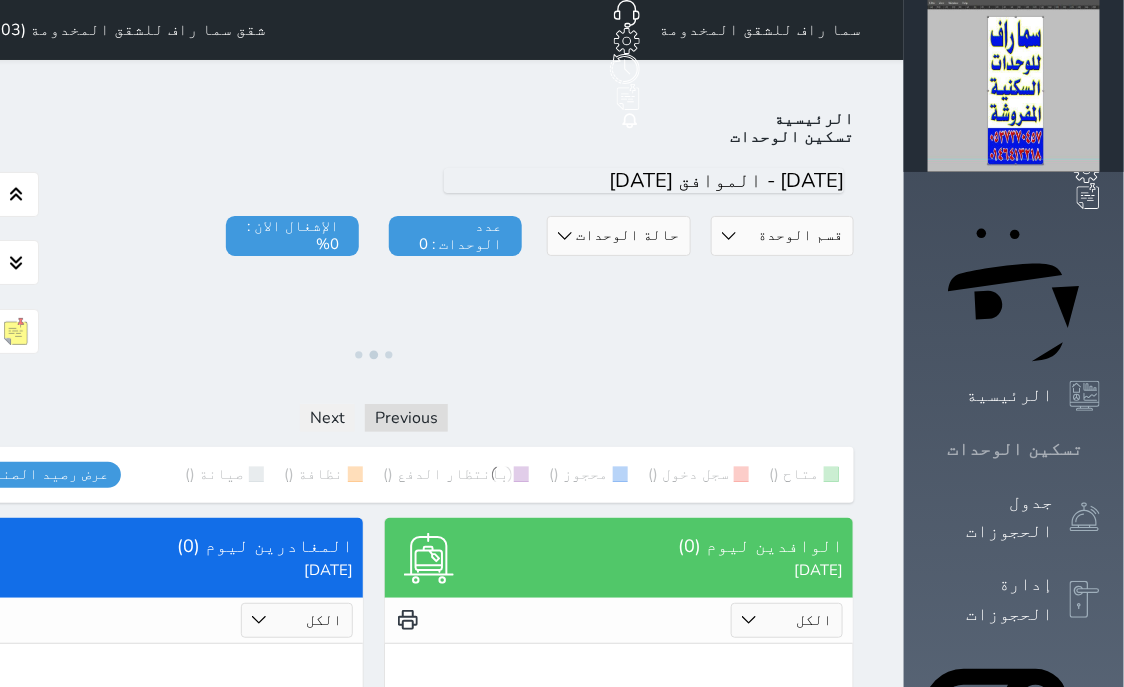 click 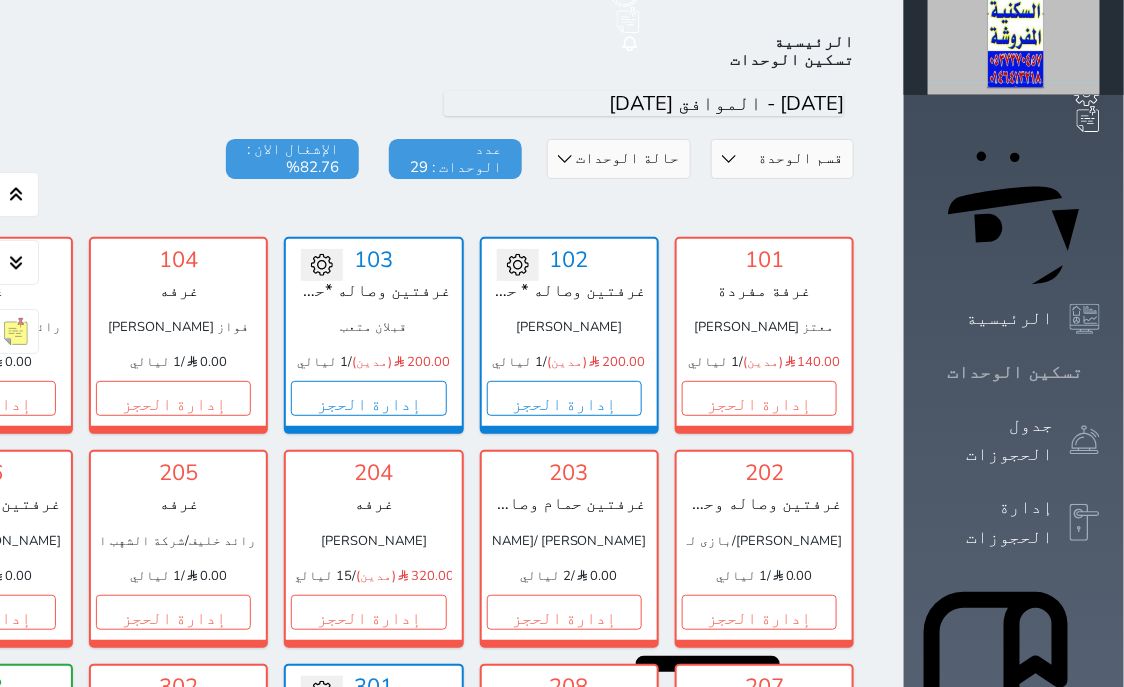 scroll, scrollTop: 78, scrollLeft: 0, axis: vertical 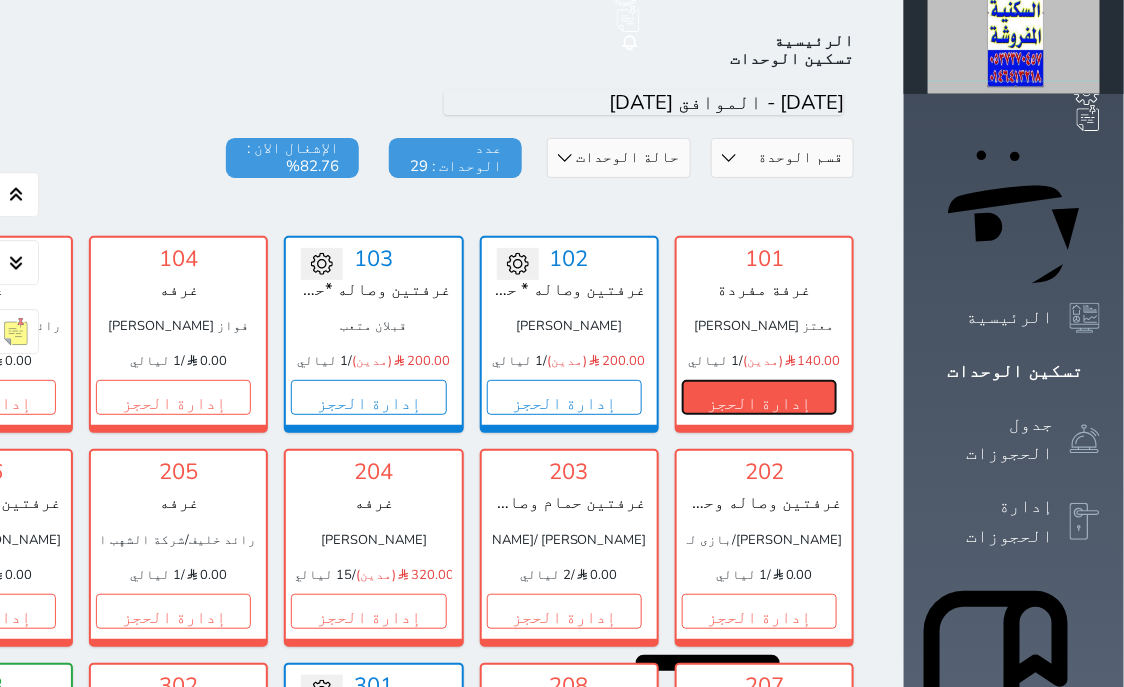 click on "إدارة الحجز" at bounding box center (759, 397) 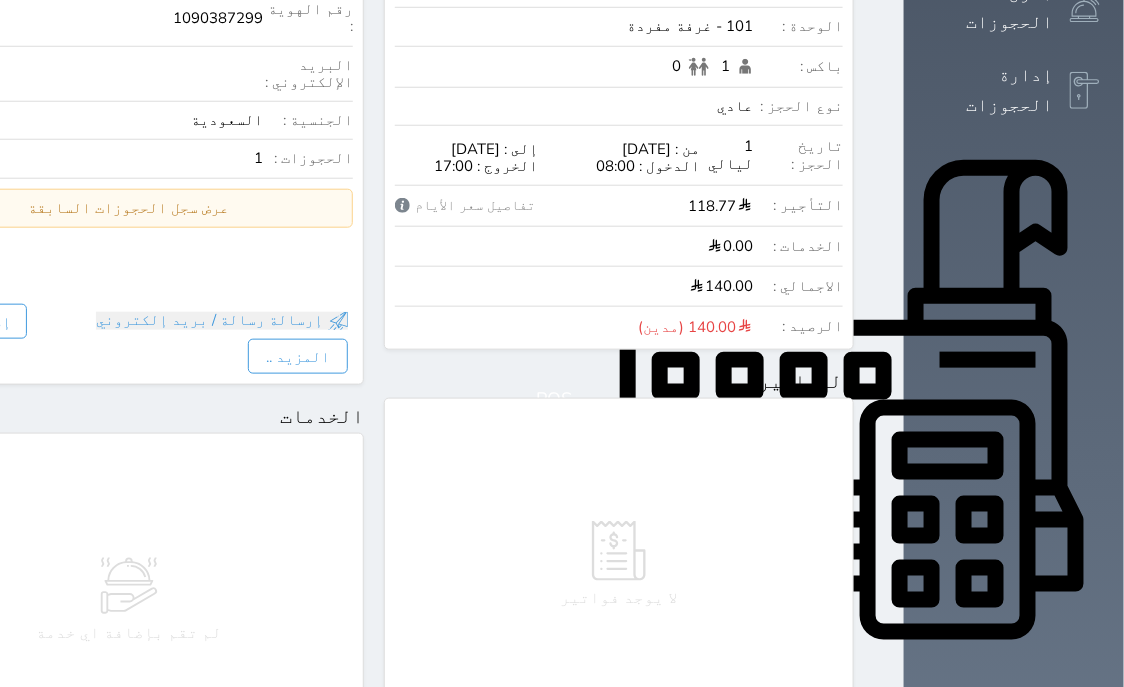 scroll, scrollTop: 891, scrollLeft: 0, axis: vertical 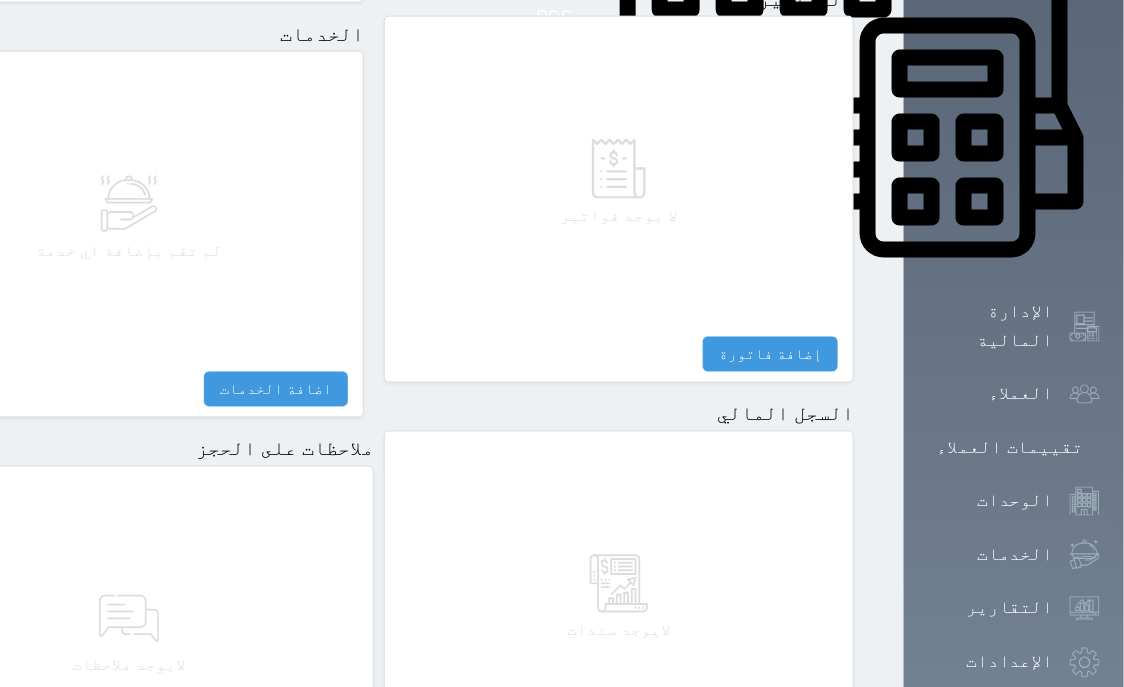 click on "مقبوضات" at bounding box center (793, 769) 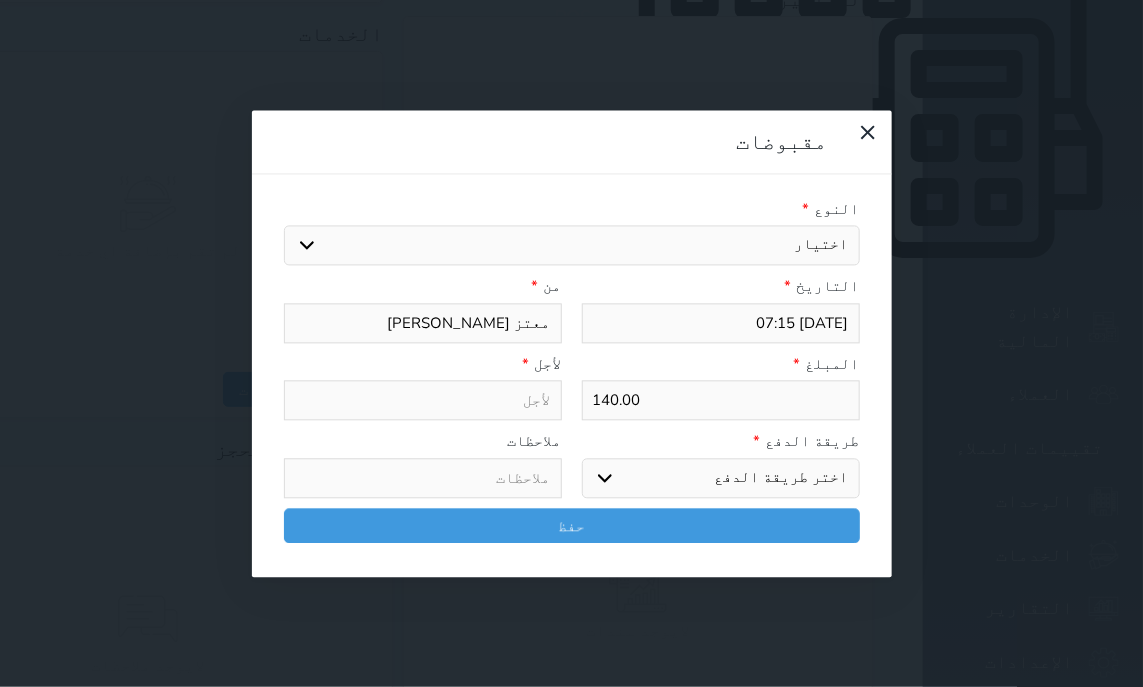 select 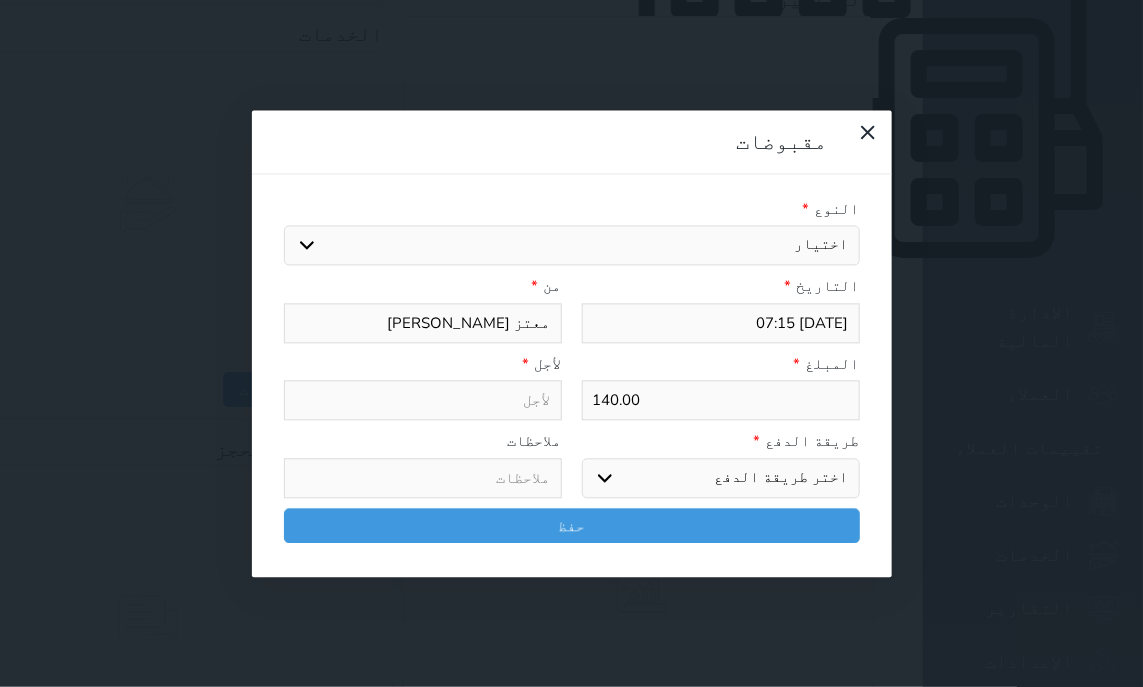 select 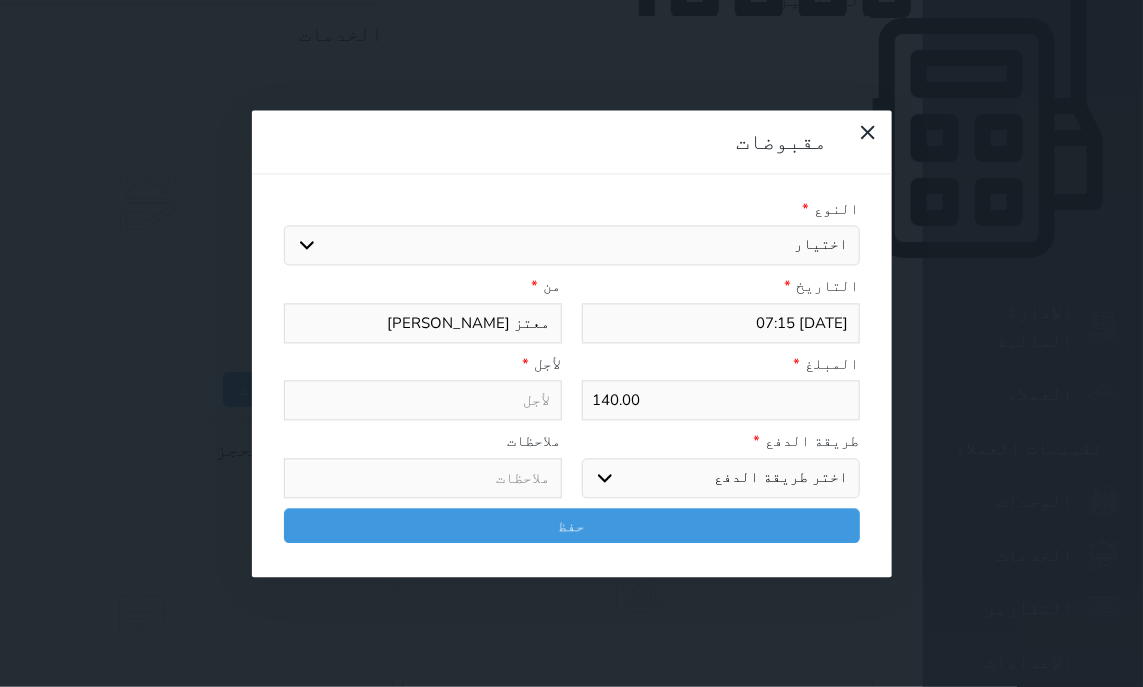 click on "اختيار   مقبوضات عامة قيمة إيجار فواتير تامين عربون لا ينطبق آخر مغسلة واي فاي - الإنترنت مواقف السيارات طعام الأغذية والمشروبات مشروبات المشروبات الباردة المشروبات الساخنة الإفطار غداء عشاء مخبز و كعك حمام سباحة الصالة الرياضية سبا و خدمات الجمال اختيار وإسقاط (خدمات النقل) ميني بار كابل - تلفزيون سرير إضافي تصفيف الشعر التسوق خدمات الجولات السياحية المنظمة خدمات الدليل السياحي" at bounding box center [572, 246] 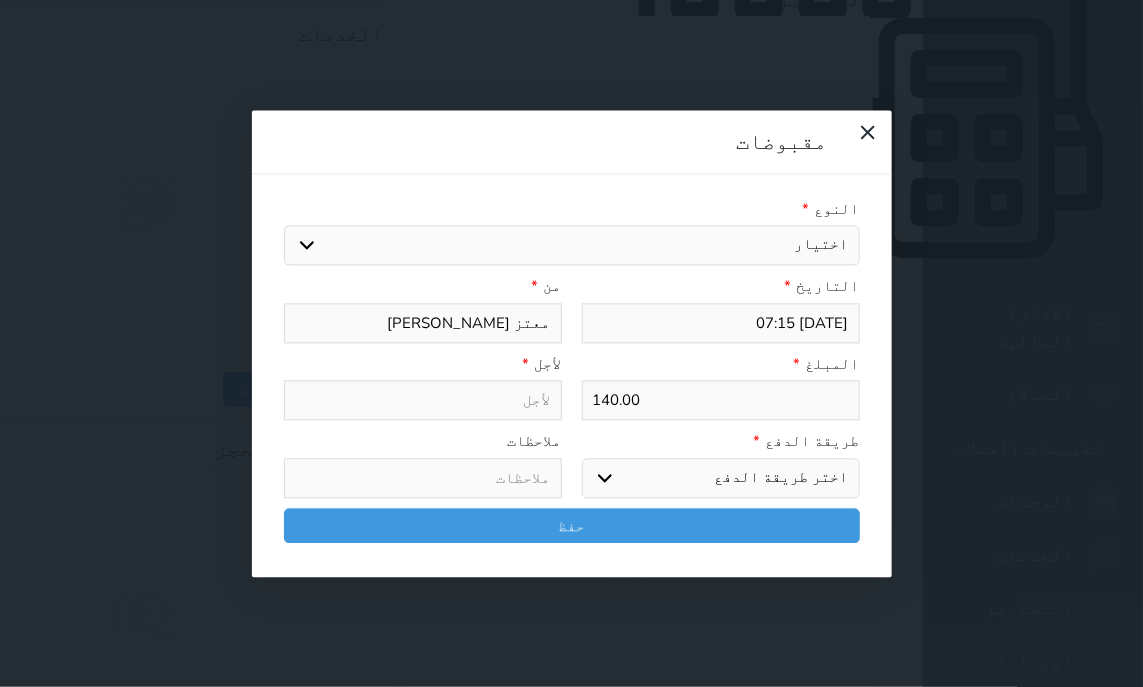 select on "14389" 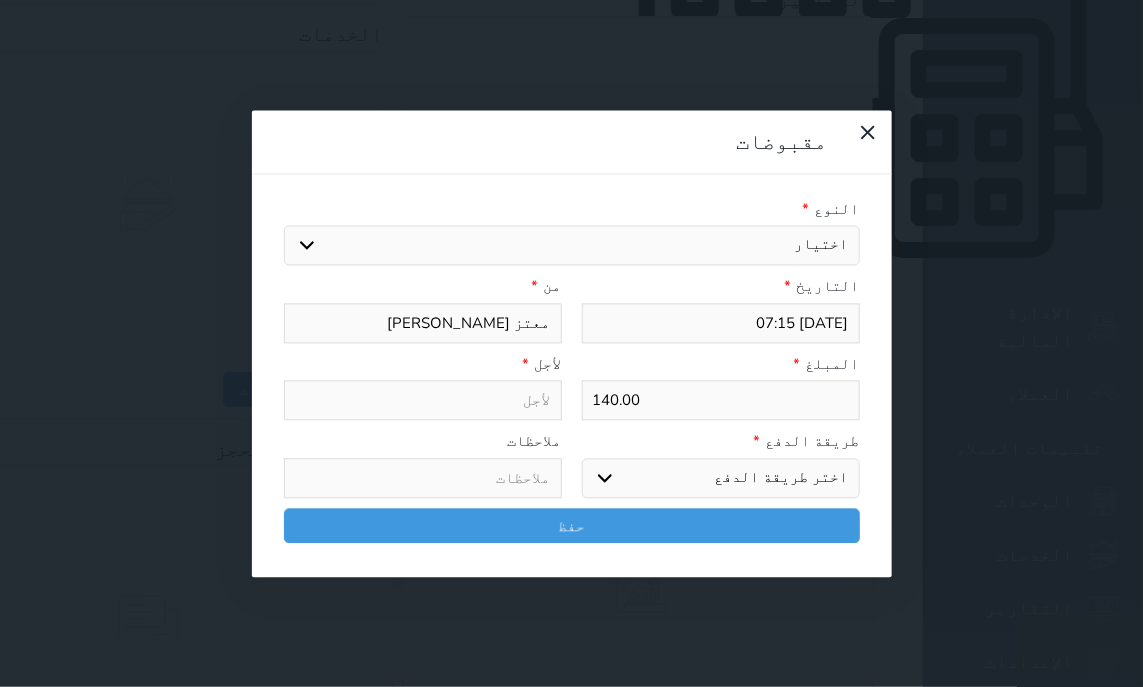 click on "قيمة إيجار" at bounding box center [0, 0] 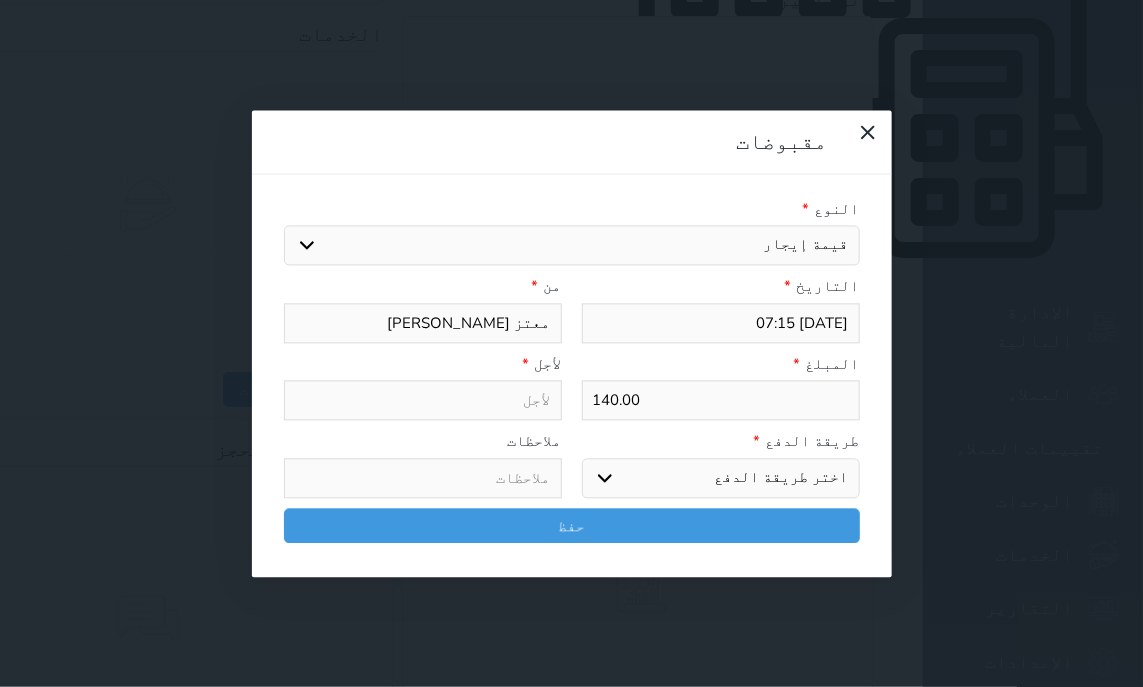select 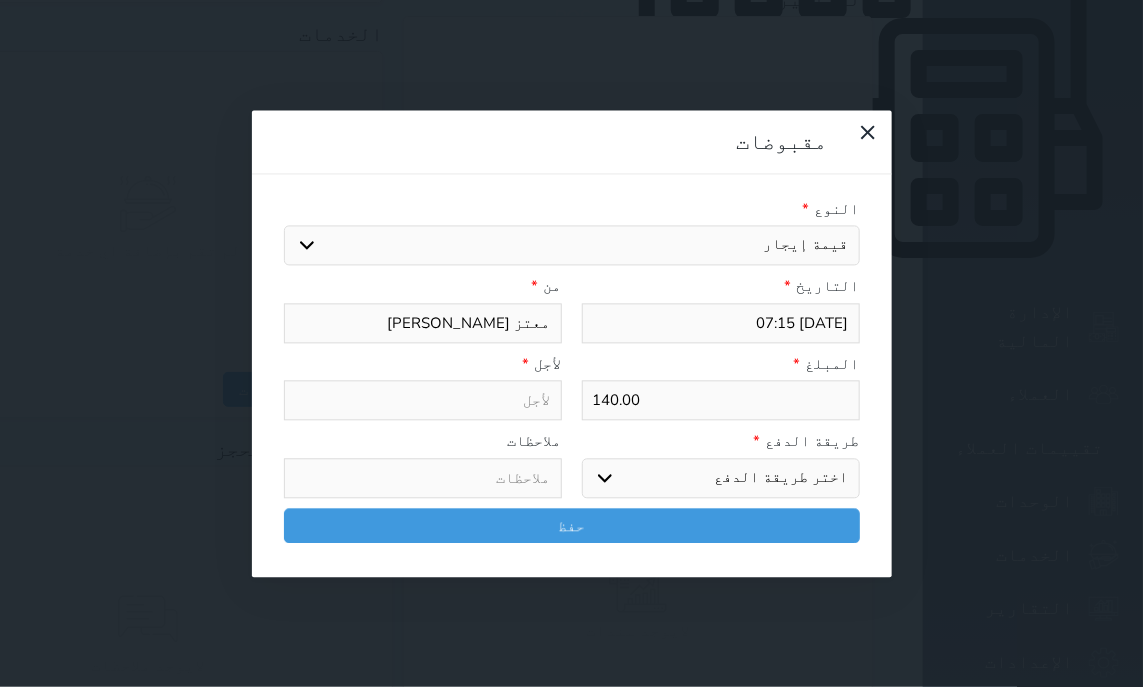 type on "قيمة إيجار - الوحدة - 101" 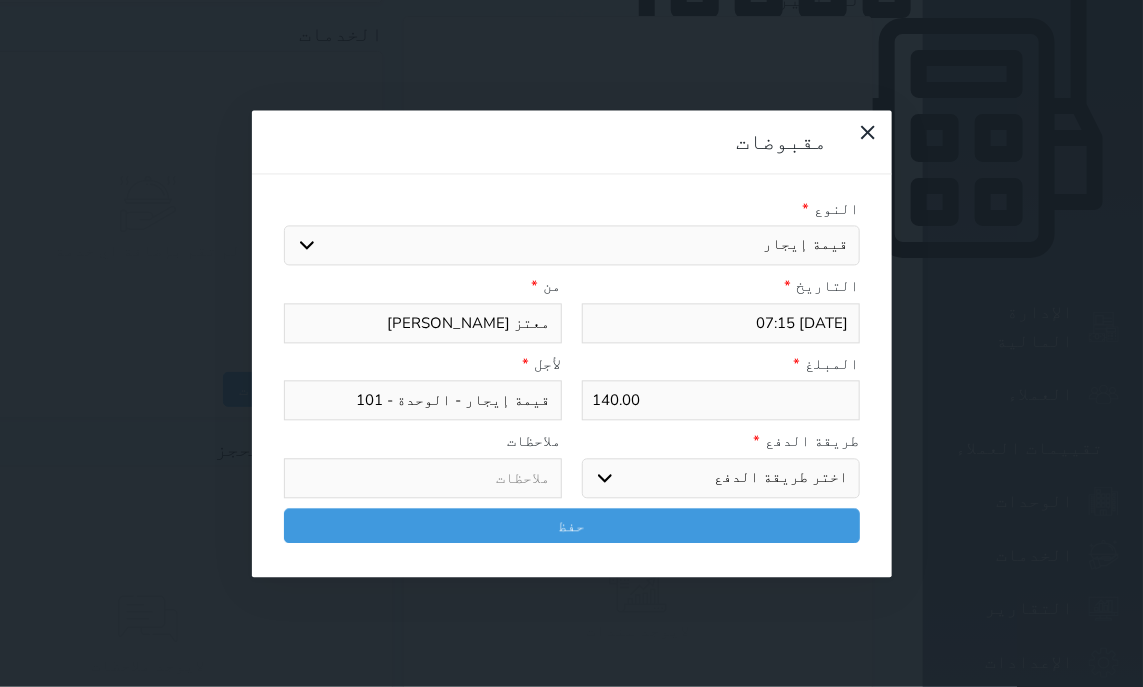 click on "اختر طريقة الدفع   دفع نقدى   تحويل بنكى   مدى   بطاقة ائتمان   آجل" at bounding box center [721, 478] 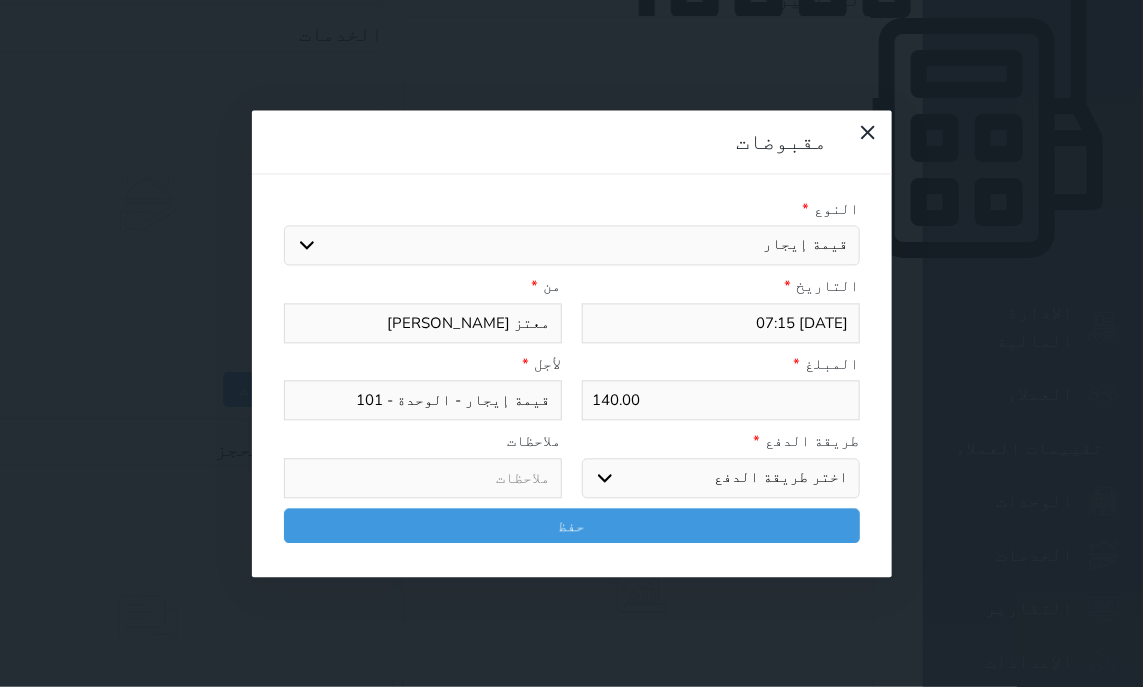 click on "مدى" at bounding box center (0, 0) 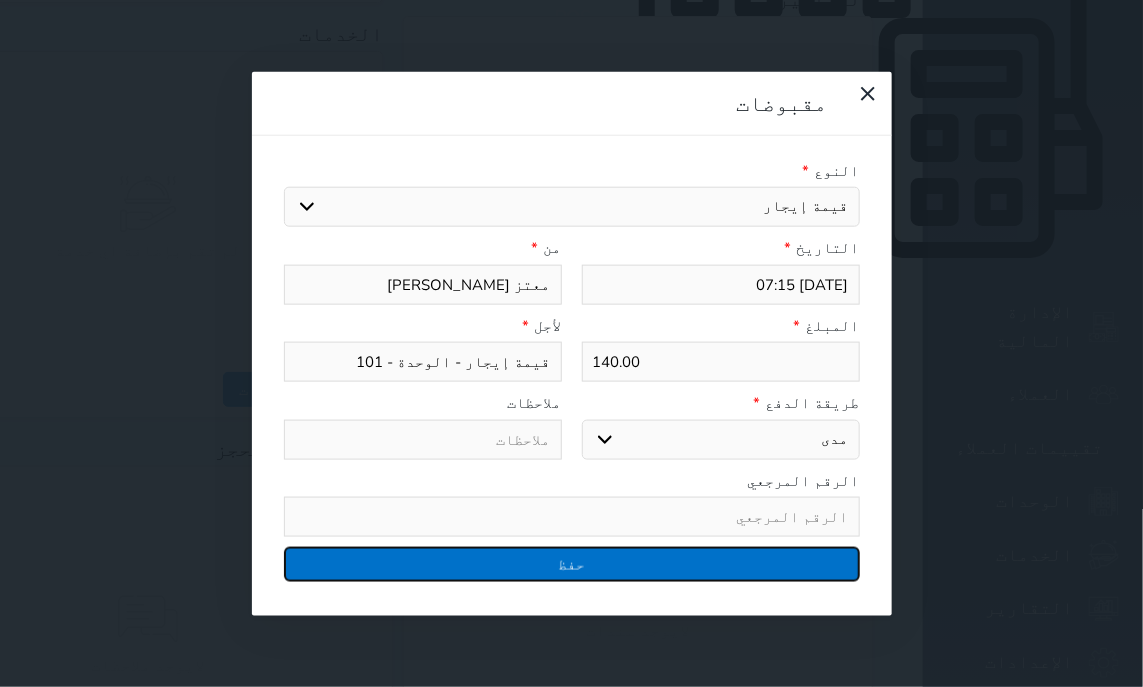 click on "حفظ" at bounding box center (572, 564) 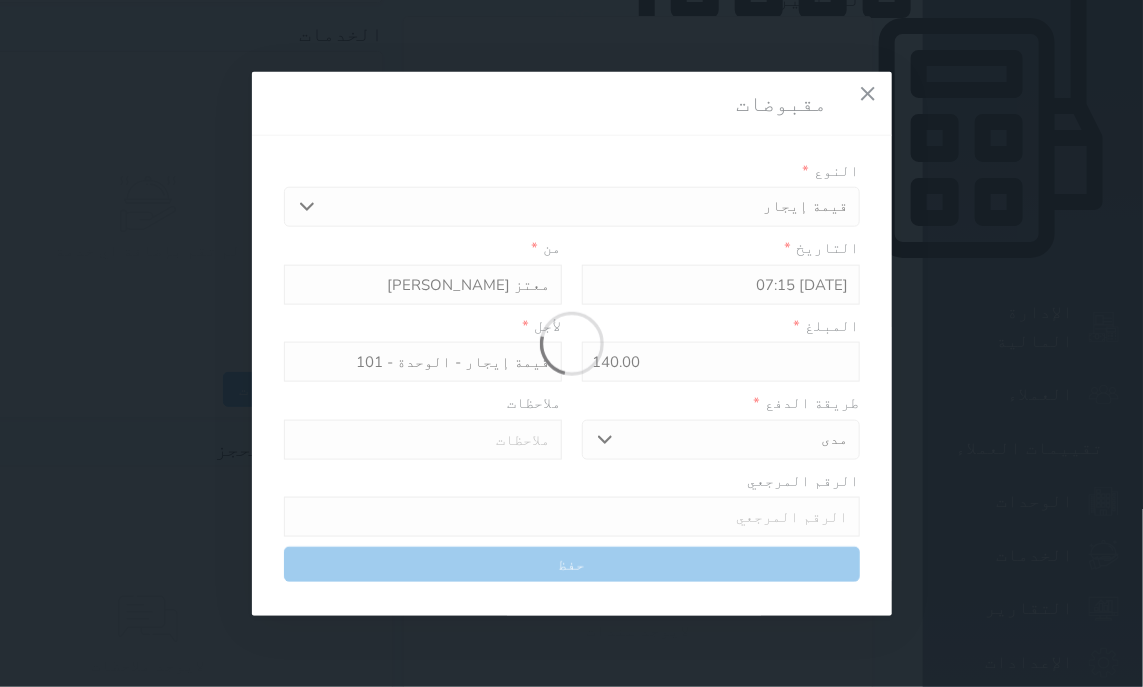 select 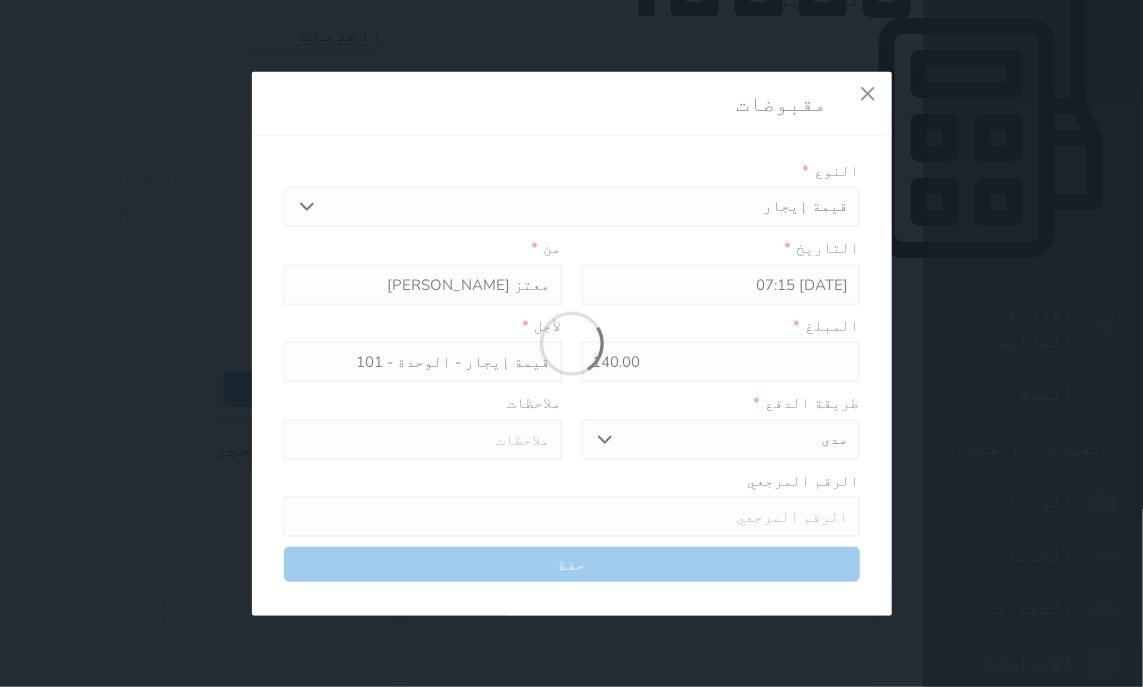 type 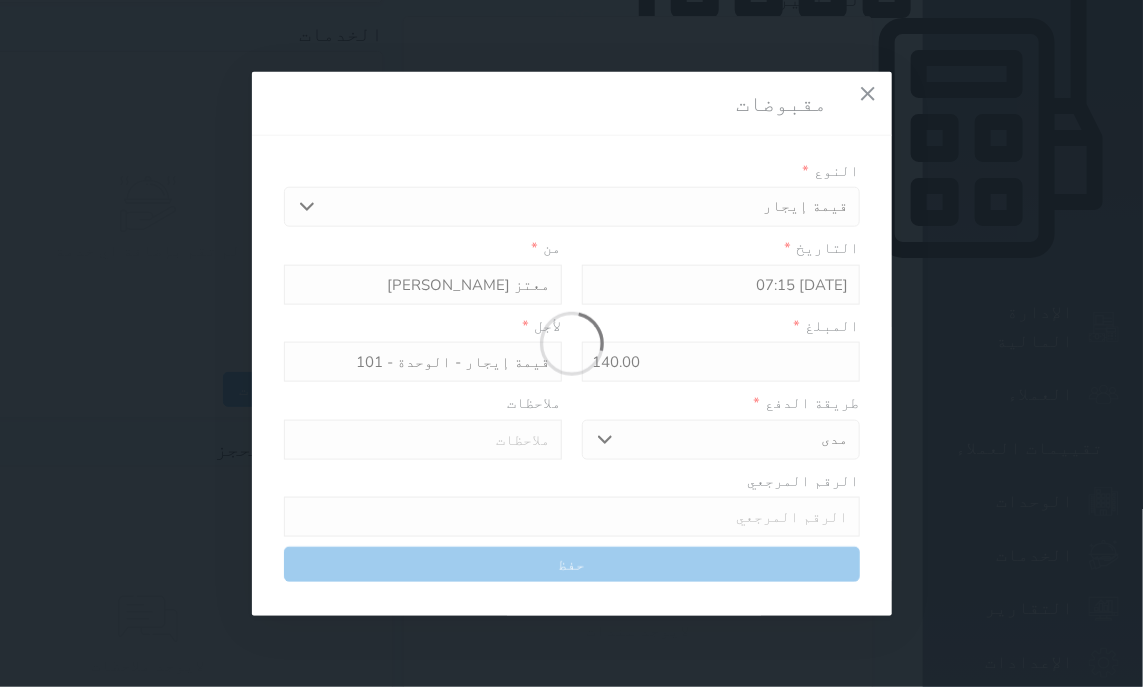 type on "0" 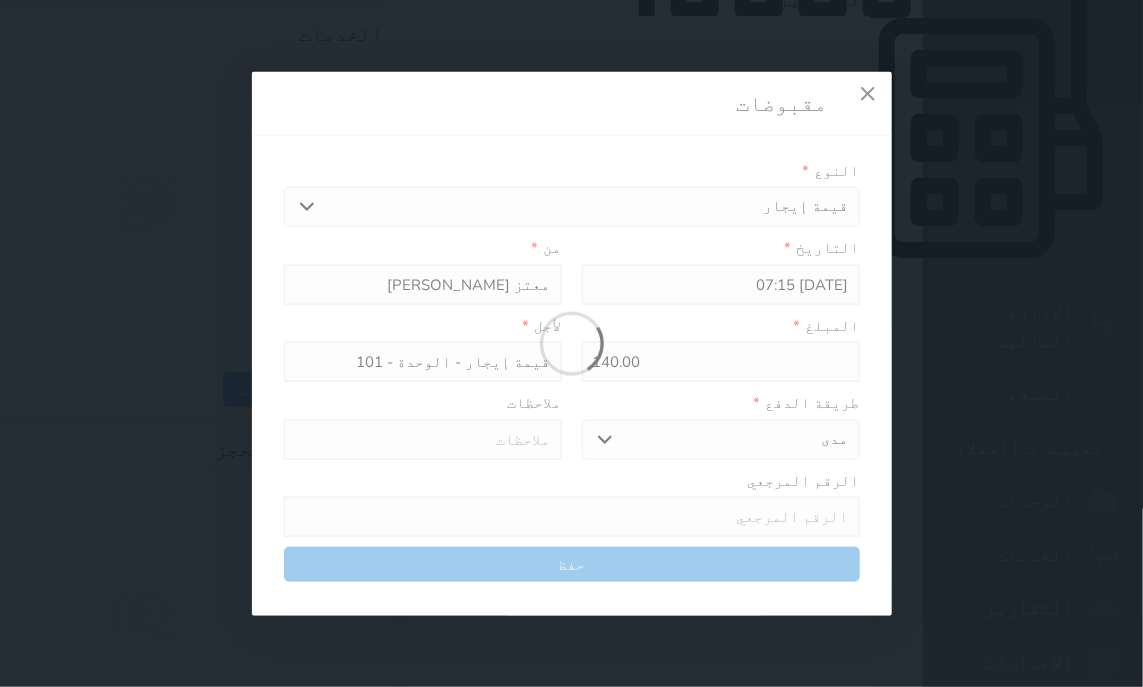 select 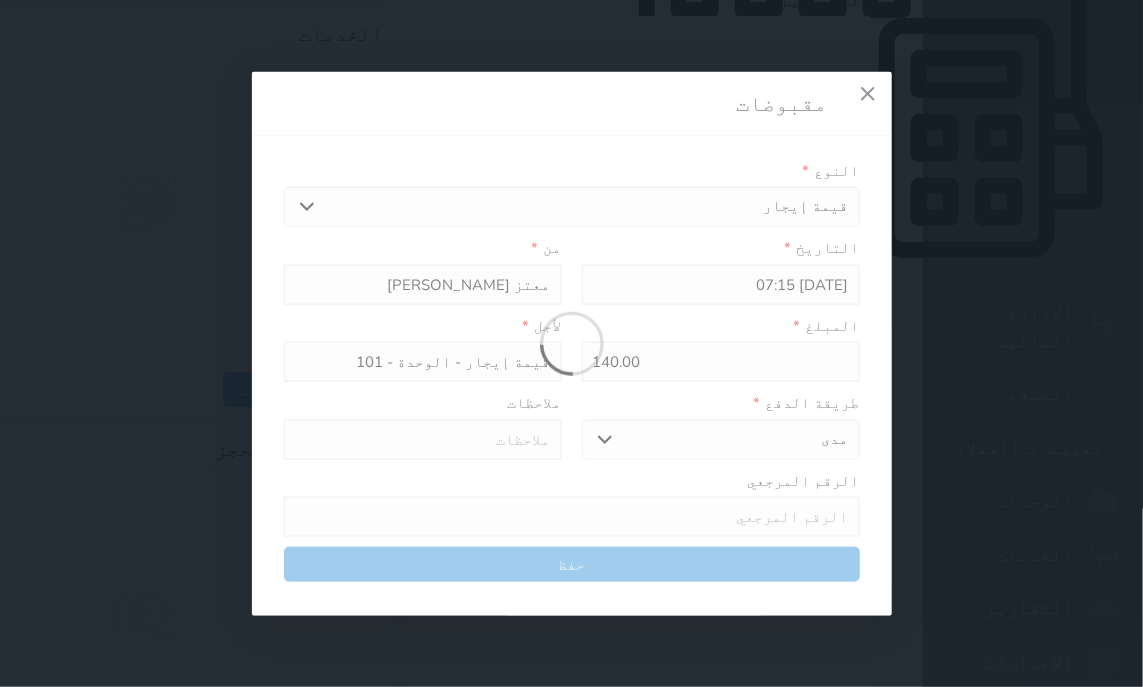 type on "0" 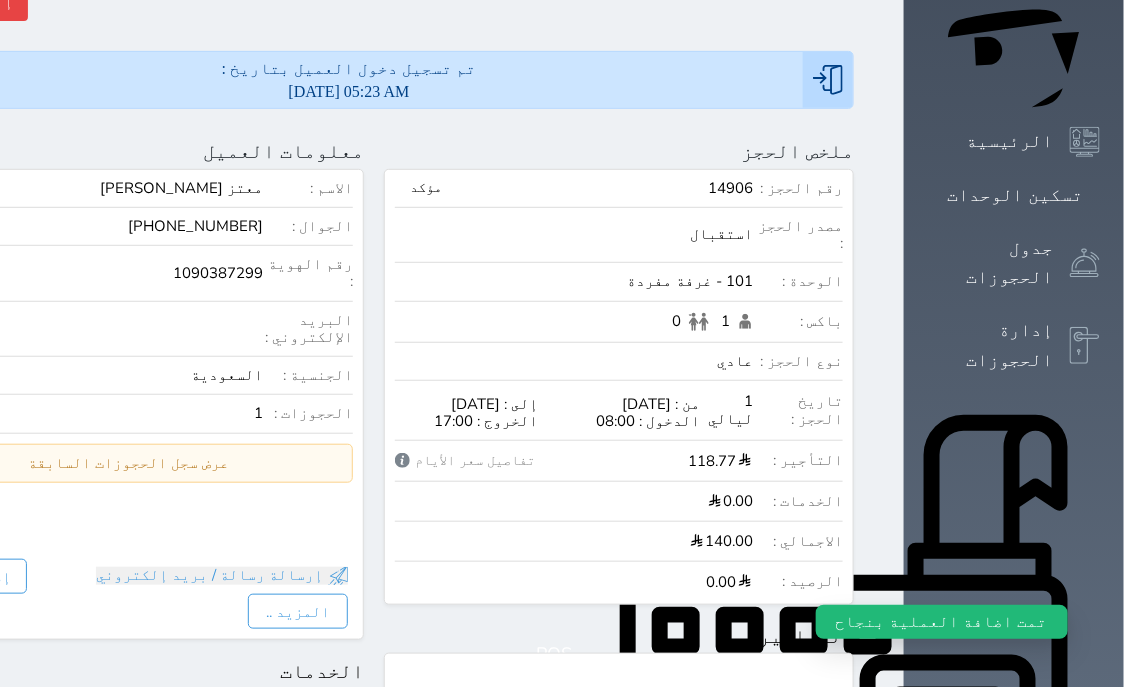 scroll, scrollTop: 0, scrollLeft: 0, axis: both 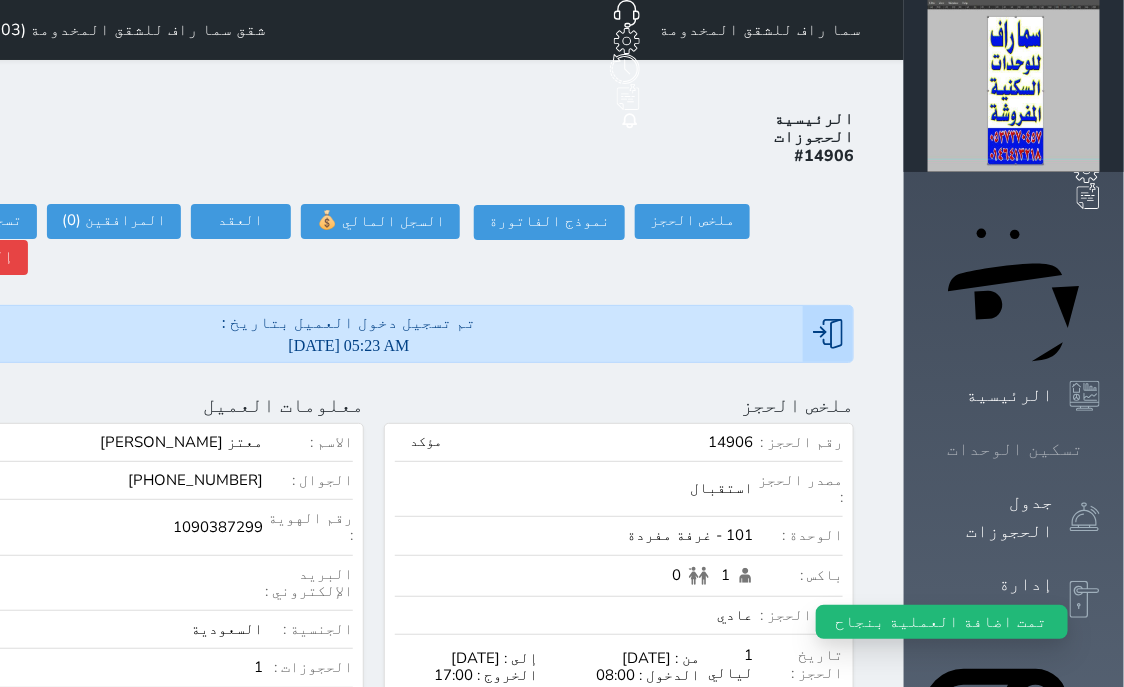 click 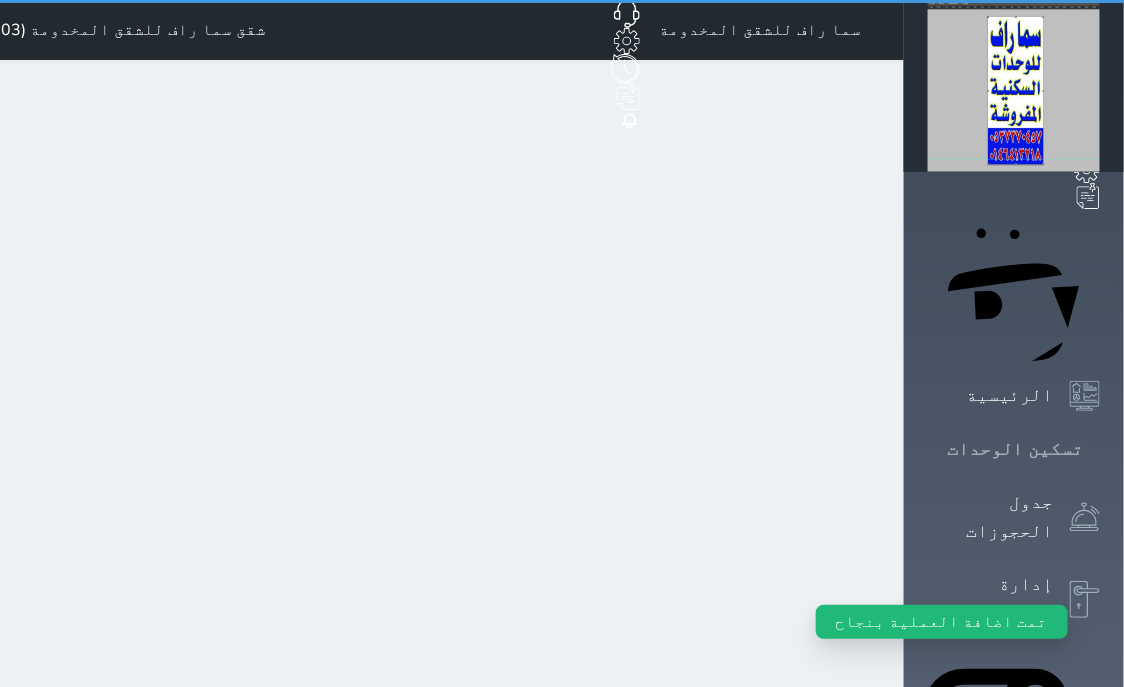 click 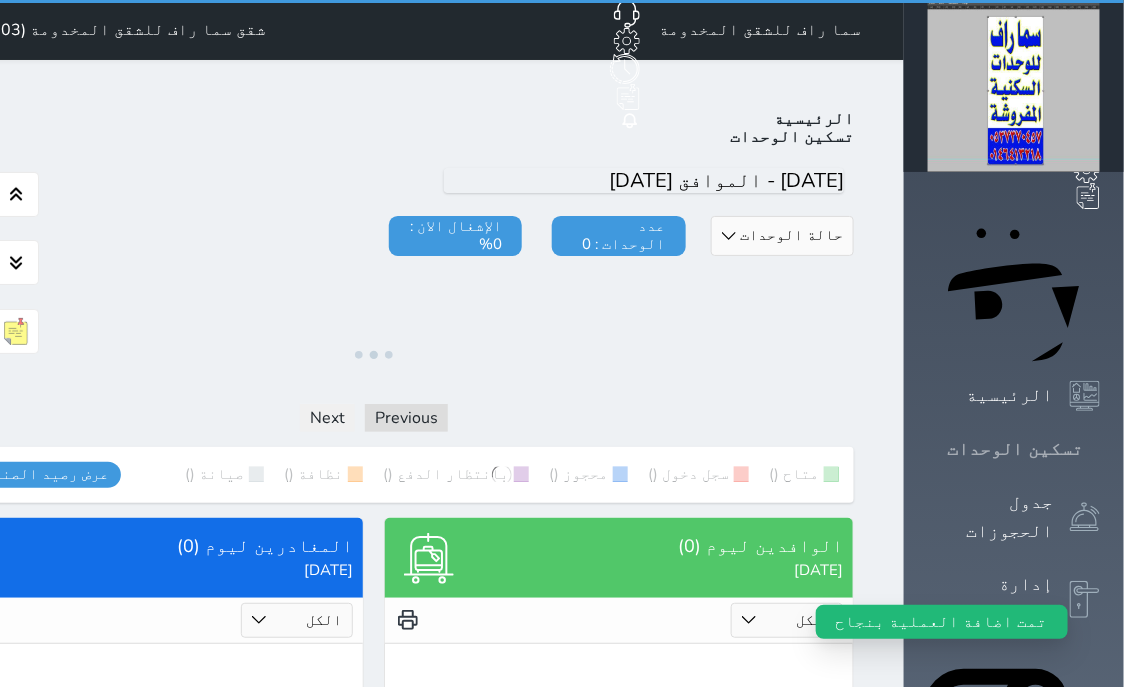 click 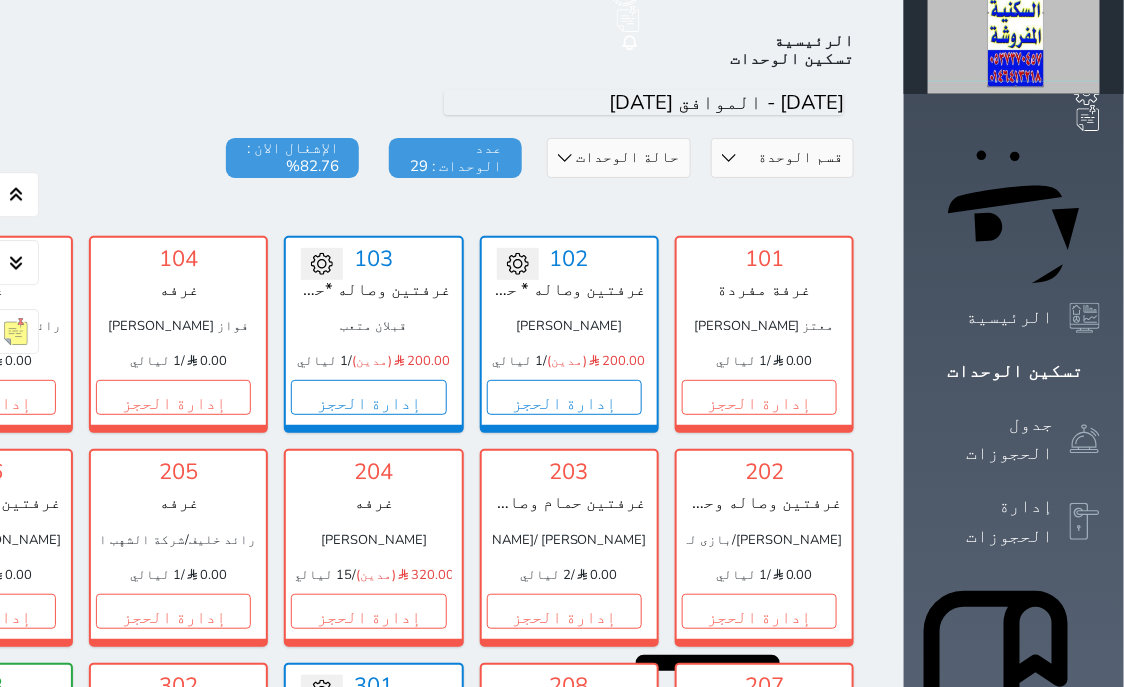 scroll, scrollTop: 0, scrollLeft: 0, axis: both 